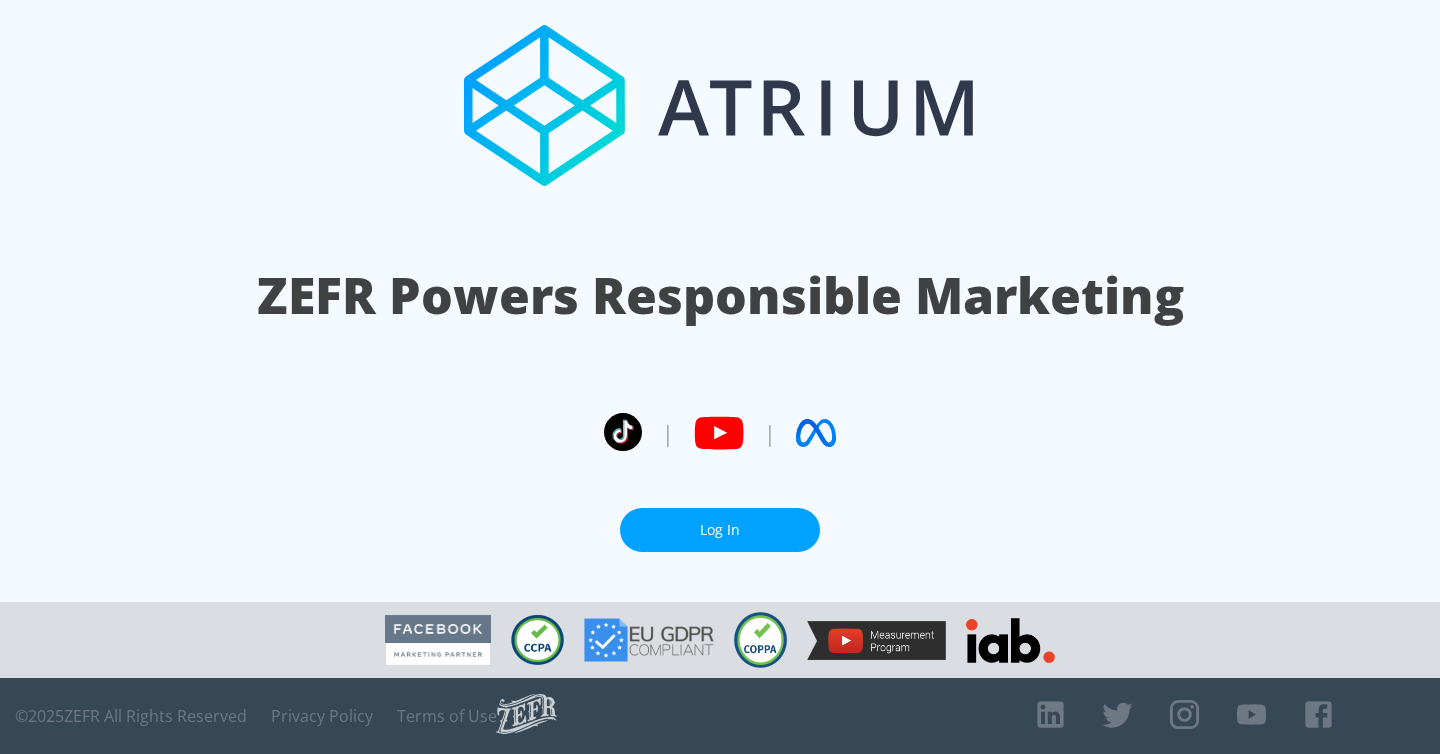 scroll, scrollTop: 0, scrollLeft: 0, axis: both 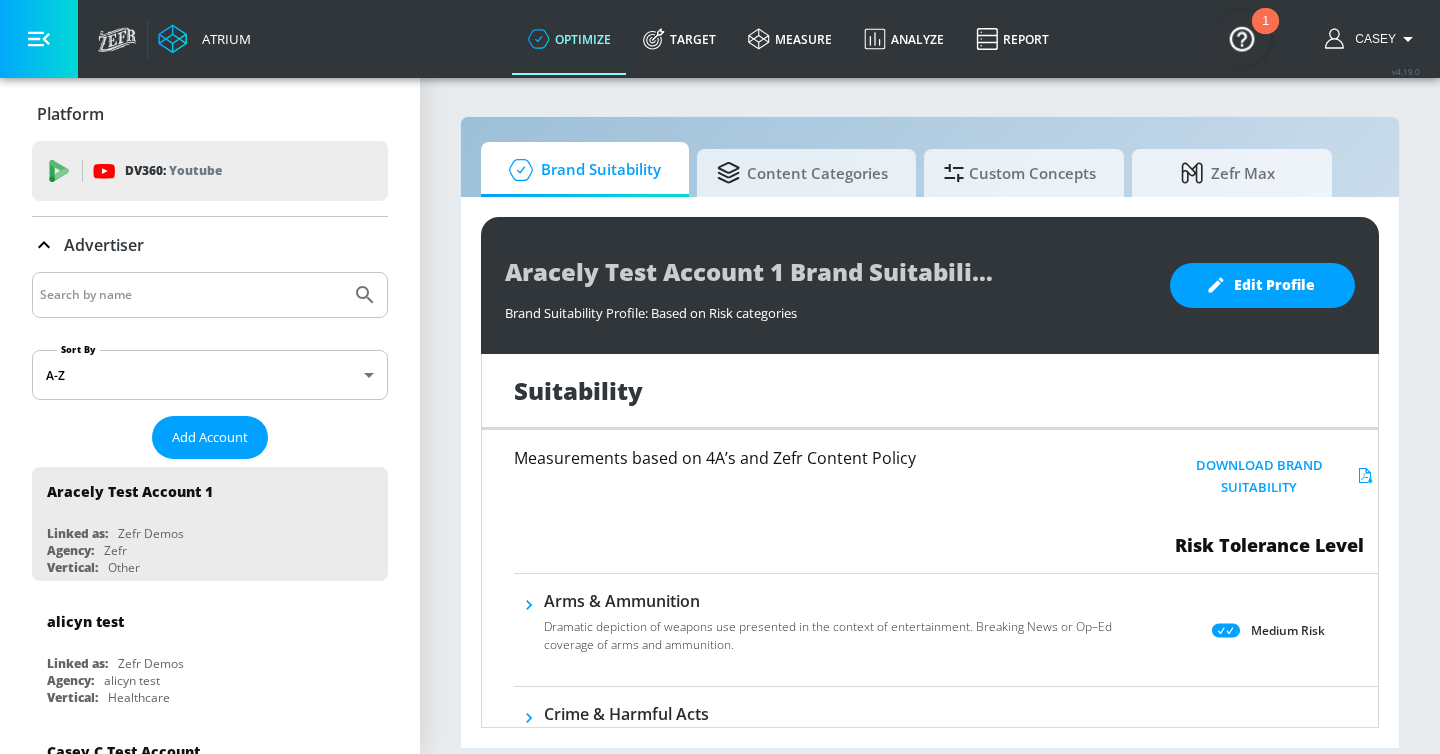click at bounding box center [191, 295] 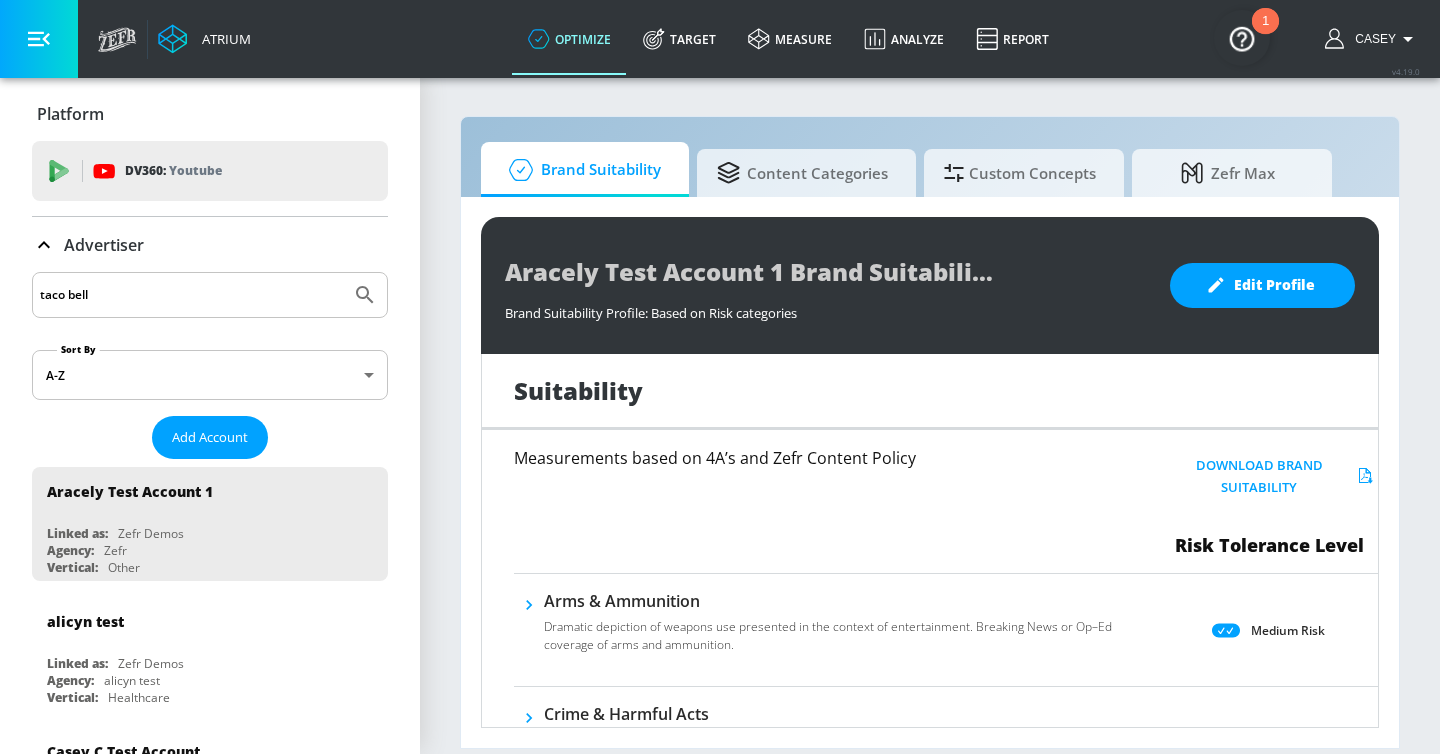 type on "taco bell" 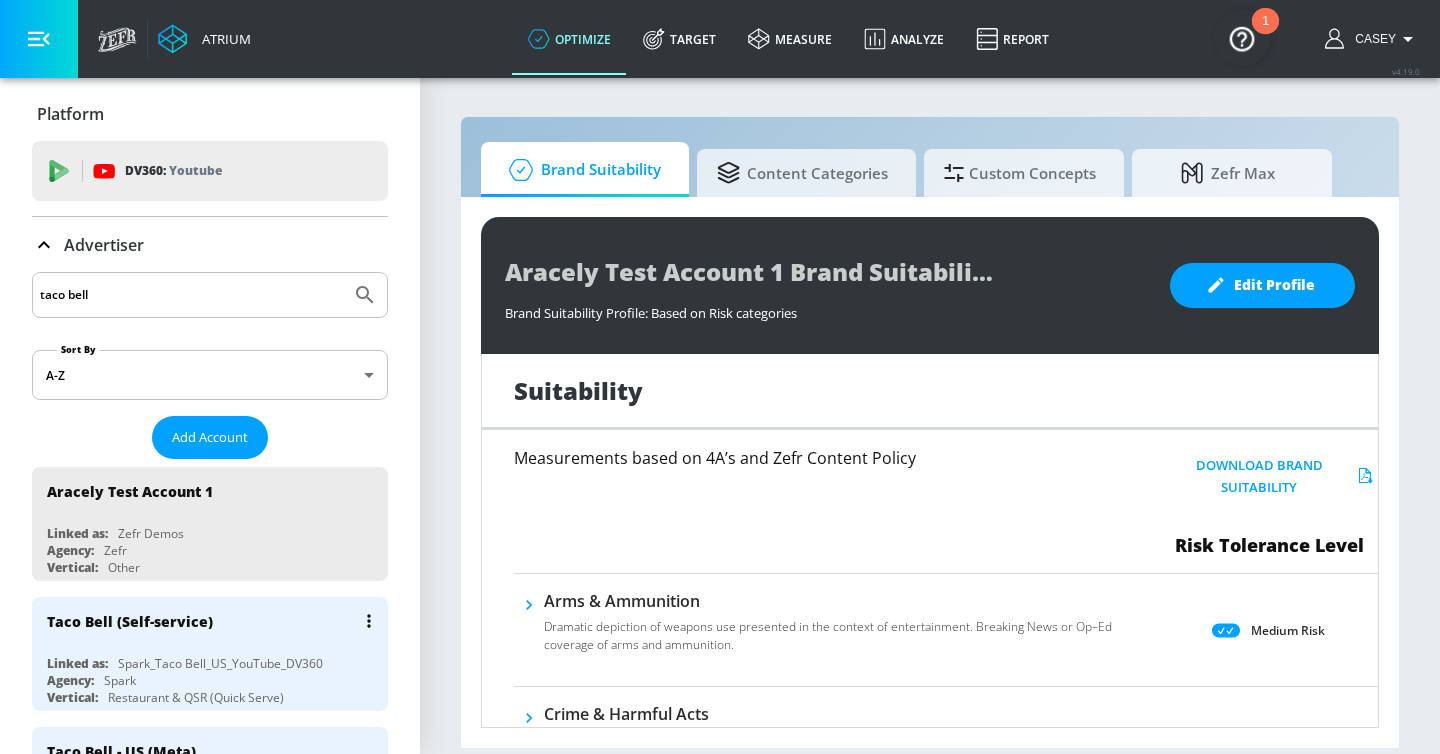 click on "Taco Bell (Self-service)" at bounding box center [215, 621] 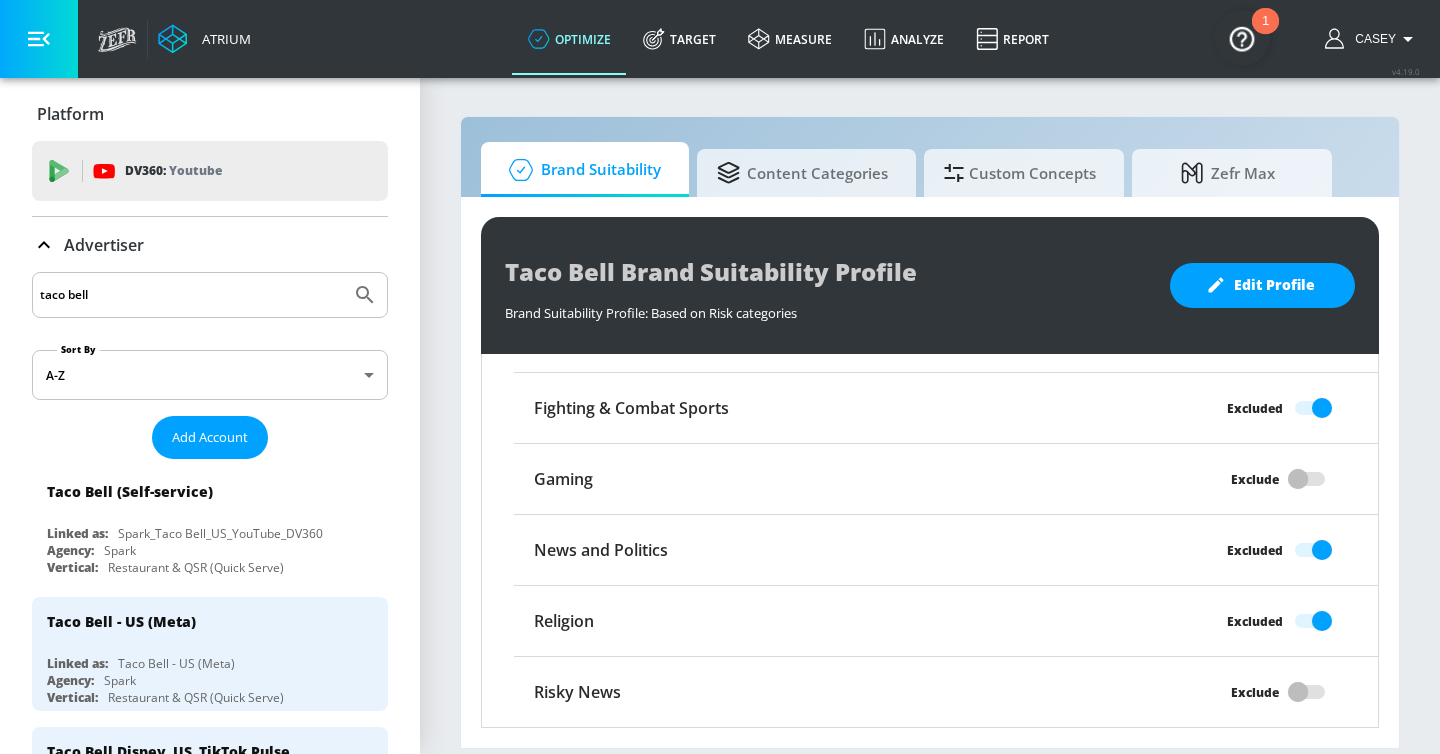 scroll, scrollTop: 1711, scrollLeft: 0, axis: vertical 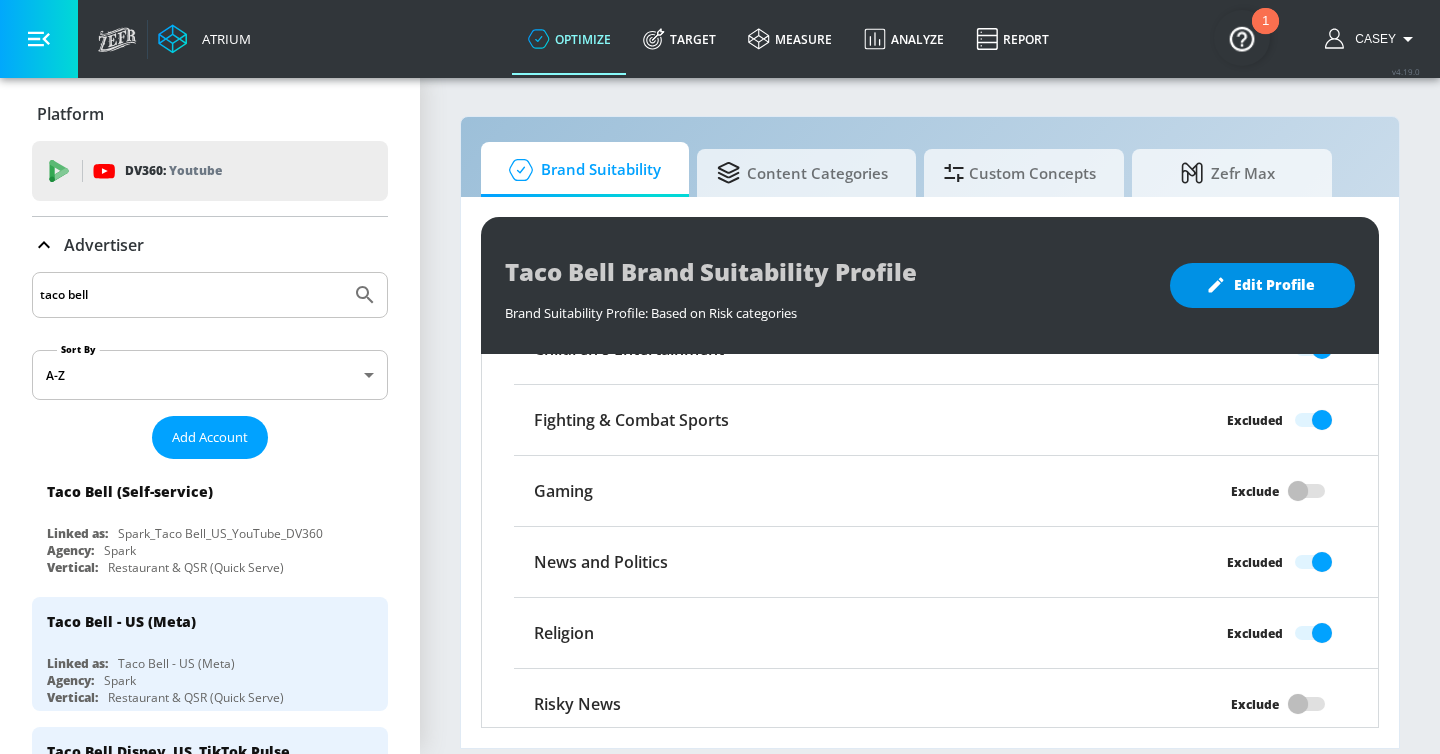 click on "Edit Profile" at bounding box center (1262, 285) 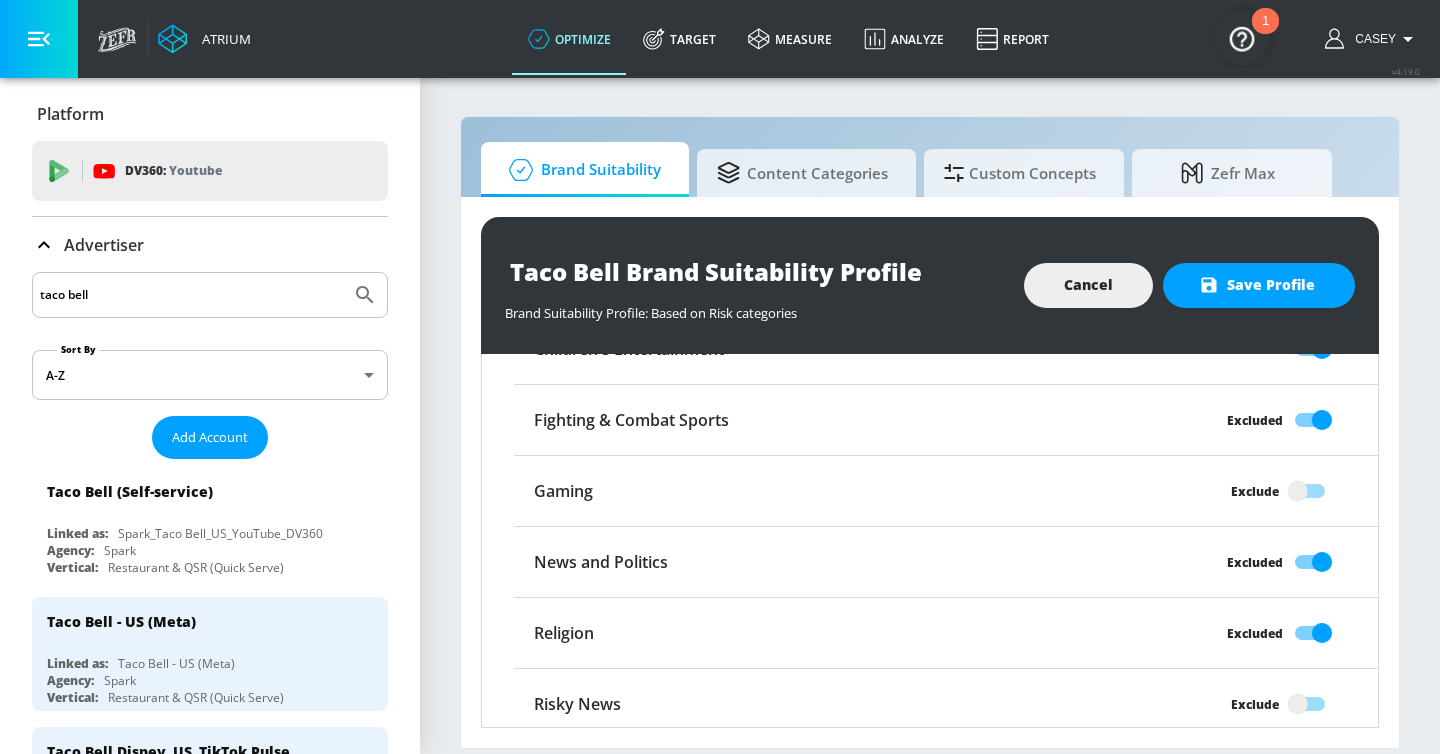 click on "Exclude" at bounding box center (1298, 704) 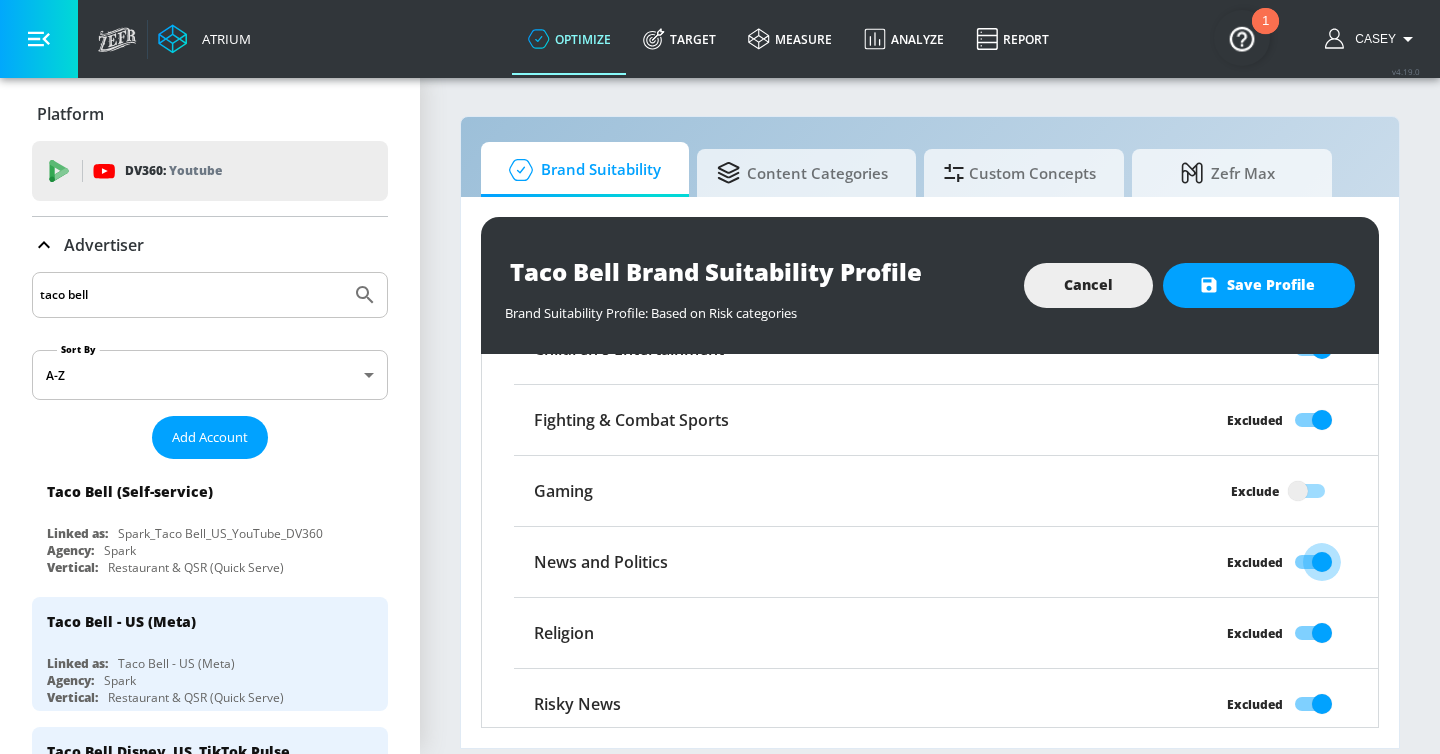 click on "Excluded" at bounding box center (1322, 562) 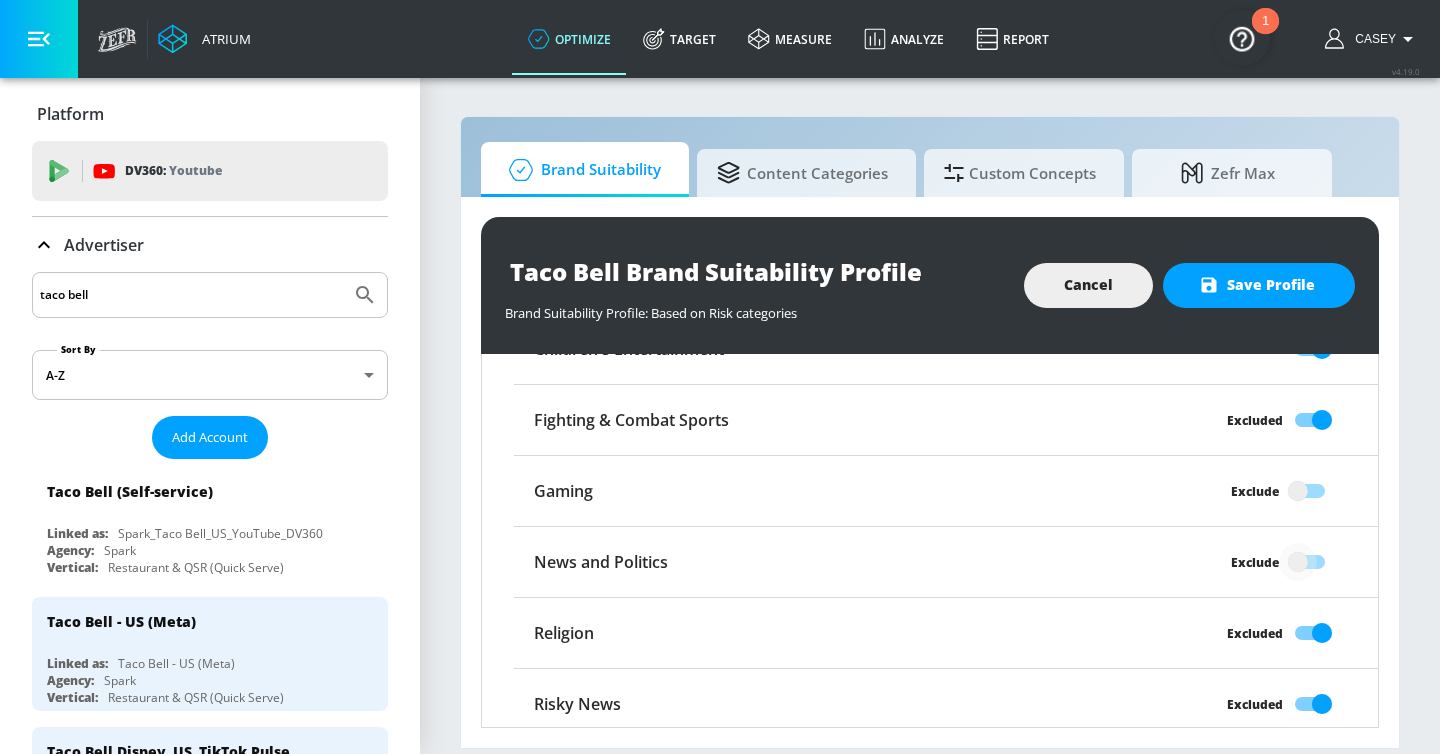 click on "Exclude" at bounding box center (1298, 562) 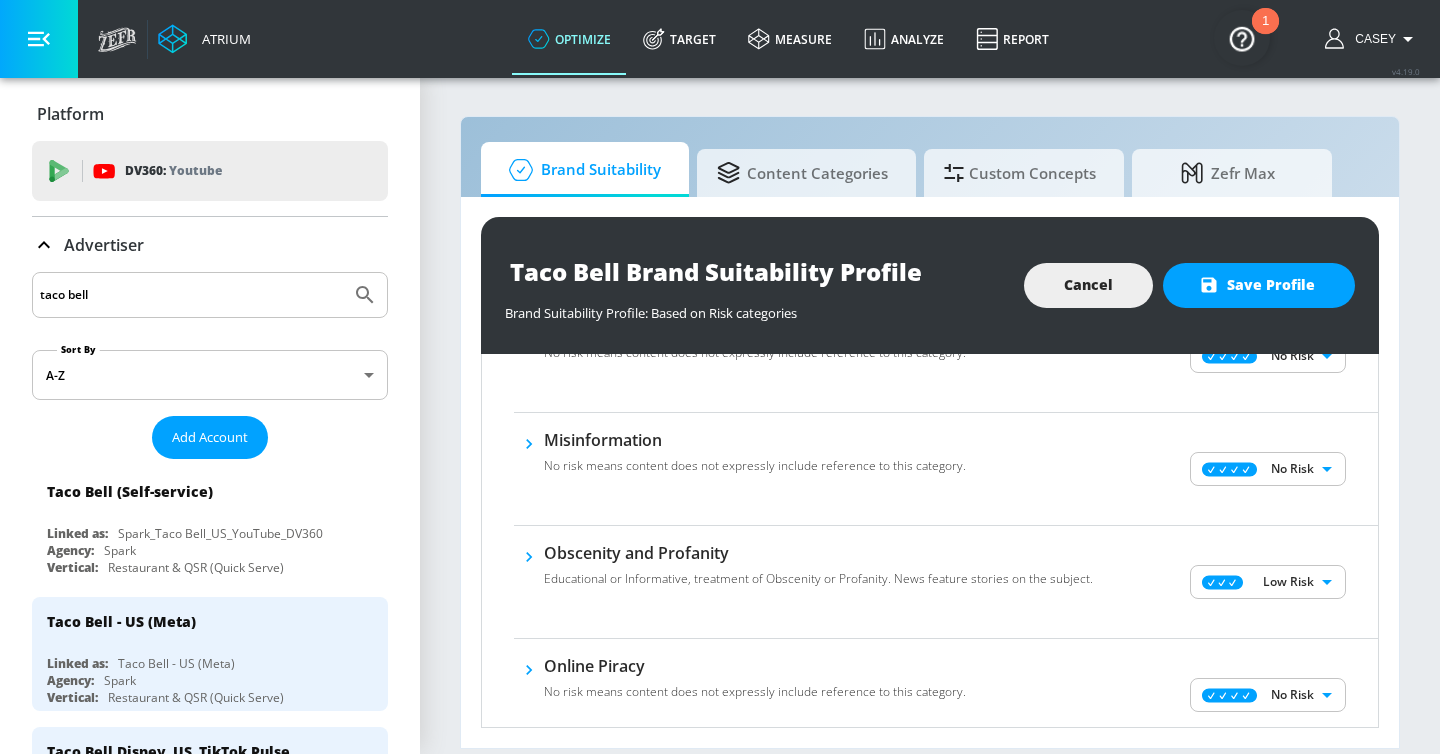 scroll, scrollTop: 725, scrollLeft: 0, axis: vertical 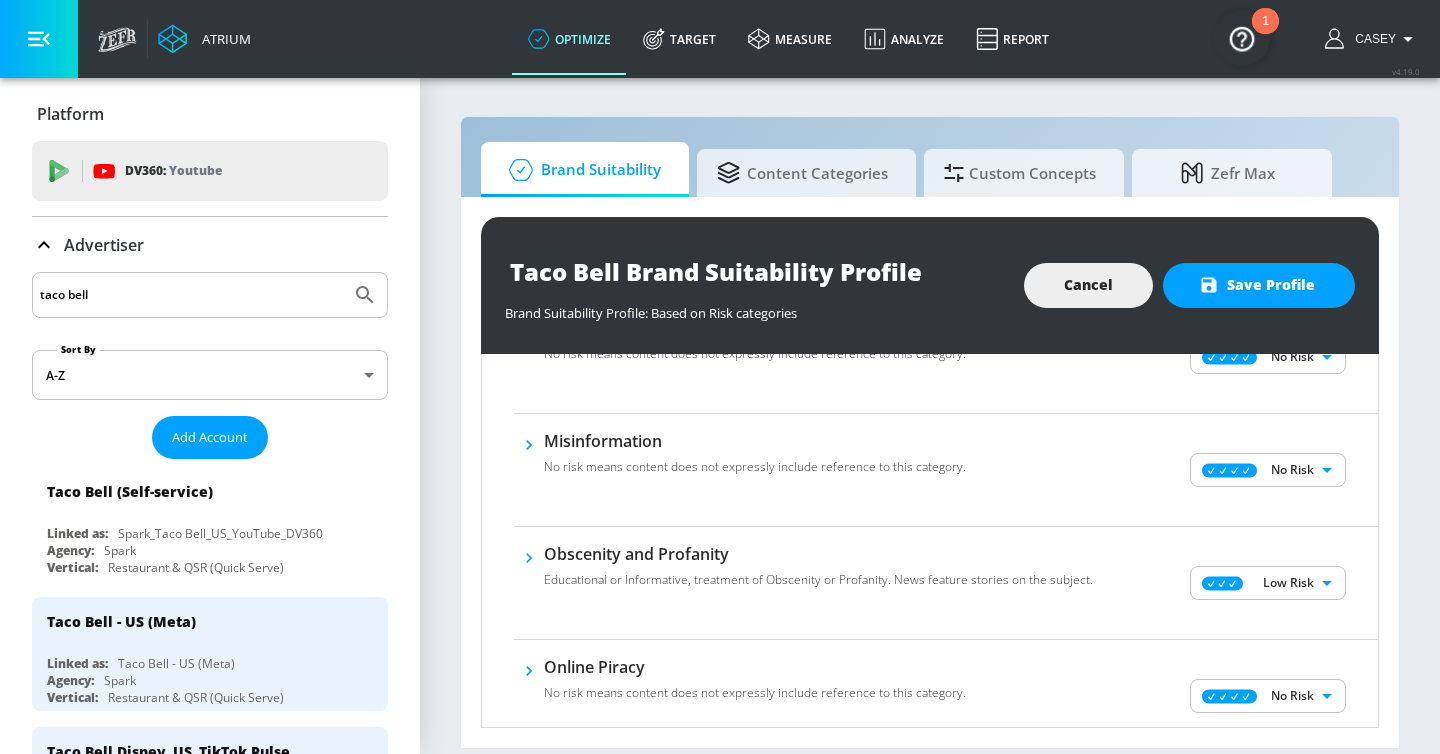 click 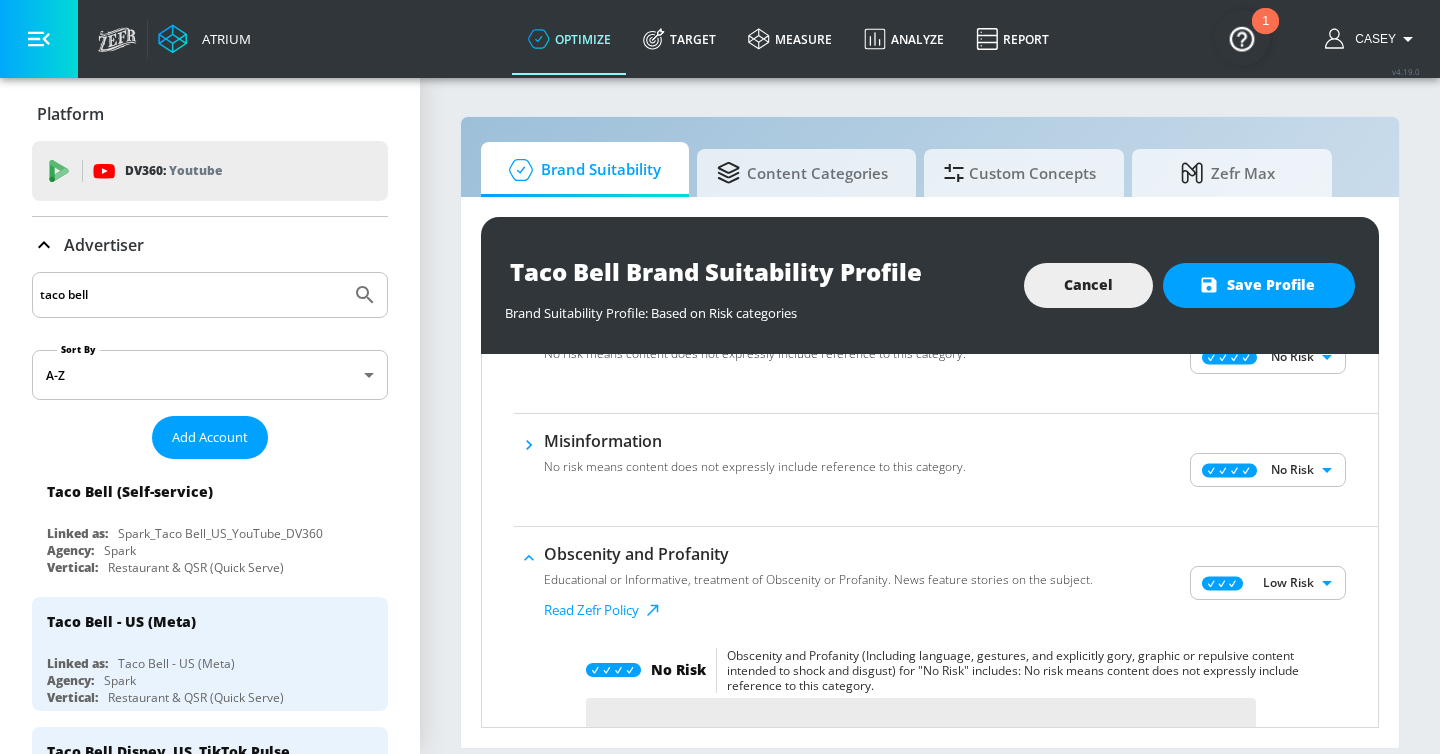 click on "Atrium optimize Target measure Analyze Report optimize Target measure Analyze Report v 4.19.0 Casey Platform DV360:   Youtube DV360:   Youtube Advertiser taco bell Sort By A-Z asc ​ Add Account Taco Bell (Self-service) Linked as: Spark_Taco Bell_US_YouTube_DV360 Agency: Spark Vertical: Restaurant & QSR (Quick Serve) Taco Bell - US (Meta) Linked as: Taco Bell - US (Meta) Agency: Spark Vertical: Restaurant & QSR (Quick Serve) Taco Bell Disney_US_TikTok Pulse Linked as: Taco Bell Pulse Premiere_US_TikTok Agency: Spark Vertical: Restaurant & QSR (Quick Serve) Taco Bell  Linked as: Zefr Demos Agency: Spark  Vertical: Restaurant & QSR (Quick Serve) Taco Bell - US (TikTok) Linked as: Taco Bell - US (TikTok) Agency: Spark Vertical: Restaurant & QSR (Quick Serve) Taco Bell Linked as: Zefr Demos Agency: Spark Vertical: Restaurant & QSR (Quick Serve) alicyn test Linked as: Zefr Demos Agency: alicyn test Vertical: Healthcare Aracely Test Account 1 Linked as: Zefr Demos Agency: Zefr Vertical: Other Linked as: Agency:" at bounding box center (720, 377) 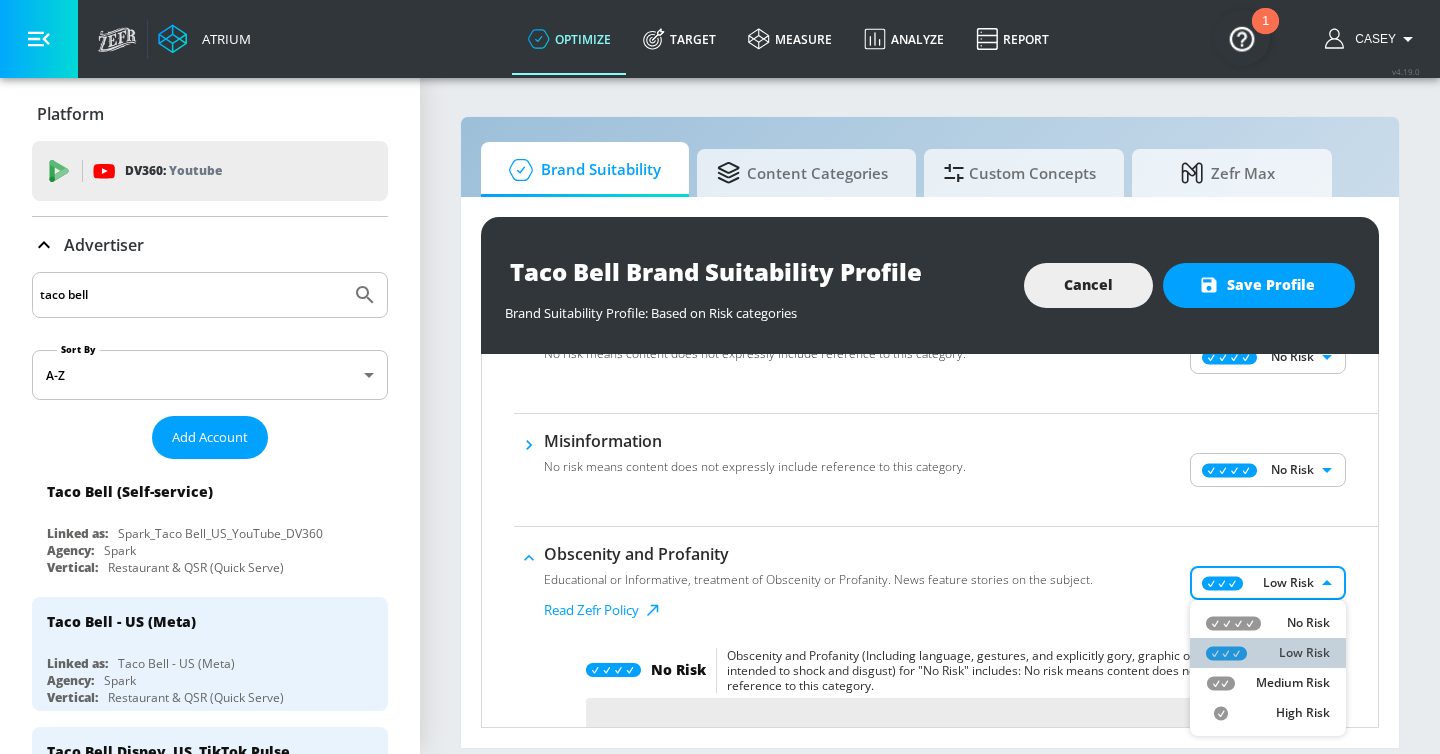 click on "Low Risk" at bounding box center [1268, 653] 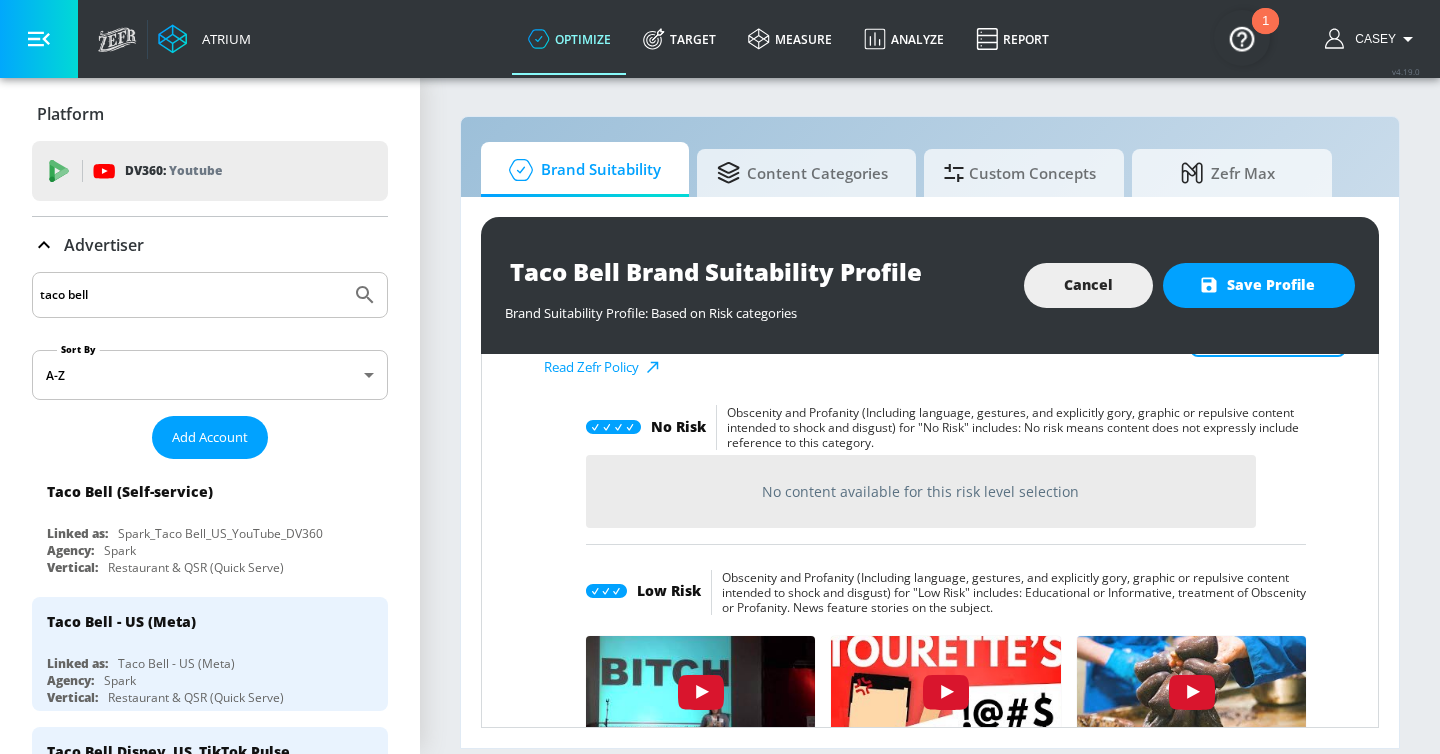 scroll, scrollTop: 929, scrollLeft: 0, axis: vertical 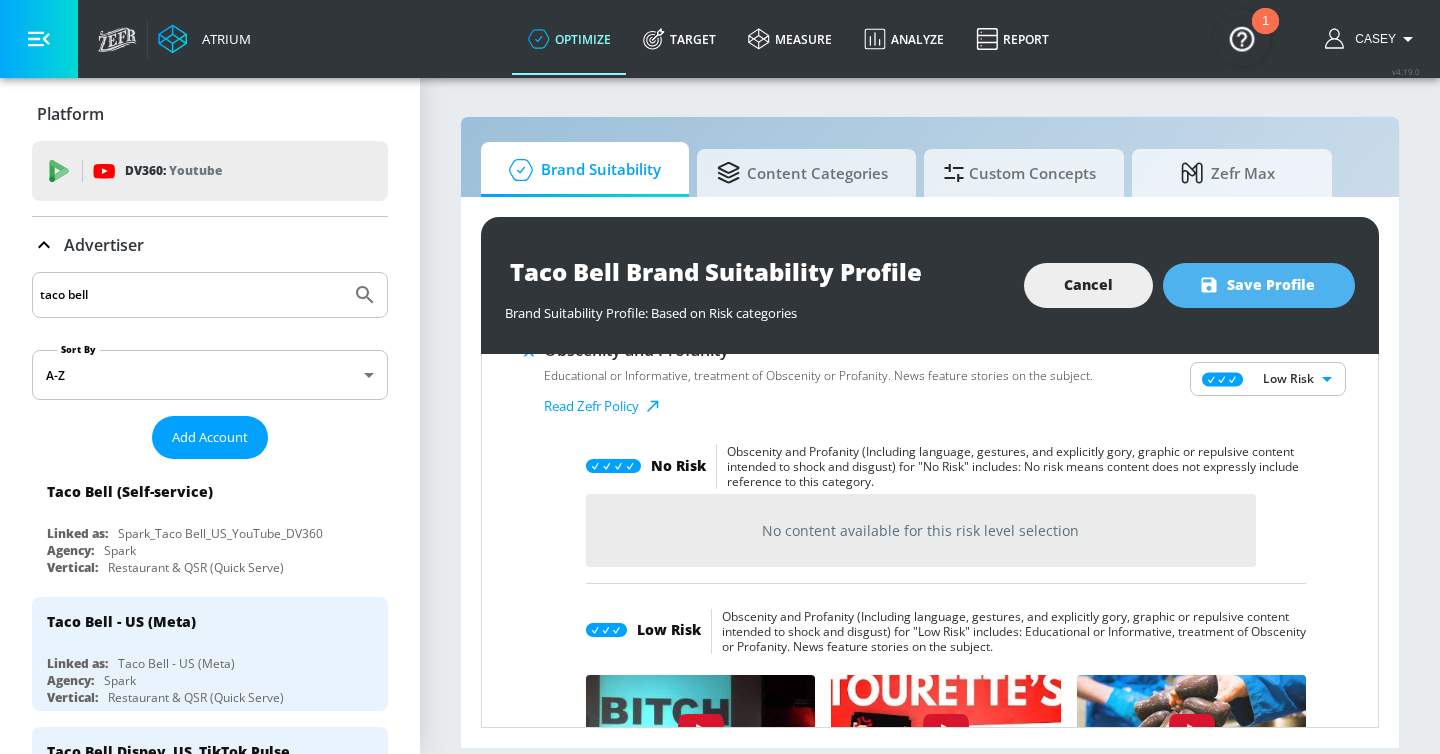 click on "Save Profile" at bounding box center (1259, 285) 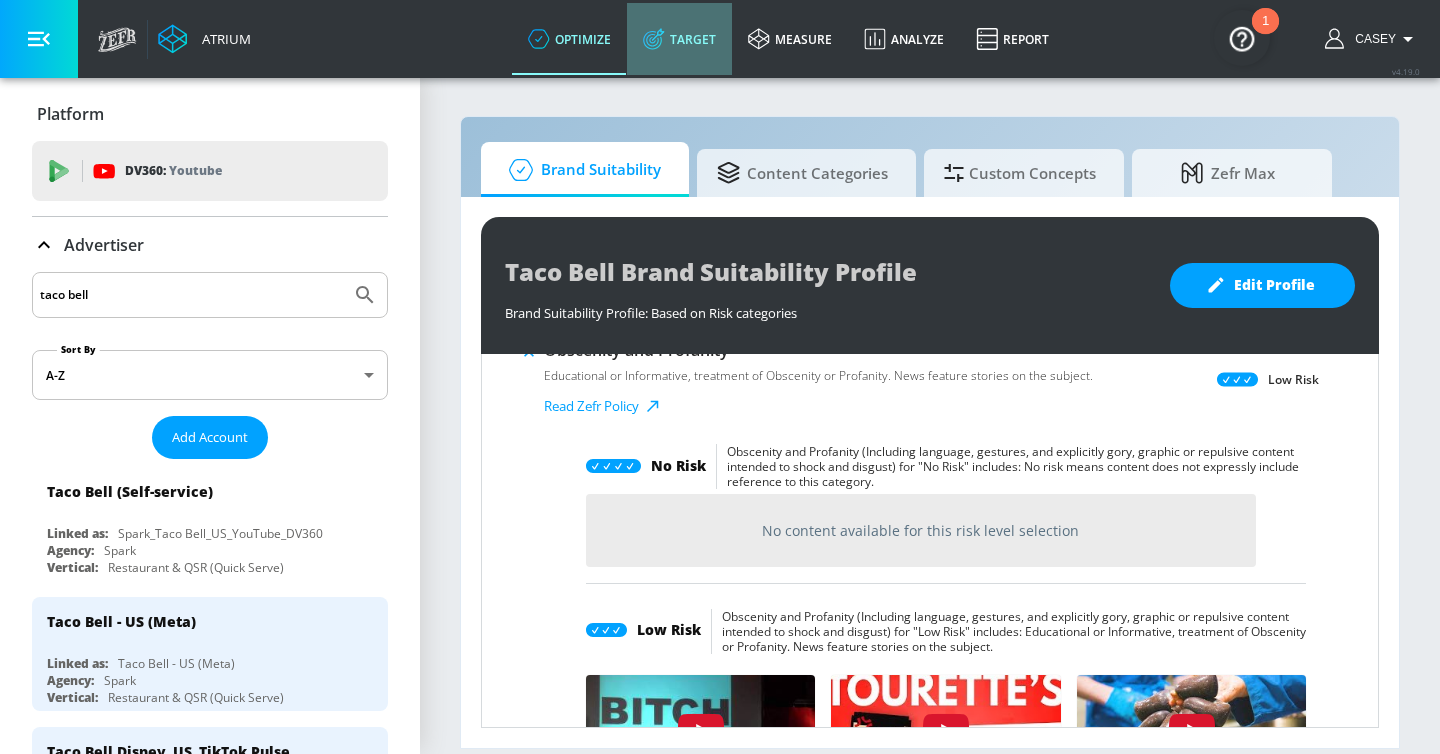 click on "Target" at bounding box center [679, 39] 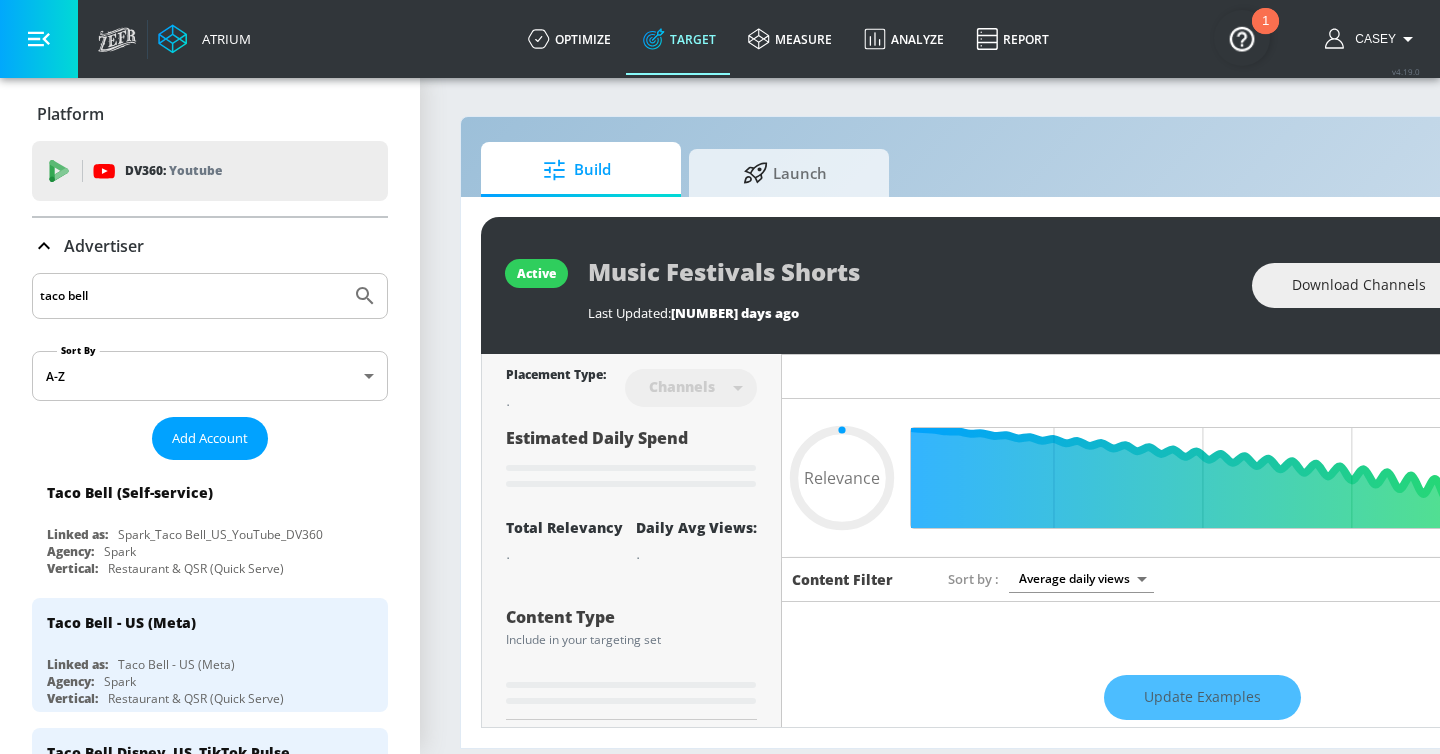 type on "0.05" 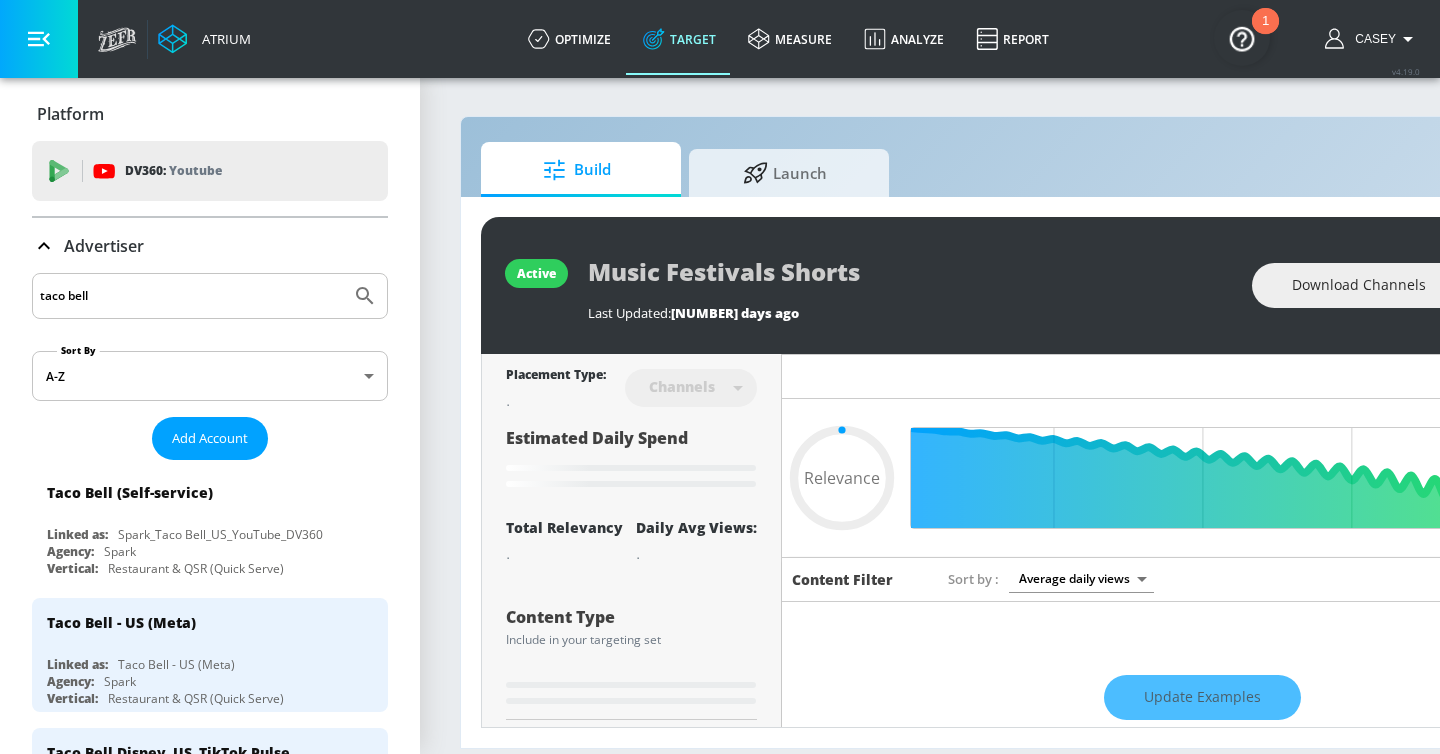 click 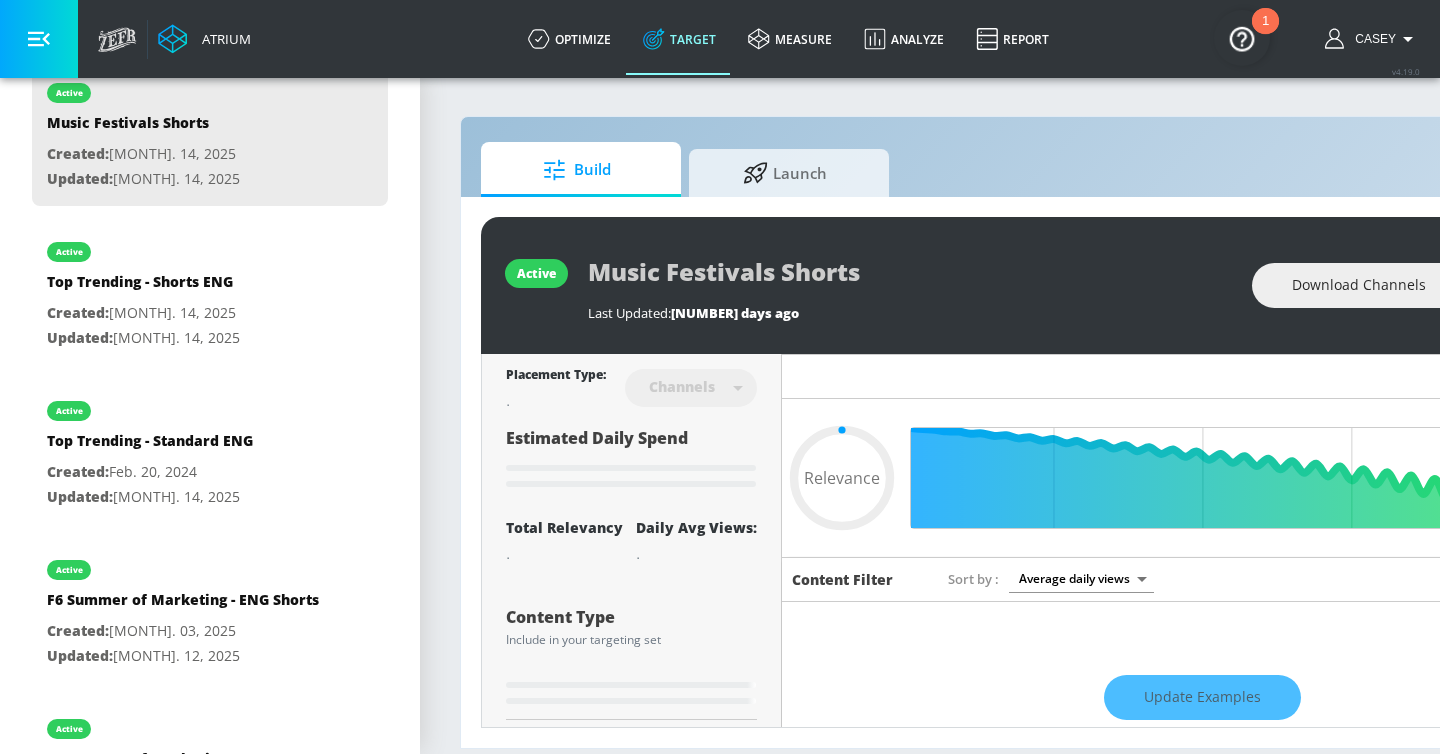 scroll, scrollTop: 612, scrollLeft: 0, axis: vertical 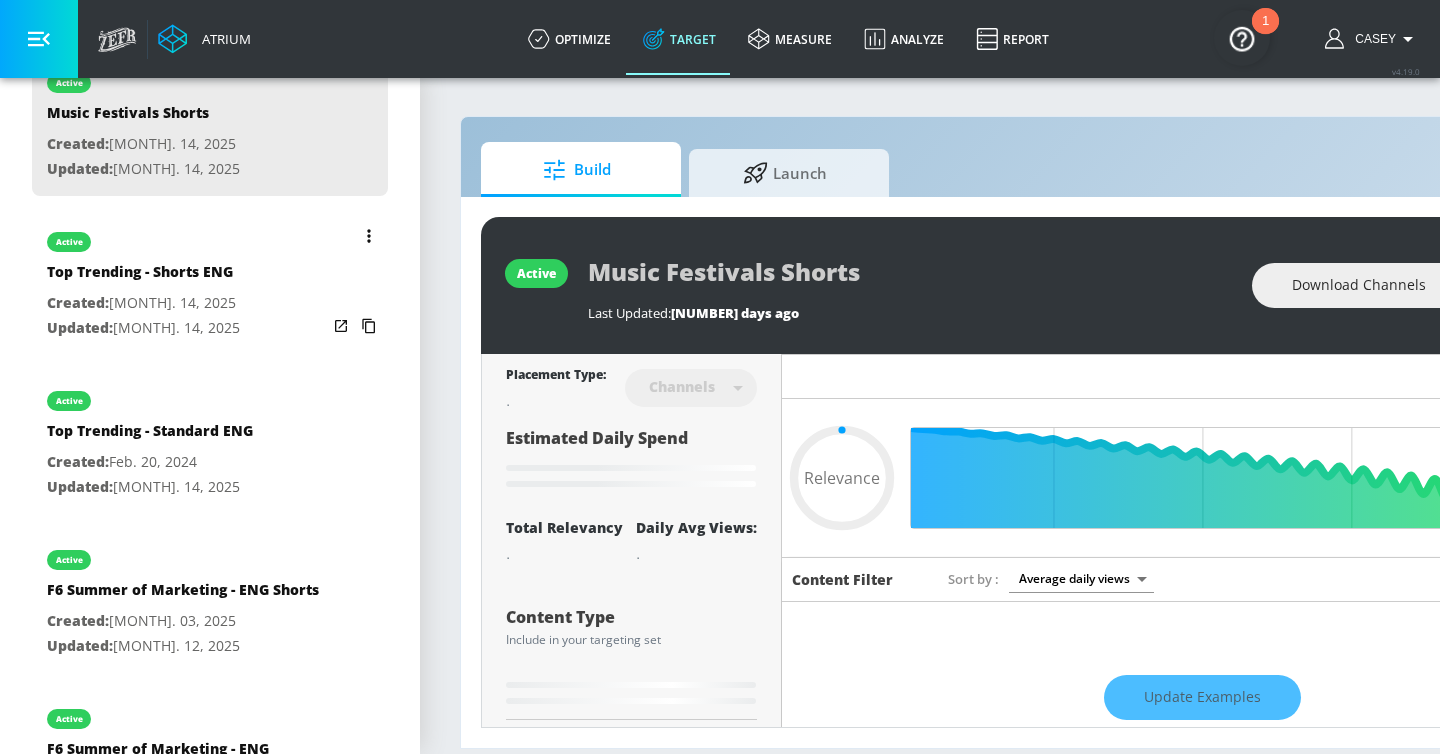 click on "active Top Trending - Shorts ENG Created:  Jul. 14, 2025 Updated:  Jul. 14, 2025" at bounding box center (210, 283) 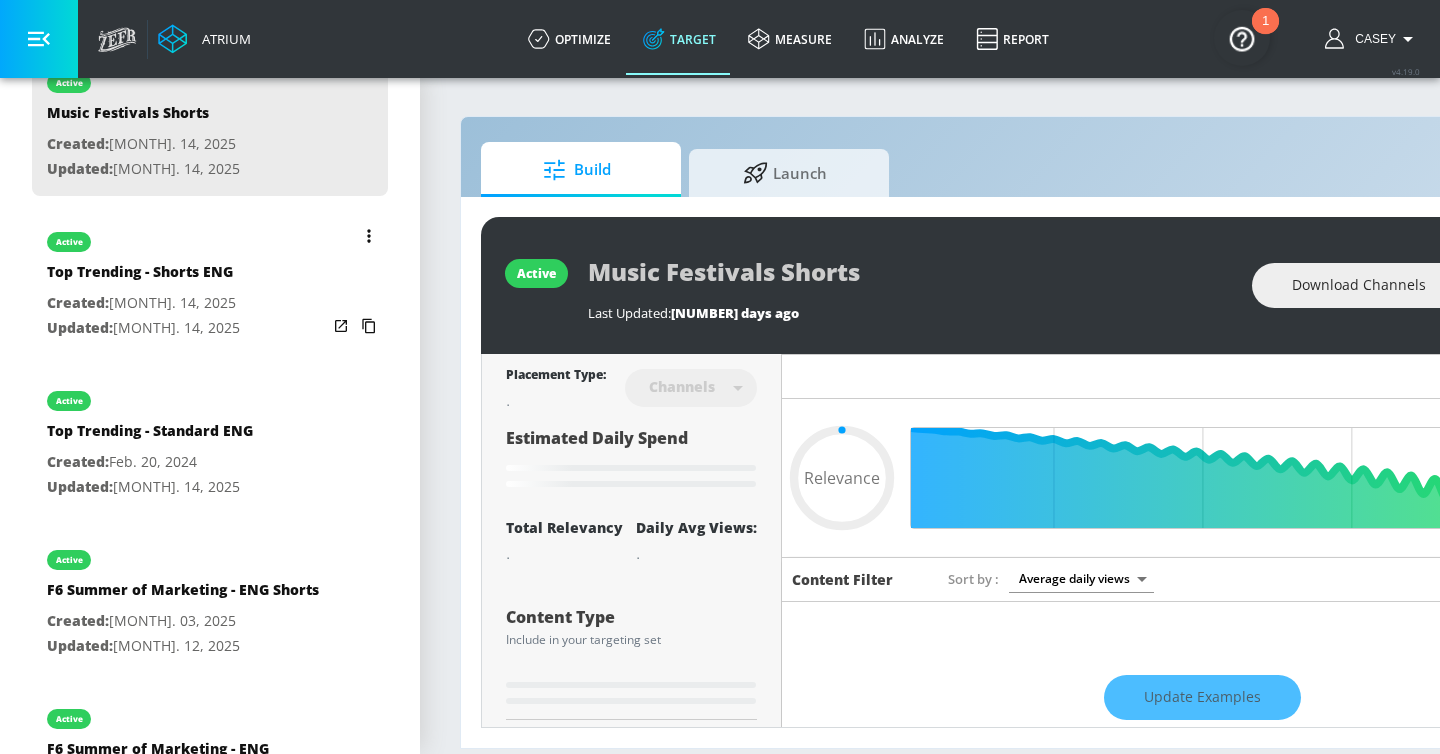 type on "Top Trending - Shorts ENG" 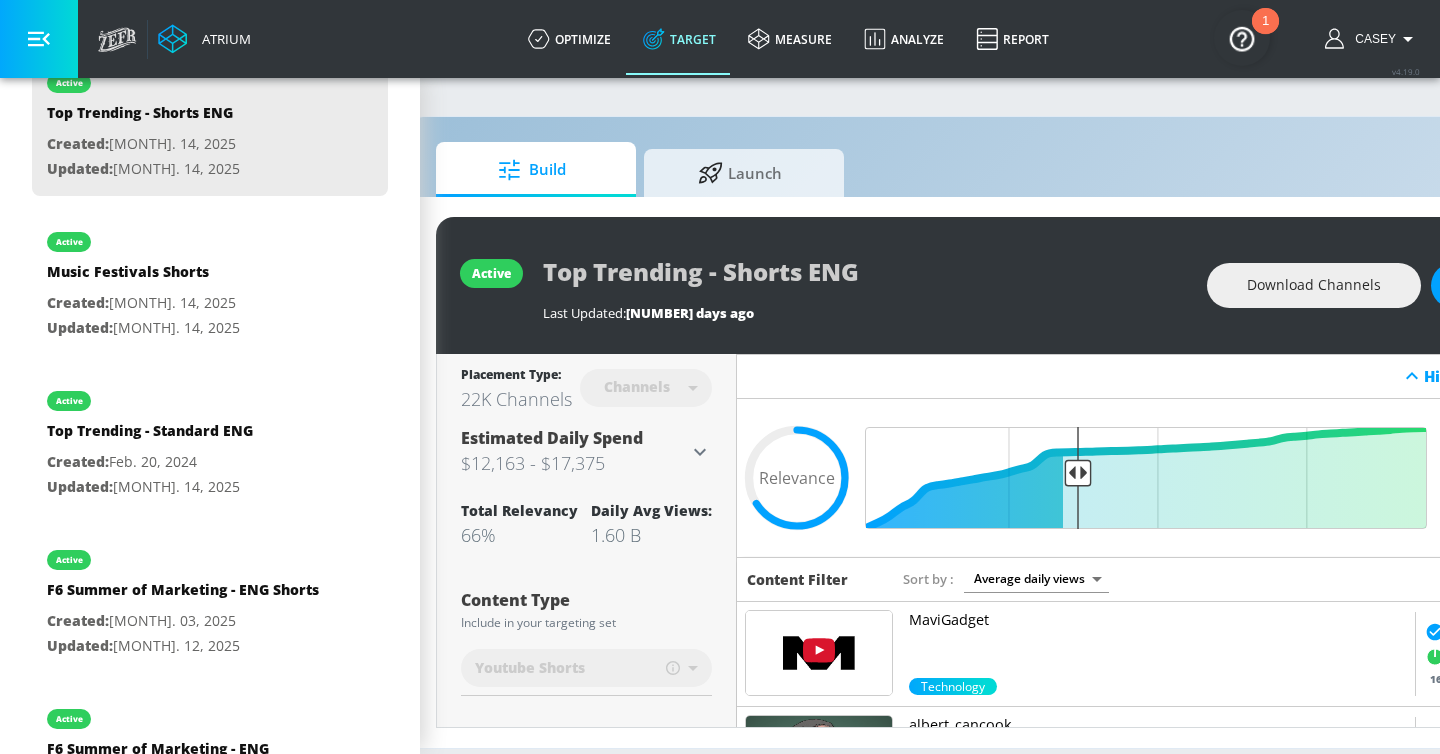 scroll, scrollTop: 0, scrollLeft: 244, axis: horizontal 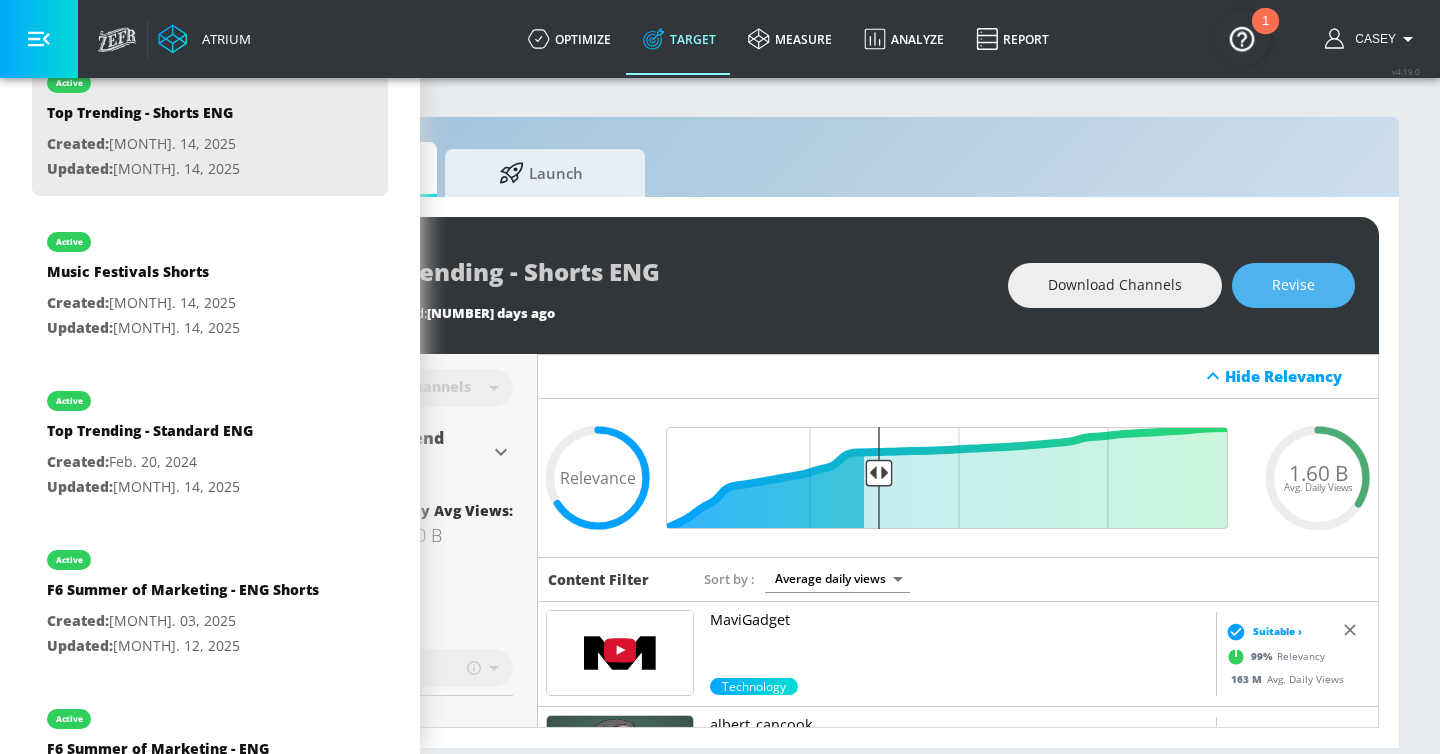 click on "Revise" at bounding box center [1293, 285] 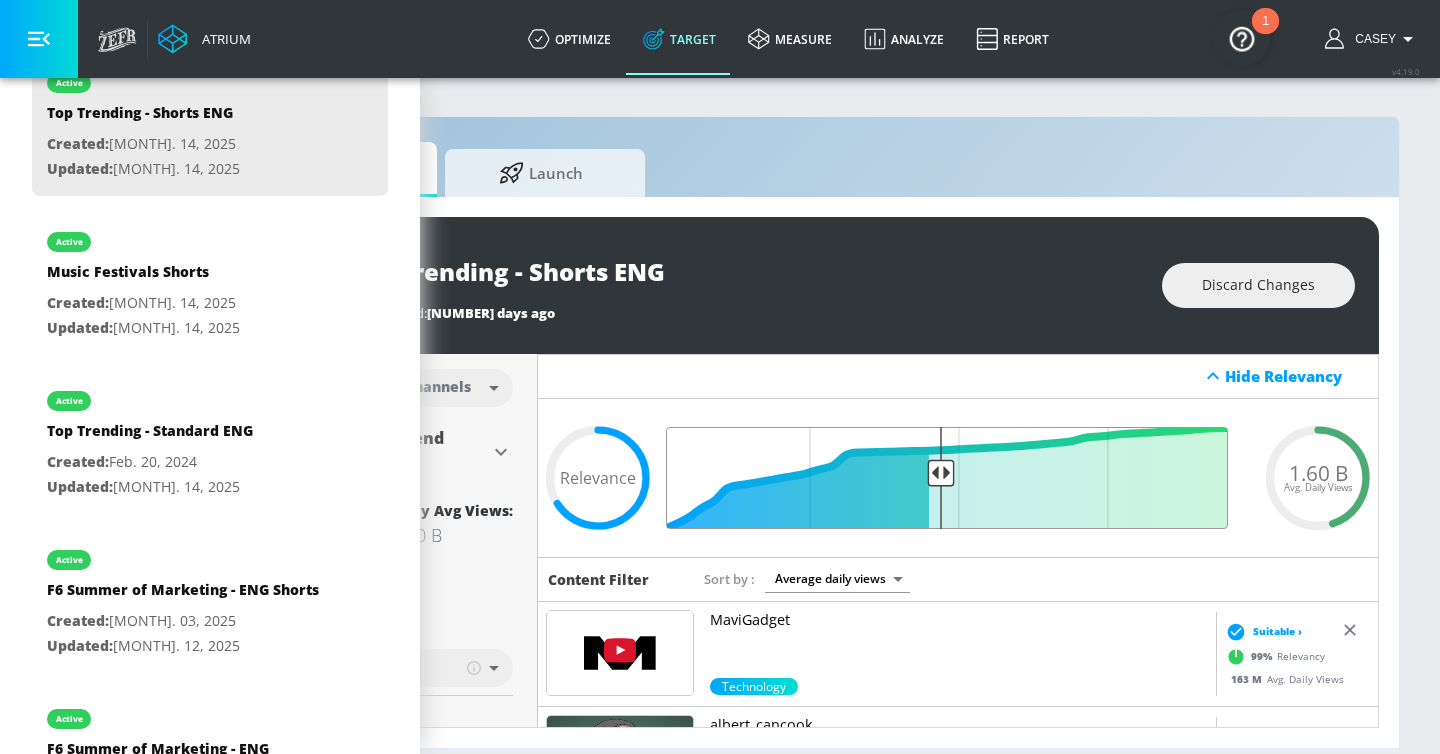 drag, startPoint x: 876, startPoint y: 477, endPoint x: 940, endPoint y: 477, distance: 64 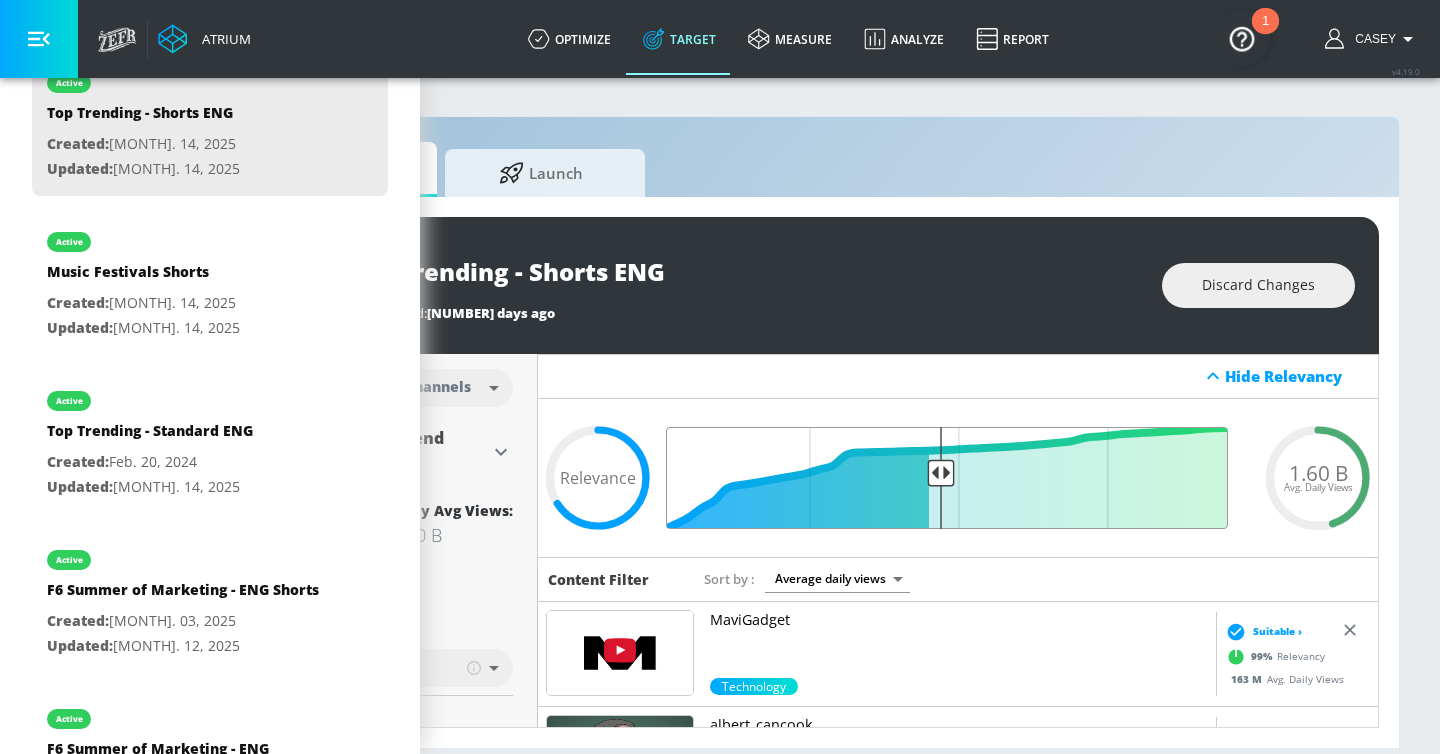 type on "0.55" 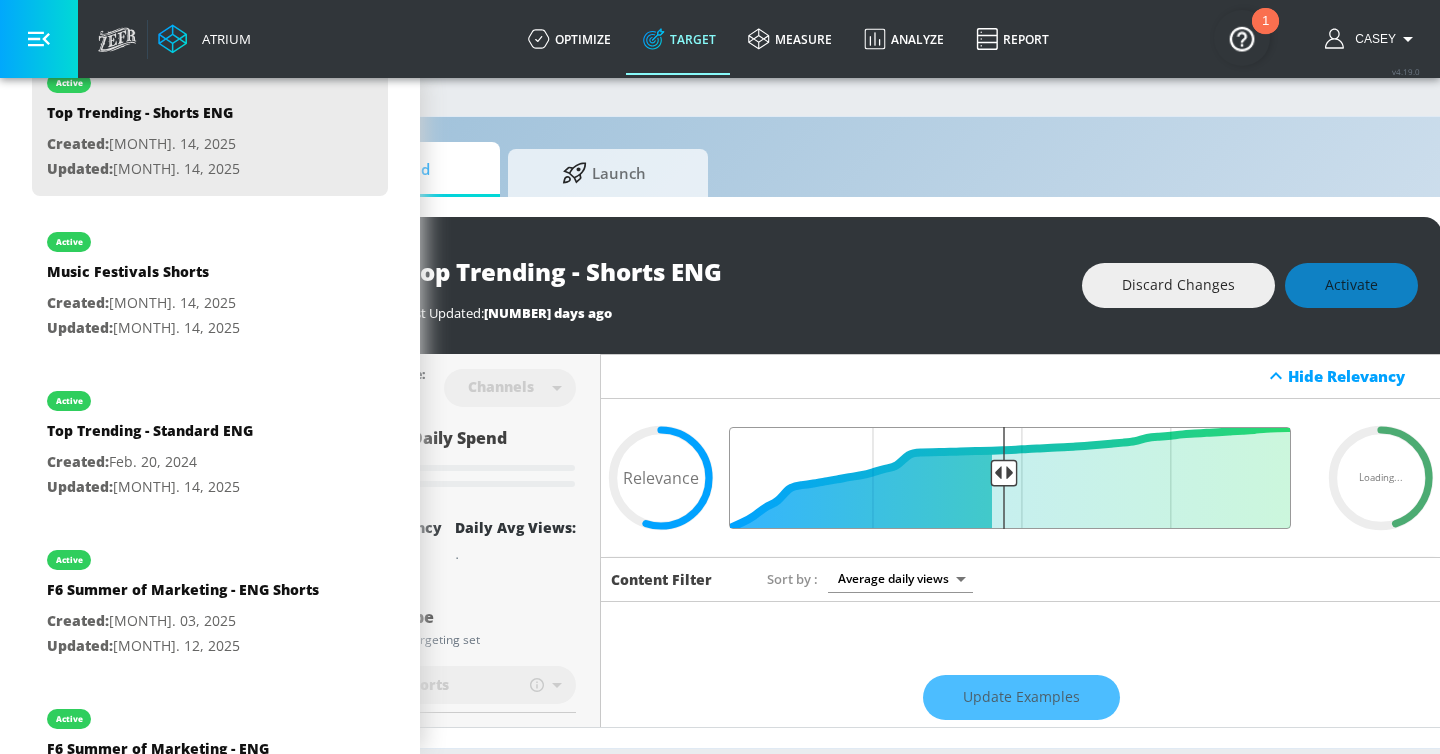 scroll, scrollTop: 0, scrollLeft: 244, axis: horizontal 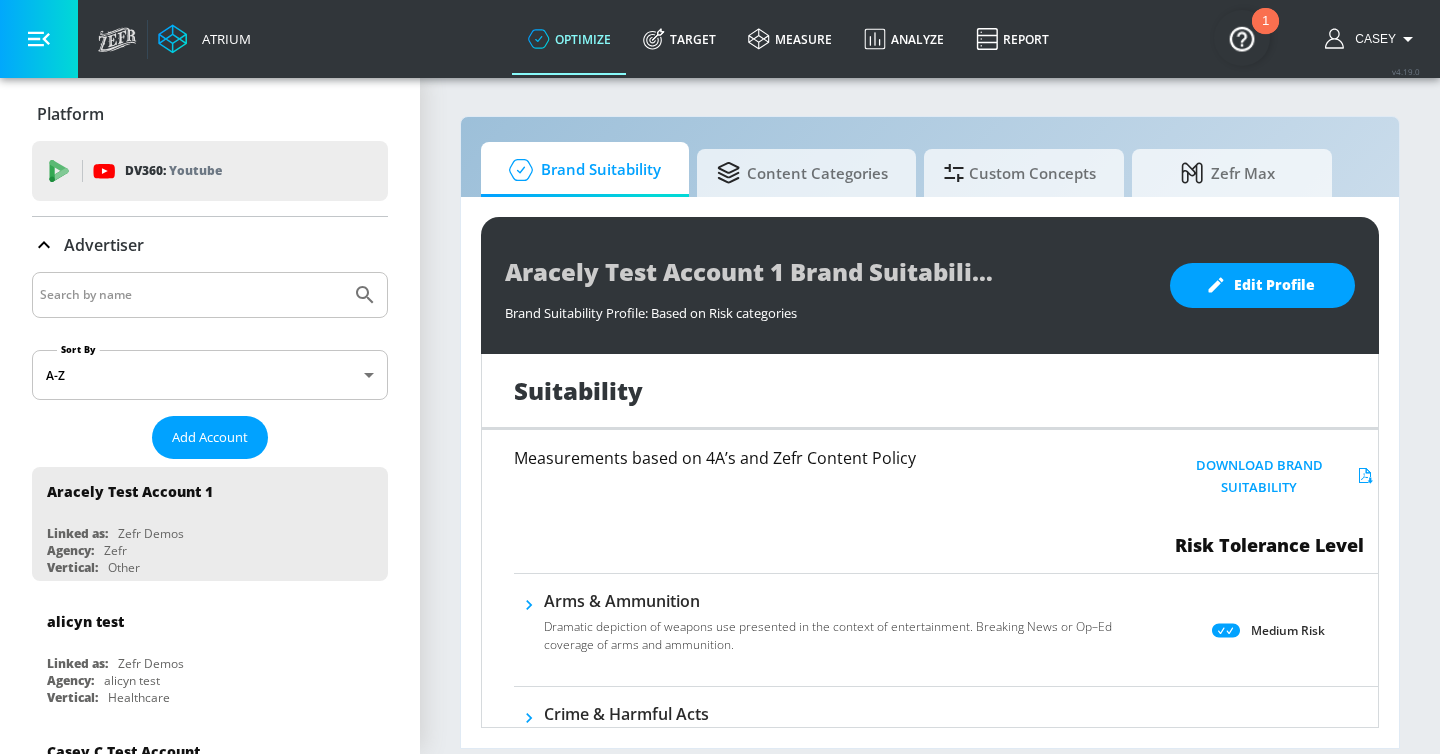 click at bounding box center (191, 295) 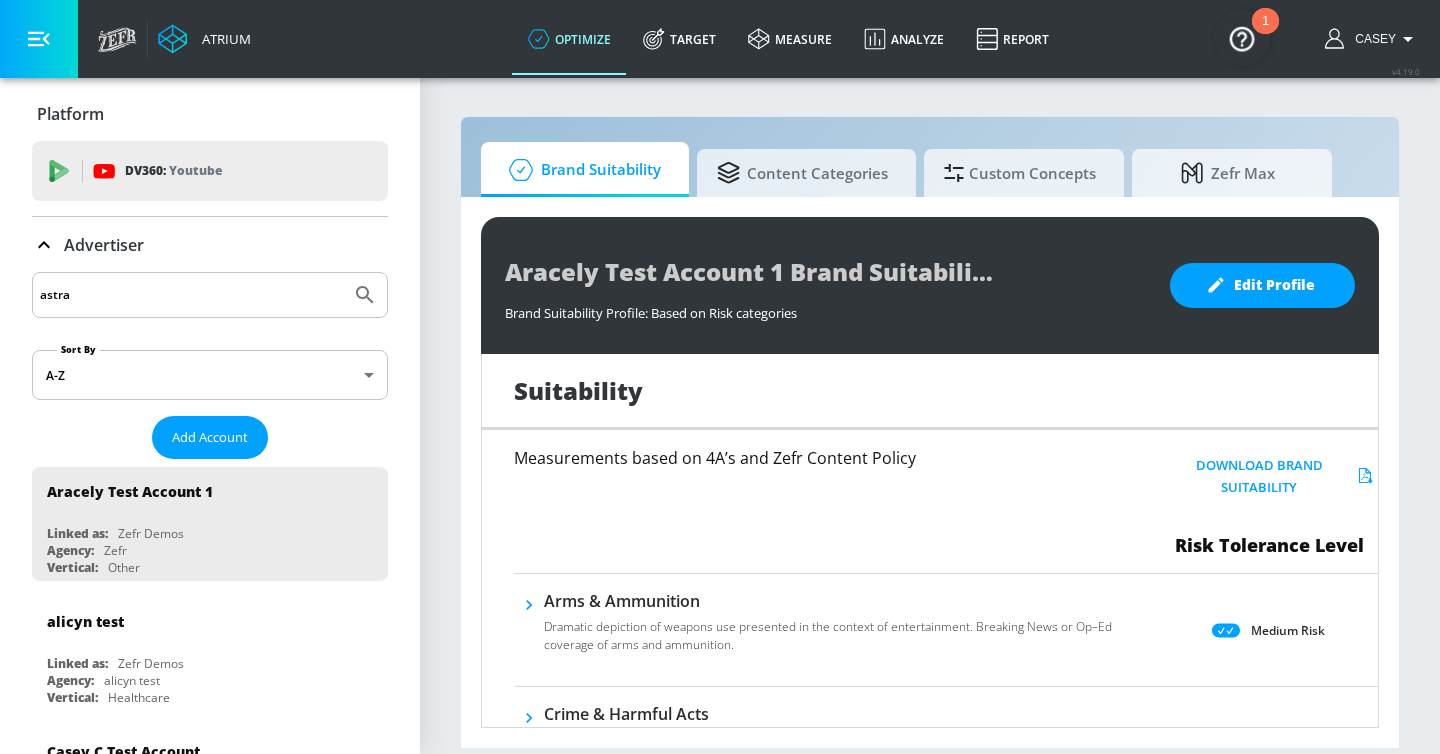 click at bounding box center (365, 295) 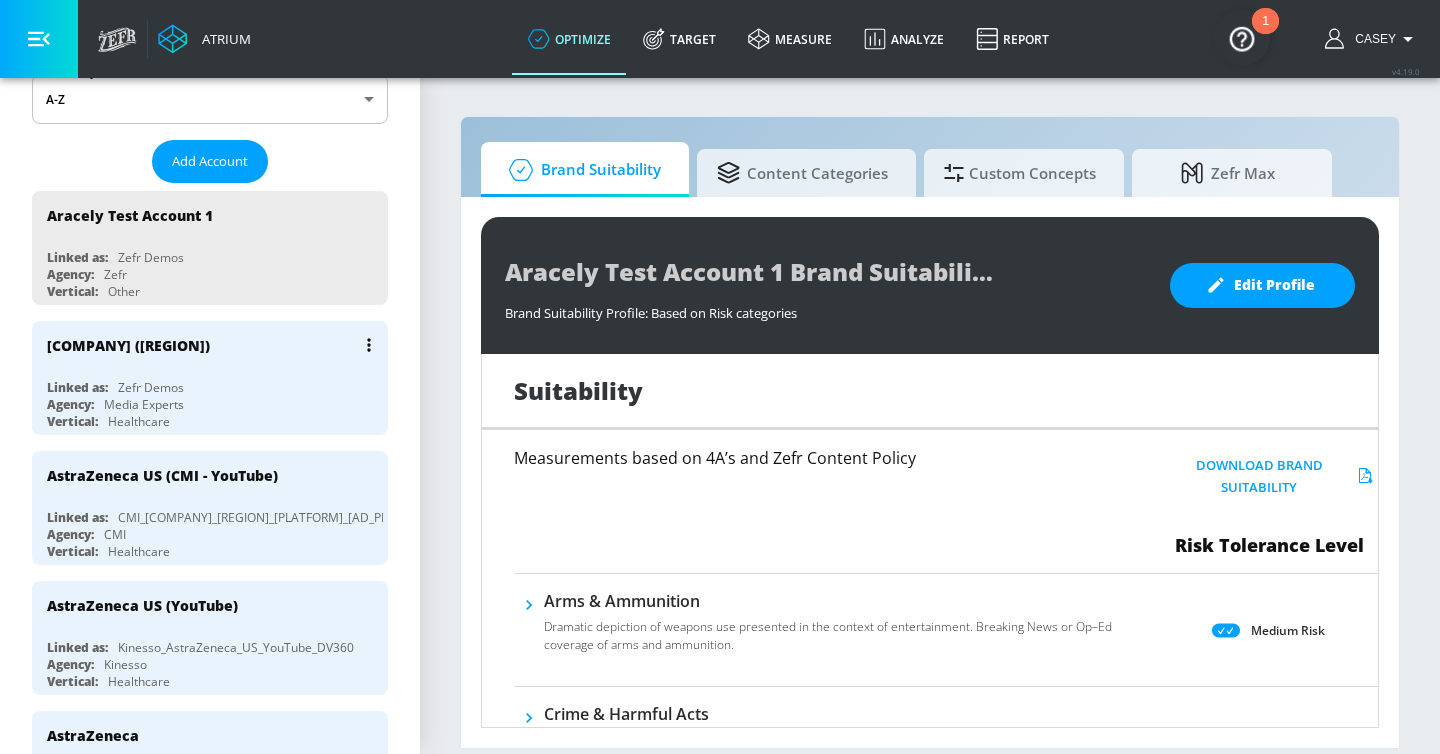 scroll, scrollTop: 300, scrollLeft: 0, axis: vertical 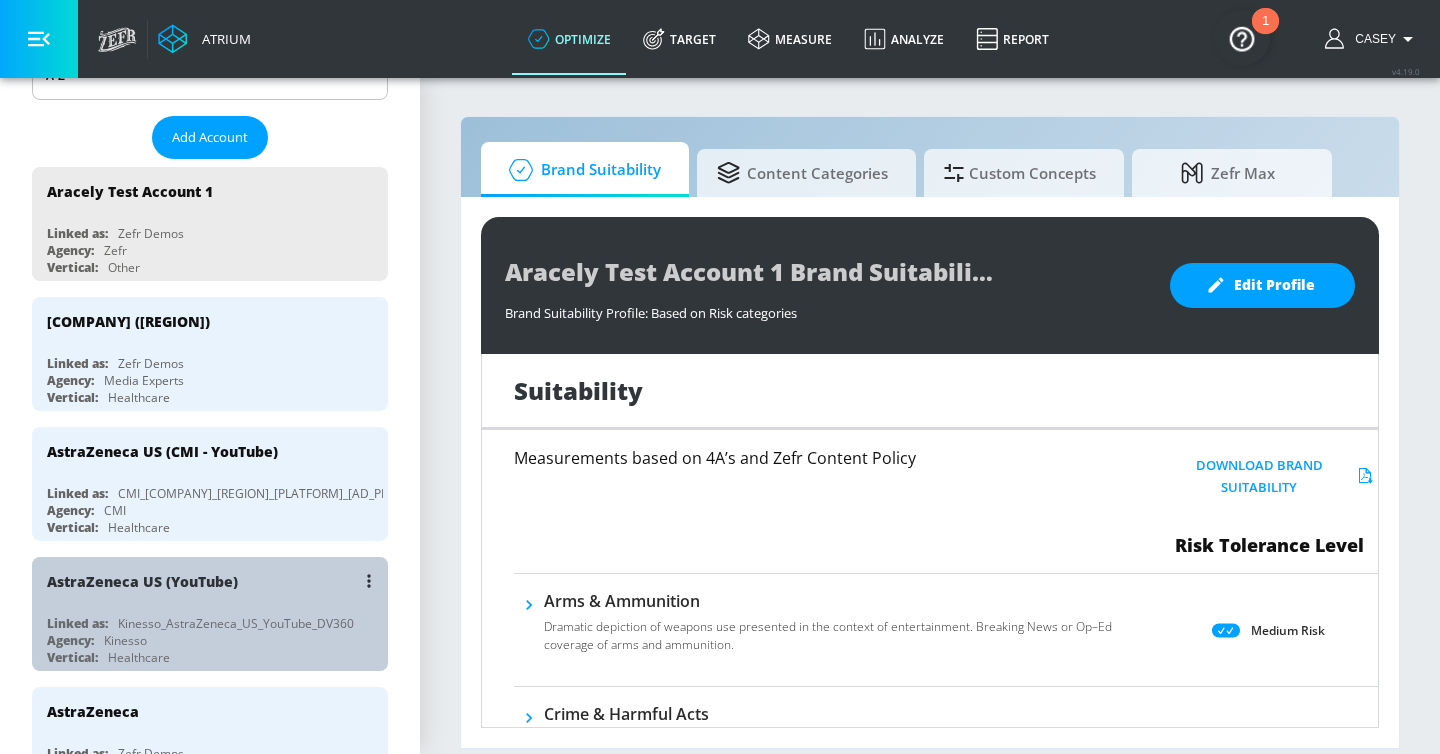 click on "AstraZeneca US (YouTube)" at bounding box center (215, 581) 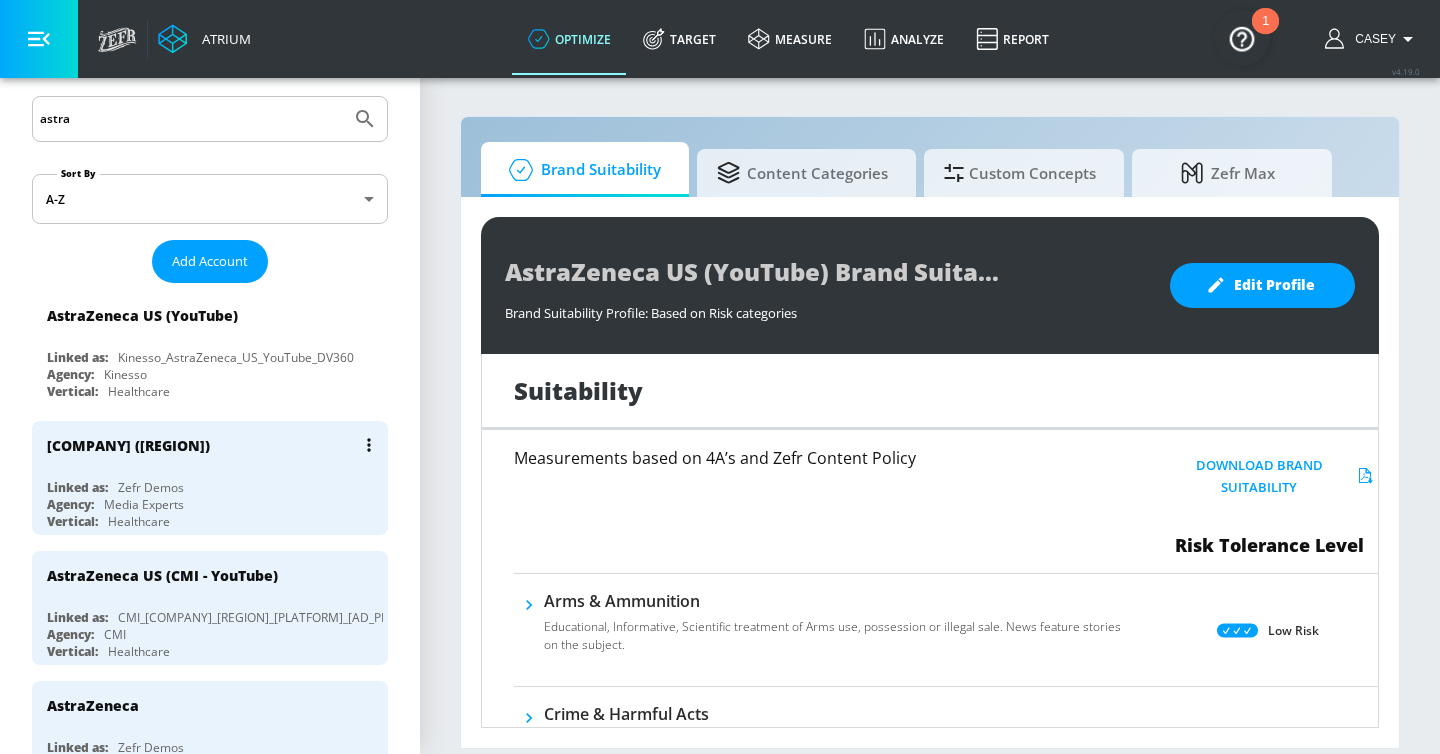 scroll, scrollTop: 138, scrollLeft: 0, axis: vertical 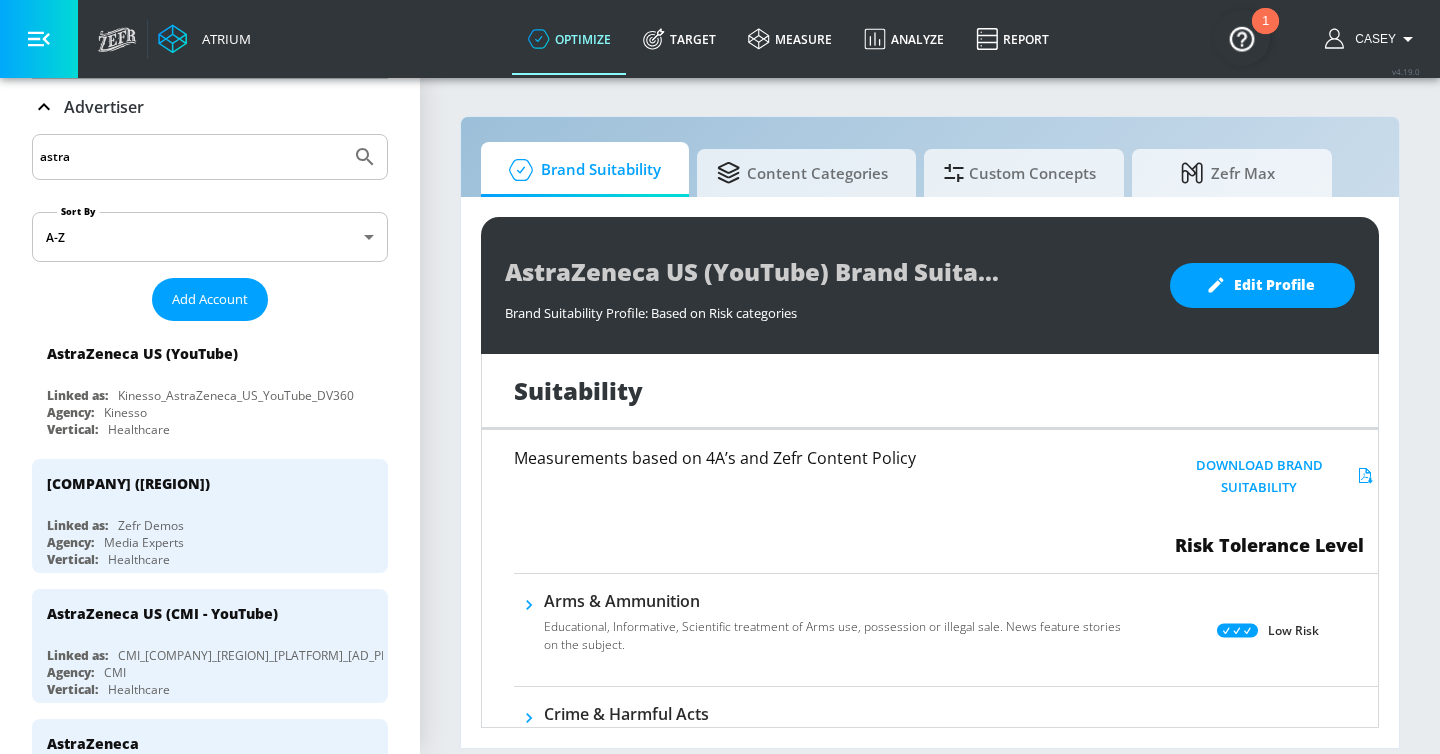 click on "astra" at bounding box center (191, 157) 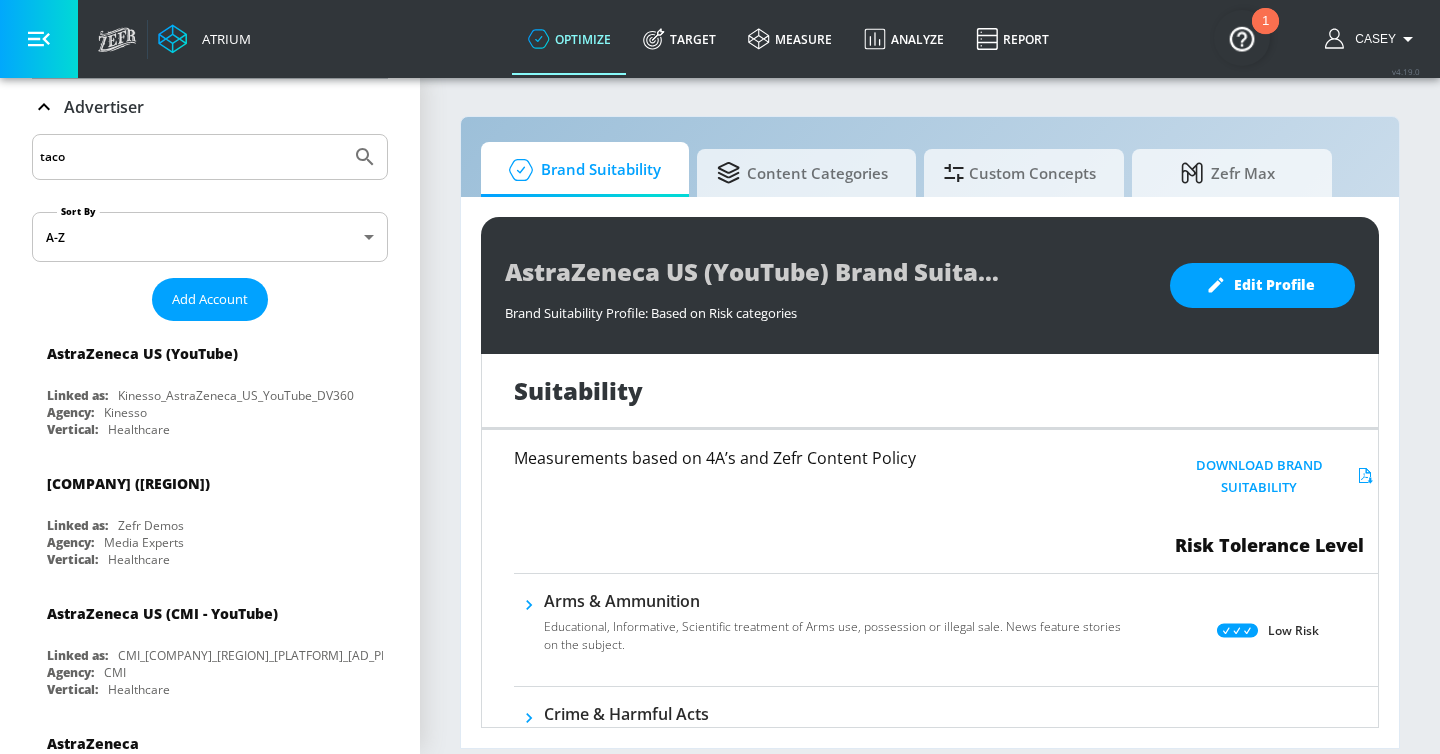 type on "taco" 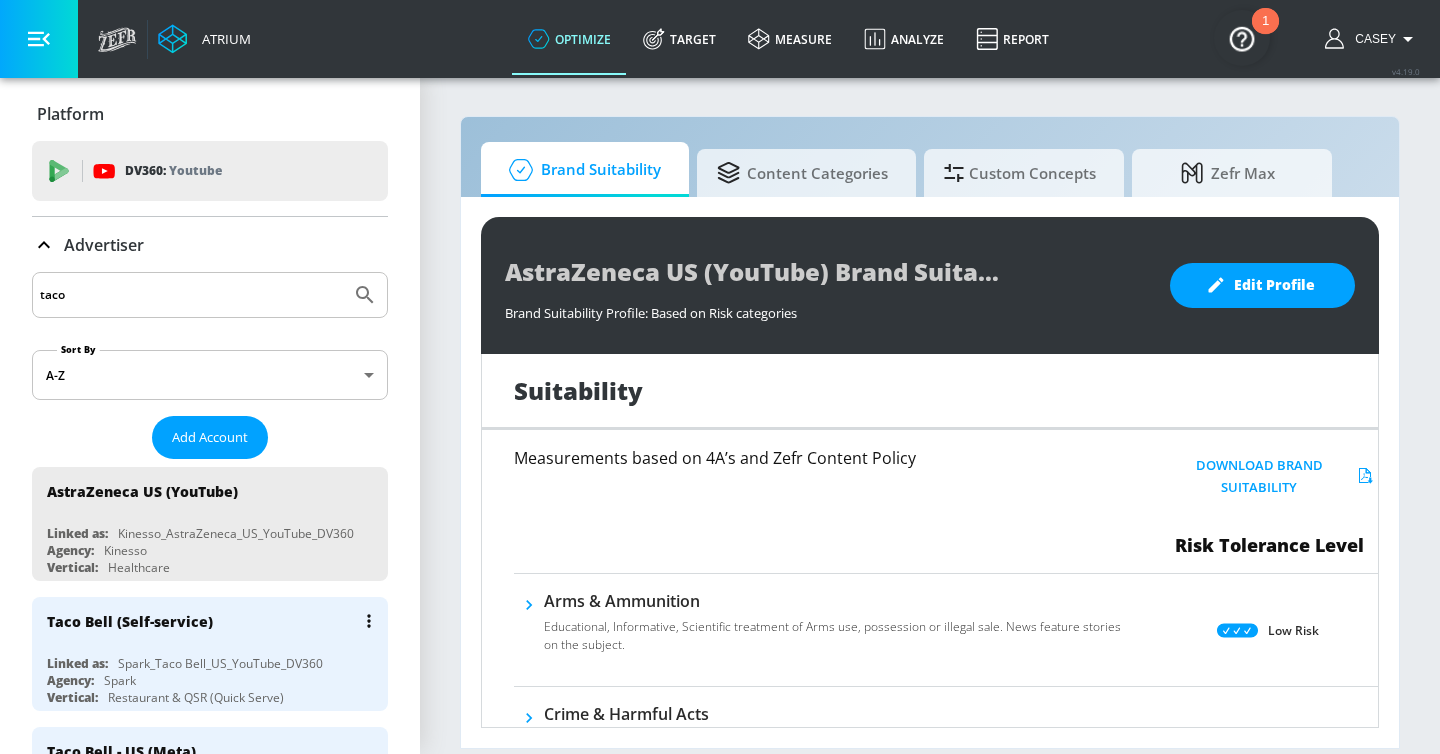 click on "Taco Bell (Self-service)" at bounding box center (215, 621) 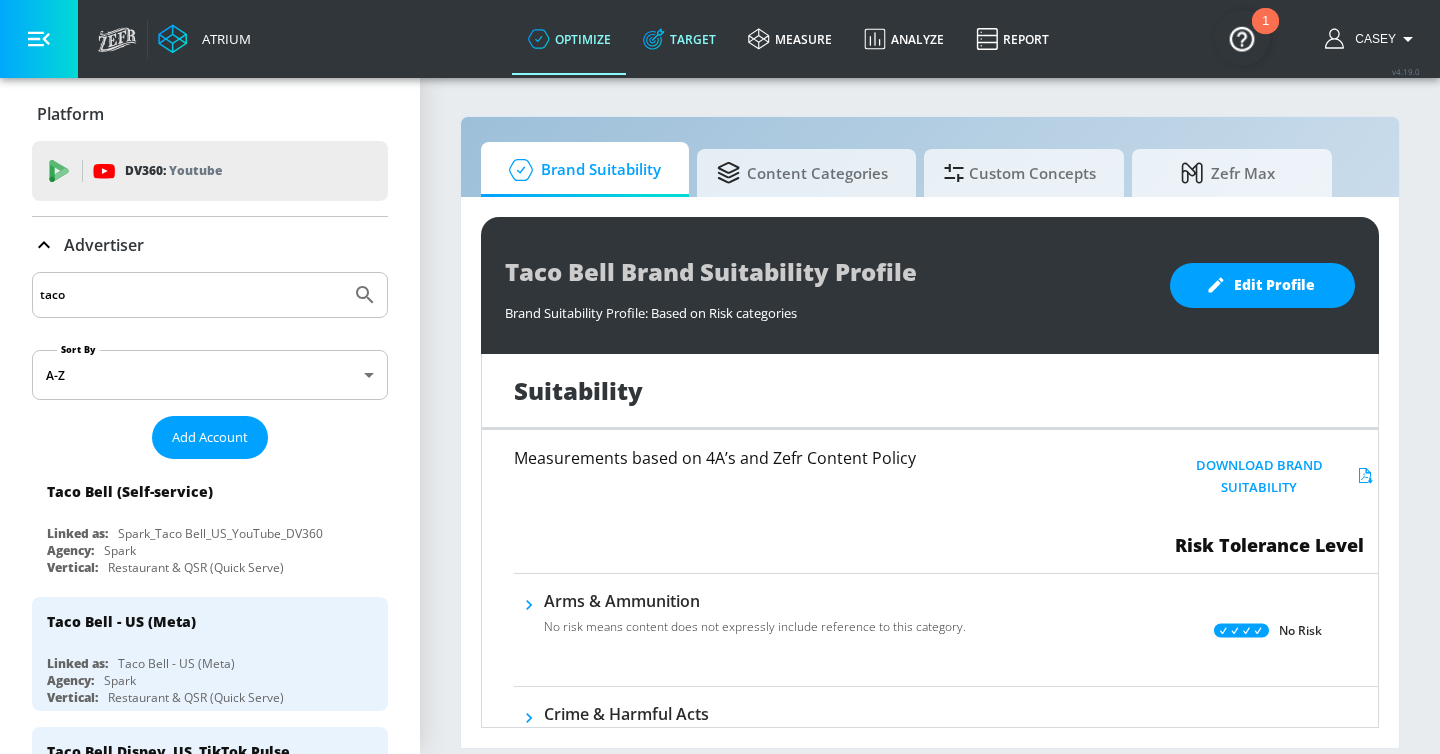 click on "Target" at bounding box center [679, 39] 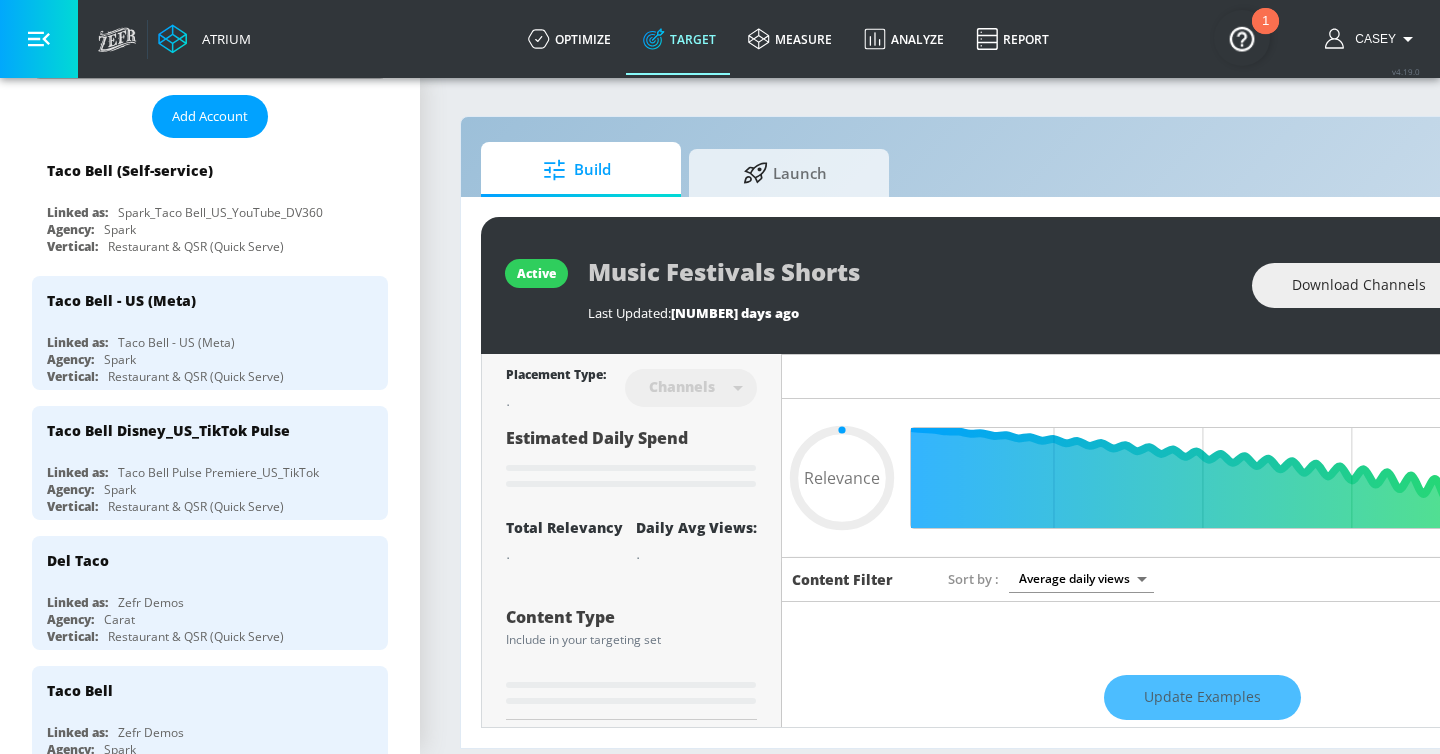 scroll, scrollTop: 327, scrollLeft: 0, axis: vertical 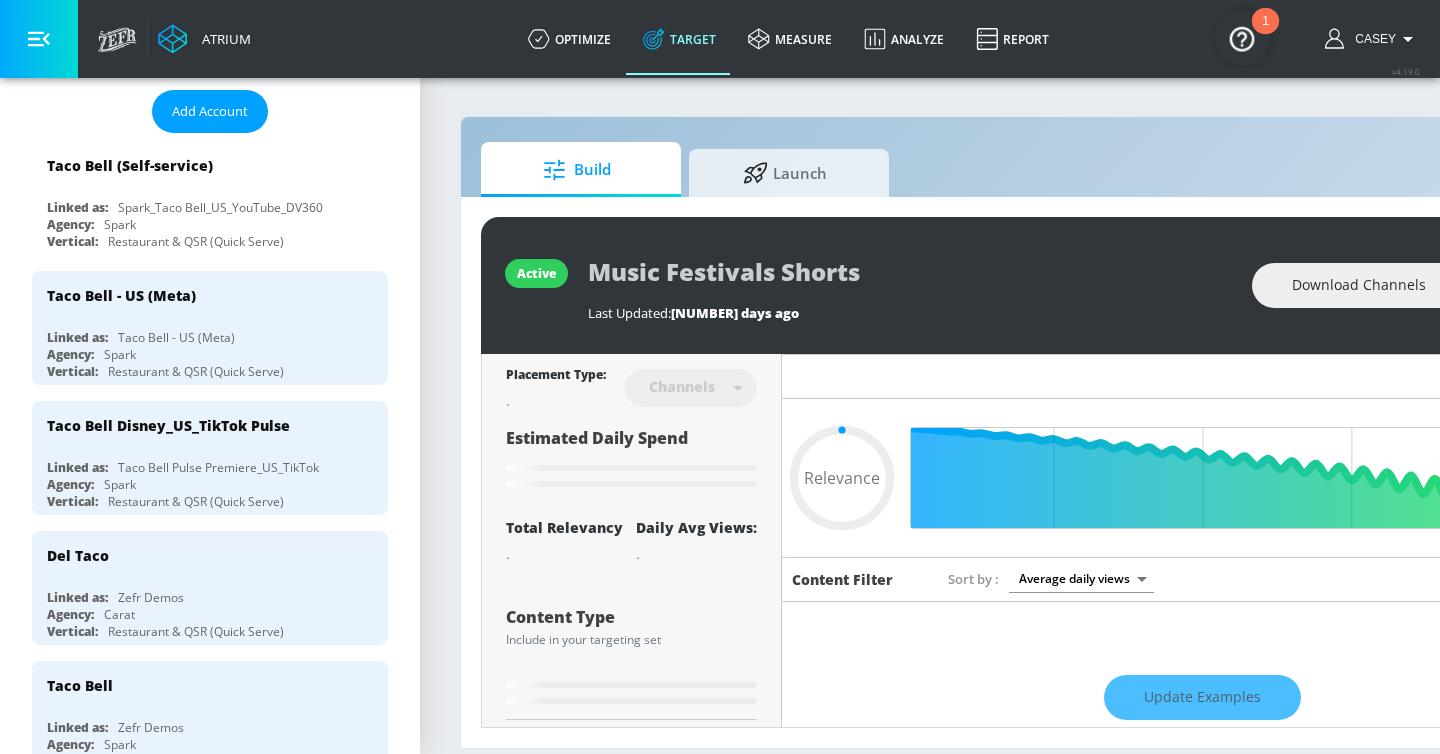 type on "0.66" 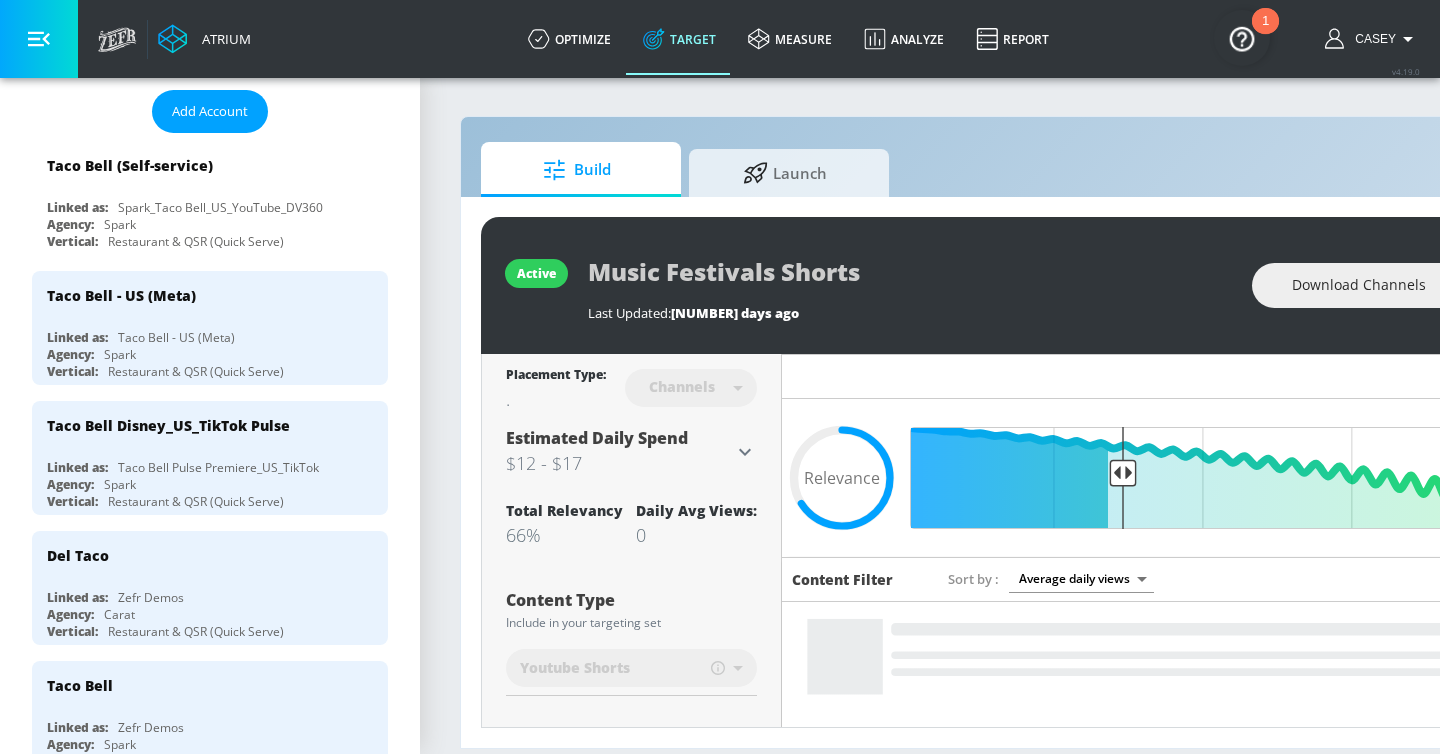 scroll, scrollTop: 0, scrollLeft: 0, axis: both 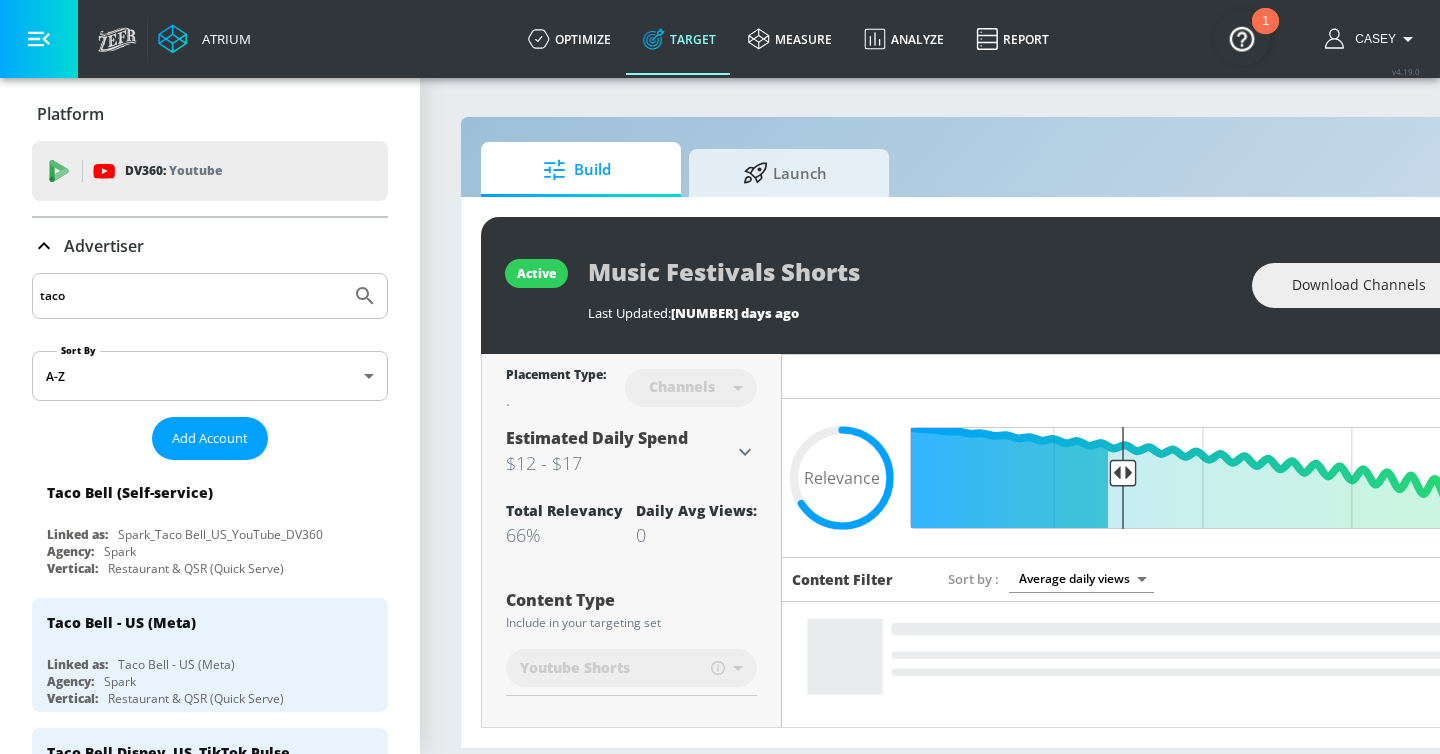click 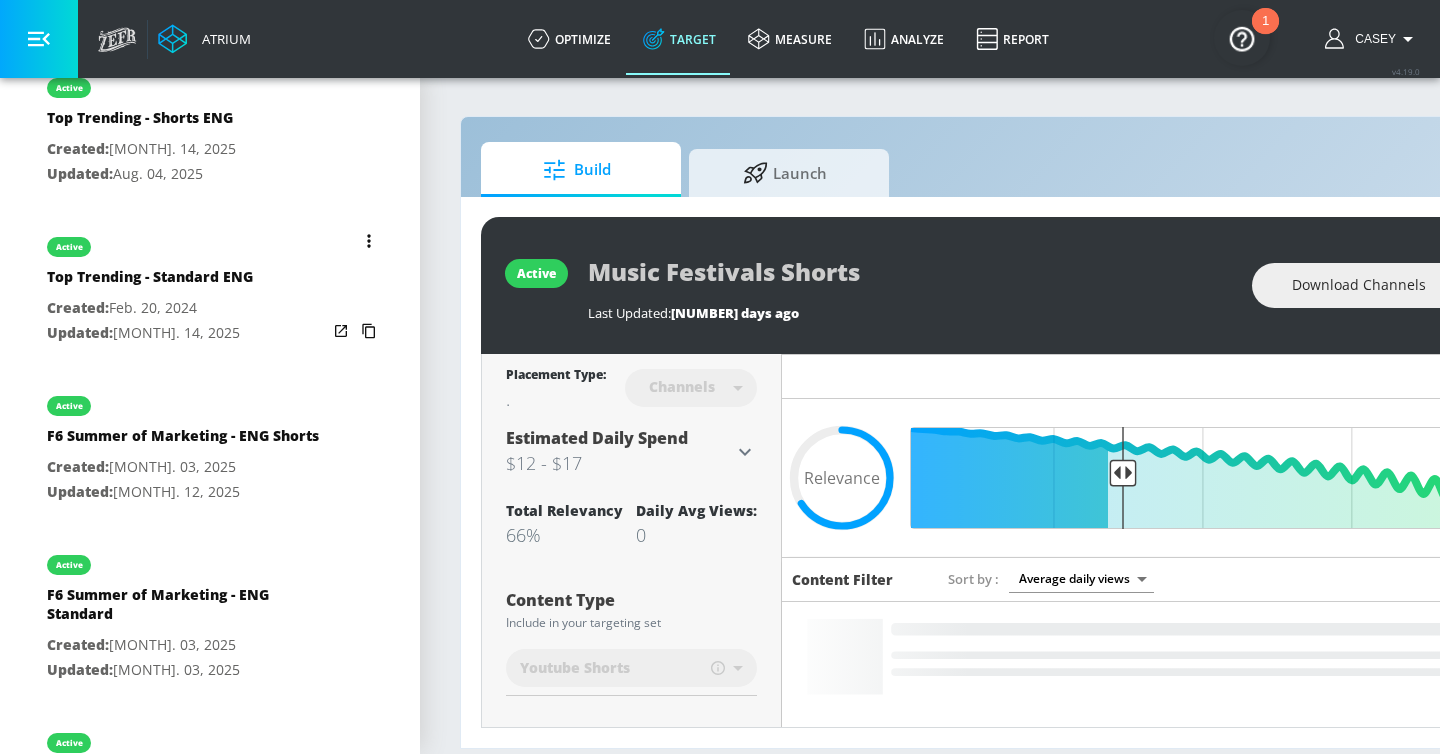 scroll, scrollTop: 777, scrollLeft: 0, axis: vertical 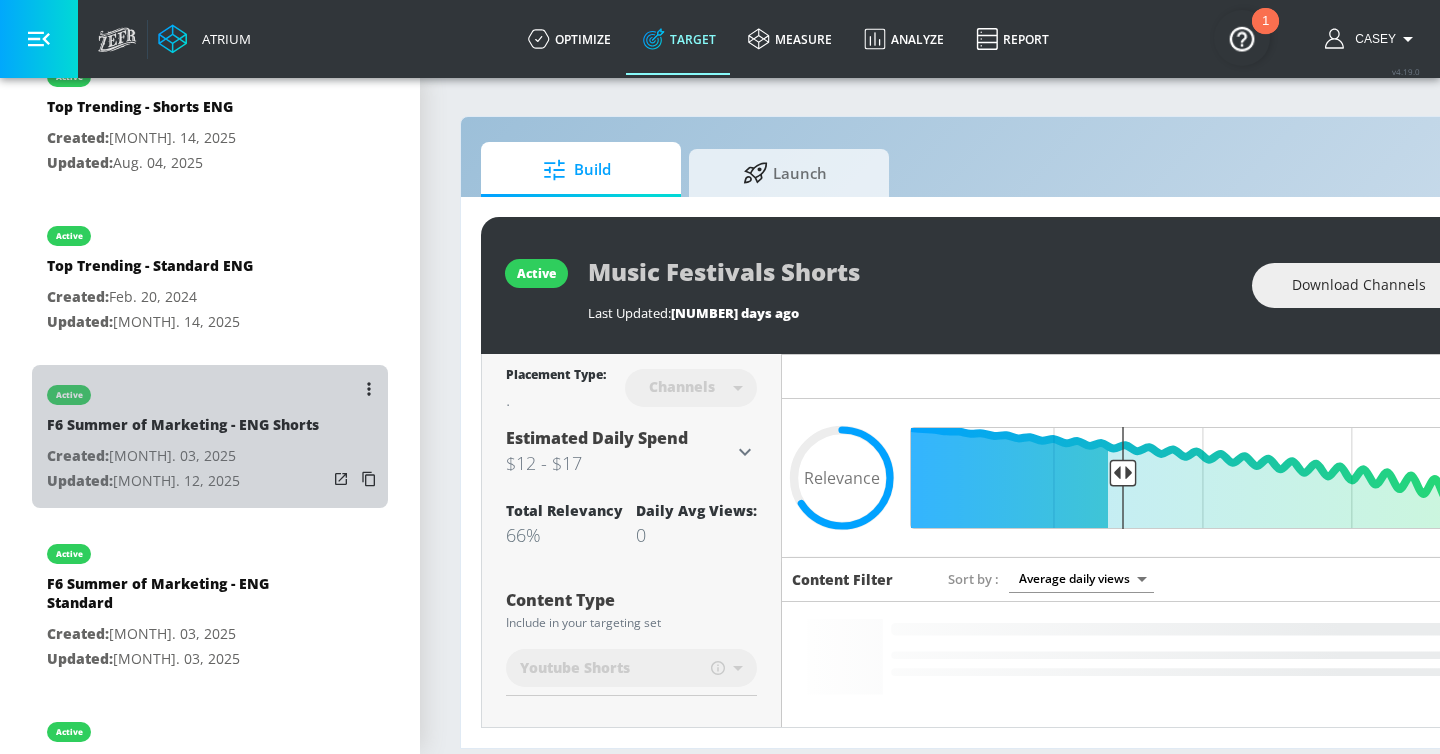 click on "Updated:  Jun. 12, 2025" at bounding box center (183, 481) 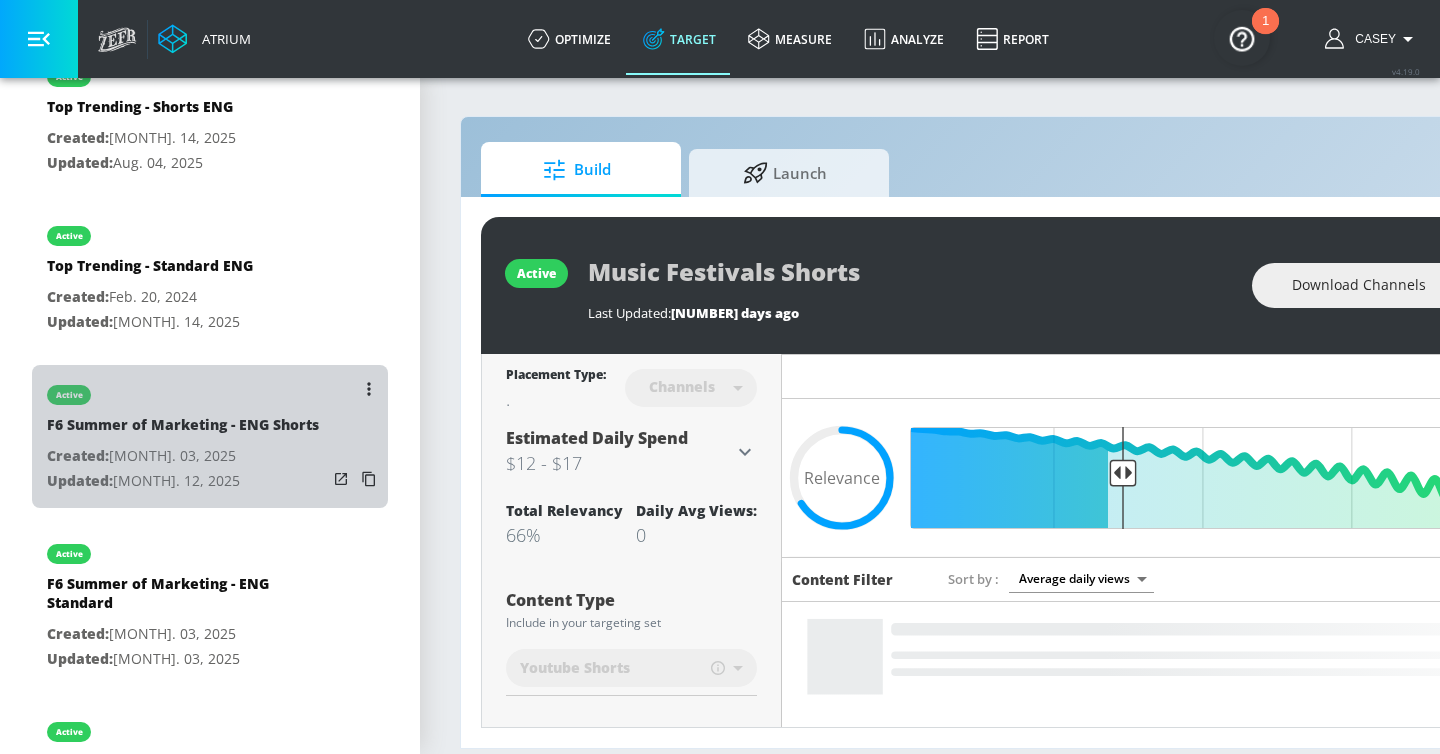 type on "F6 Summer of Marketing - ENG Shorts" 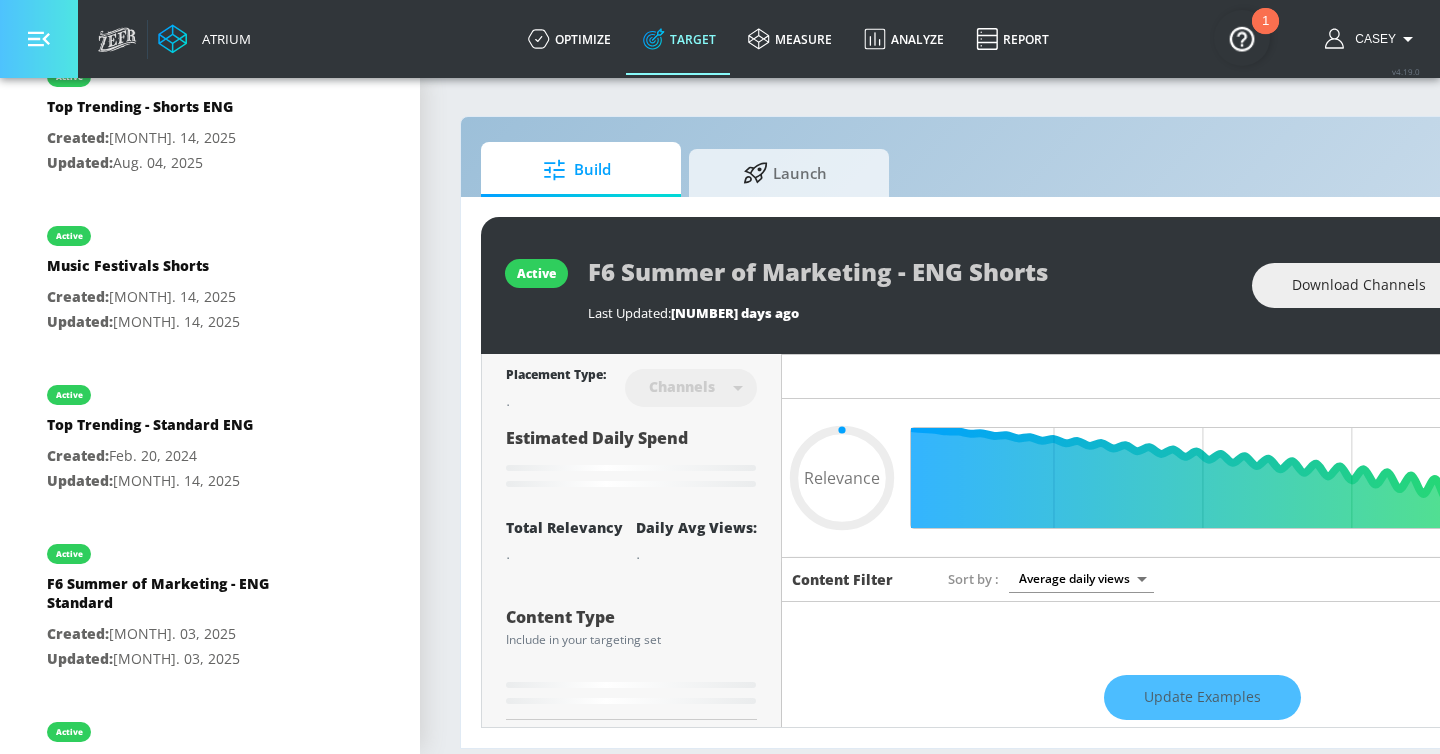 click at bounding box center [39, 39] 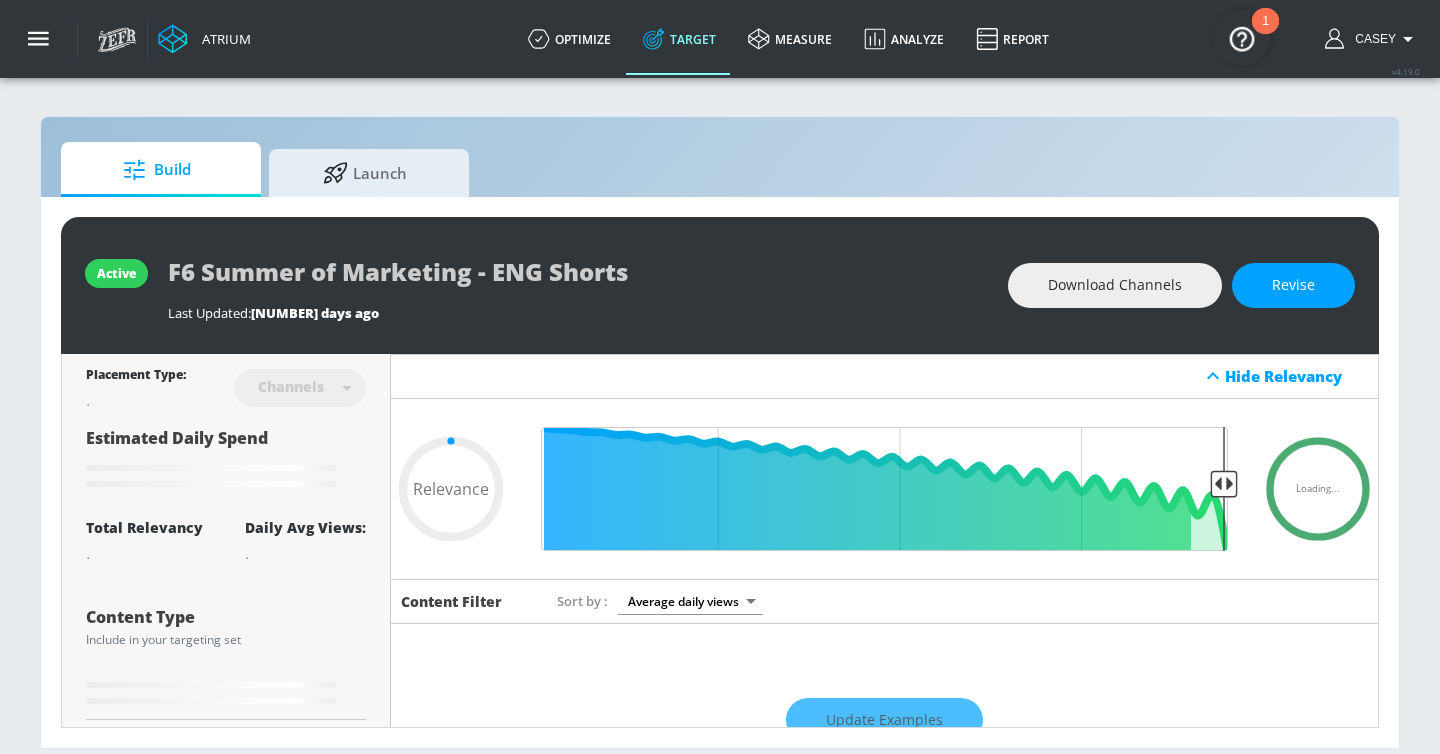 type on "0.5" 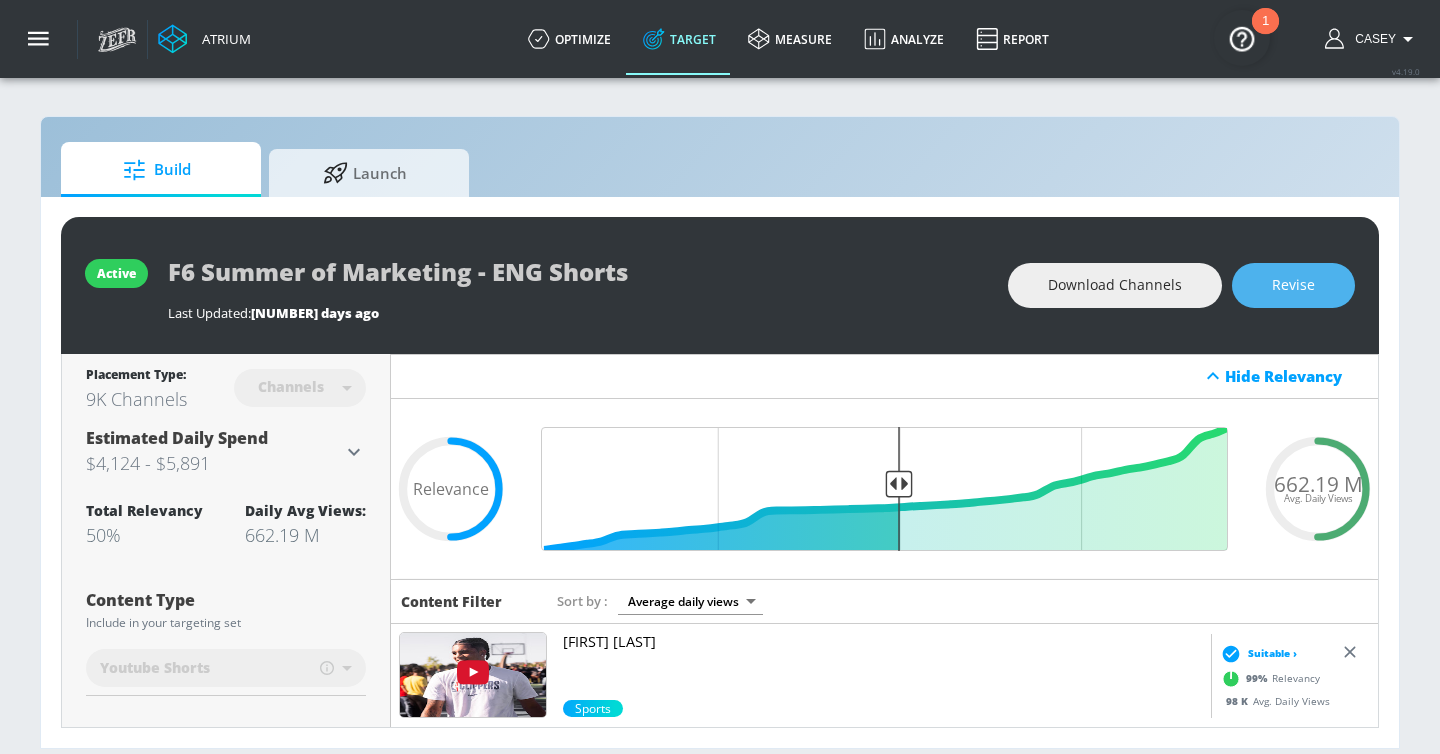 click on "Revise" at bounding box center (1293, 285) 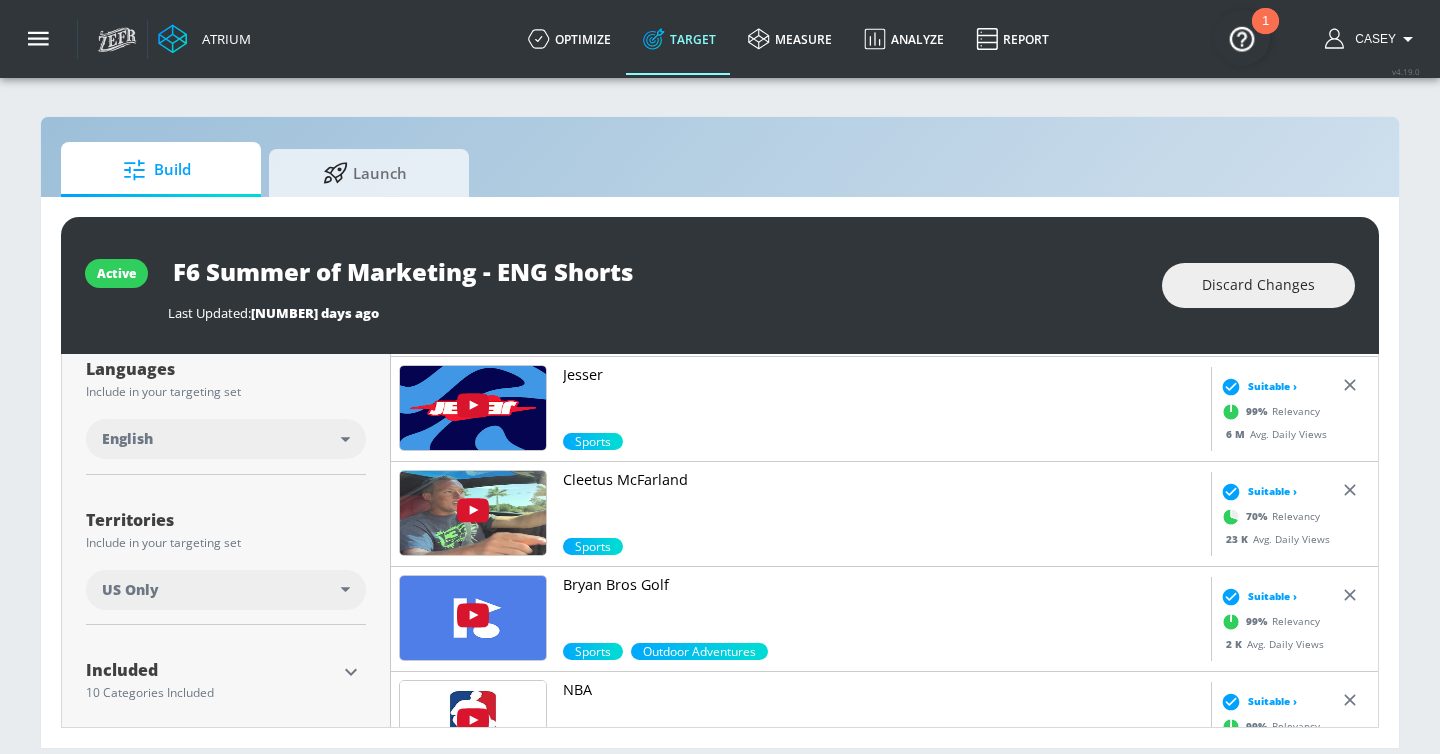 scroll, scrollTop: 494, scrollLeft: 0, axis: vertical 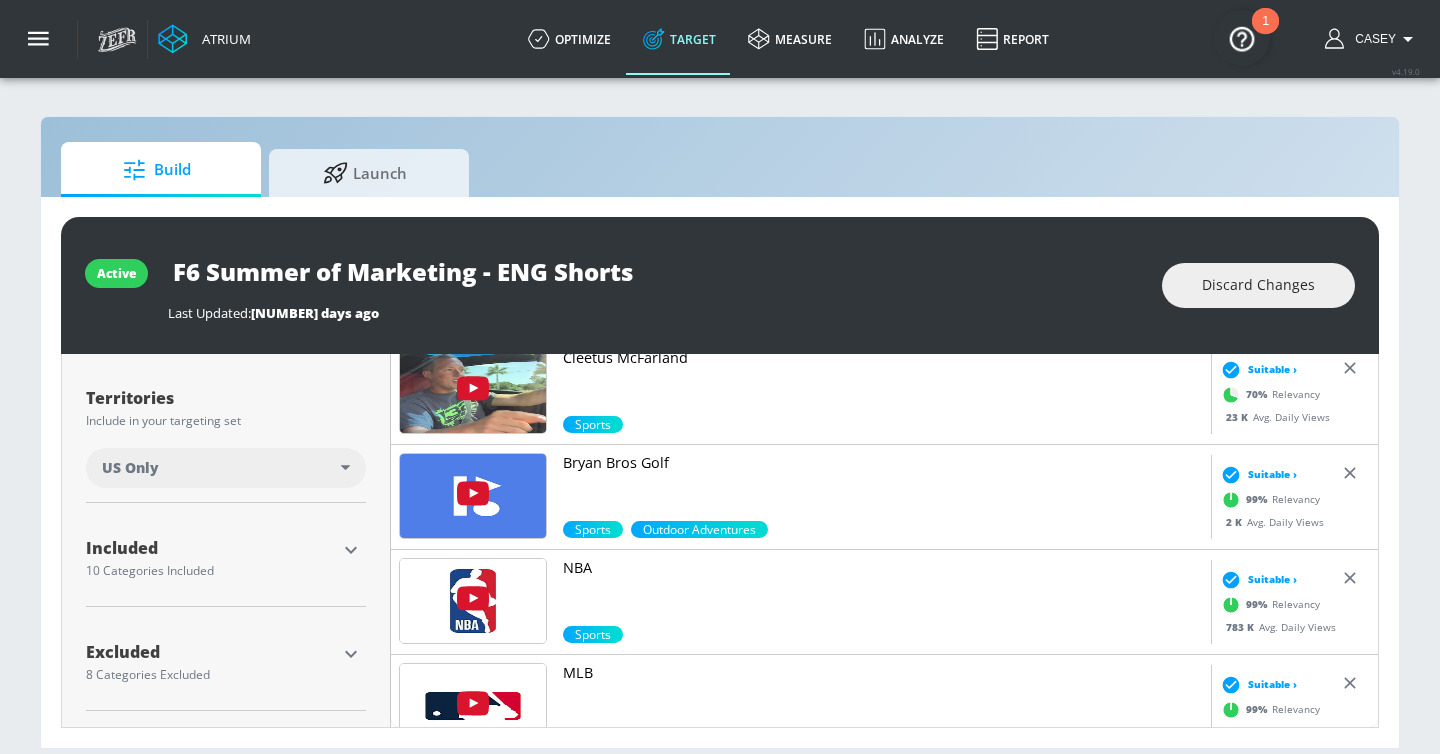 click 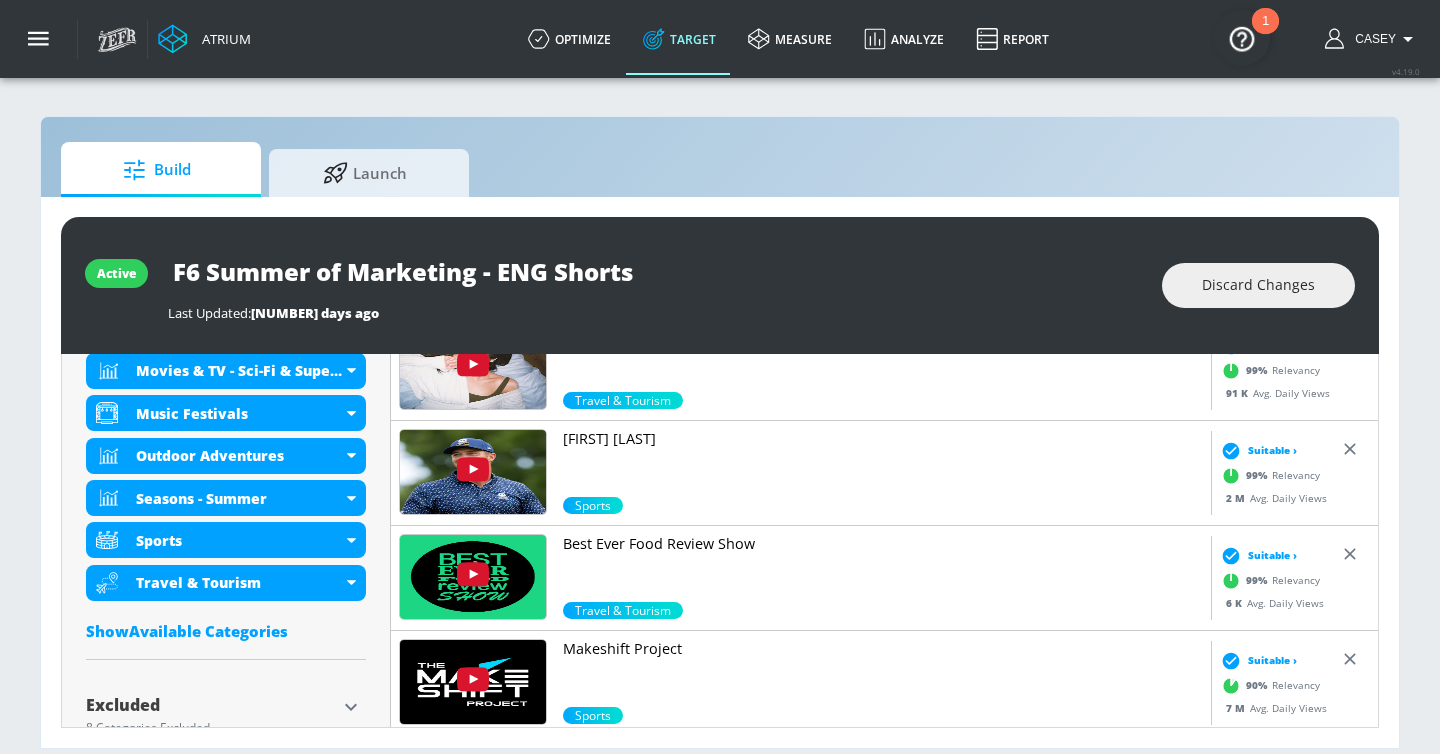 scroll, scrollTop: 992, scrollLeft: 0, axis: vertical 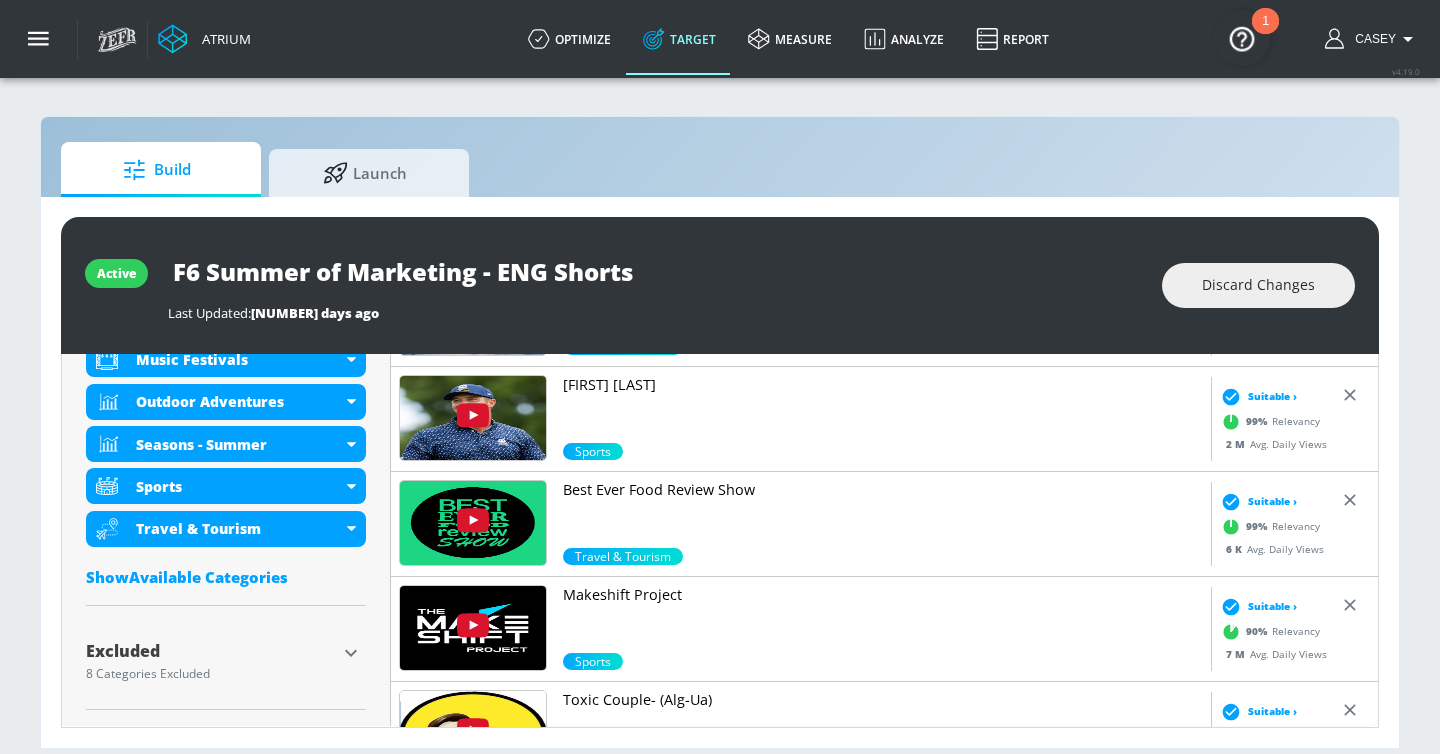 click on "Show  Available Categories" at bounding box center [226, 577] 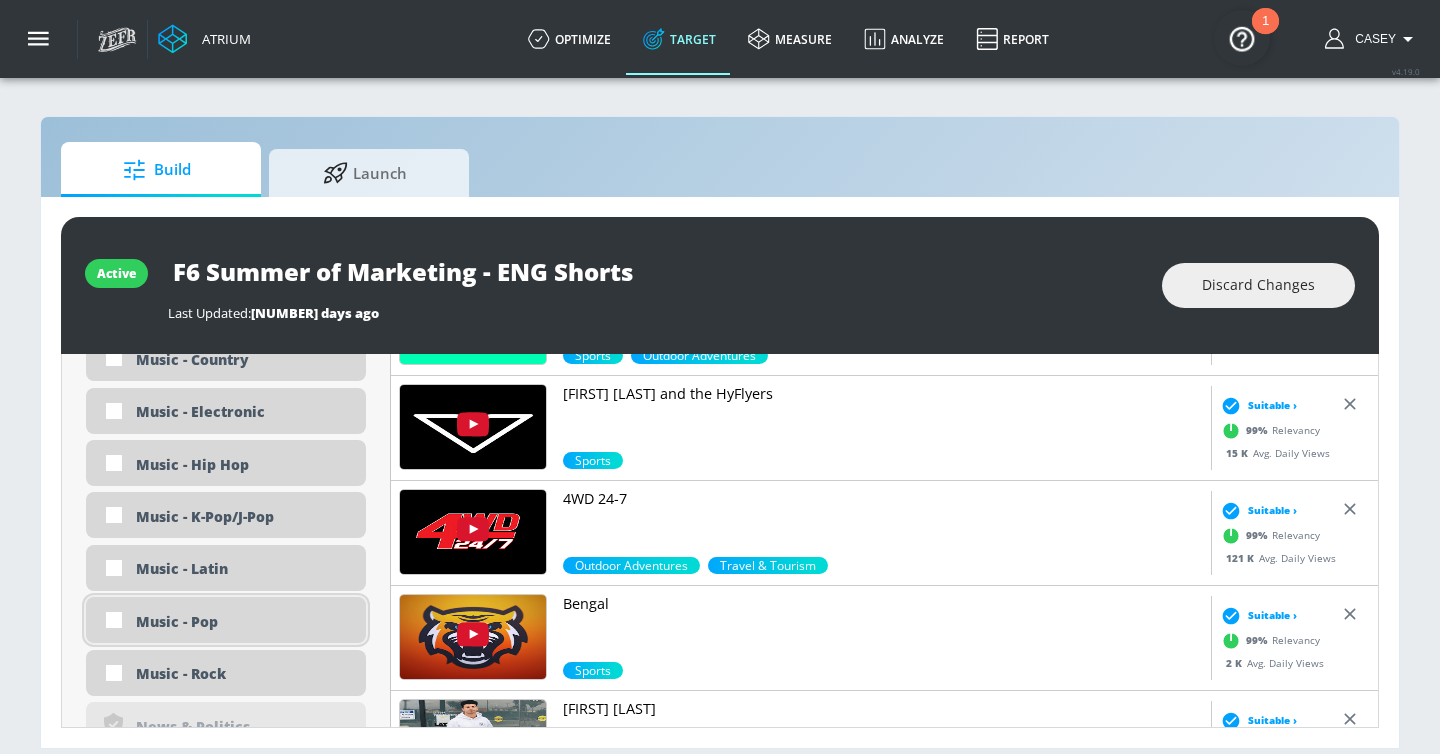 scroll, scrollTop: 4031, scrollLeft: 0, axis: vertical 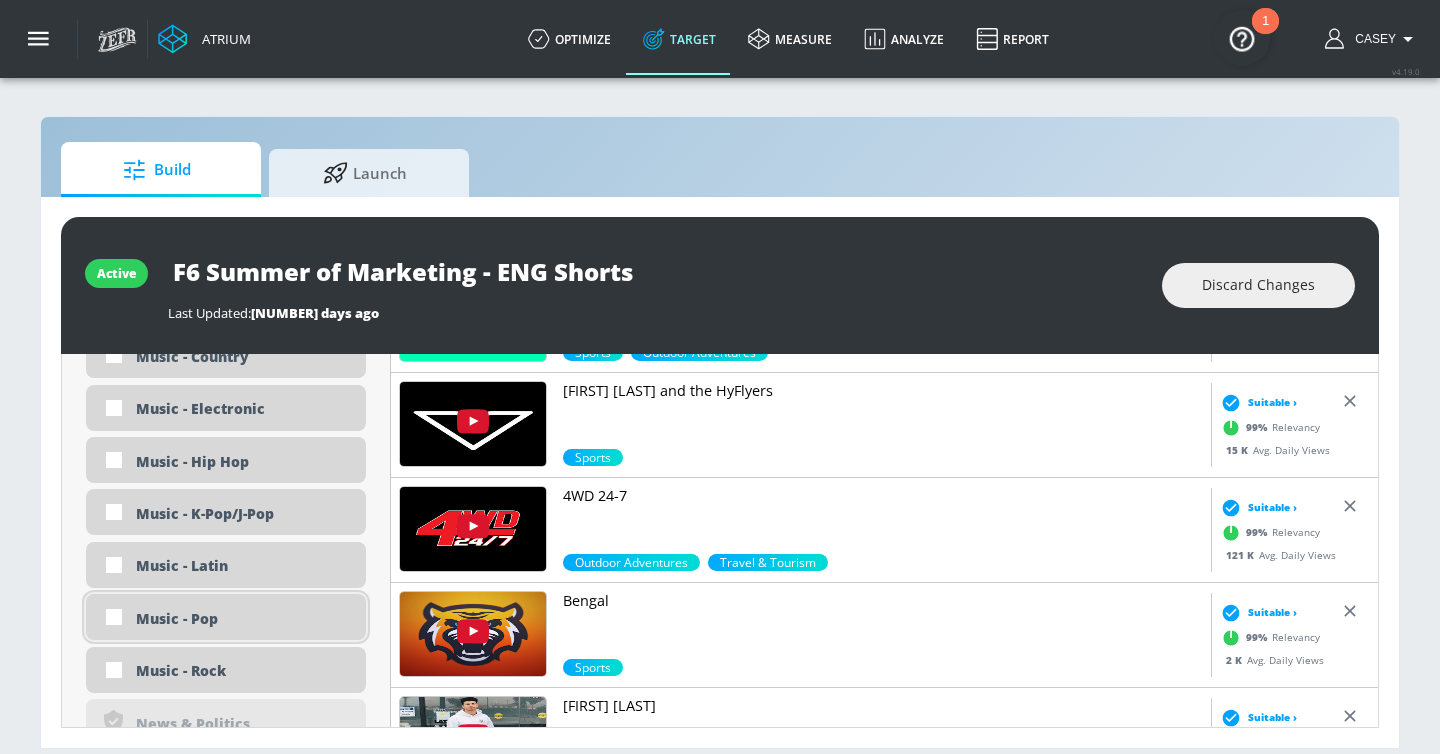 click on "Music - Pop" at bounding box center [243, 618] 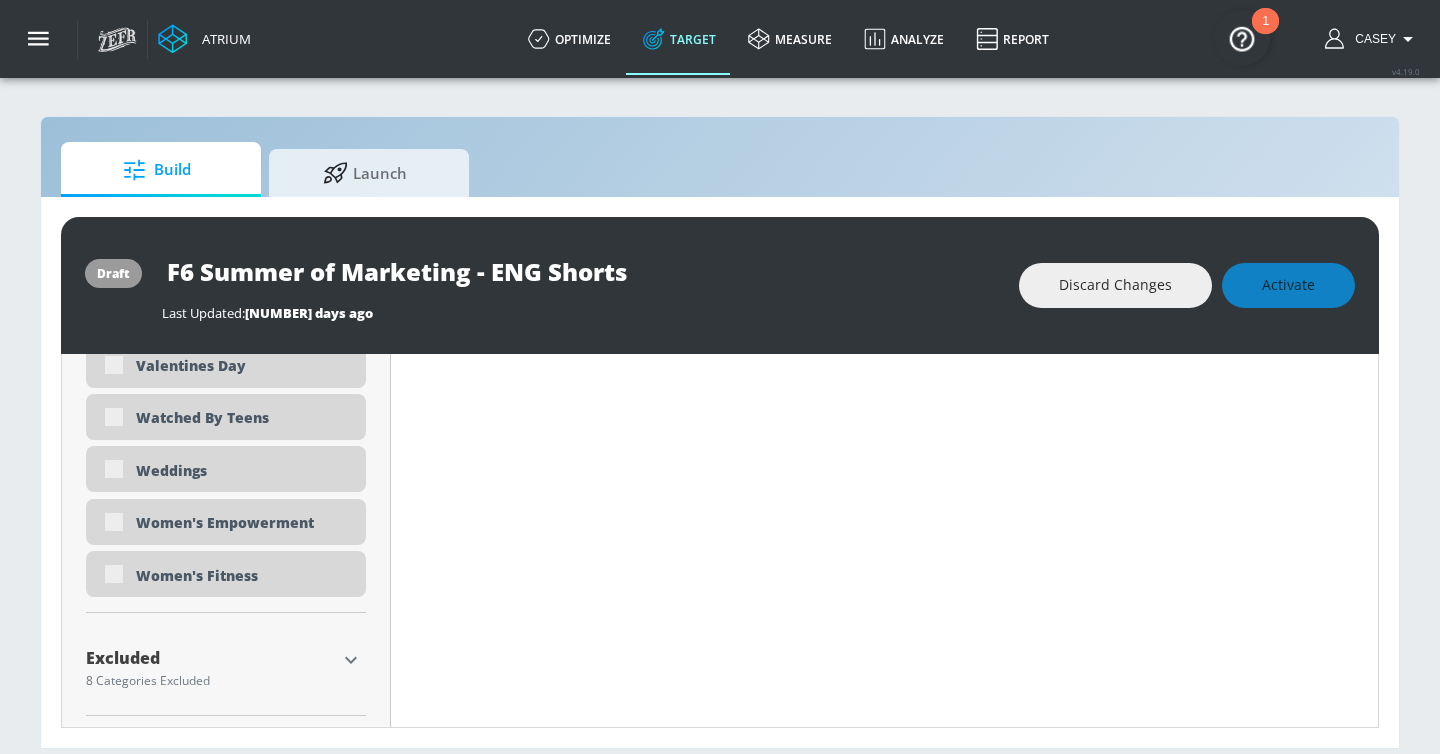 scroll, scrollTop: 5817, scrollLeft: 0, axis: vertical 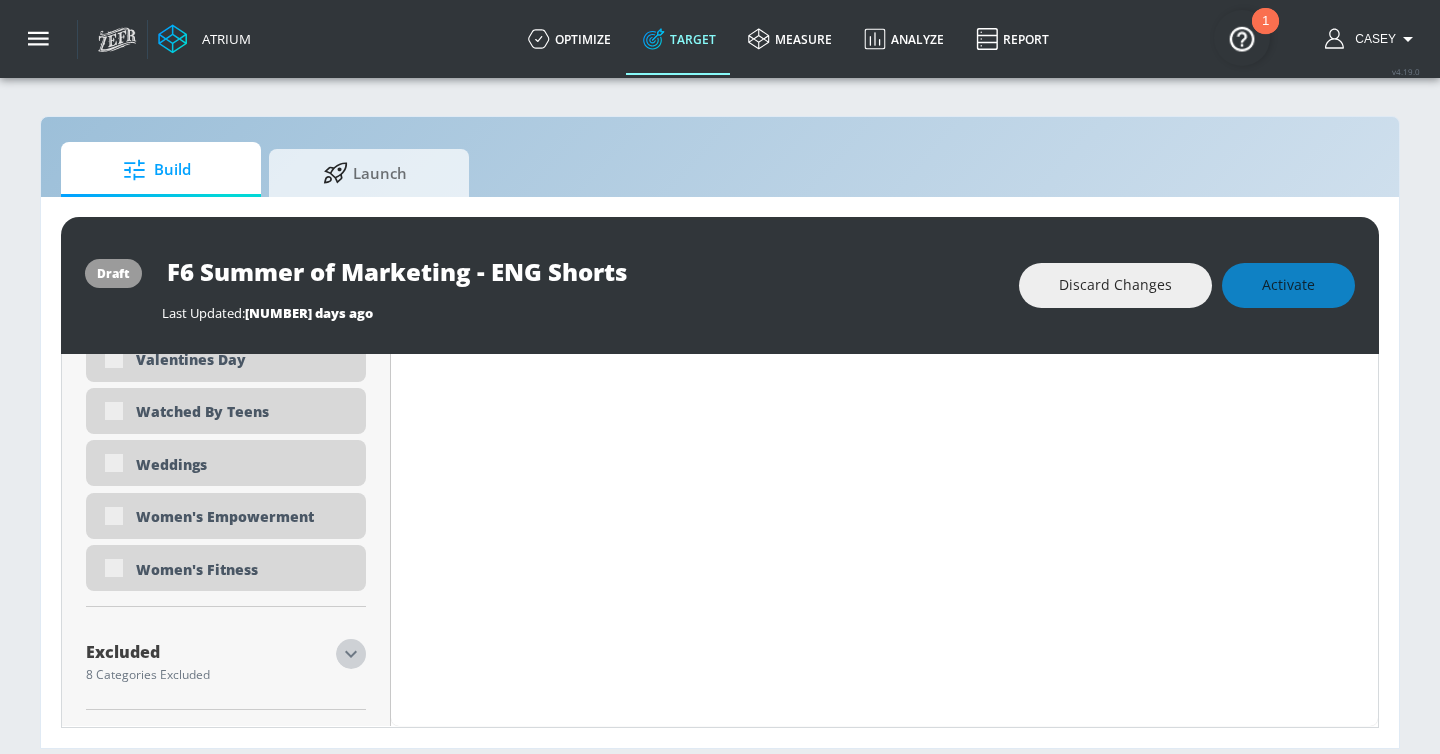 click 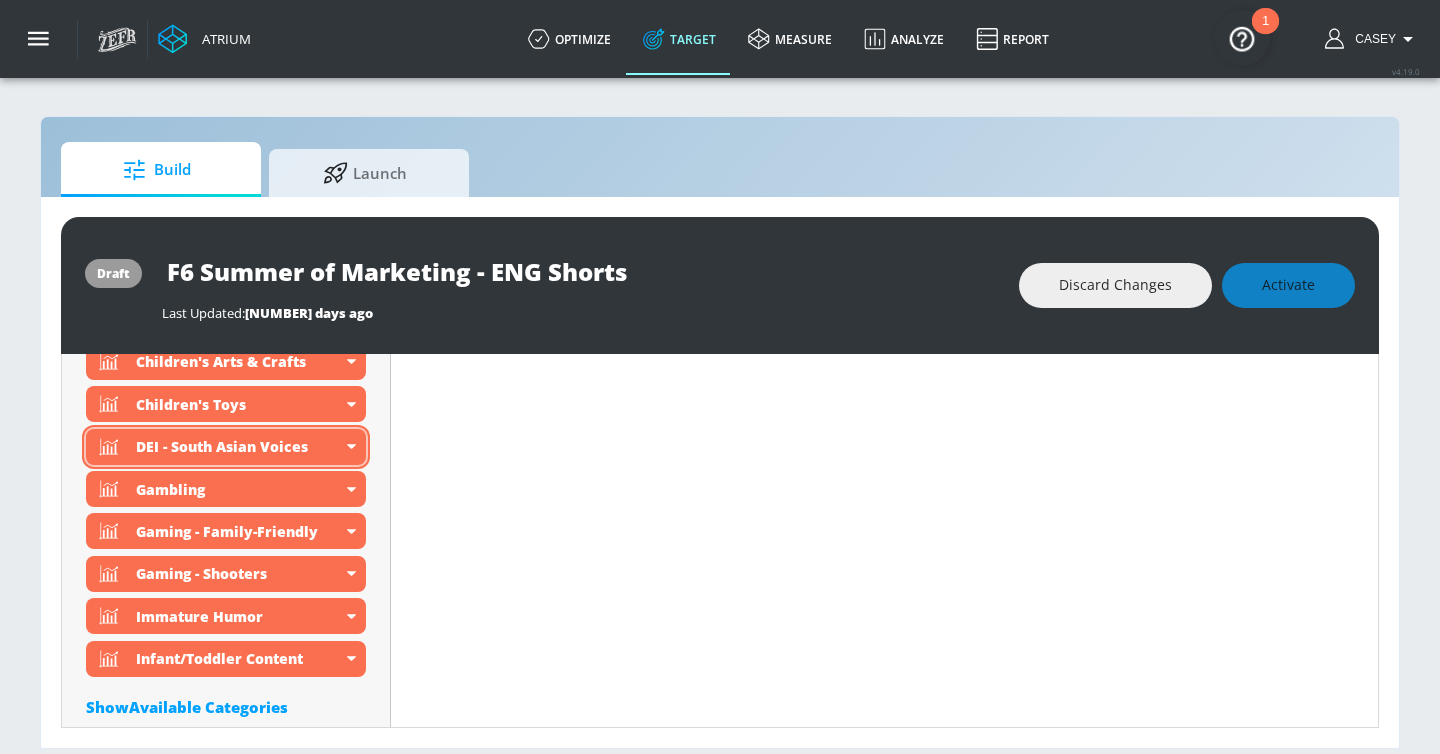 scroll, scrollTop: 6309, scrollLeft: 0, axis: vertical 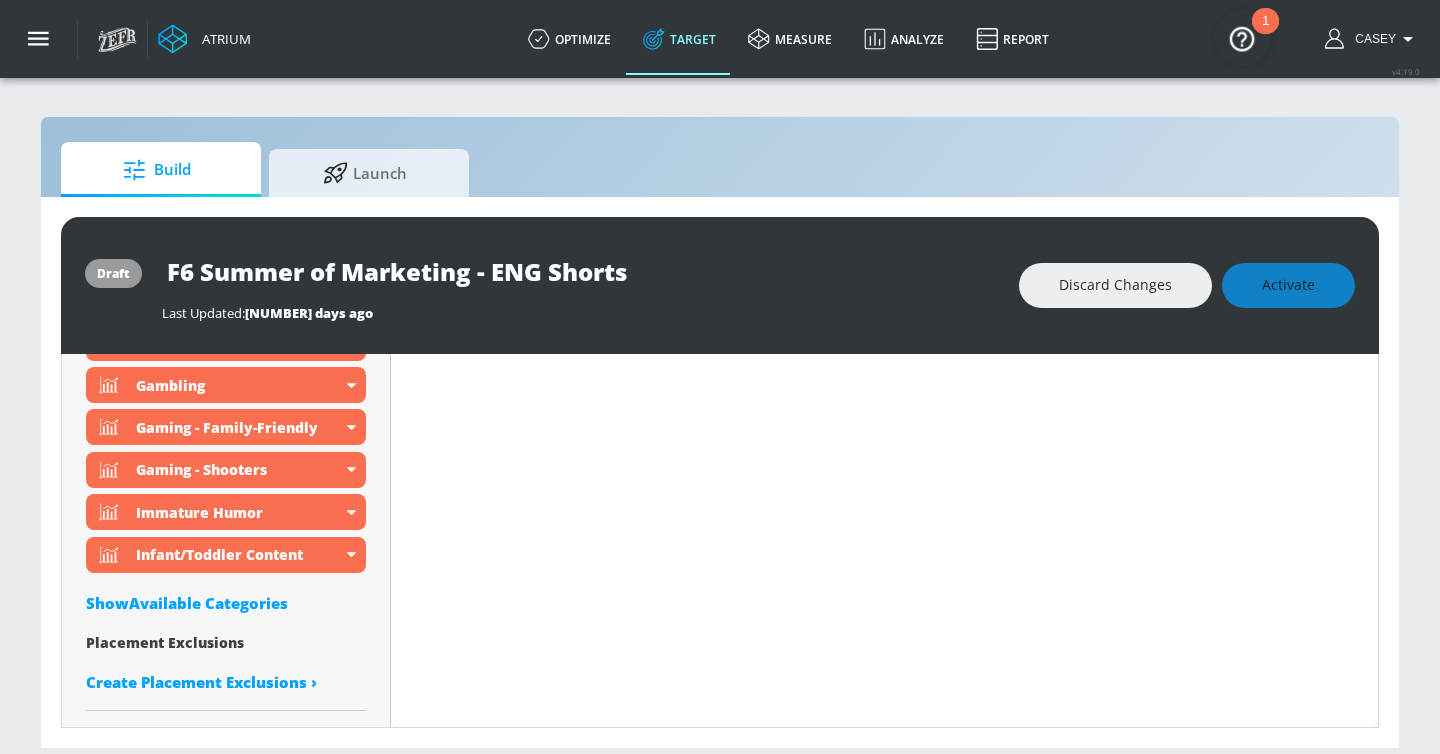 click on "Show  Available Categories" at bounding box center [226, 603] 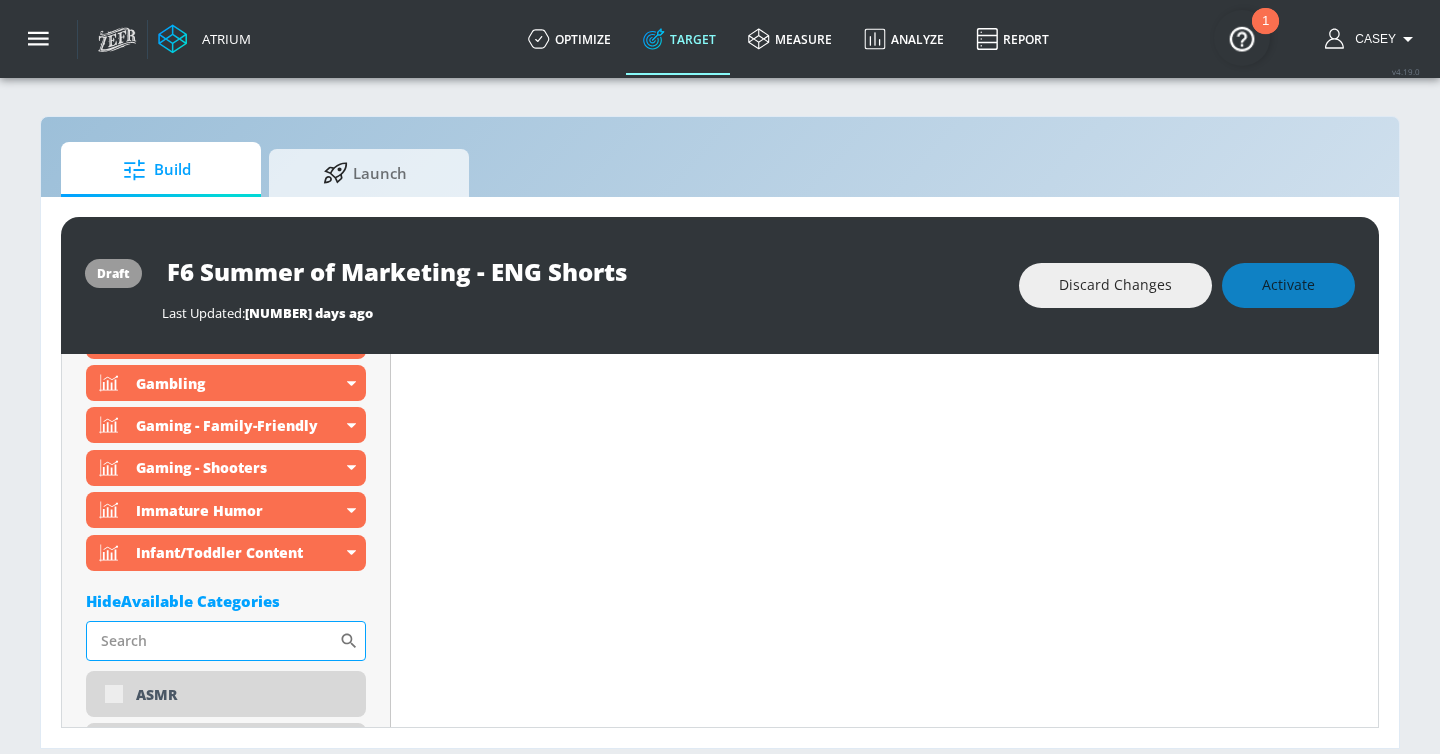 click on "Sort By" at bounding box center (212, 641) 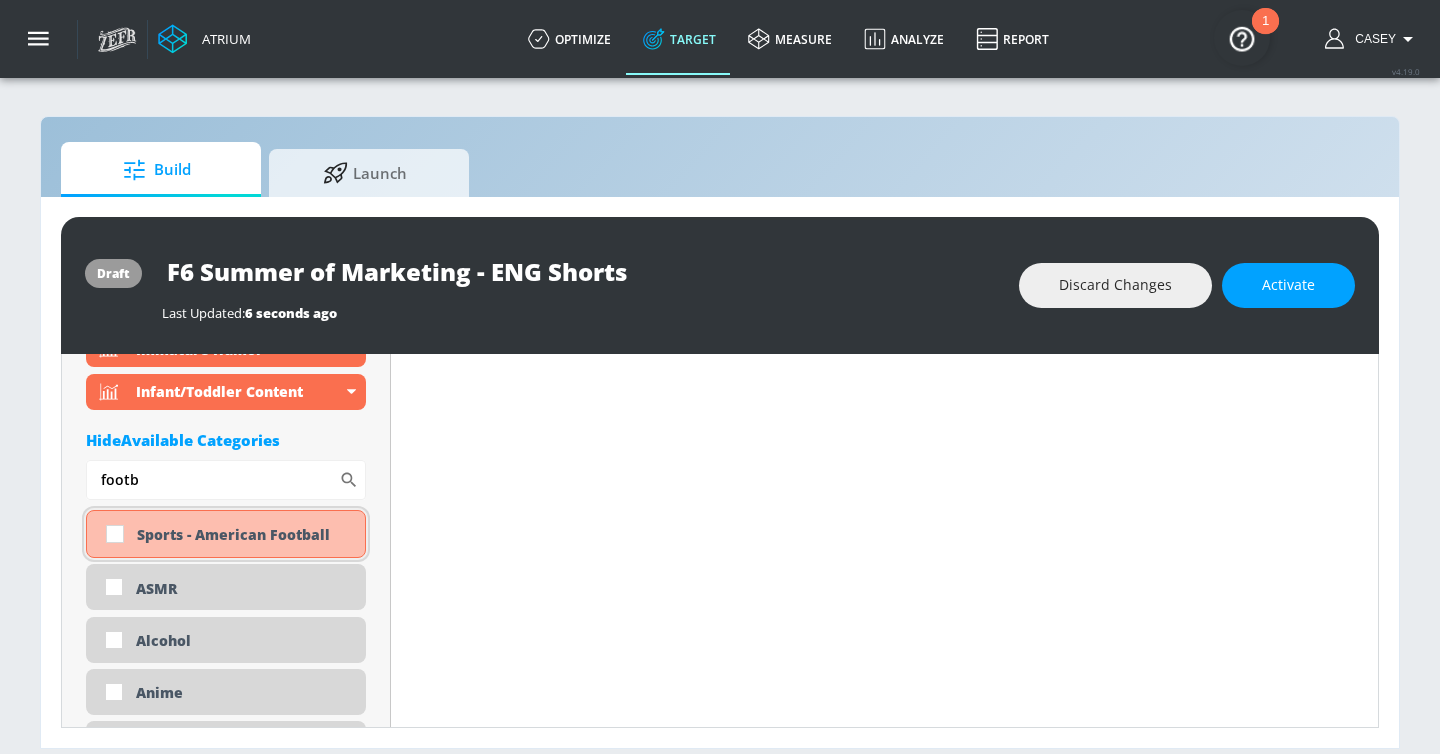 scroll, scrollTop: 6436, scrollLeft: 0, axis: vertical 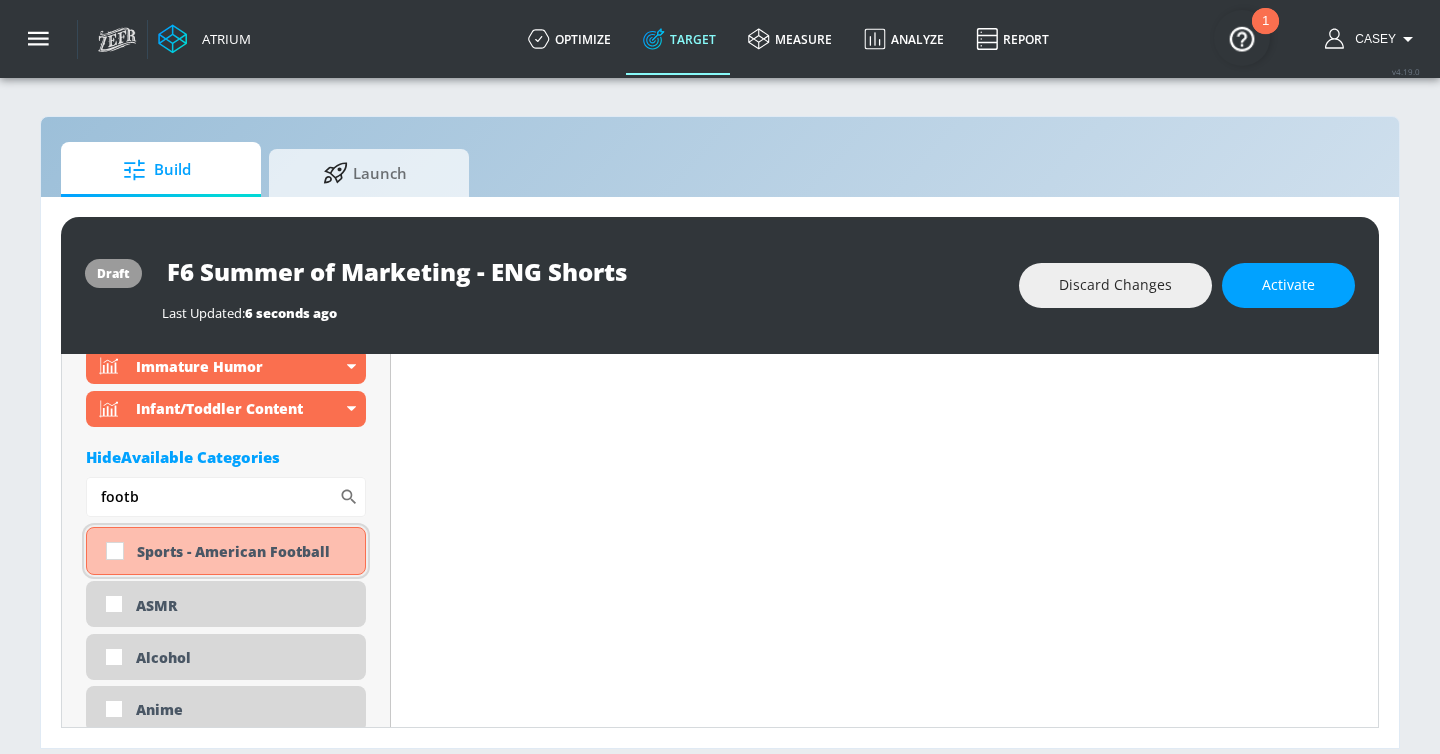 type on "footb" 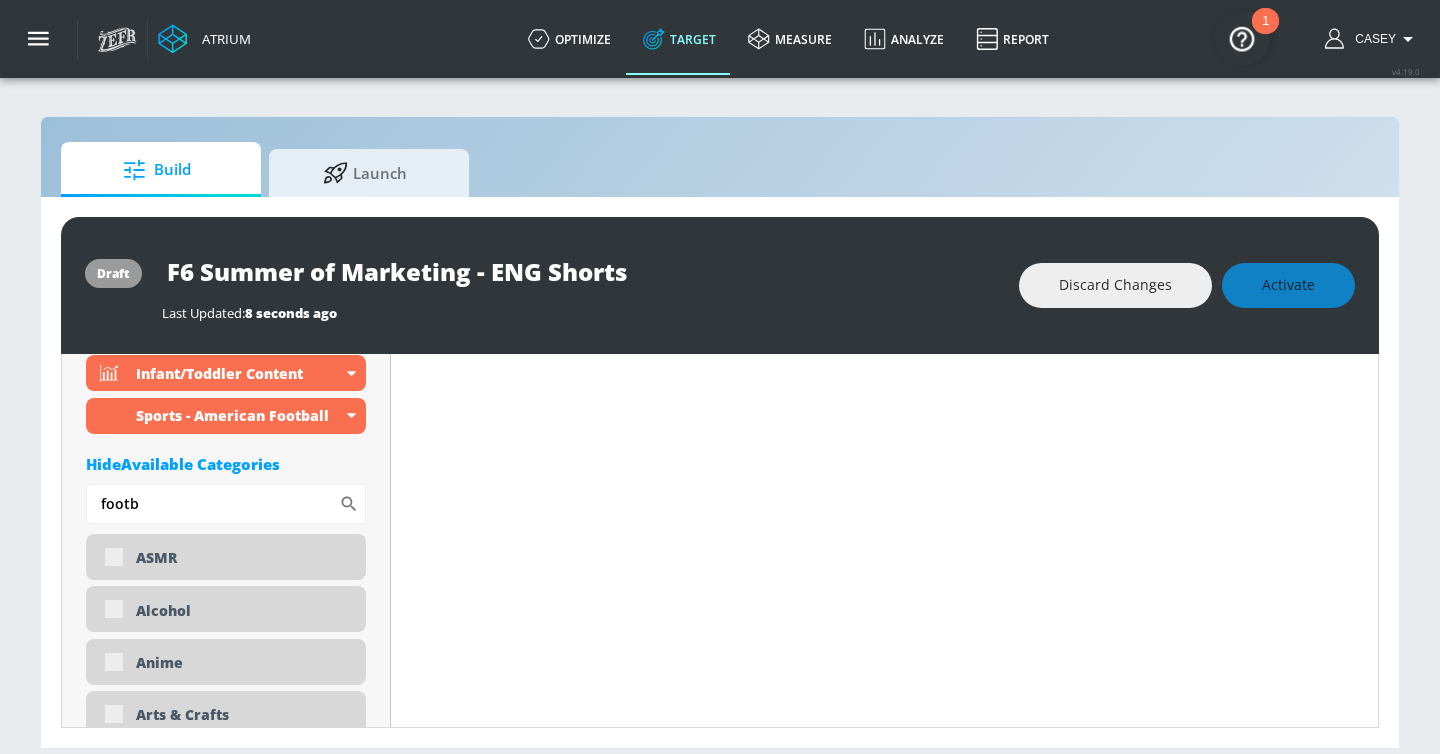 scroll, scrollTop: 6401, scrollLeft: 0, axis: vertical 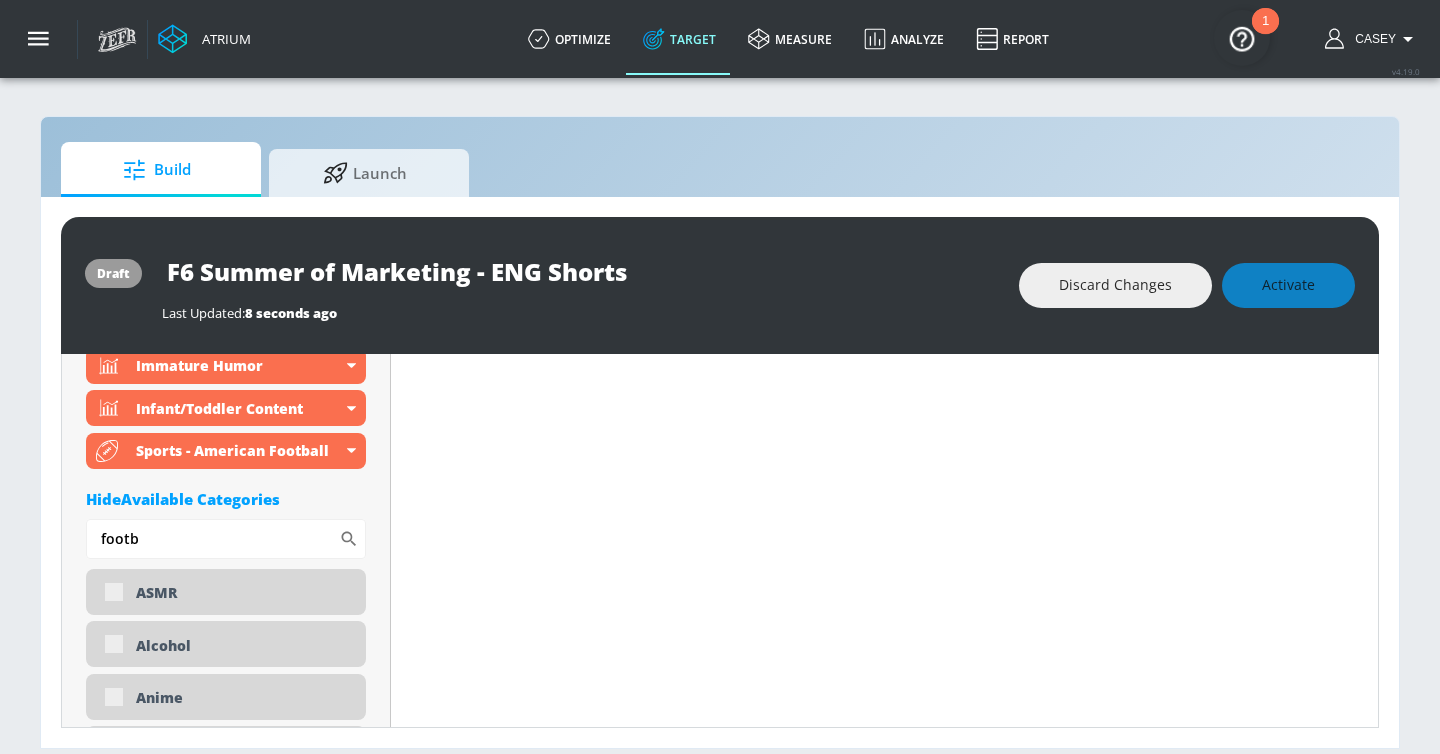 click on "Discard Changes Activate" at bounding box center [1187, 285] 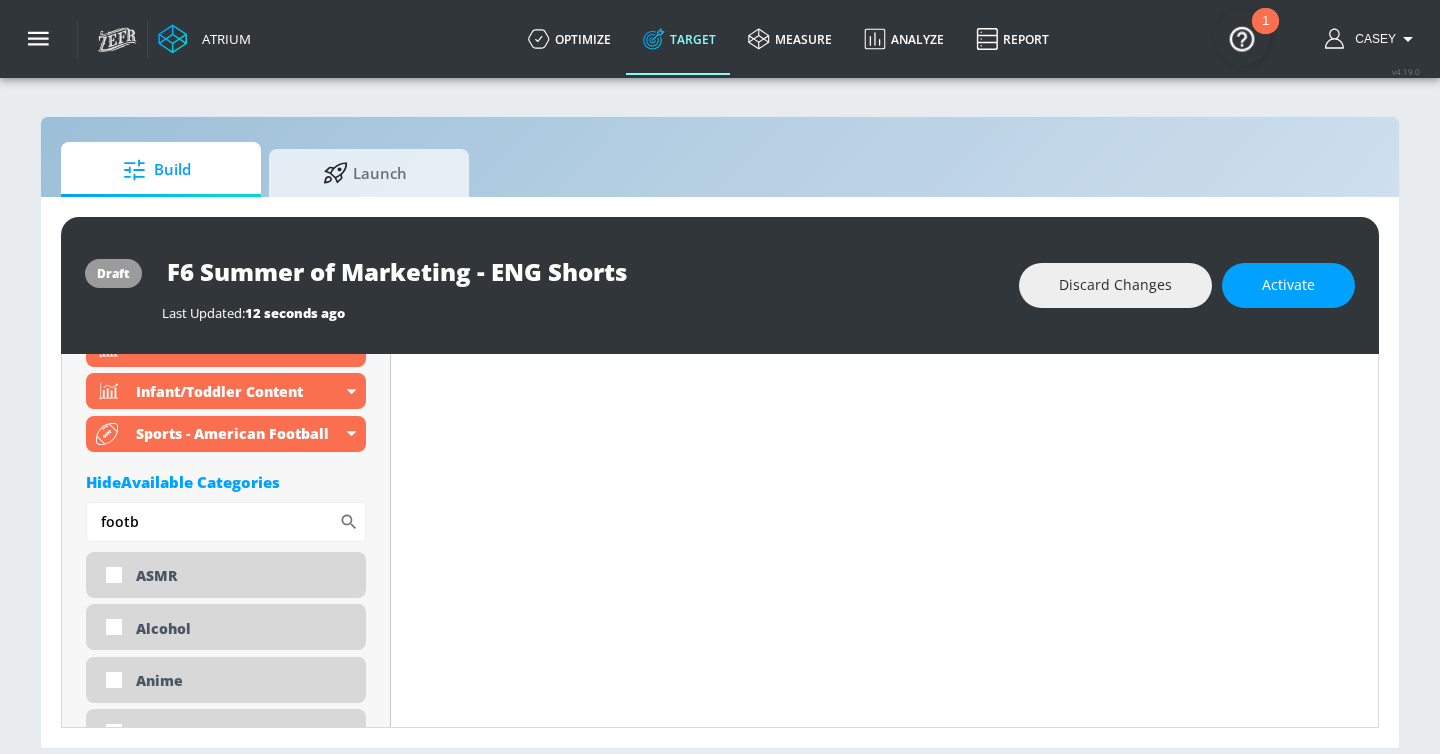 scroll, scrollTop: 6384, scrollLeft: 0, axis: vertical 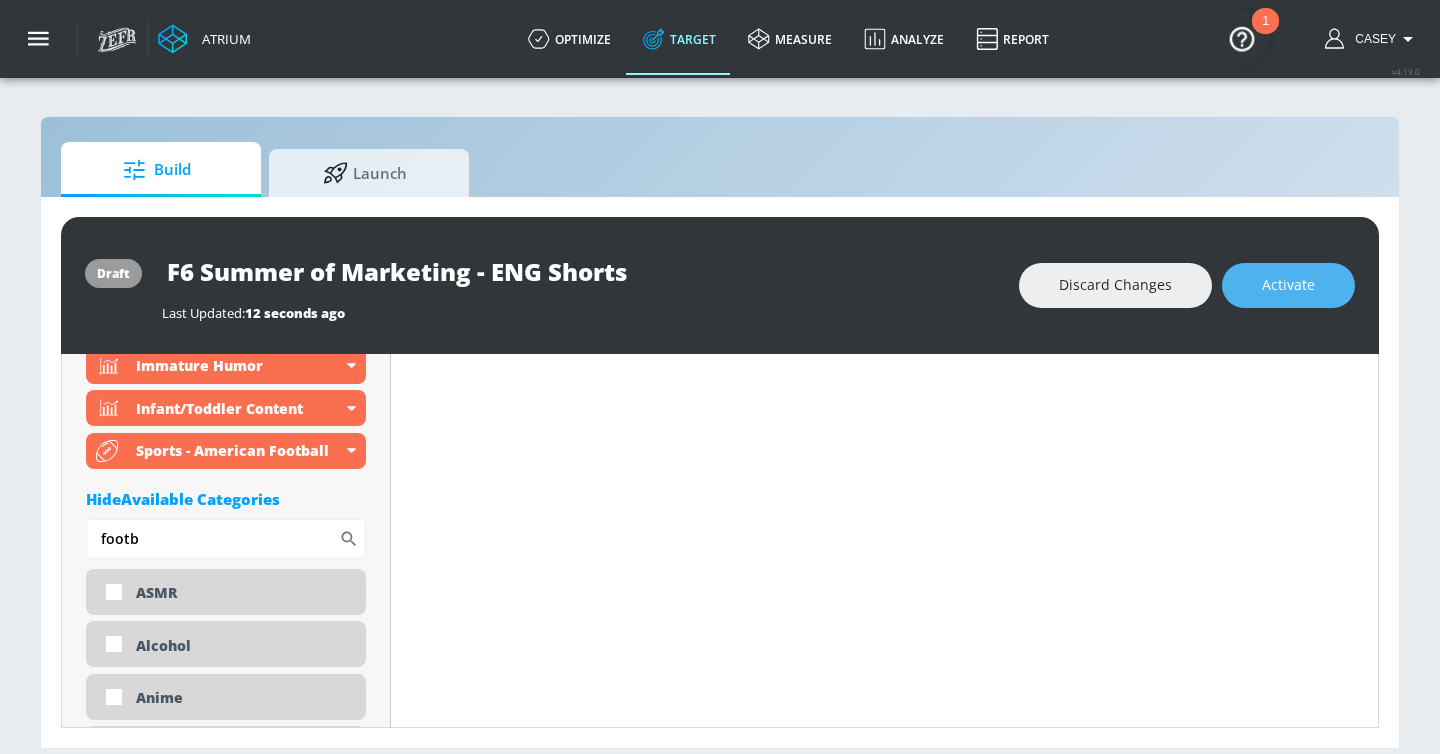 click on "Activate" at bounding box center (1288, 285) 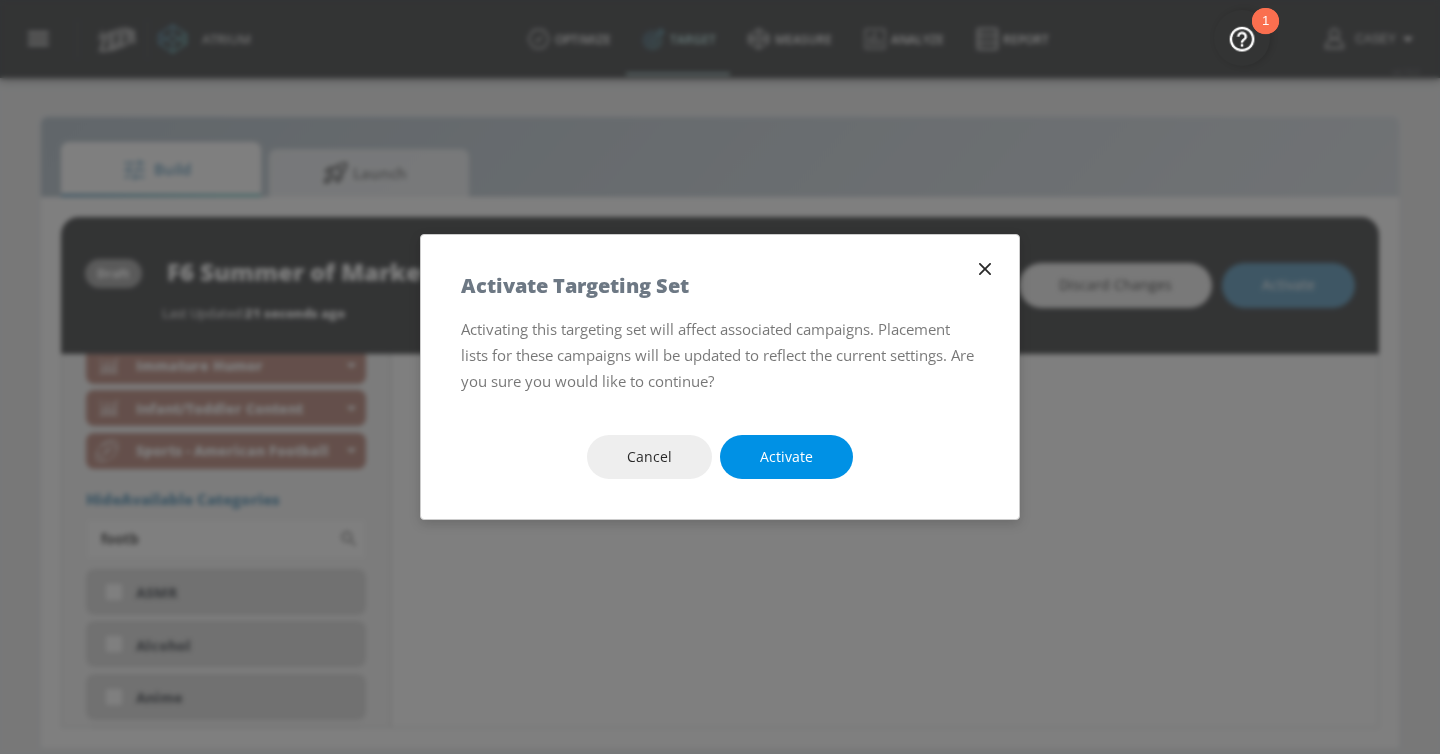 click on "Activate" at bounding box center (786, 457) 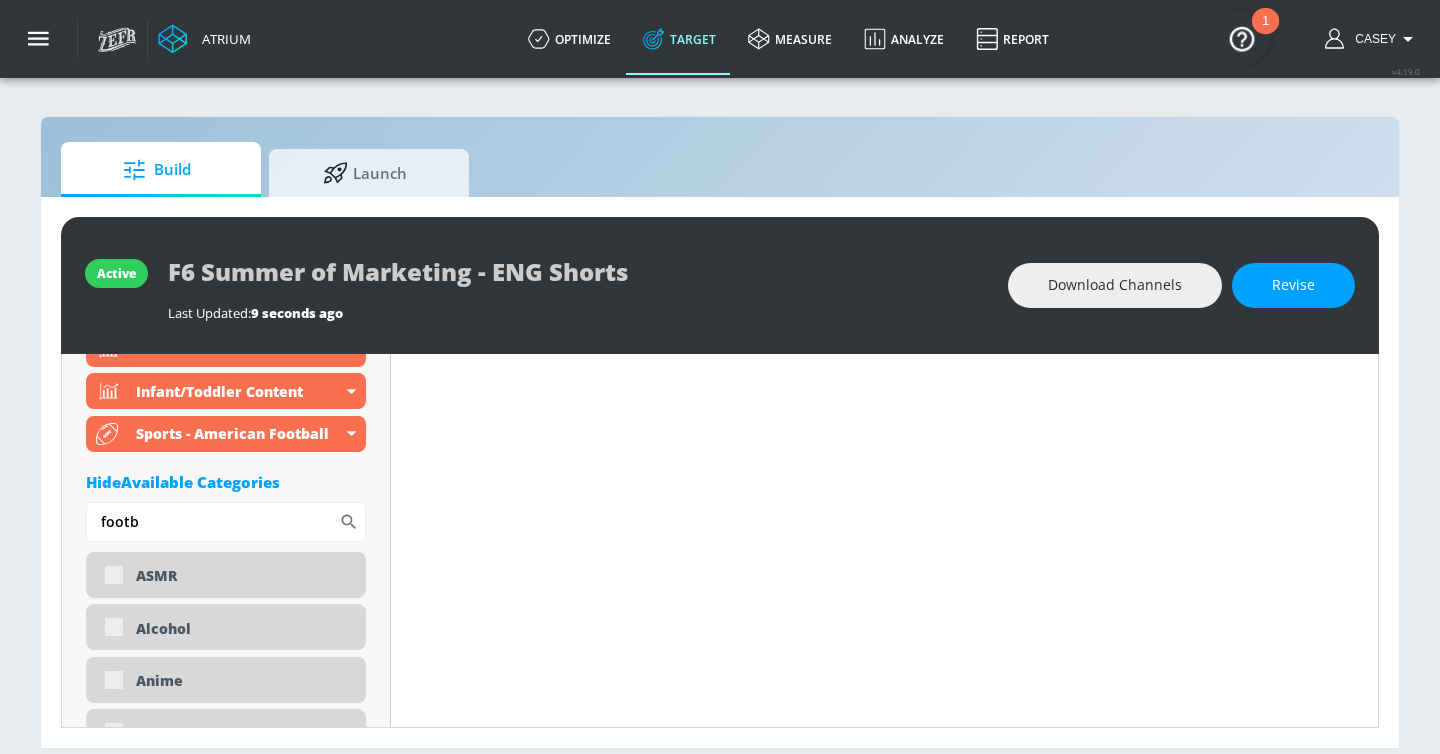scroll, scrollTop: 6384, scrollLeft: 0, axis: vertical 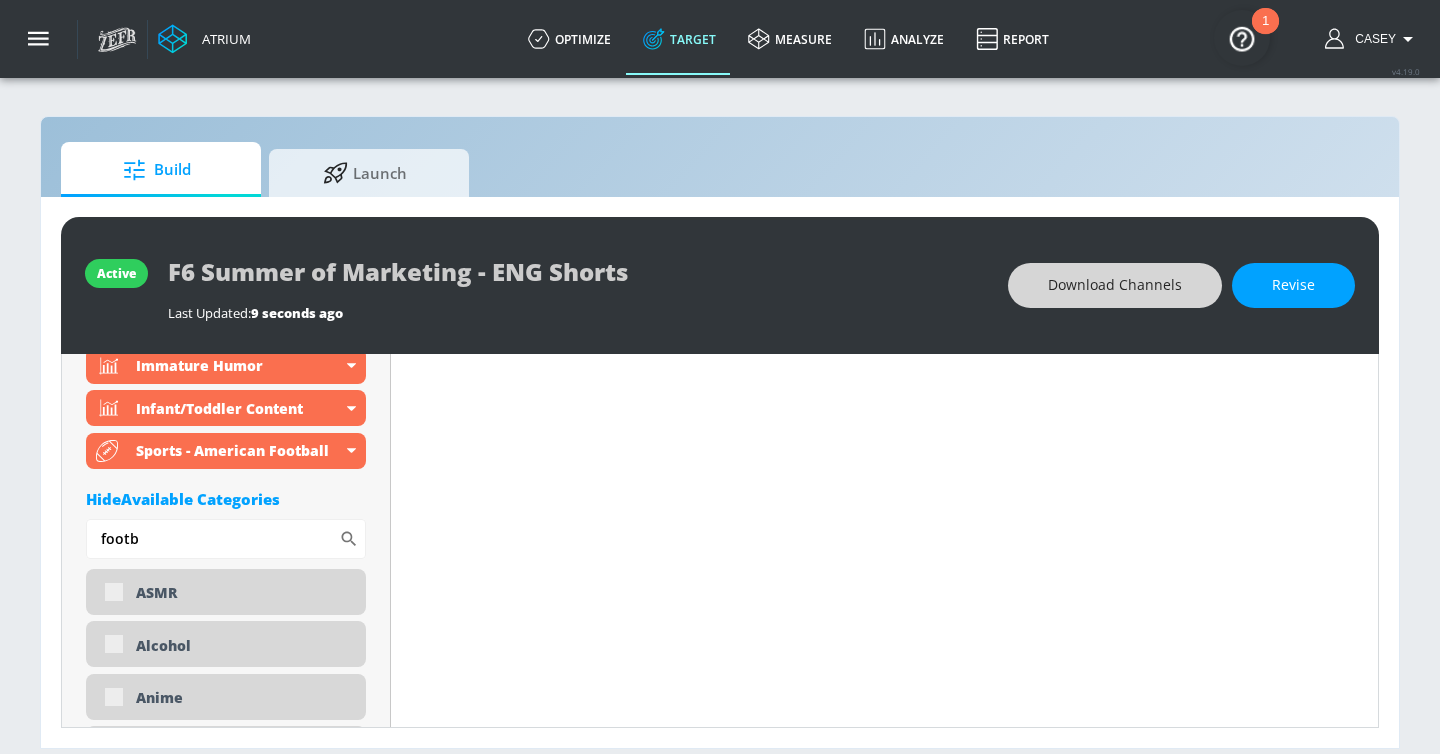 click on "Download Channels" at bounding box center (1115, 285) 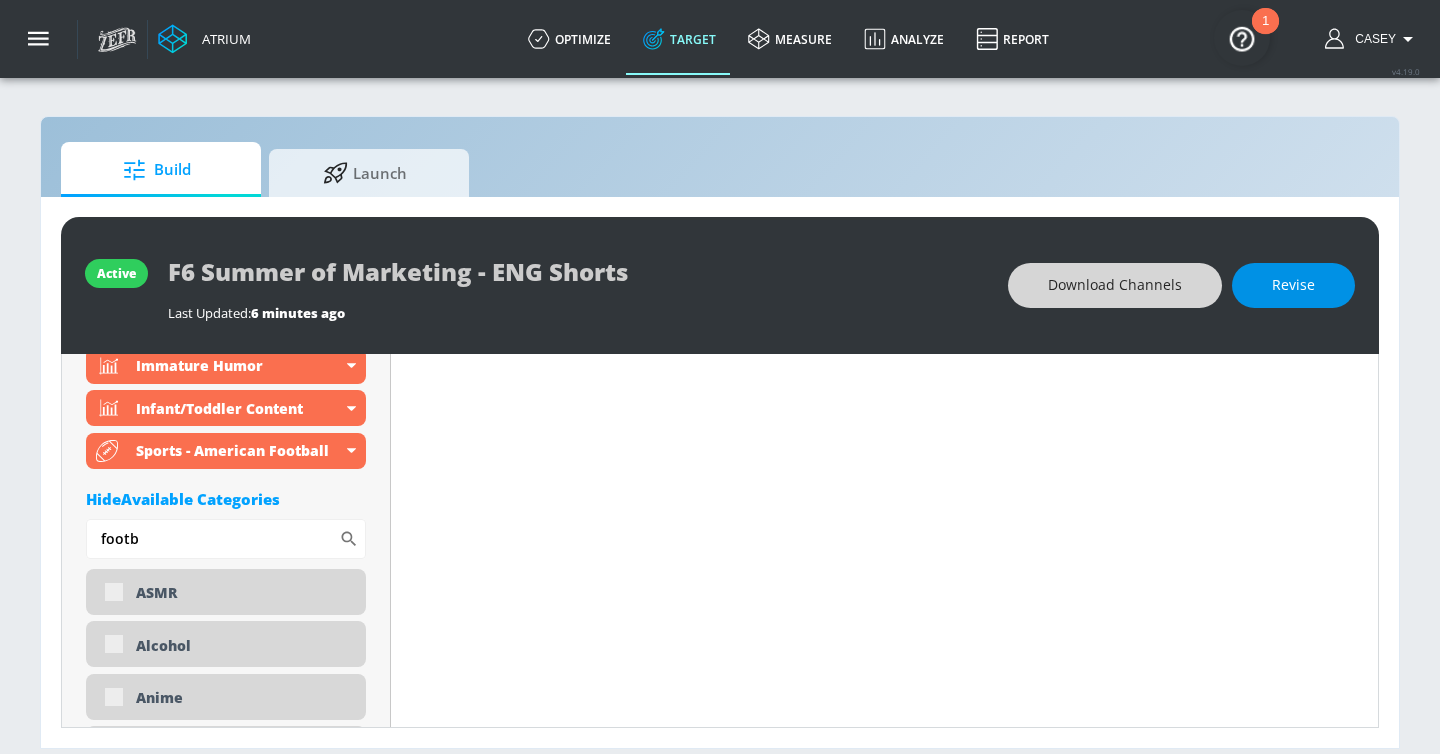 click on "Revise" at bounding box center (1293, 285) 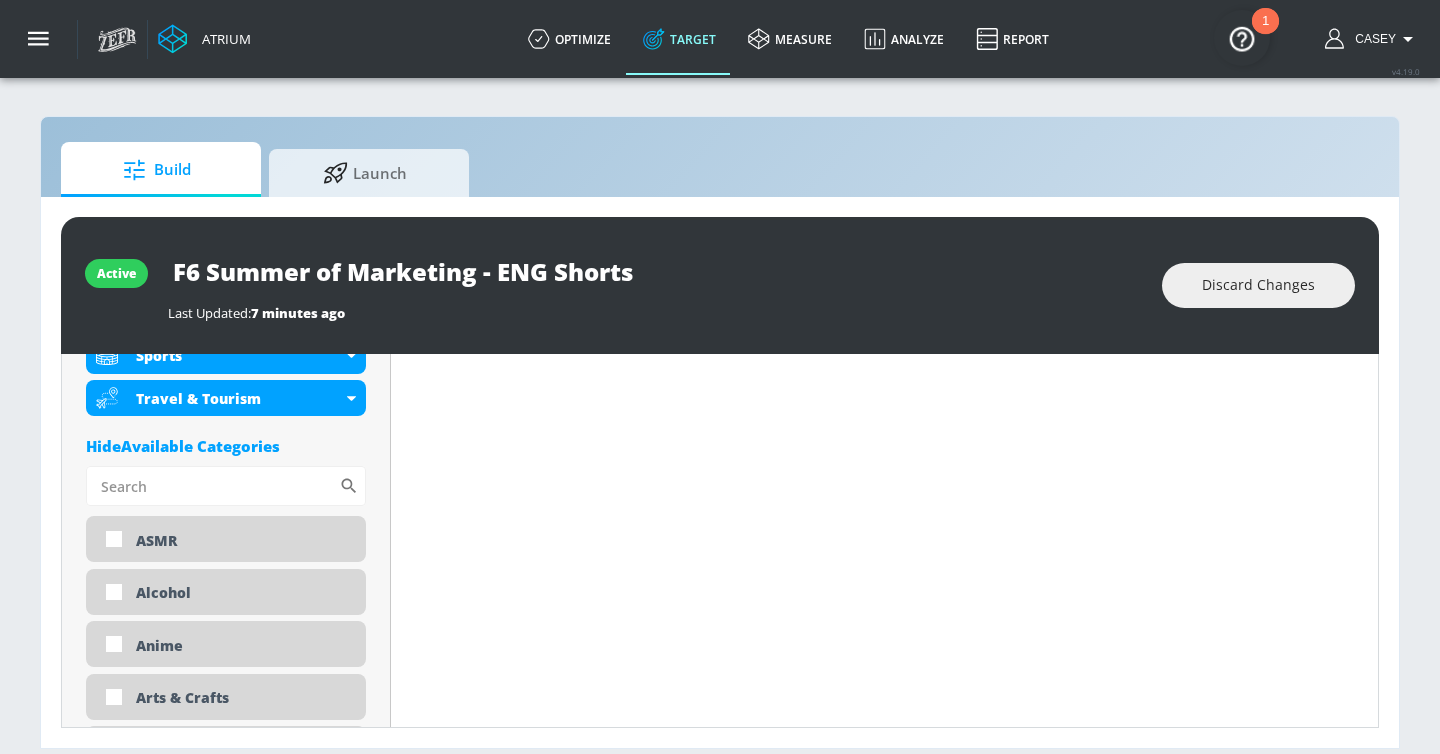 scroll, scrollTop: 0, scrollLeft: 0, axis: both 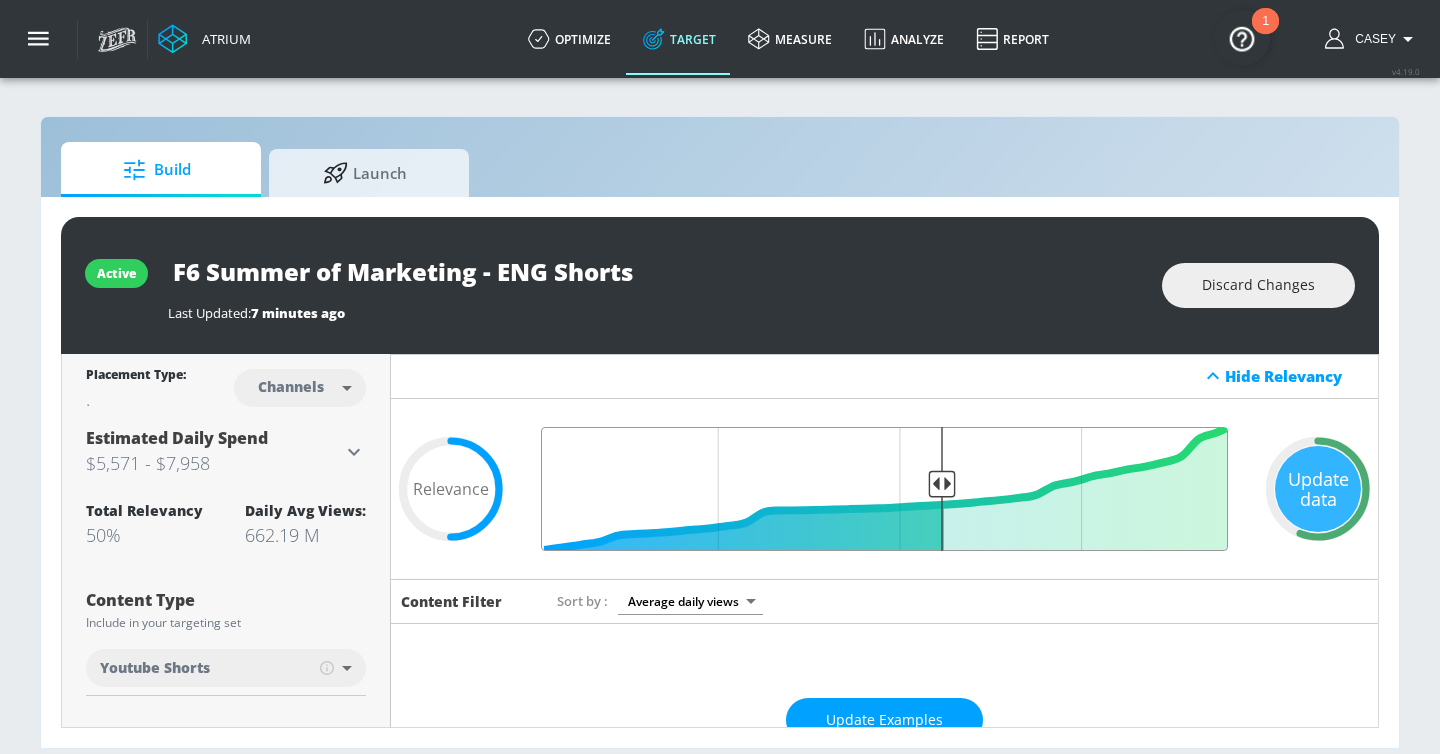 type on "0.44" 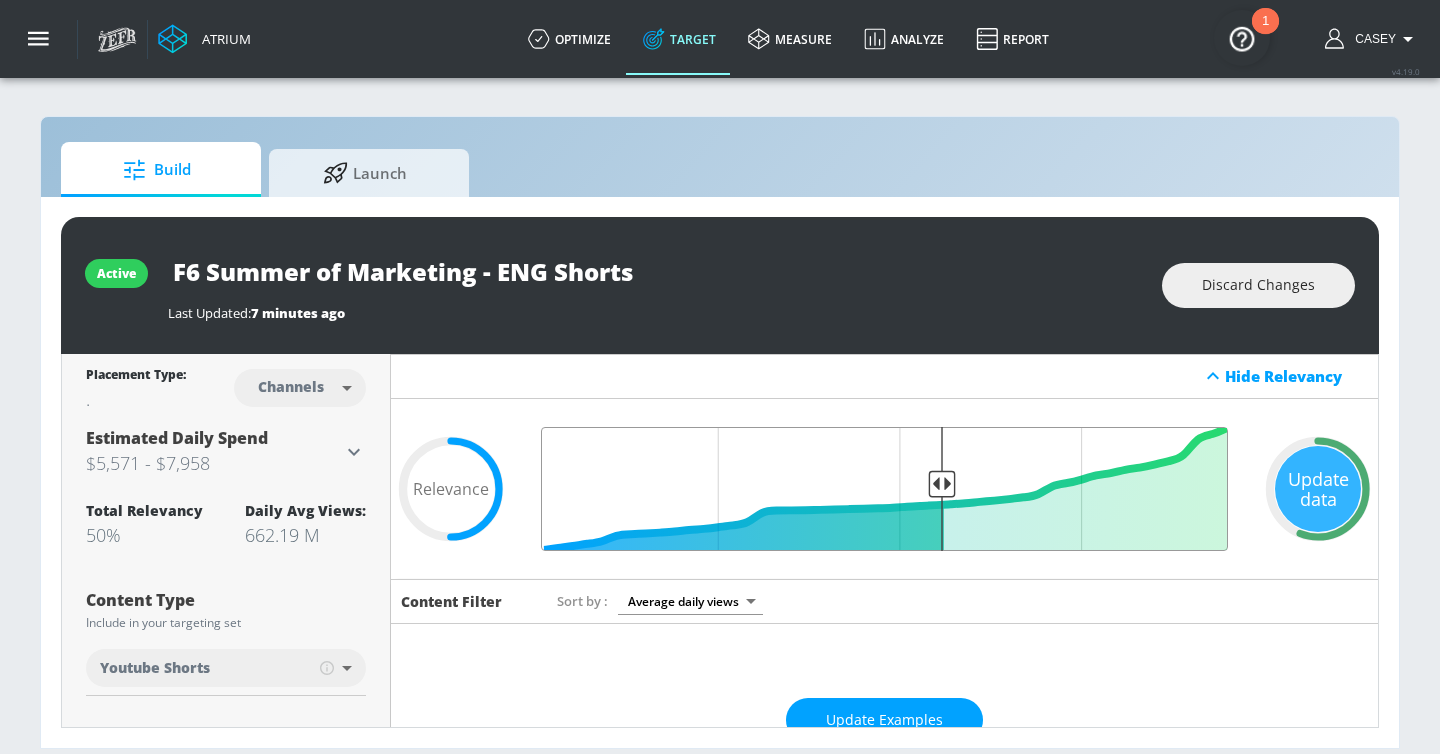 drag, startPoint x: 895, startPoint y: 484, endPoint x: 942, endPoint y: 484, distance: 47 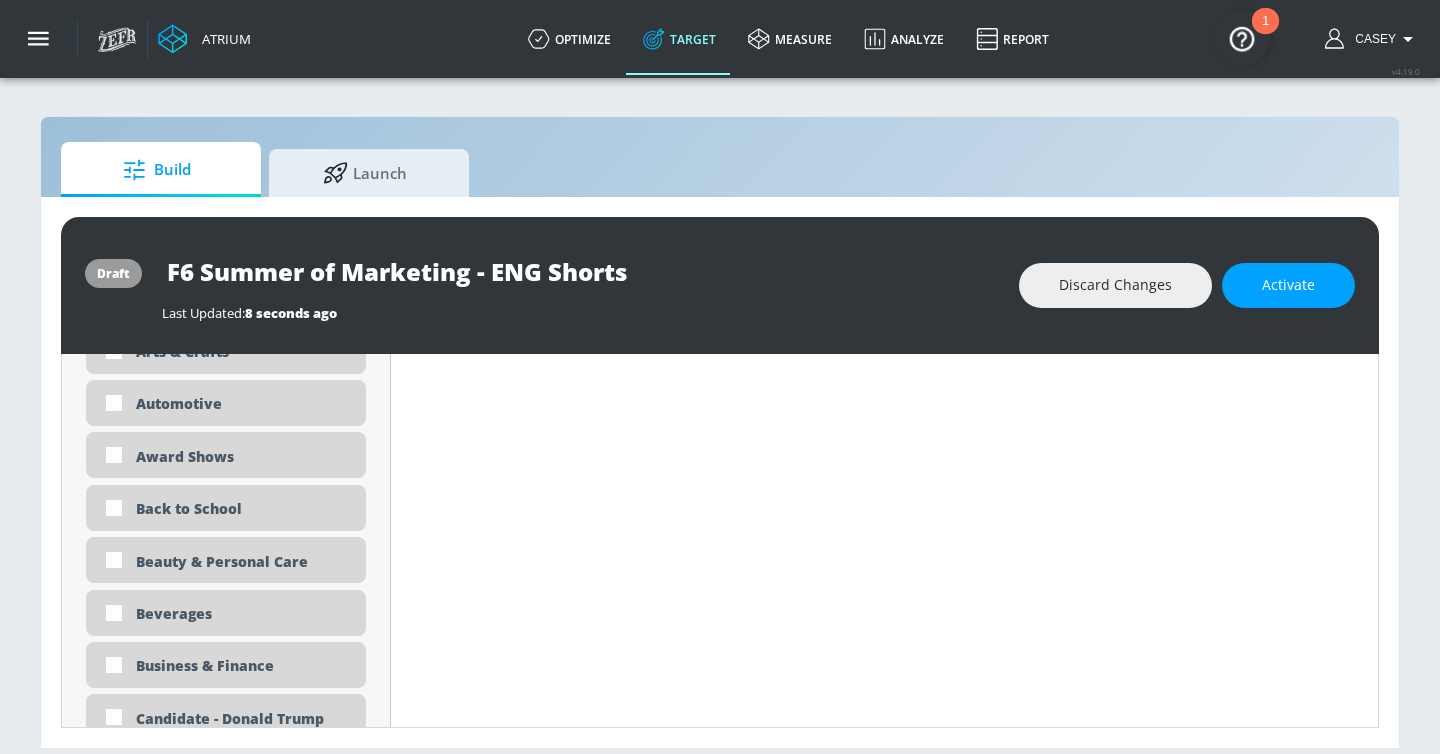 scroll, scrollTop: 1542, scrollLeft: 0, axis: vertical 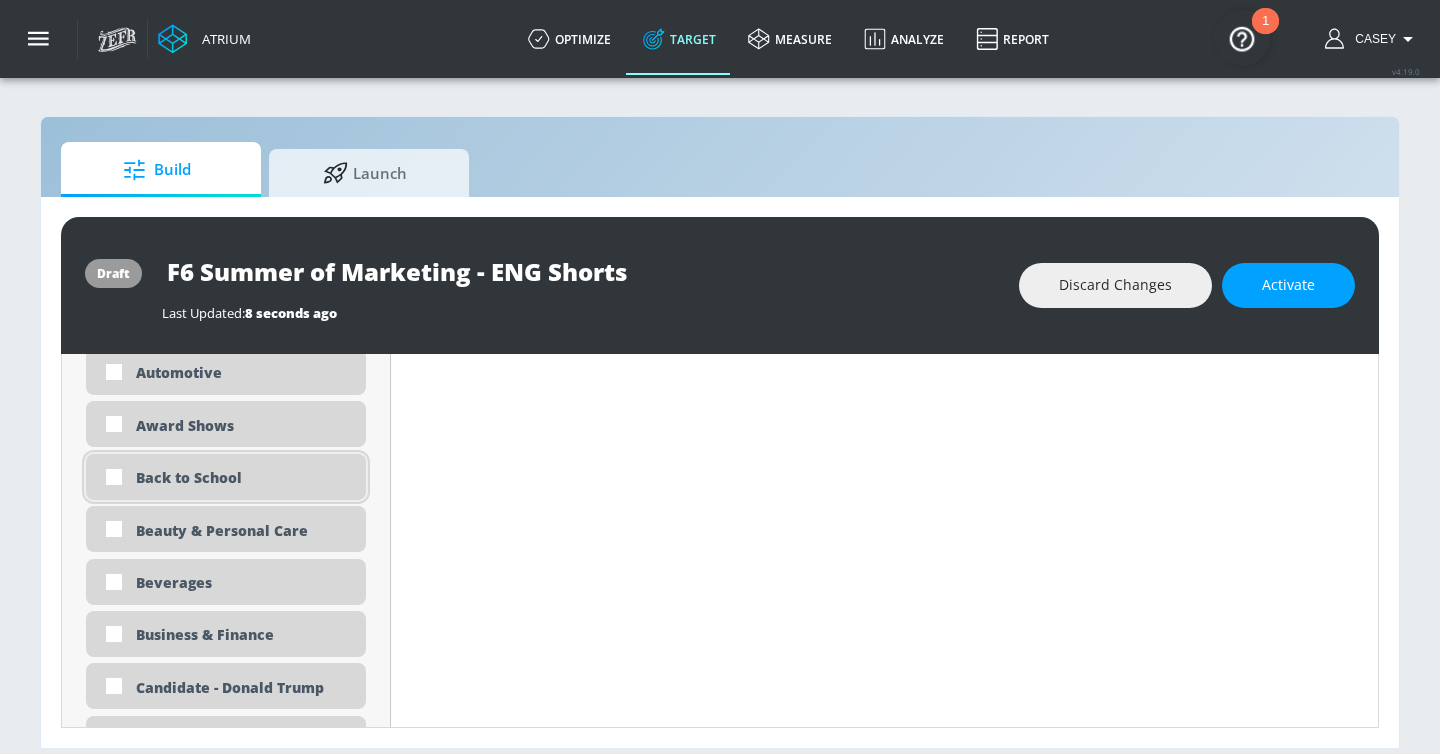 click on "Back to School" at bounding box center (243, 477) 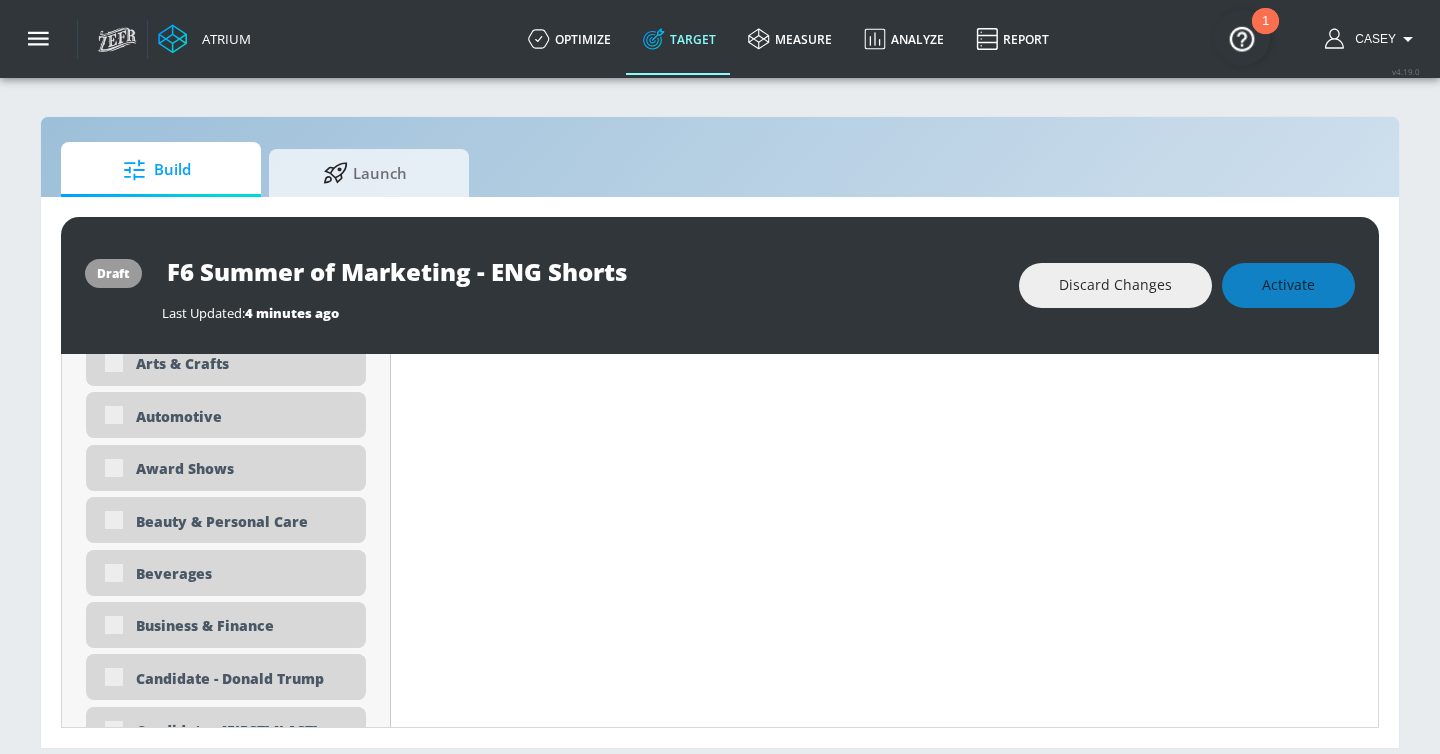 scroll, scrollTop: 0, scrollLeft: 0, axis: both 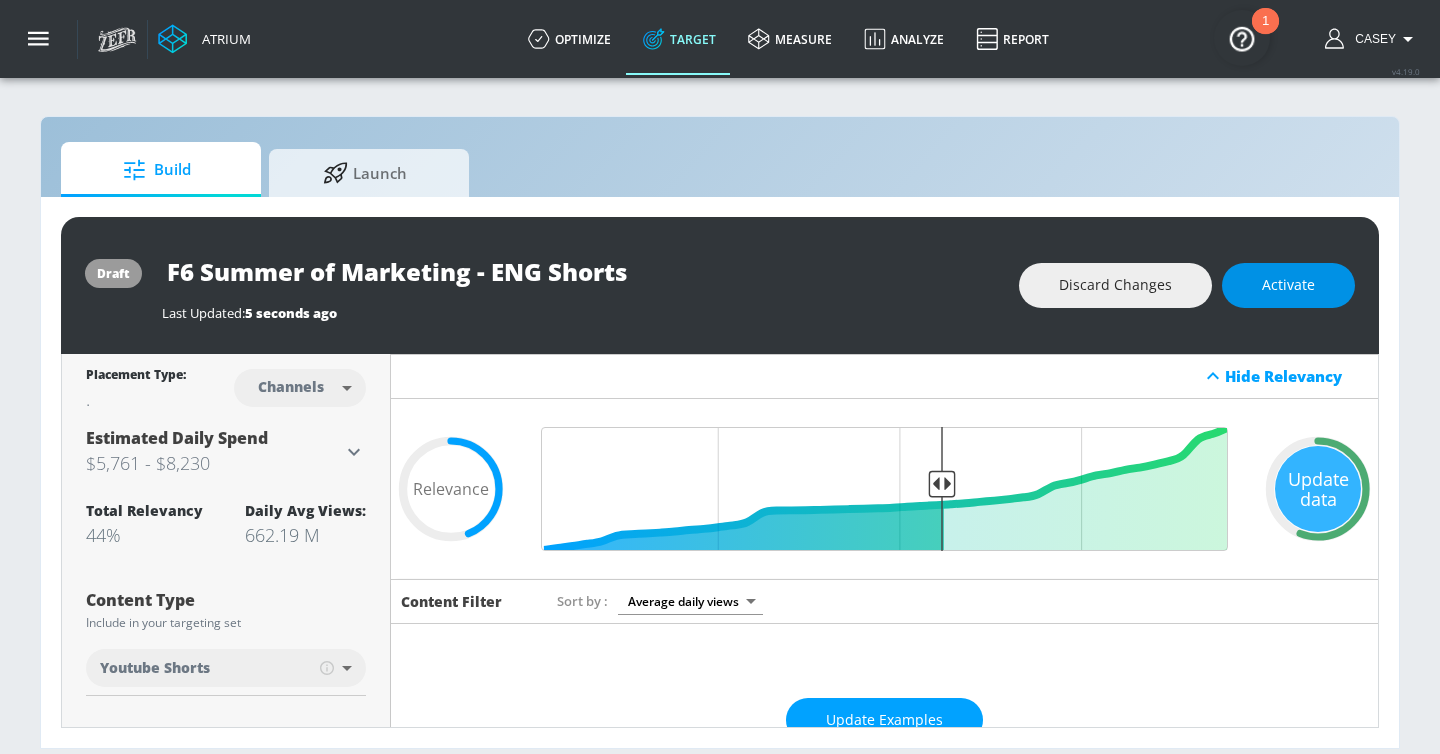 click on "Activate" at bounding box center [1288, 285] 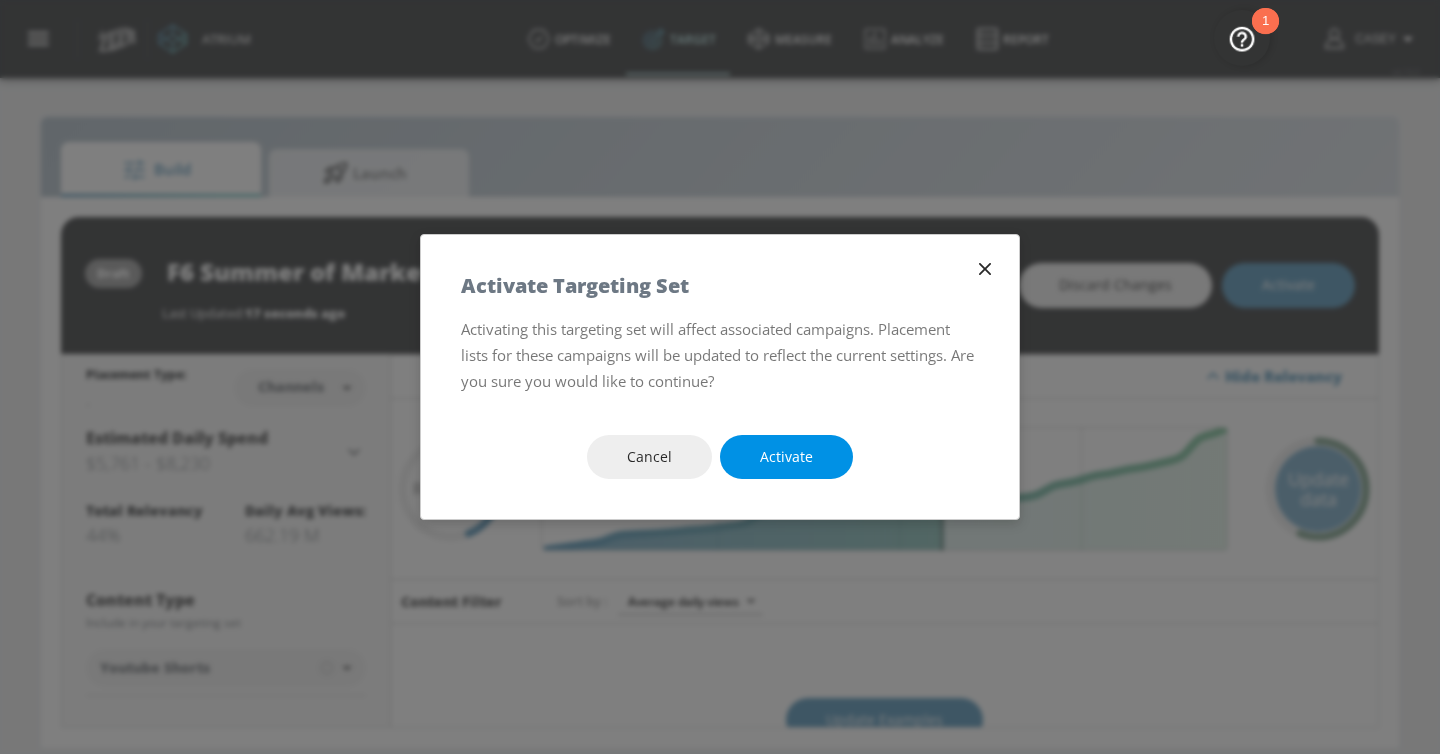 click on "Activate" at bounding box center [786, 457] 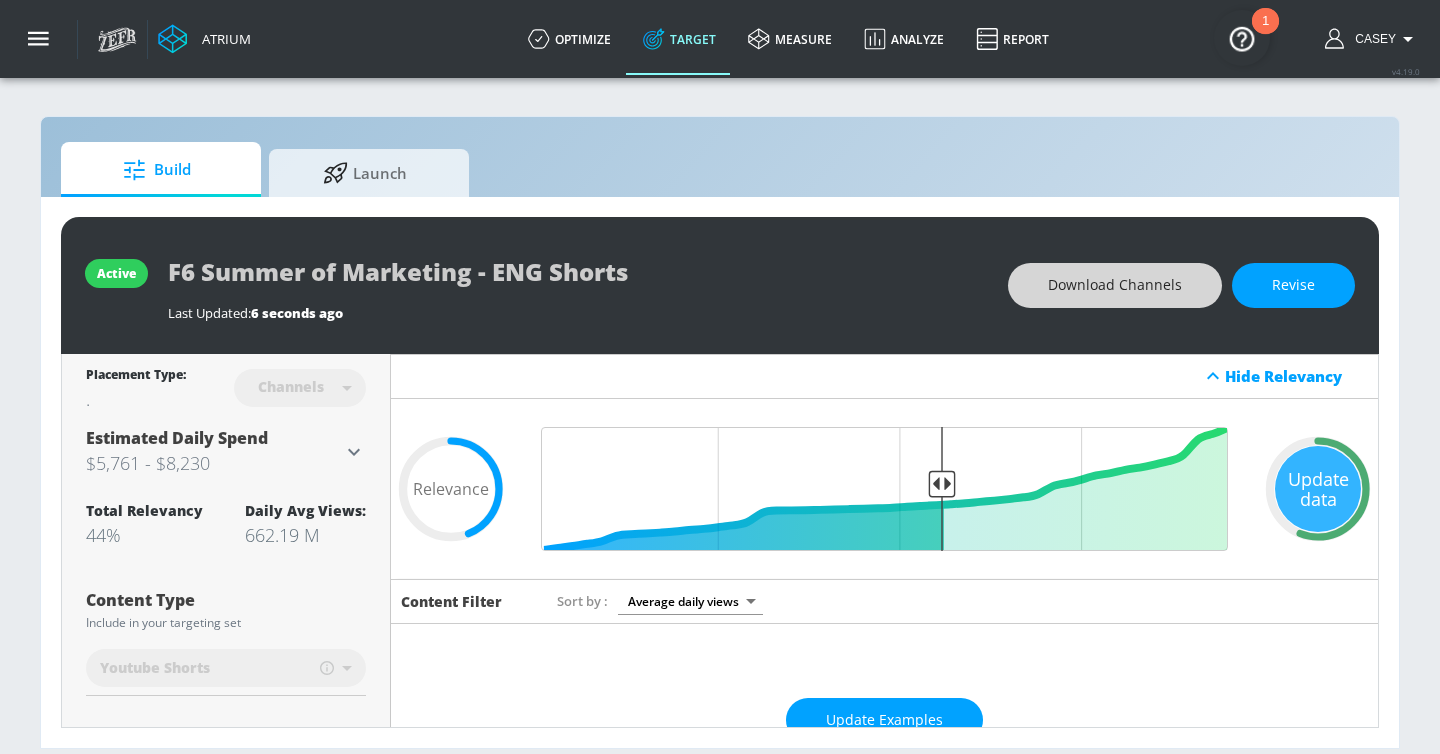 click on "Download Channels" at bounding box center [1115, 285] 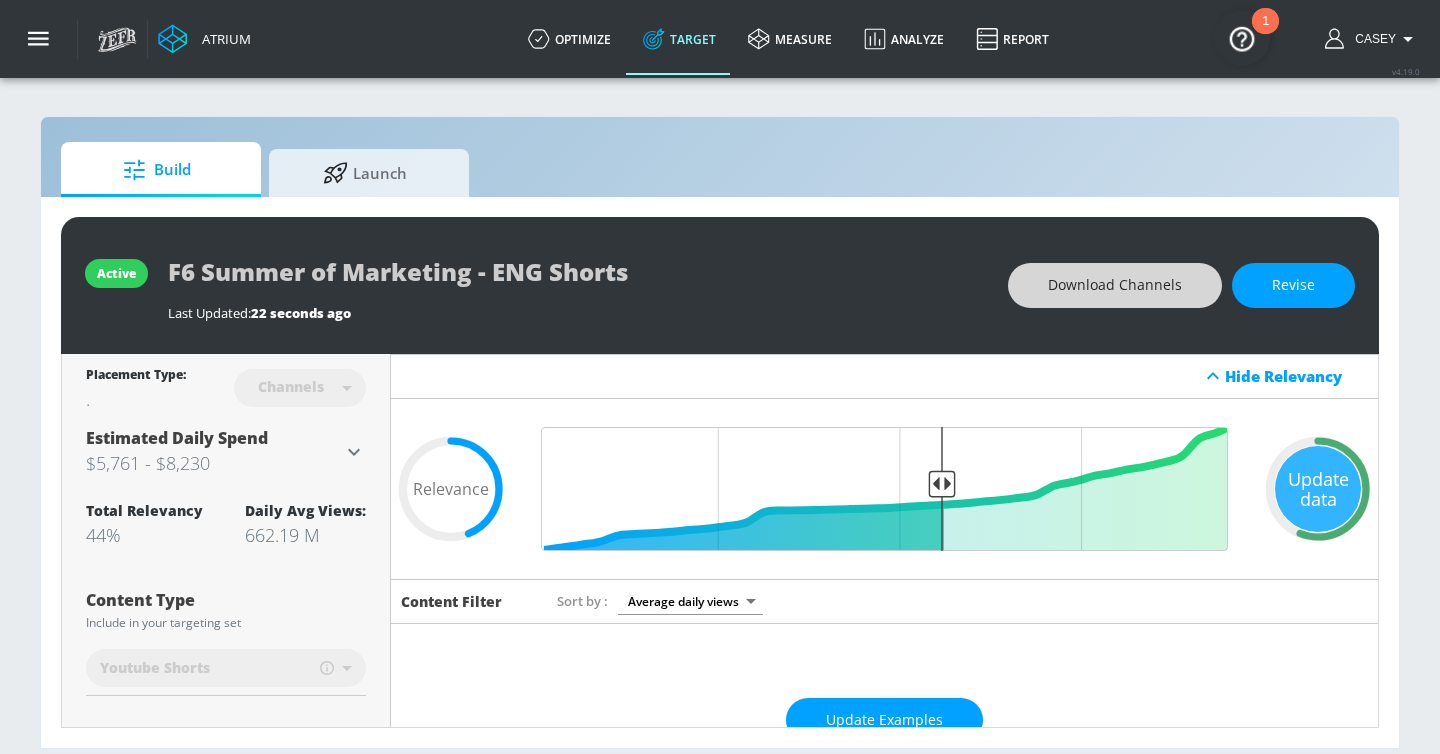 click on "Download Channels" at bounding box center (1115, 285) 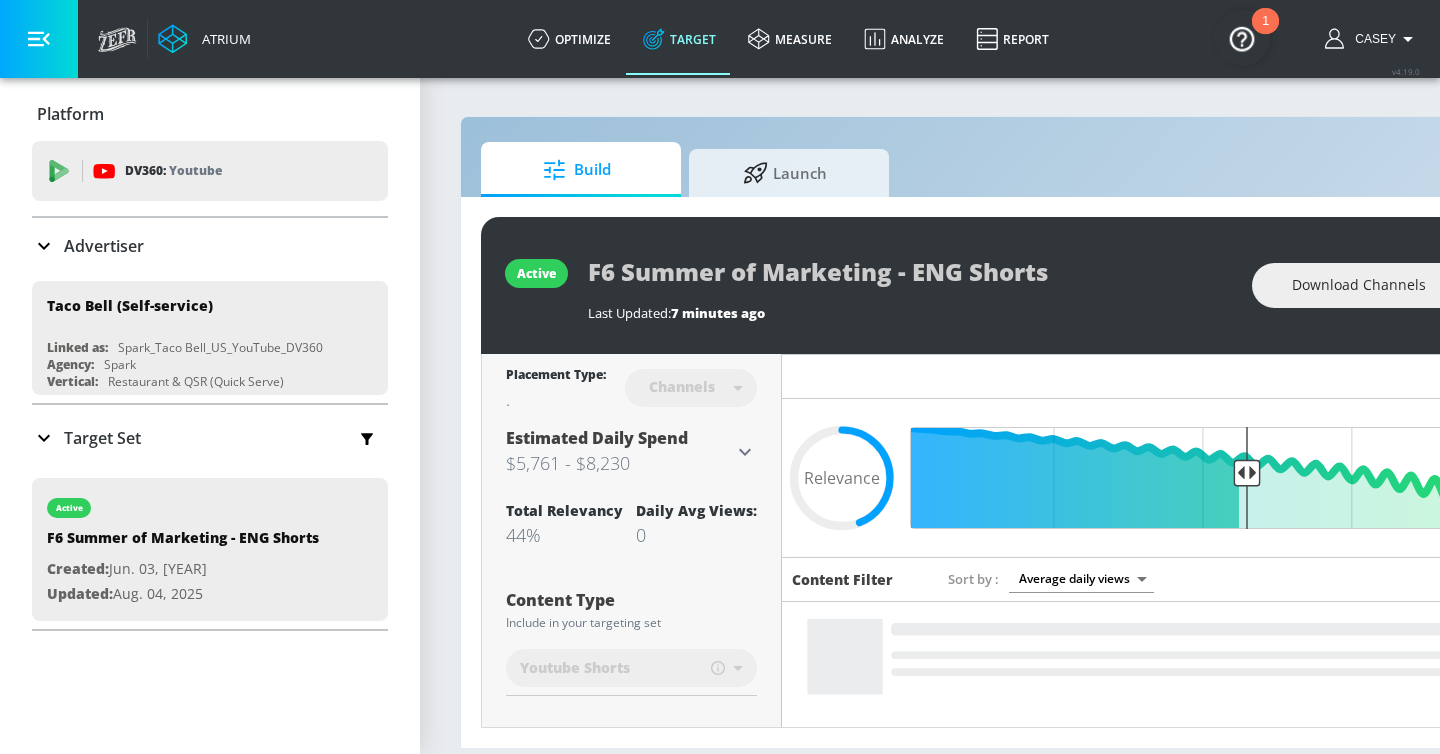 scroll, scrollTop: 0, scrollLeft: 0, axis: both 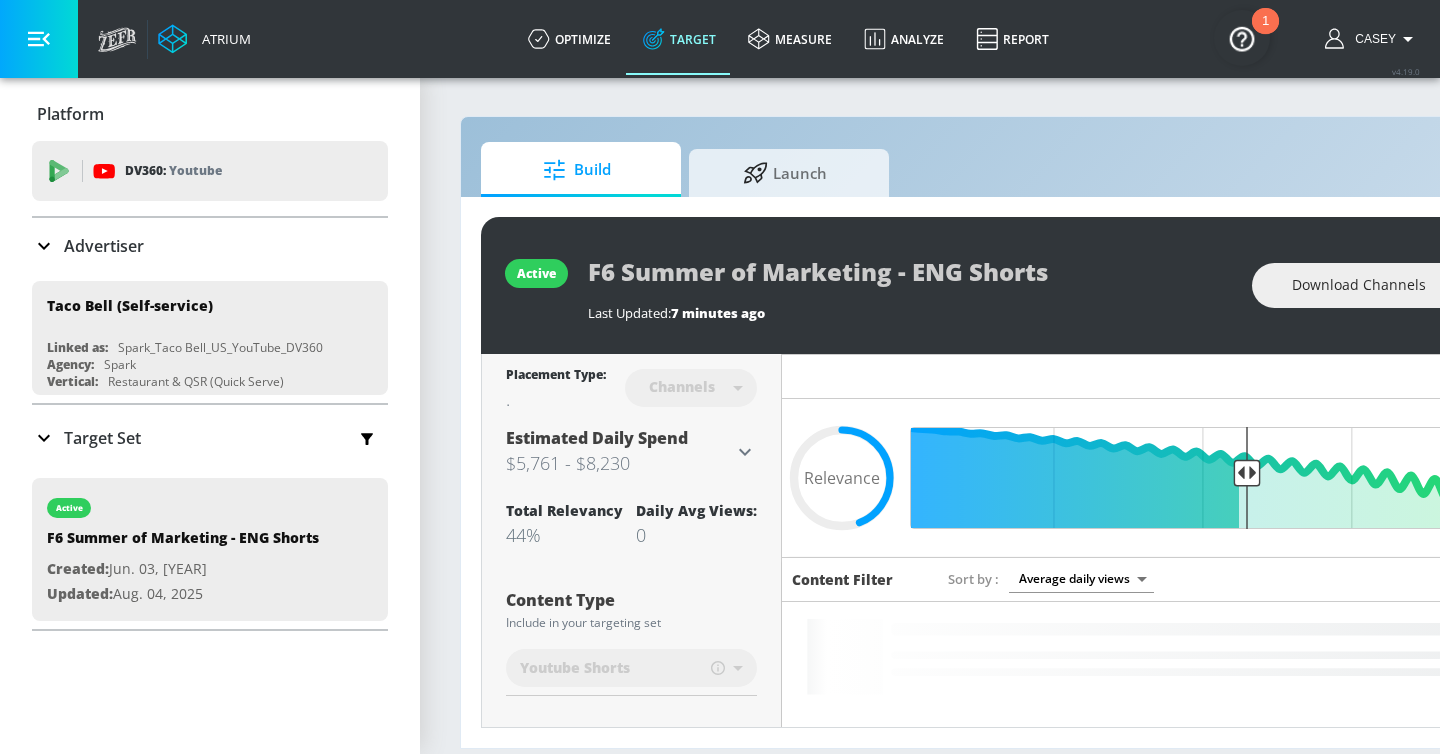 click on "Target Set" at bounding box center (102, 438) 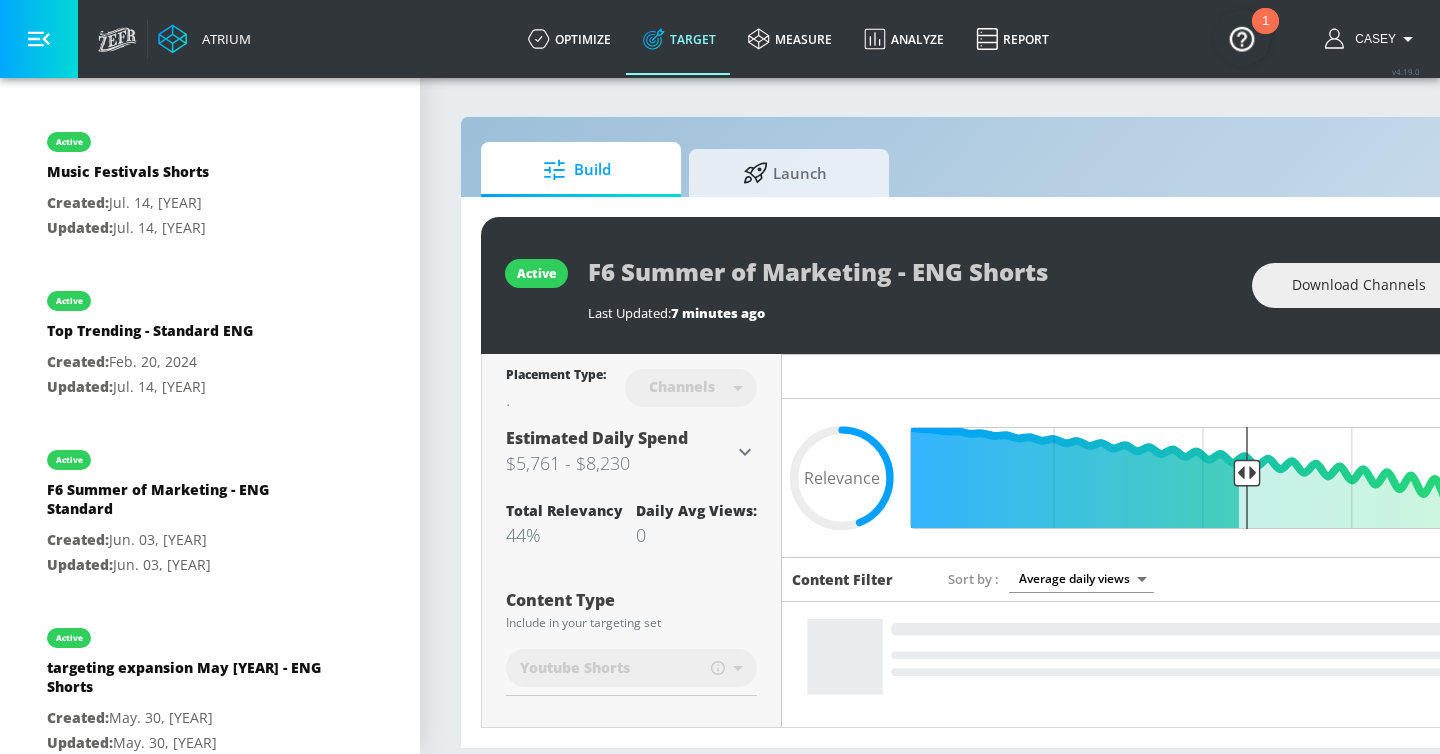 scroll, scrollTop: 914, scrollLeft: 0, axis: vertical 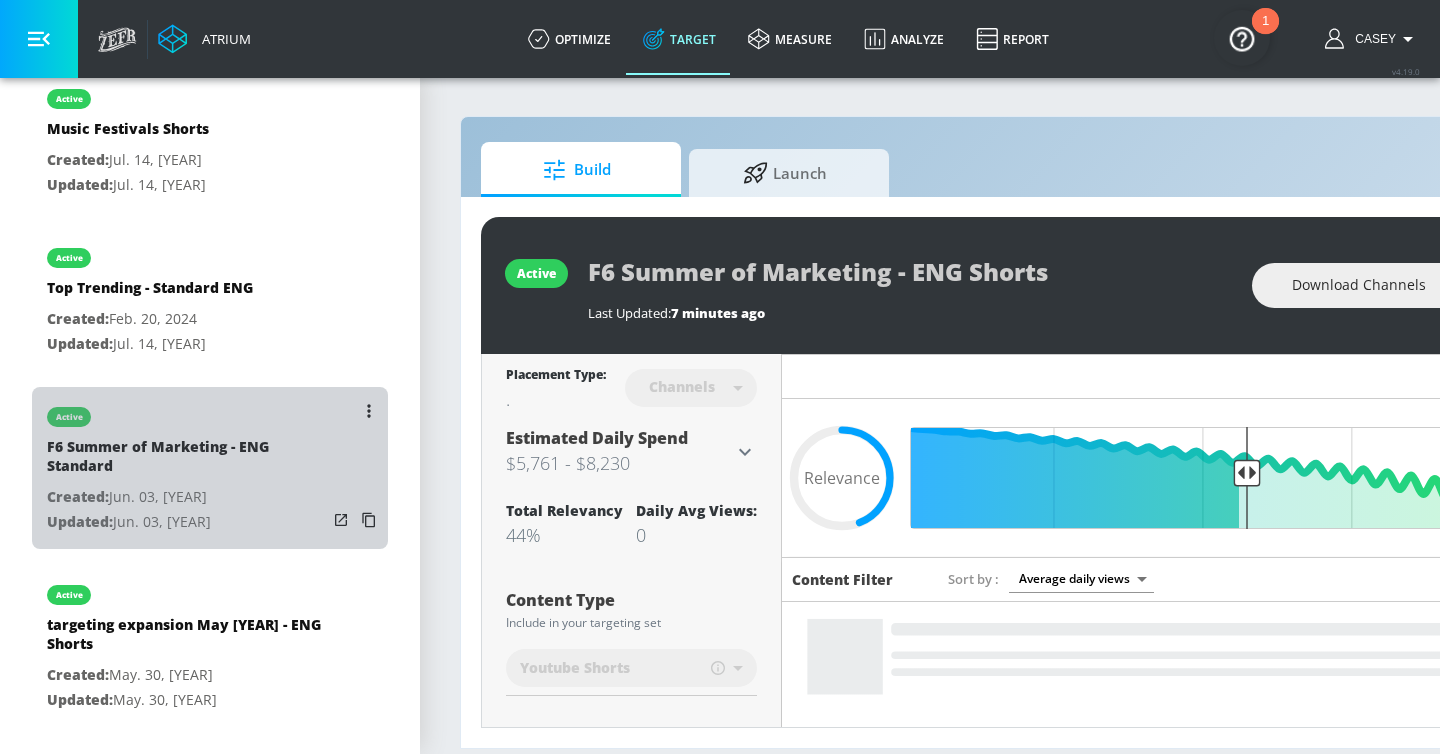 click on "Created:  Jun. 03, 2025" at bounding box center [187, 497] 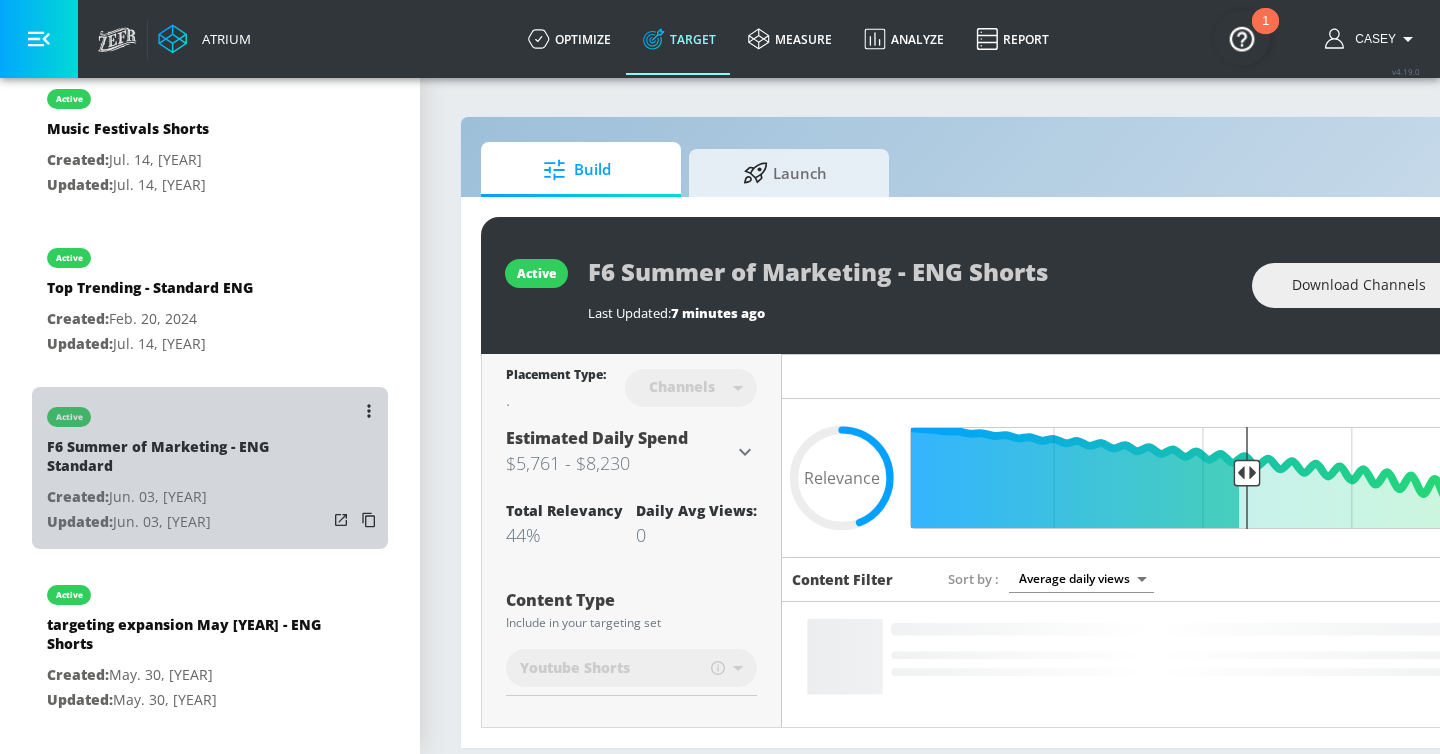 type on "F6 Summer of Marketing - ENG Standard" 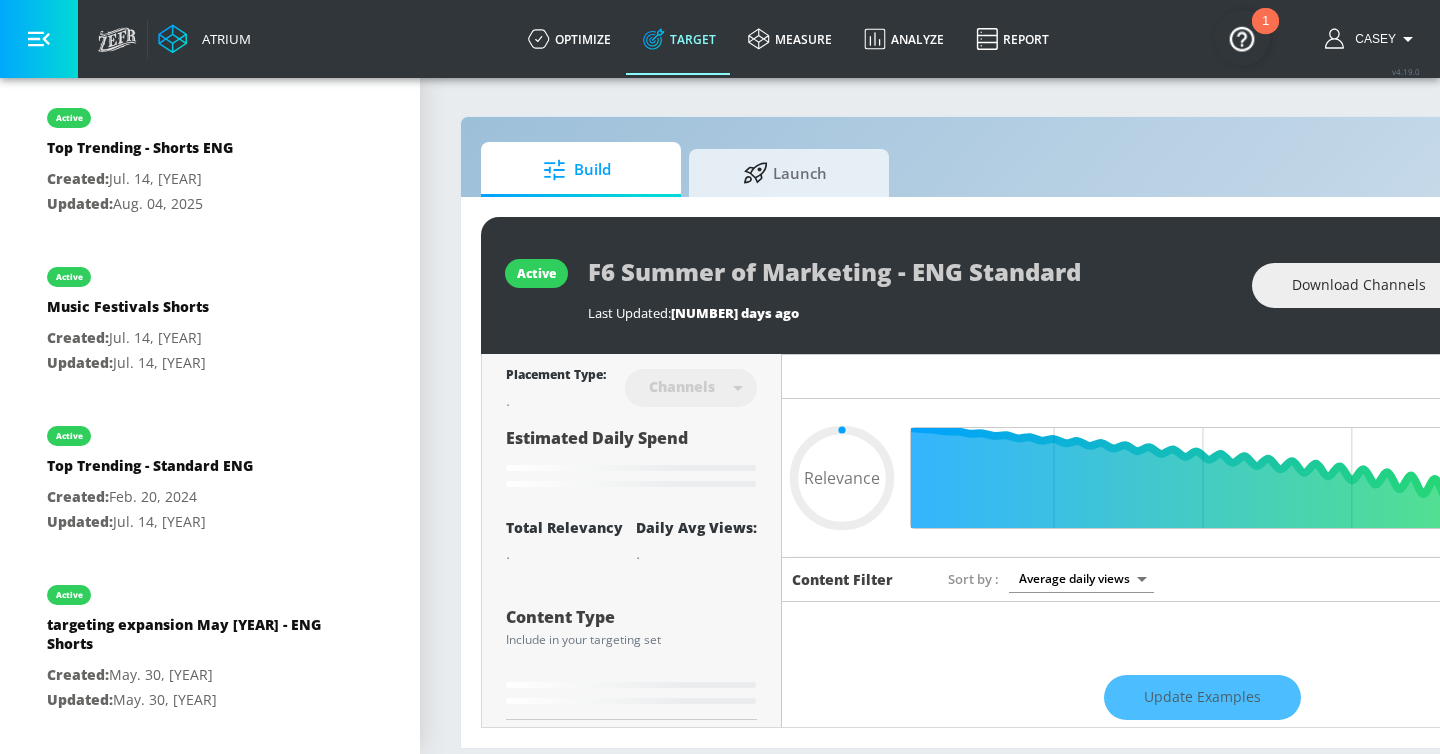 scroll, scrollTop: 0, scrollLeft: 244, axis: horizontal 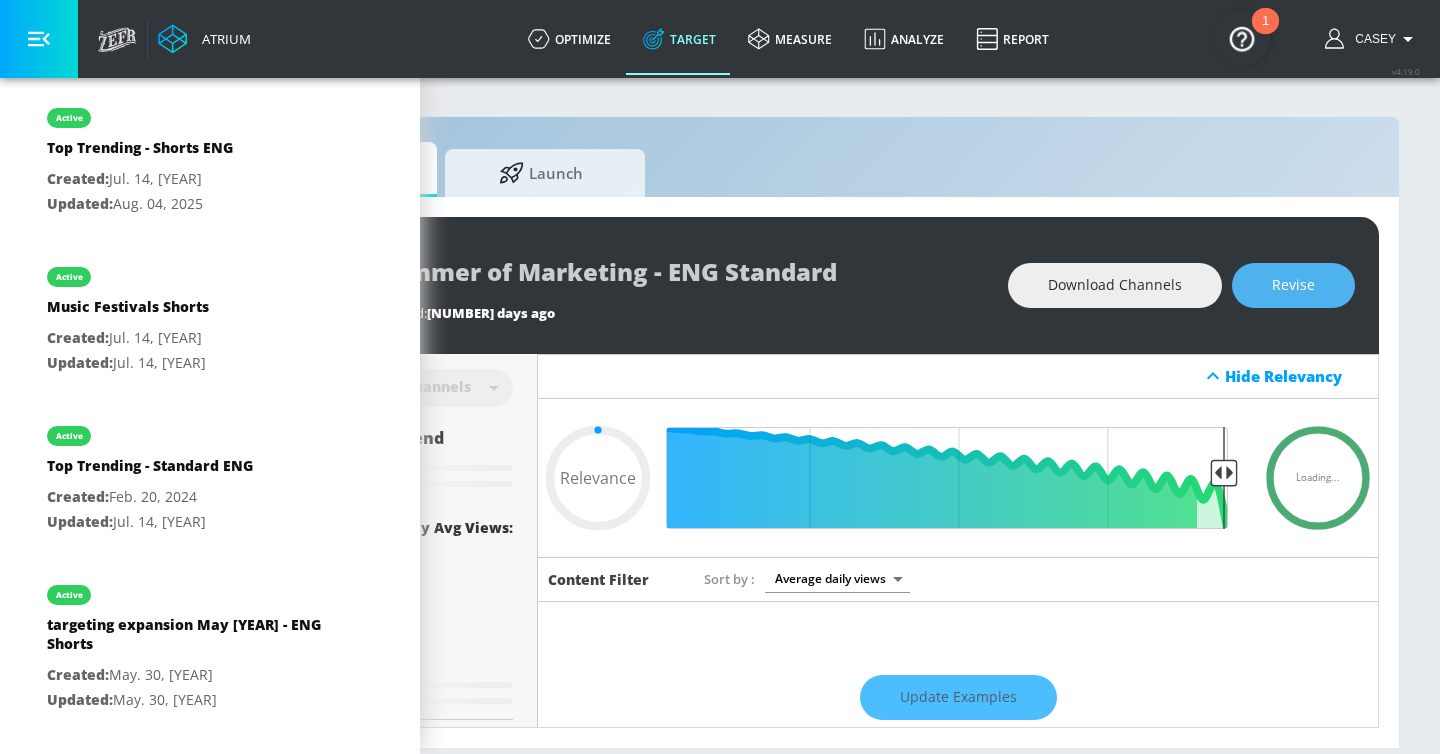 click on "Revise" at bounding box center (1293, 285) 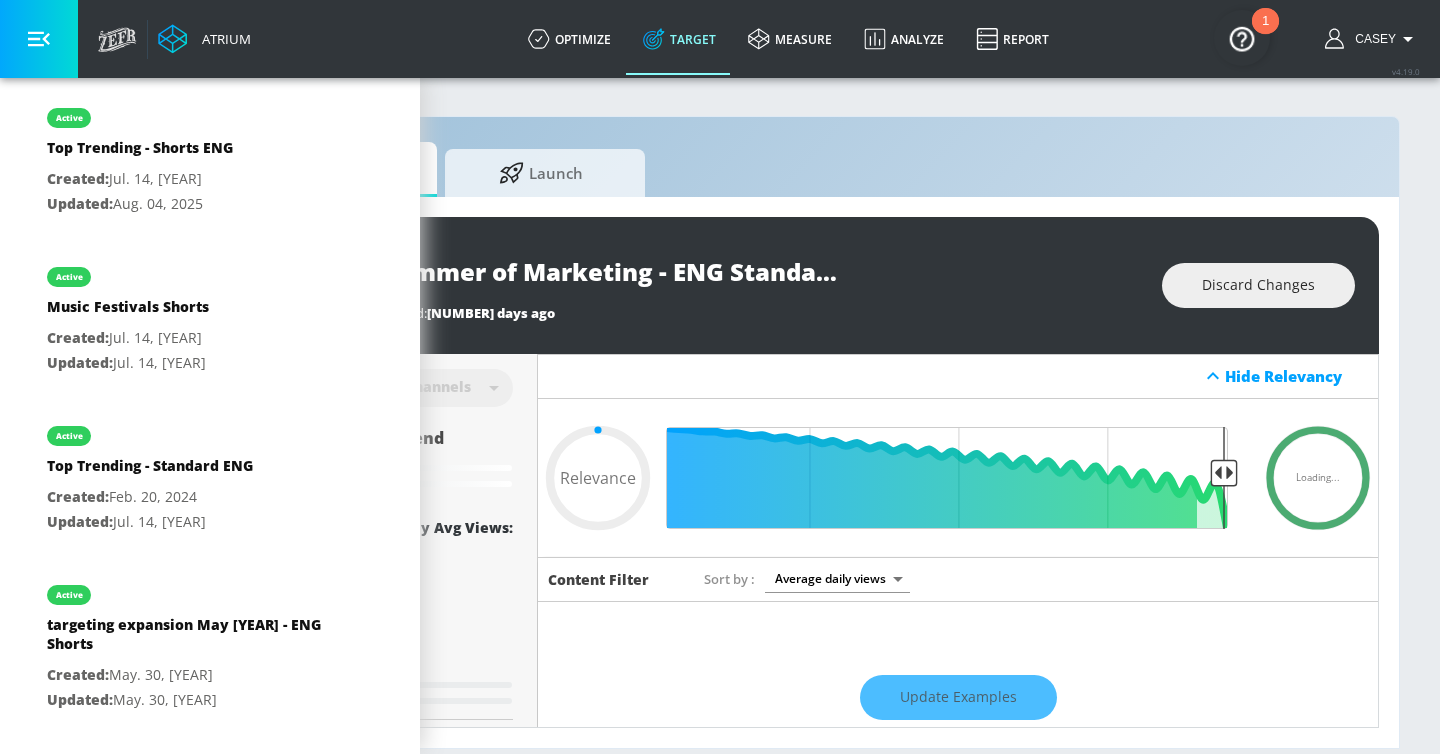 type on "0.5" 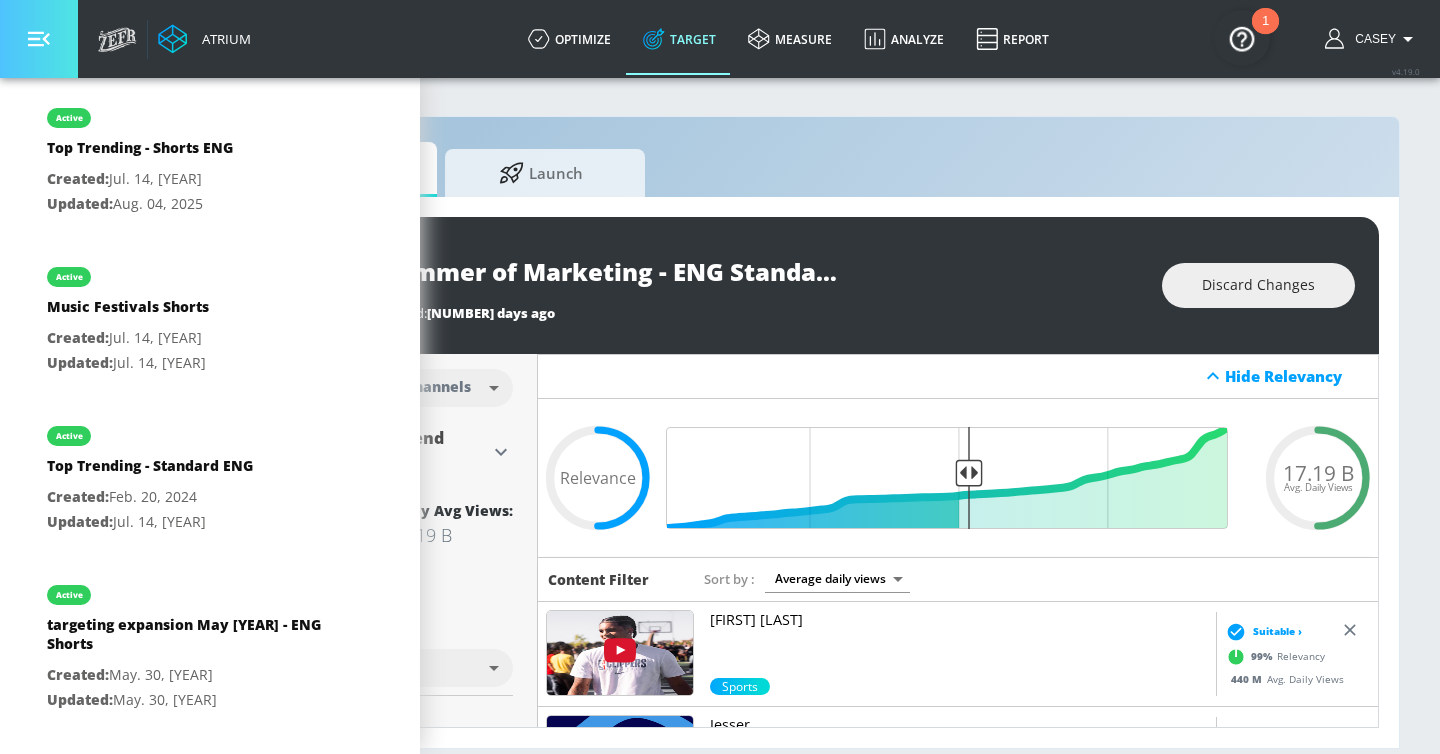 click 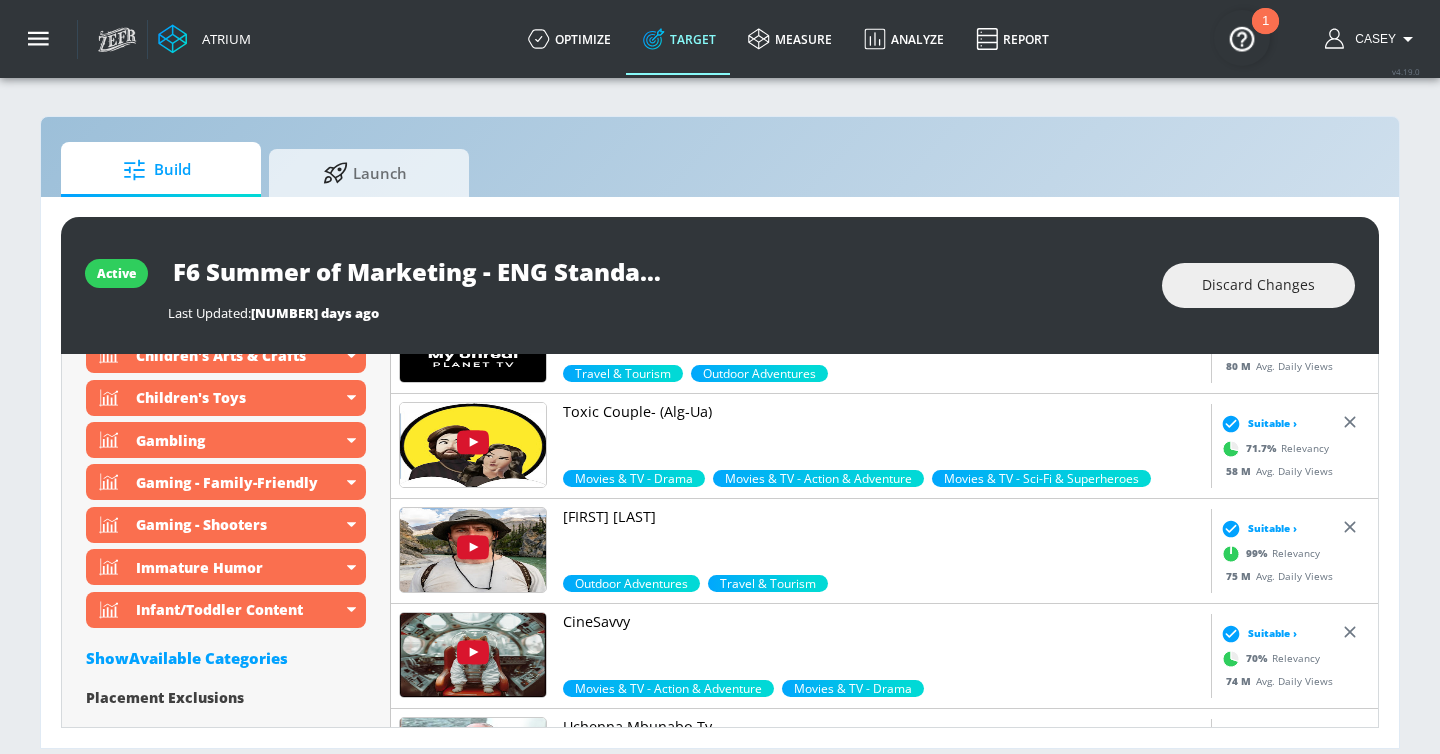 scroll, scrollTop: 1442, scrollLeft: 0, axis: vertical 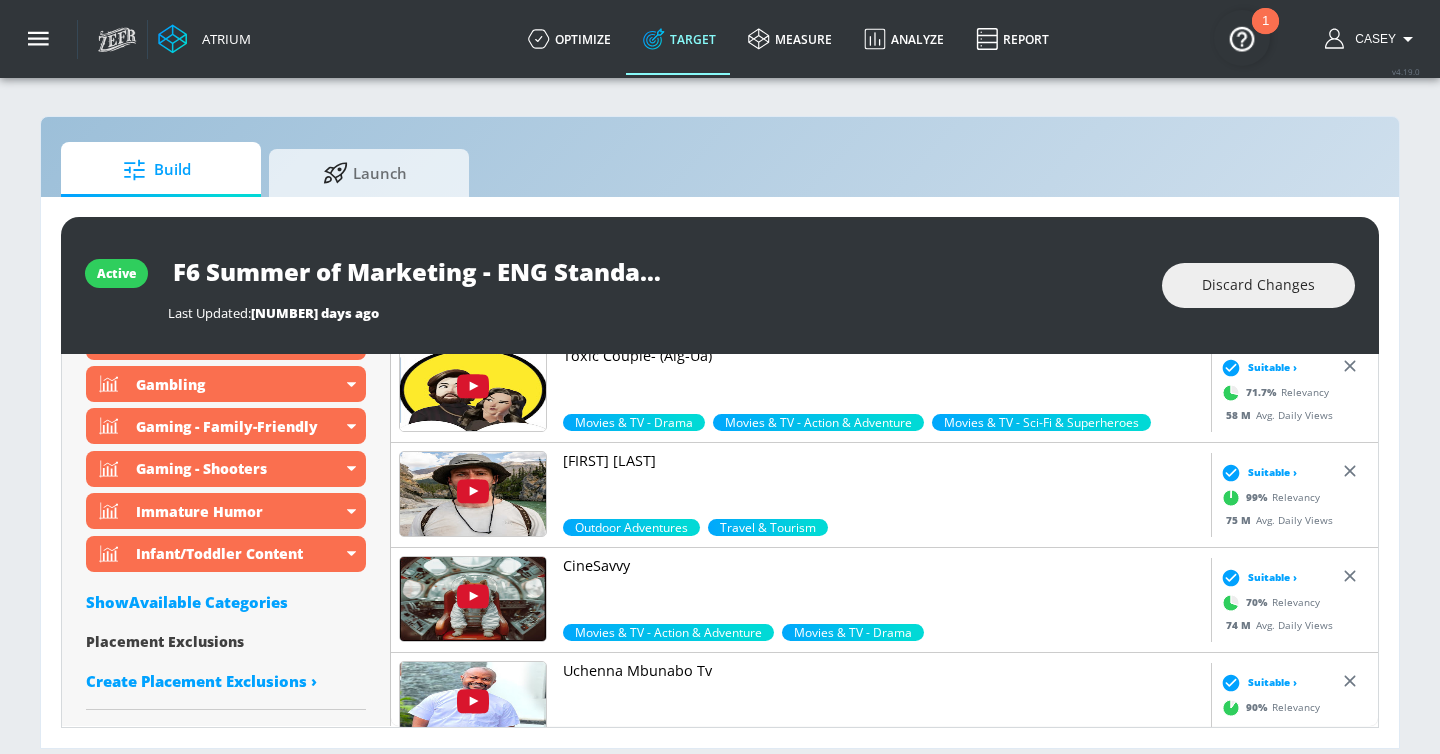 click on "Show  Available Categories" at bounding box center [226, 602] 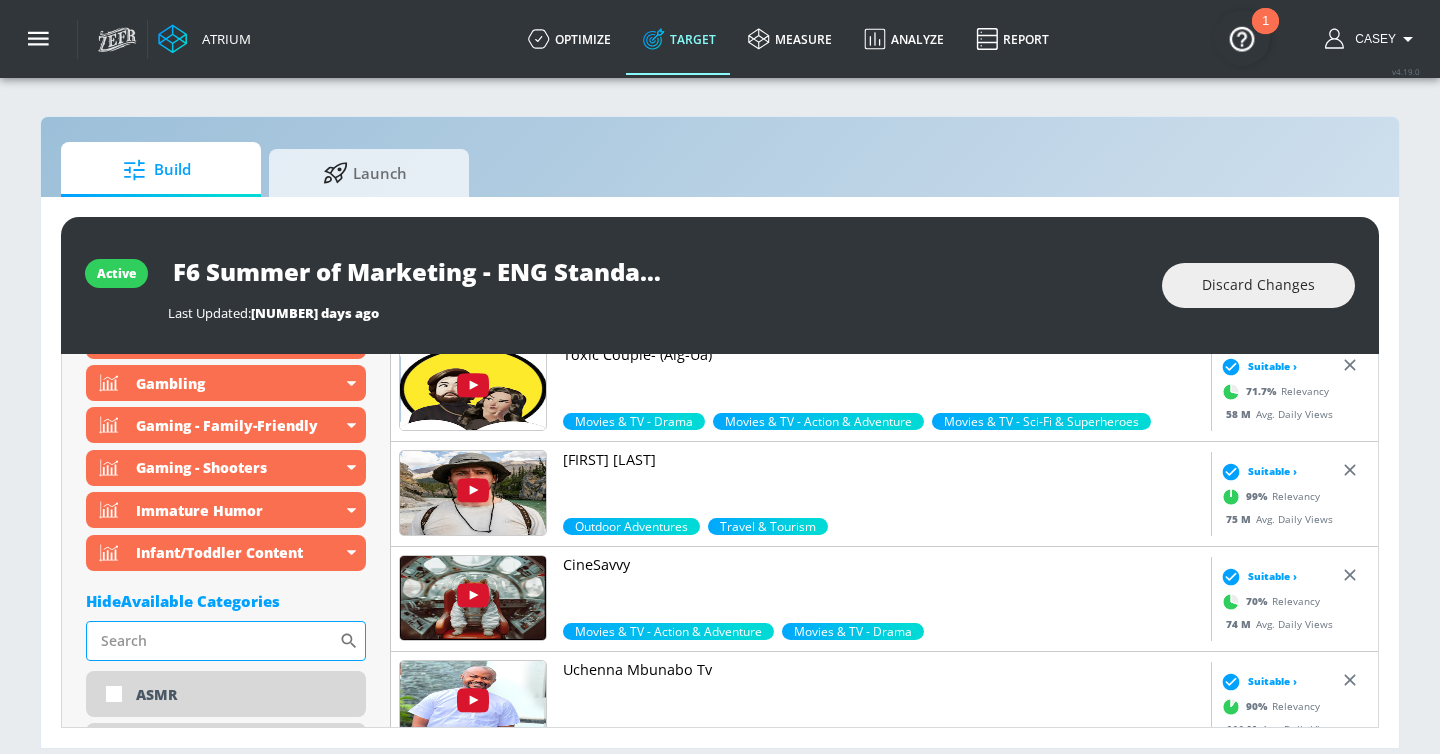 click on "Sort By" at bounding box center [212, 641] 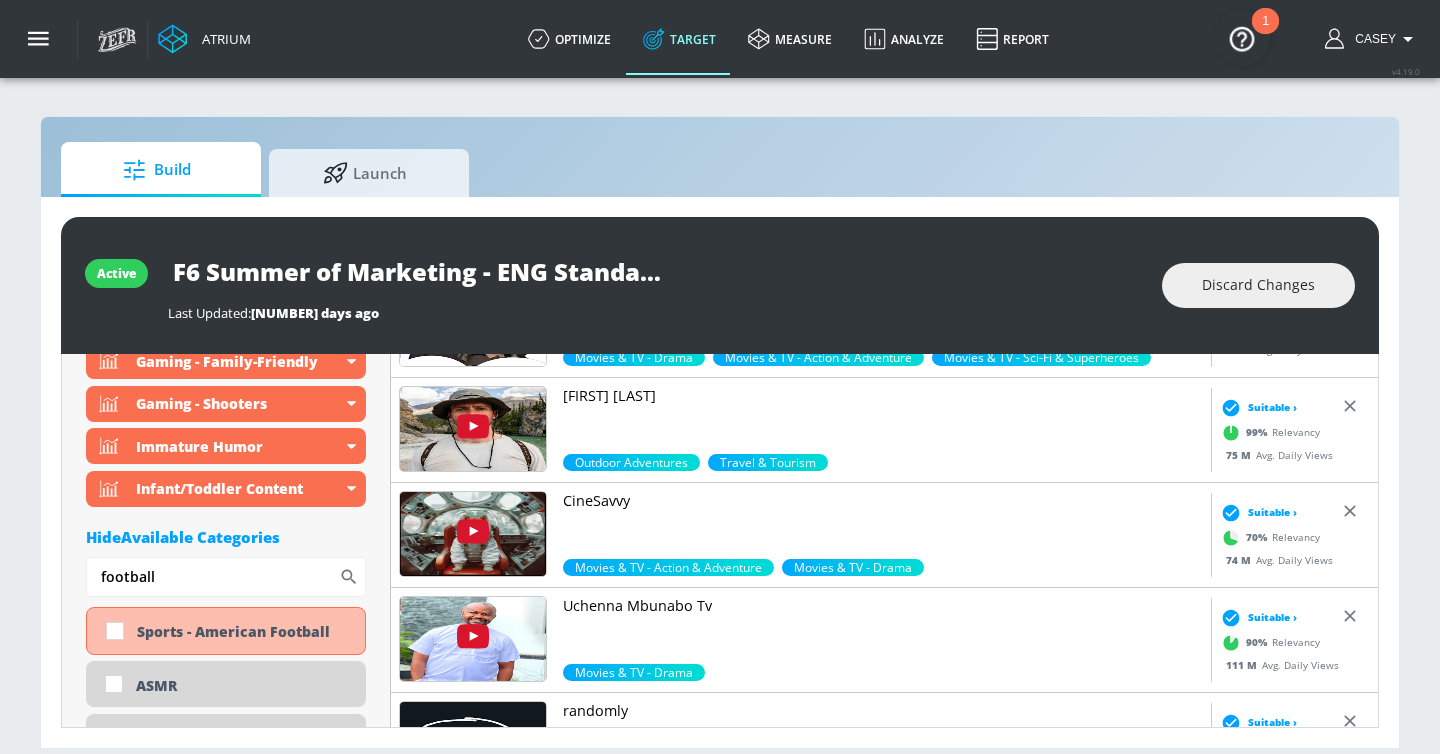 scroll, scrollTop: 1563, scrollLeft: 0, axis: vertical 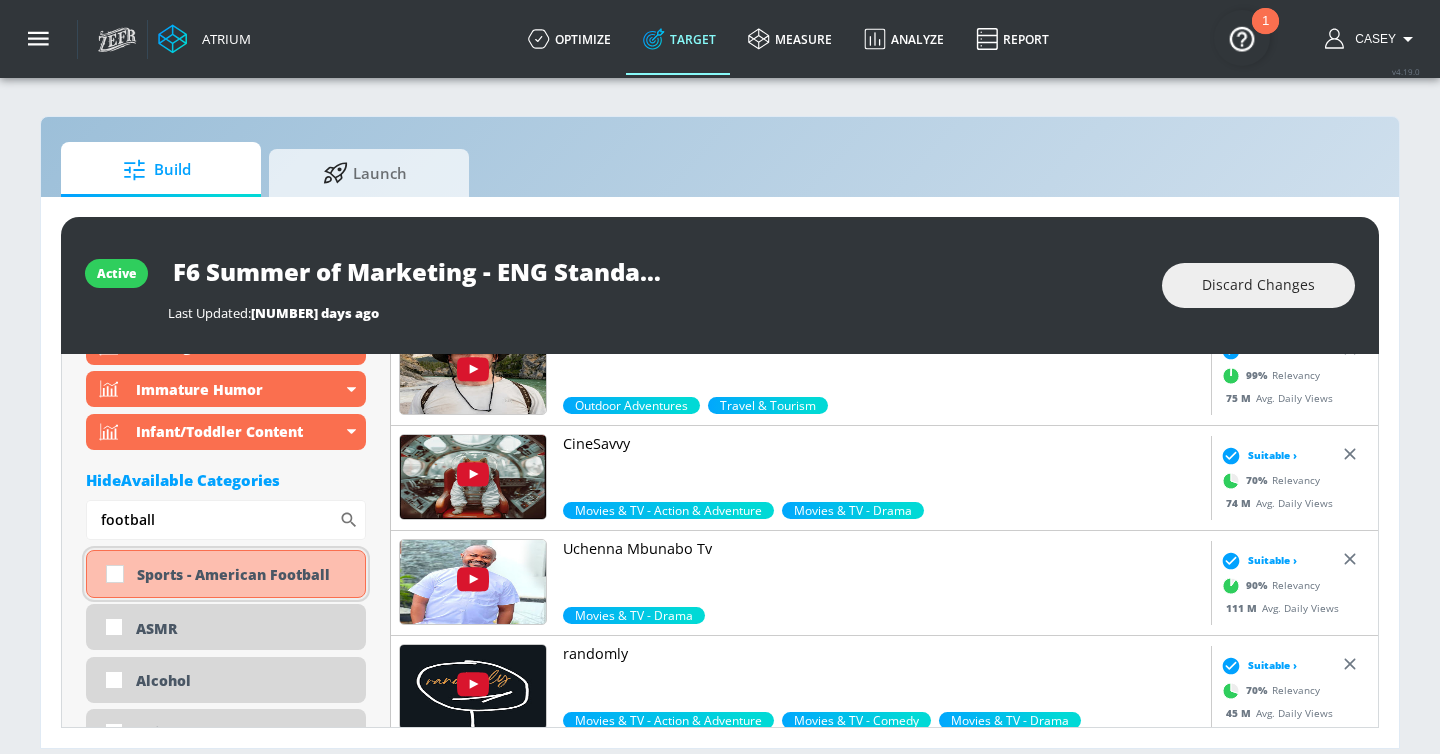 type on "football" 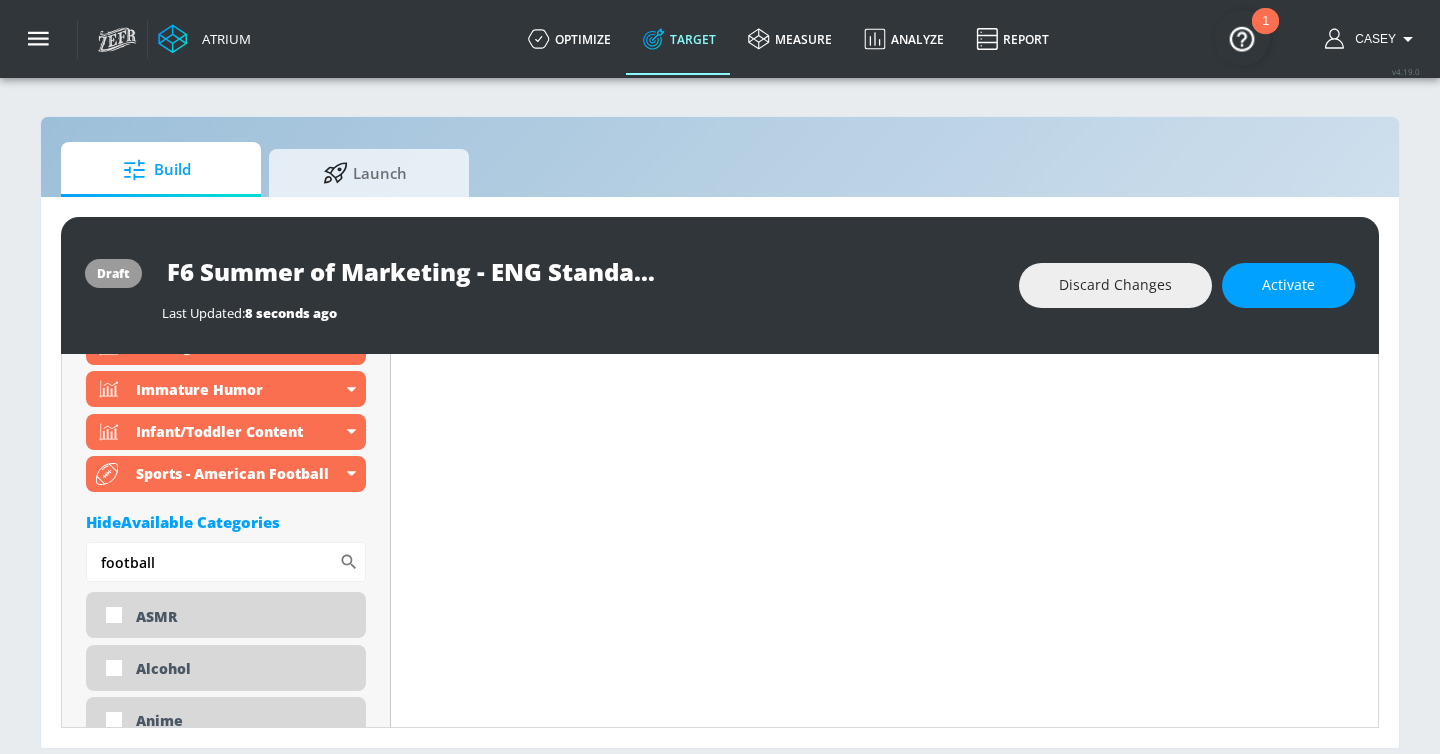 scroll, scrollTop: 1563, scrollLeft: 0, axis: vertical 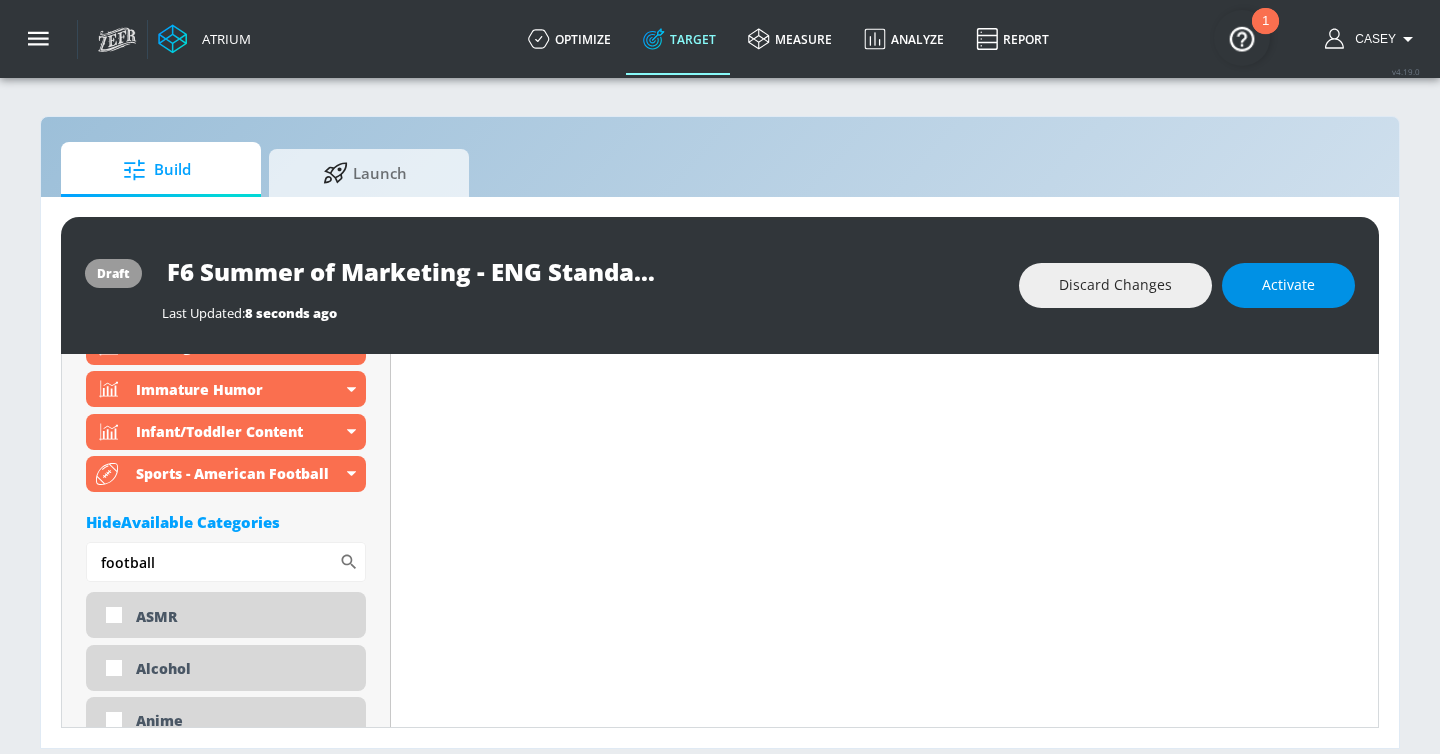 click on "Activate" at bounding box center (1288, 285) 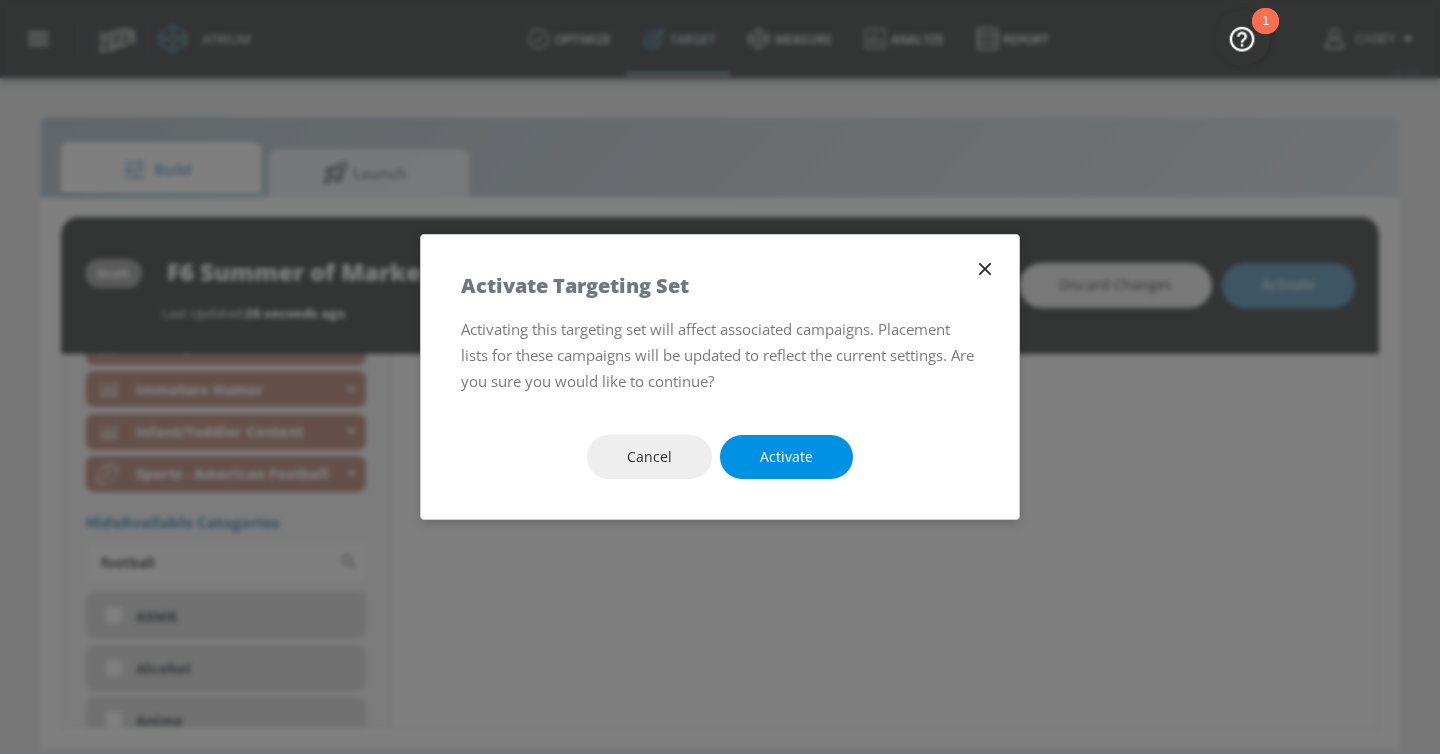 click on "Activate" at bounding box center (786, 457) 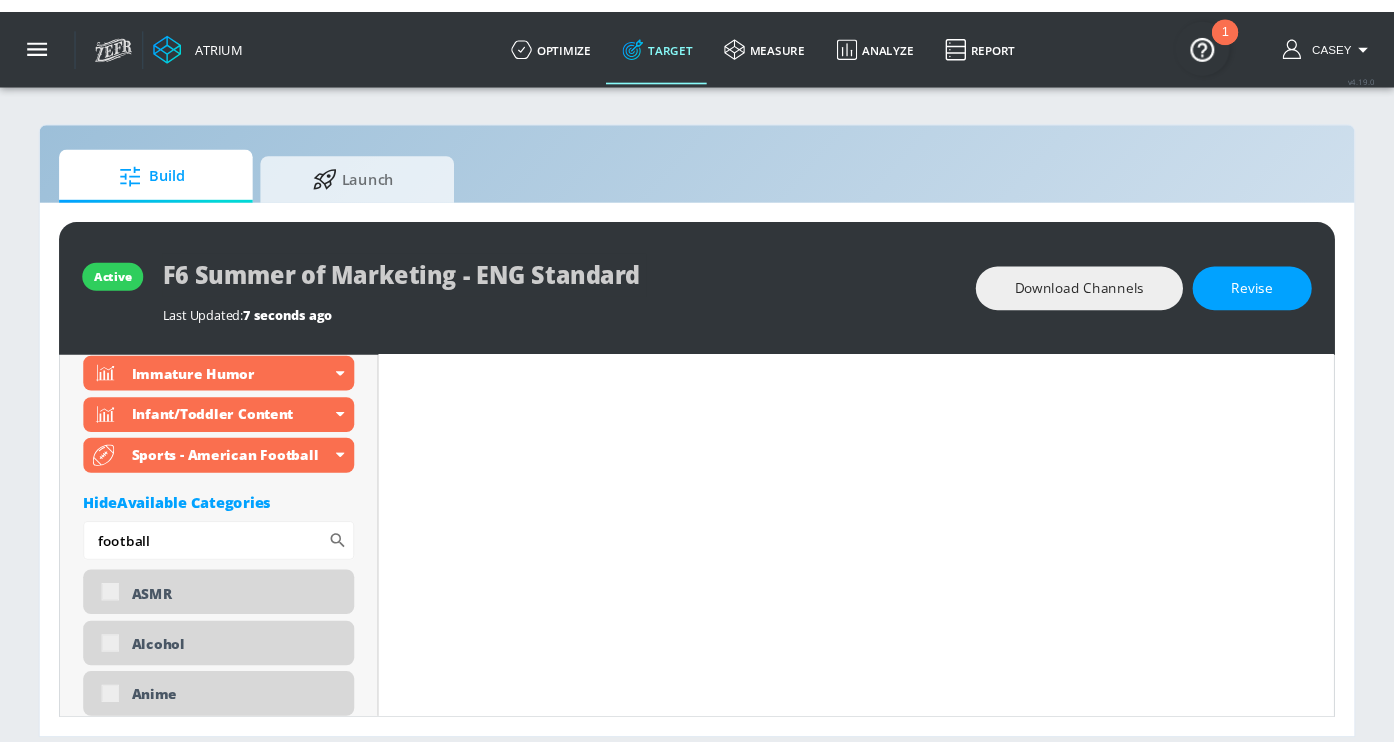scroll, scrollTop: 1563, scrollLeft: 0, axis: vertical 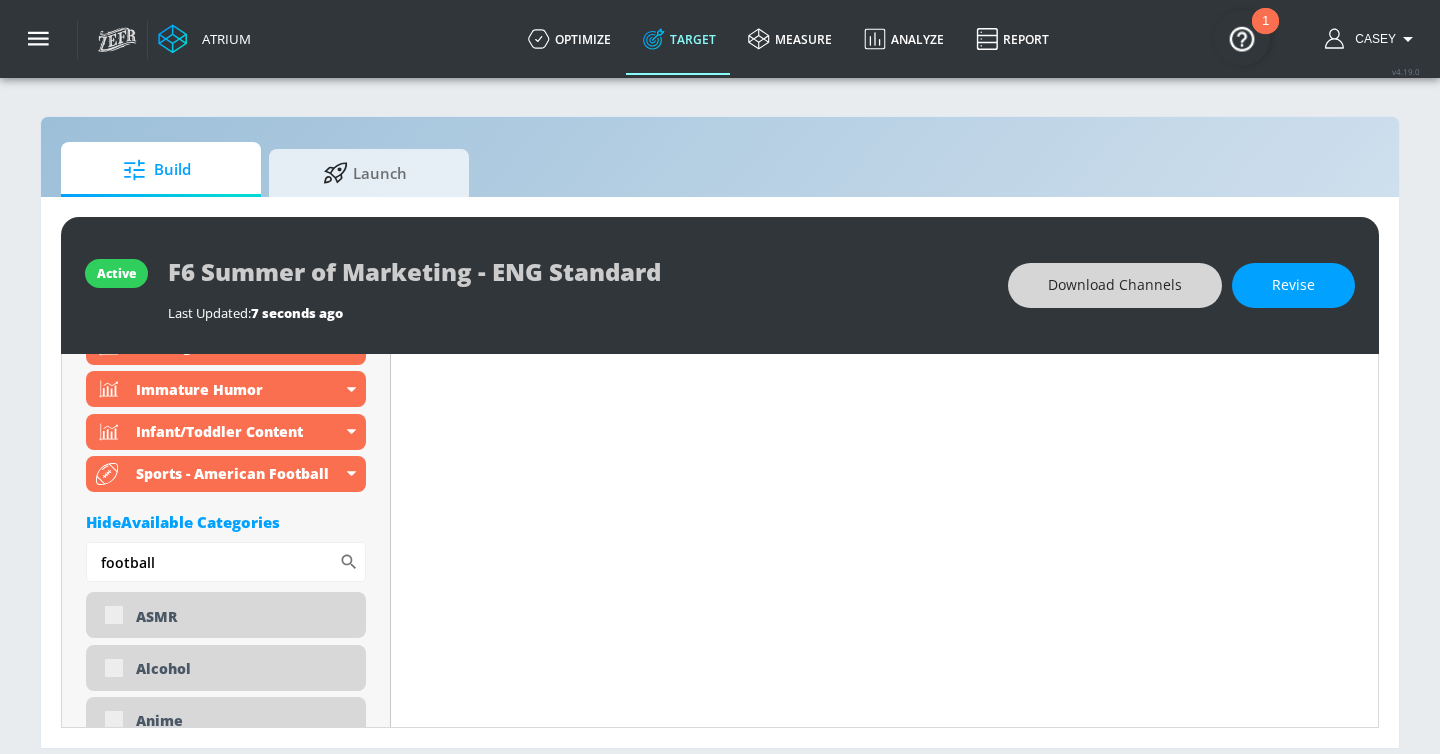click on "Download Channels" at bounding box center [1115, 285] 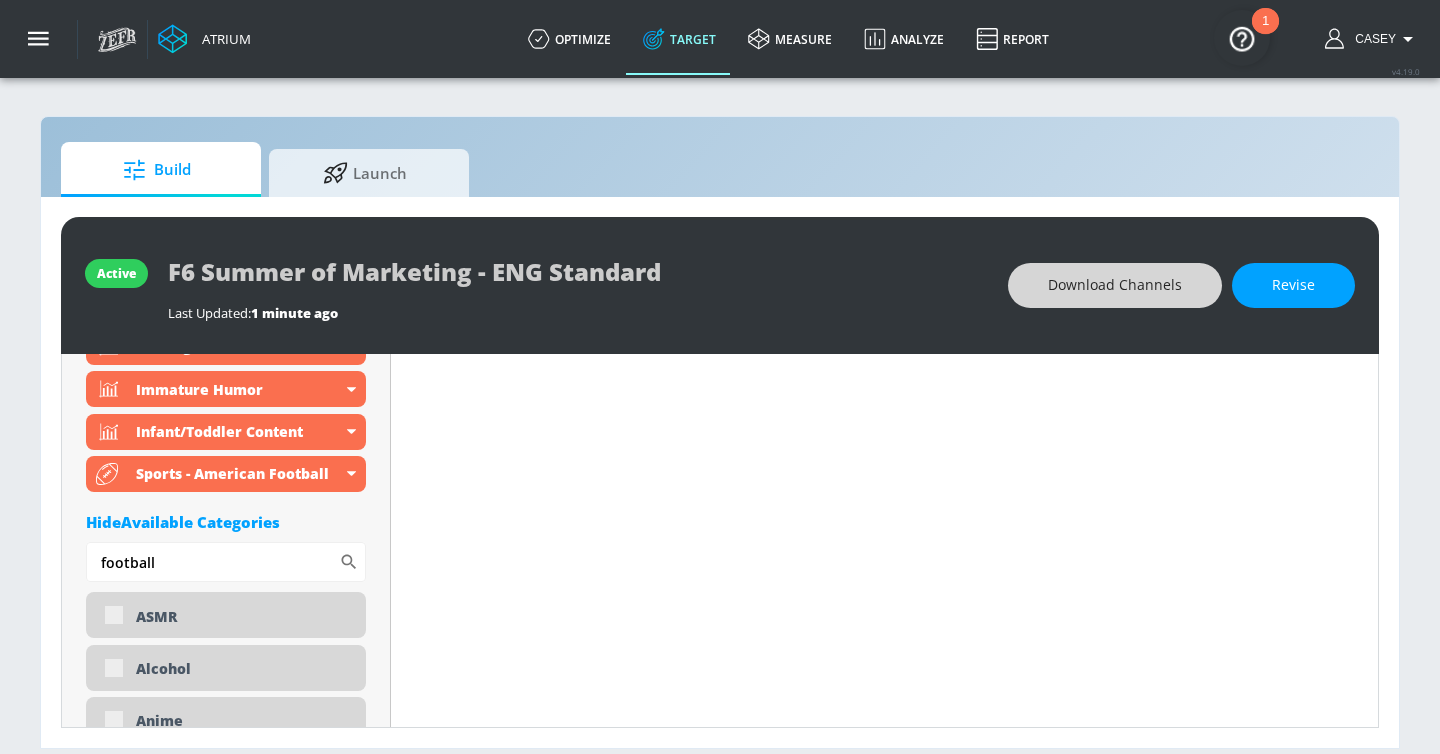 click on "Content Filter Sort by Average daily views avg_daily_views_last_7_days Update Examples" at bounding box center [884, 2222] 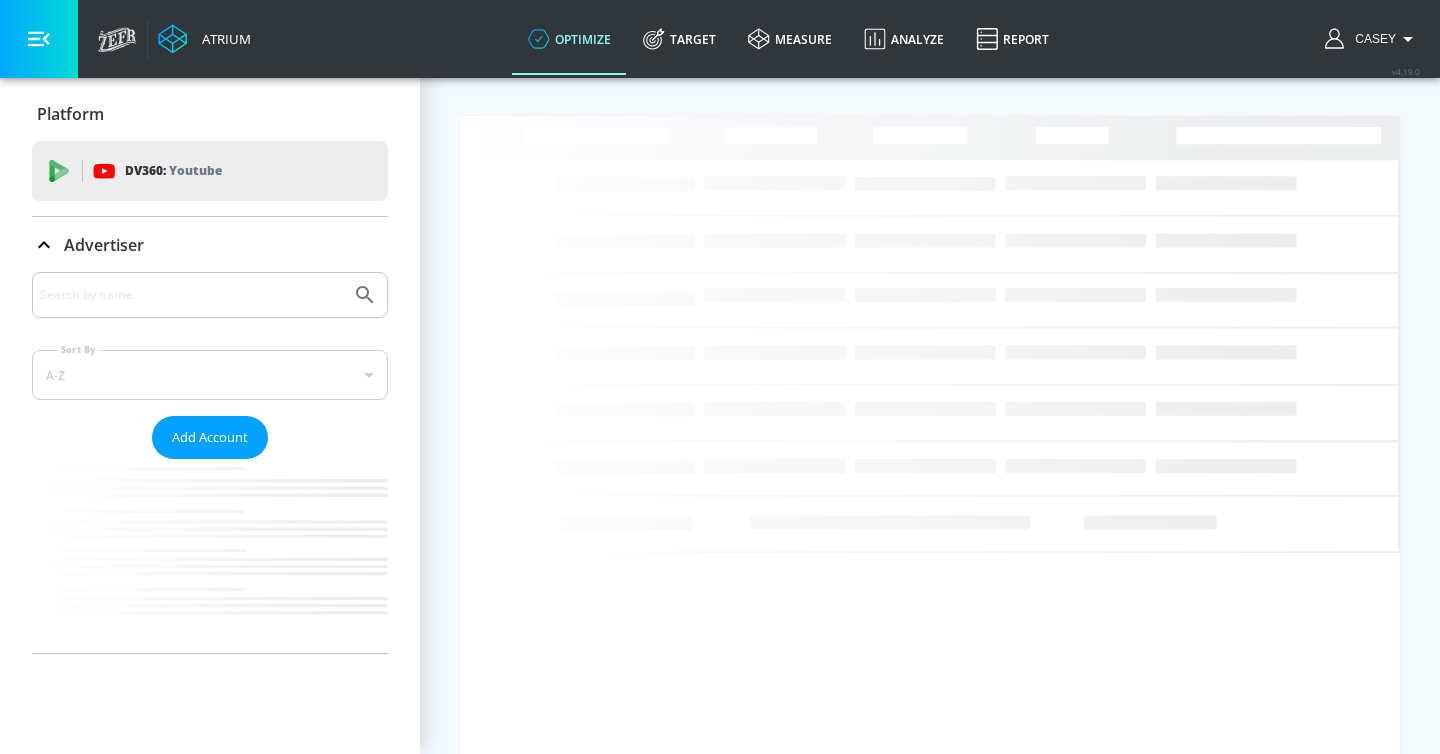 scroll, scrollTop: 0, scrollLeft: 0, axis: both 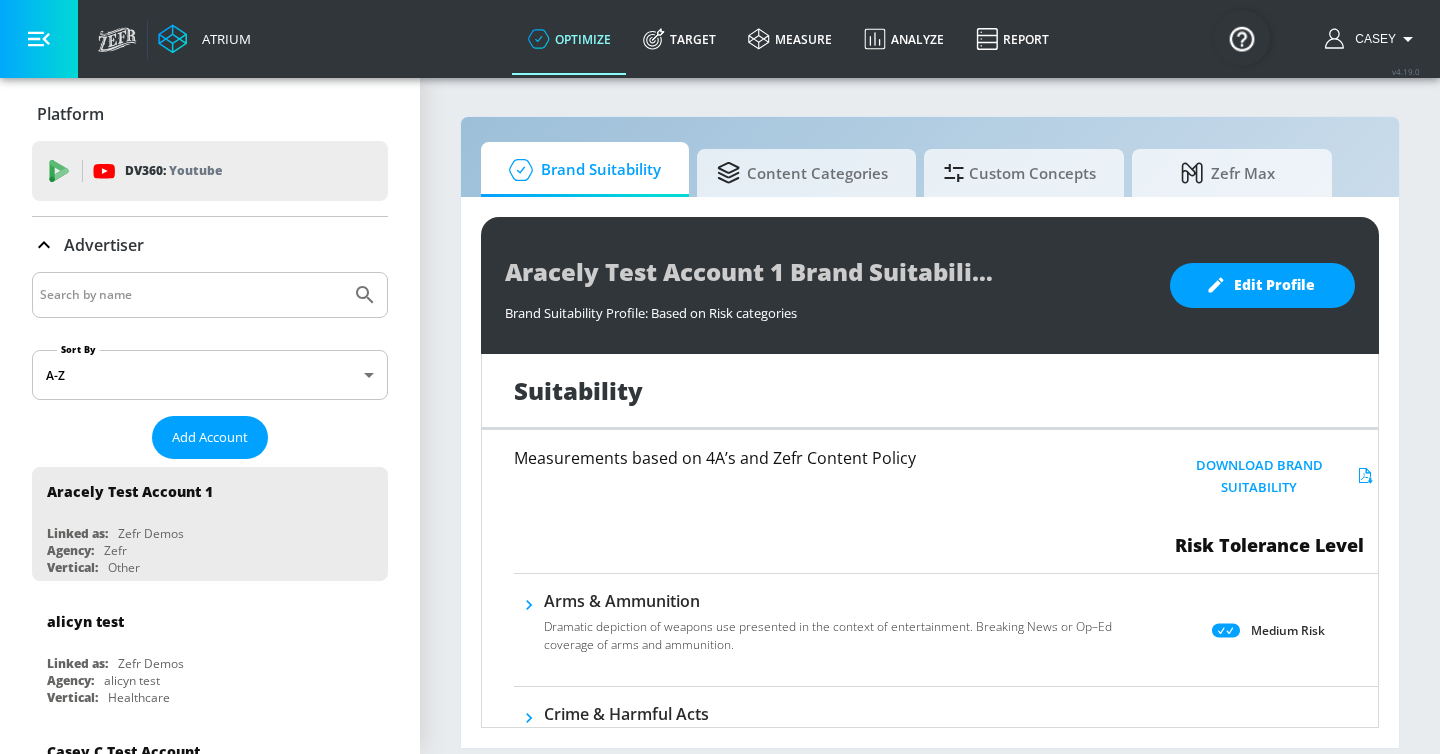 click at bounding box center (191, 295) 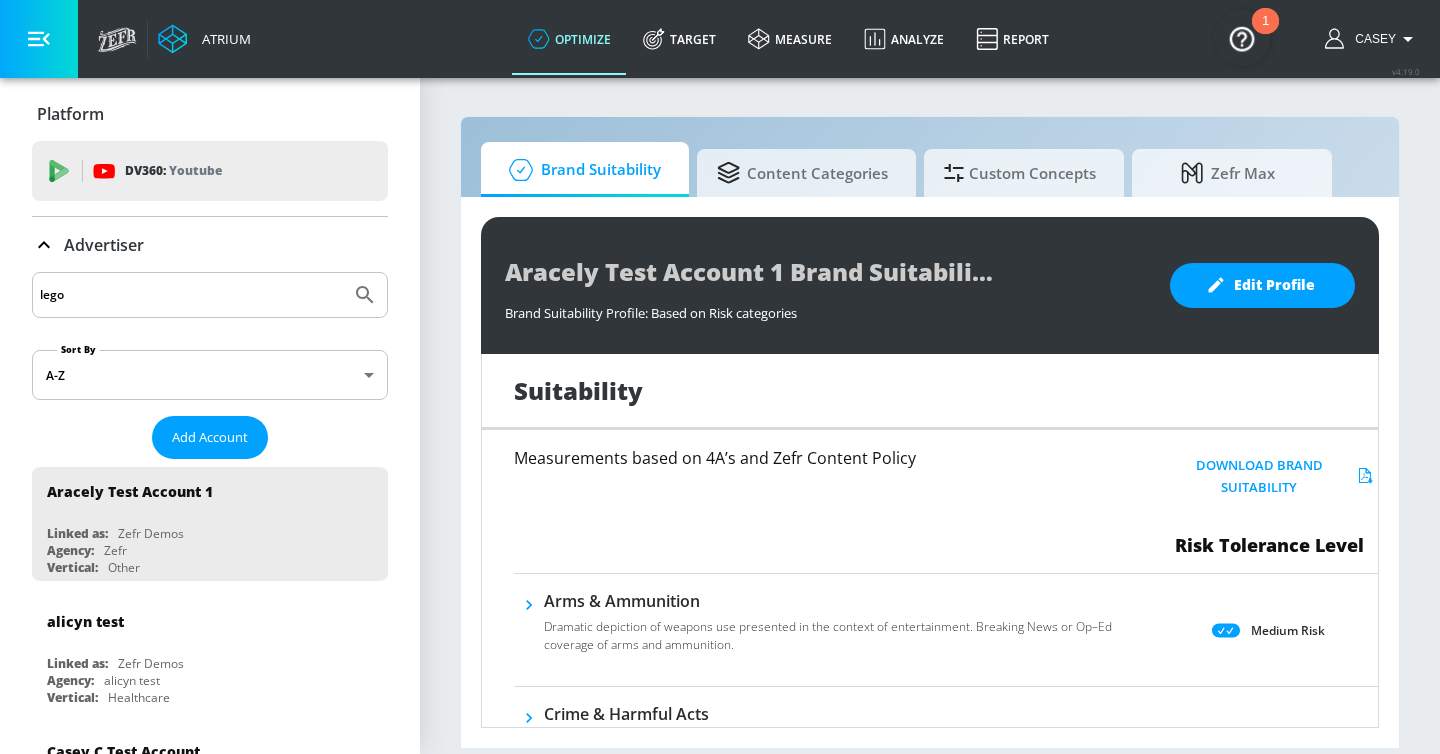 type on "lego" 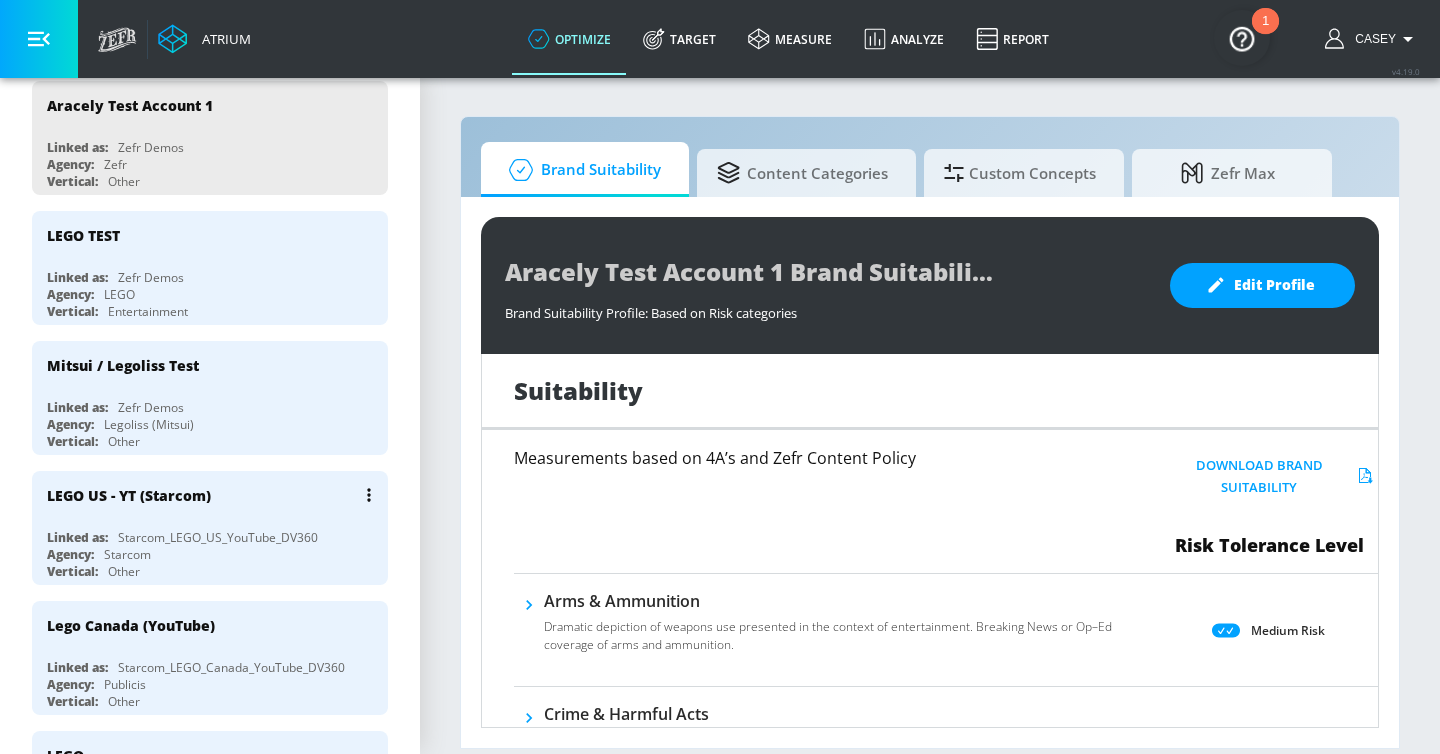 scroll, scrollTop: 387, scrollLeft: 0, axis: vertical 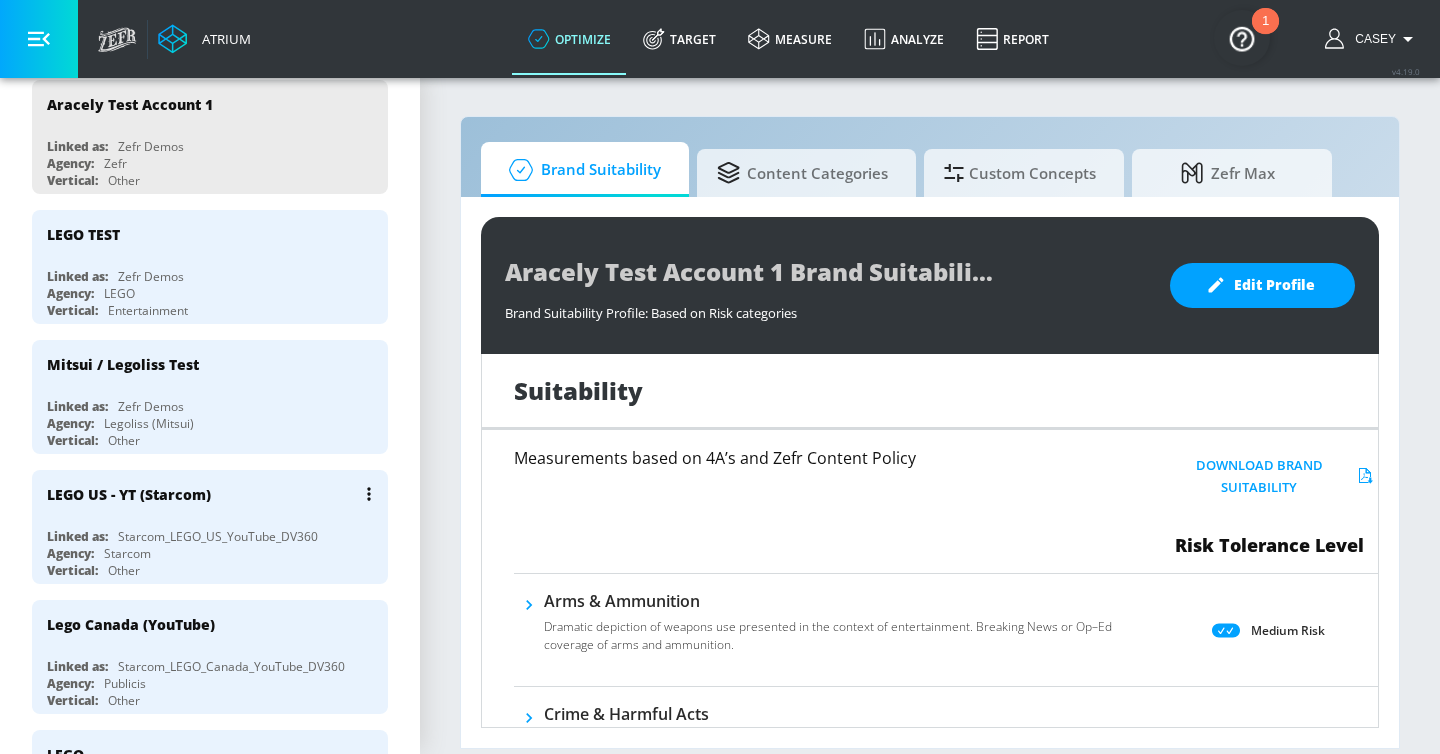 click on "Vertical: Other" at bounding box center (215, 570) 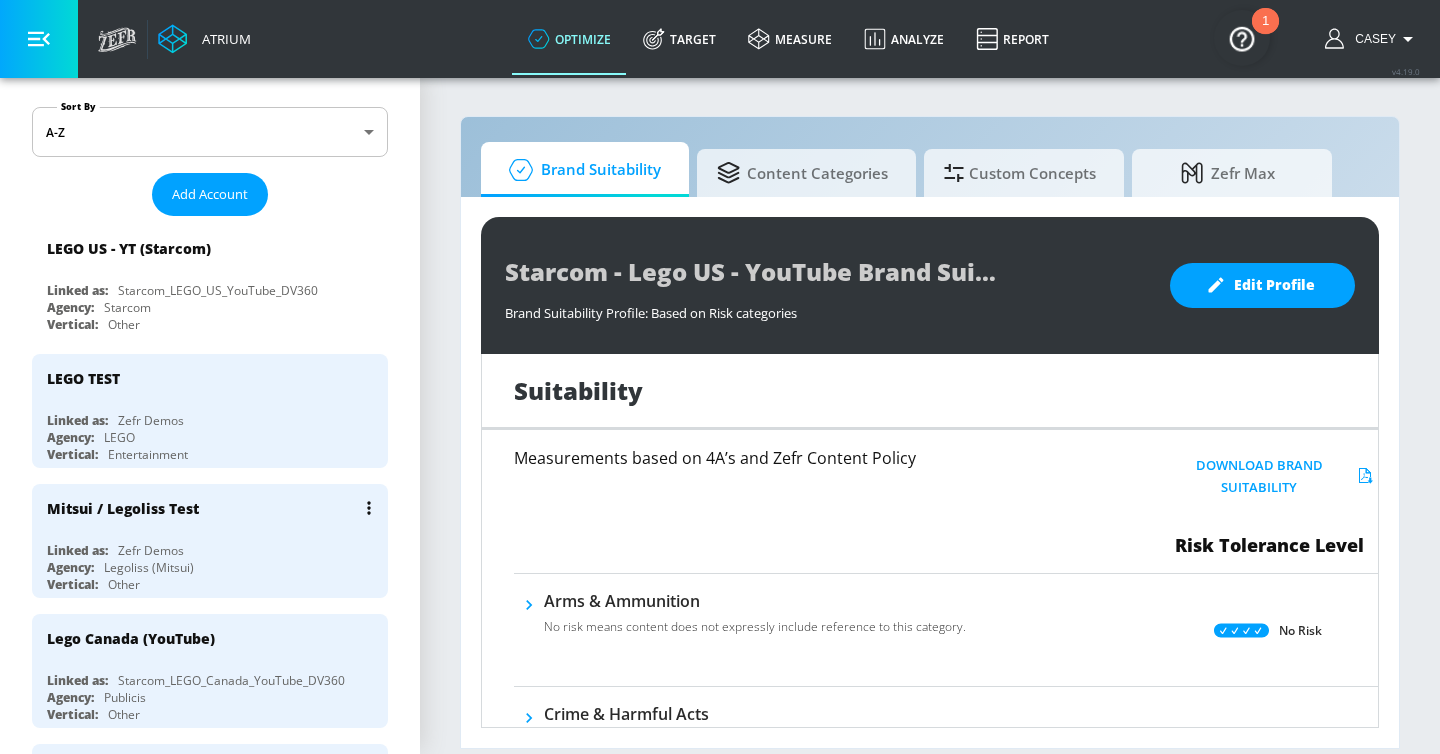 scroll, scrollTop: 0, scrollLeft: 0, axis: both 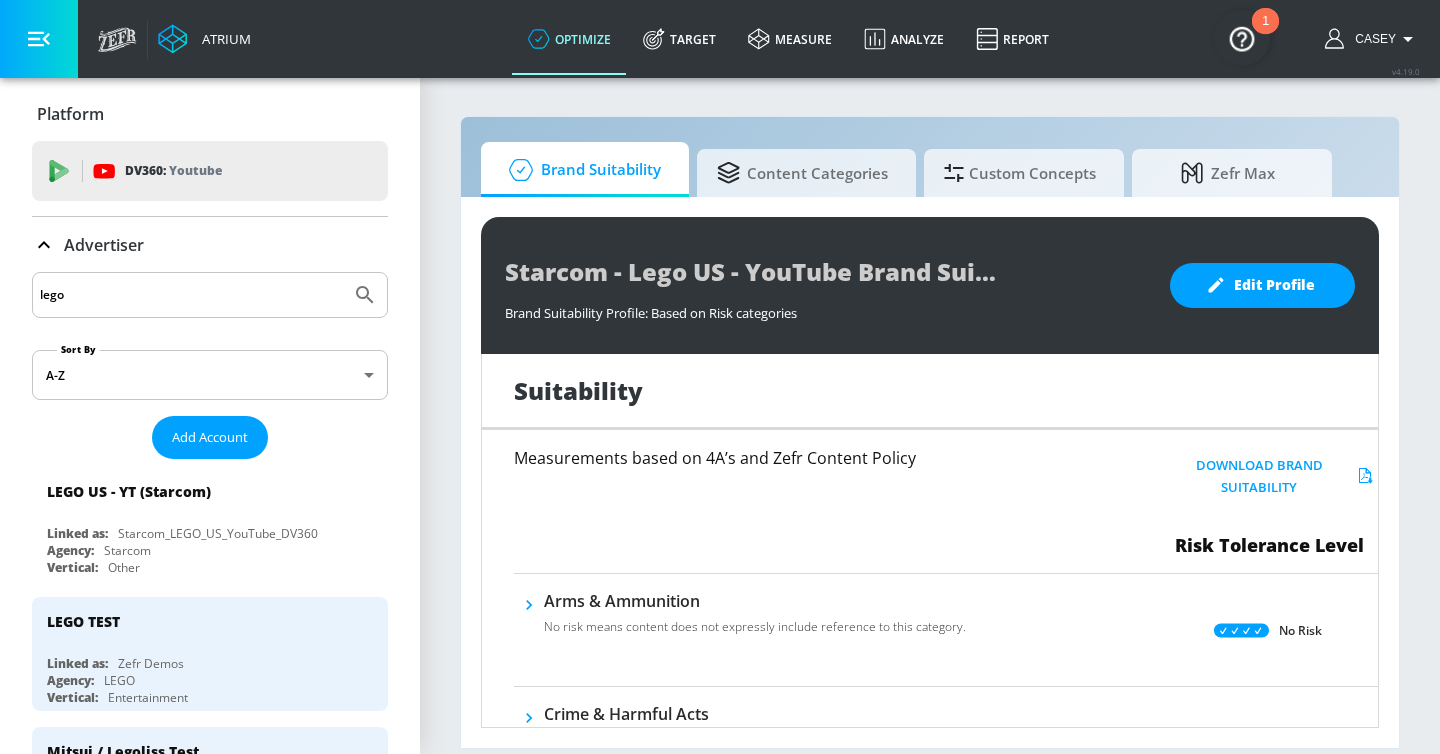 click 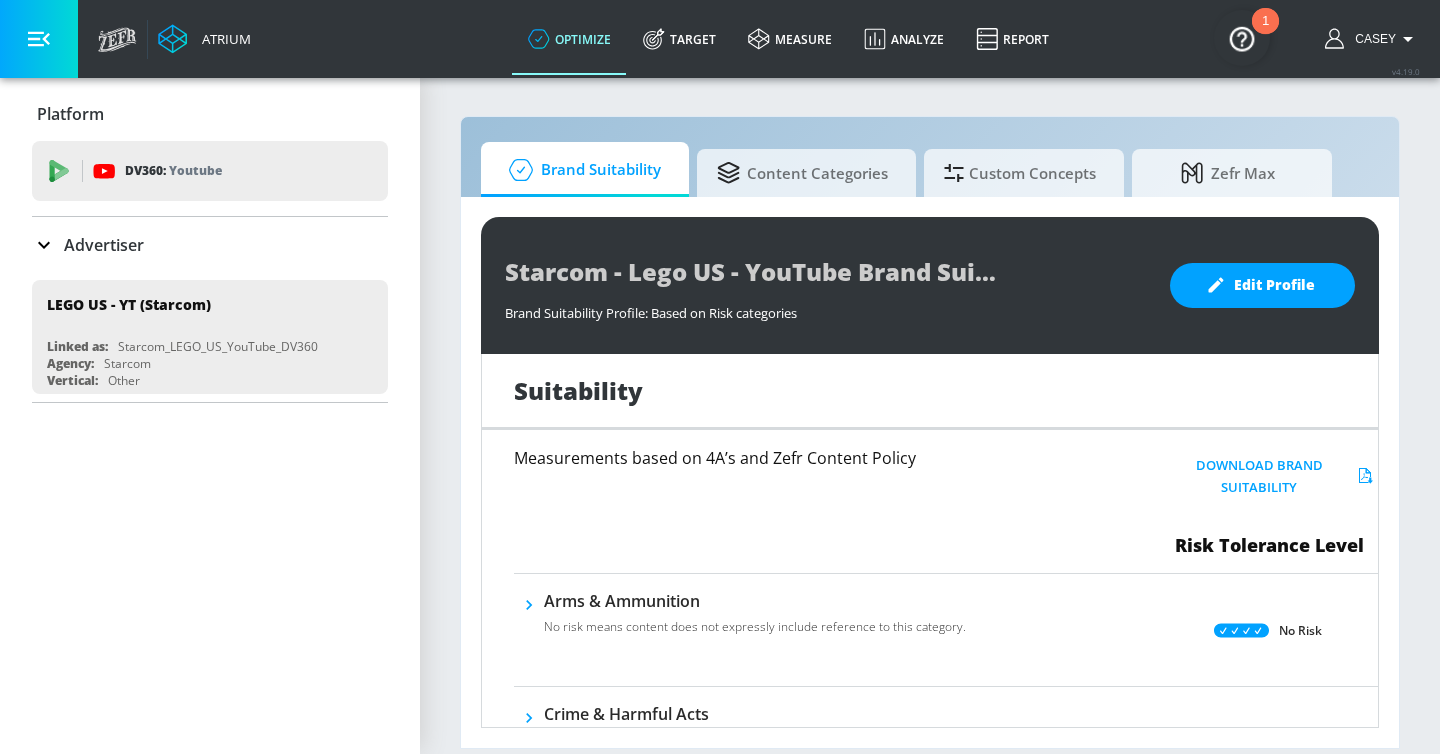 drag, startPoint x: 700, startPoint y: 40, endPoint x: 561, endPoint y: 2, distance: 144.10066 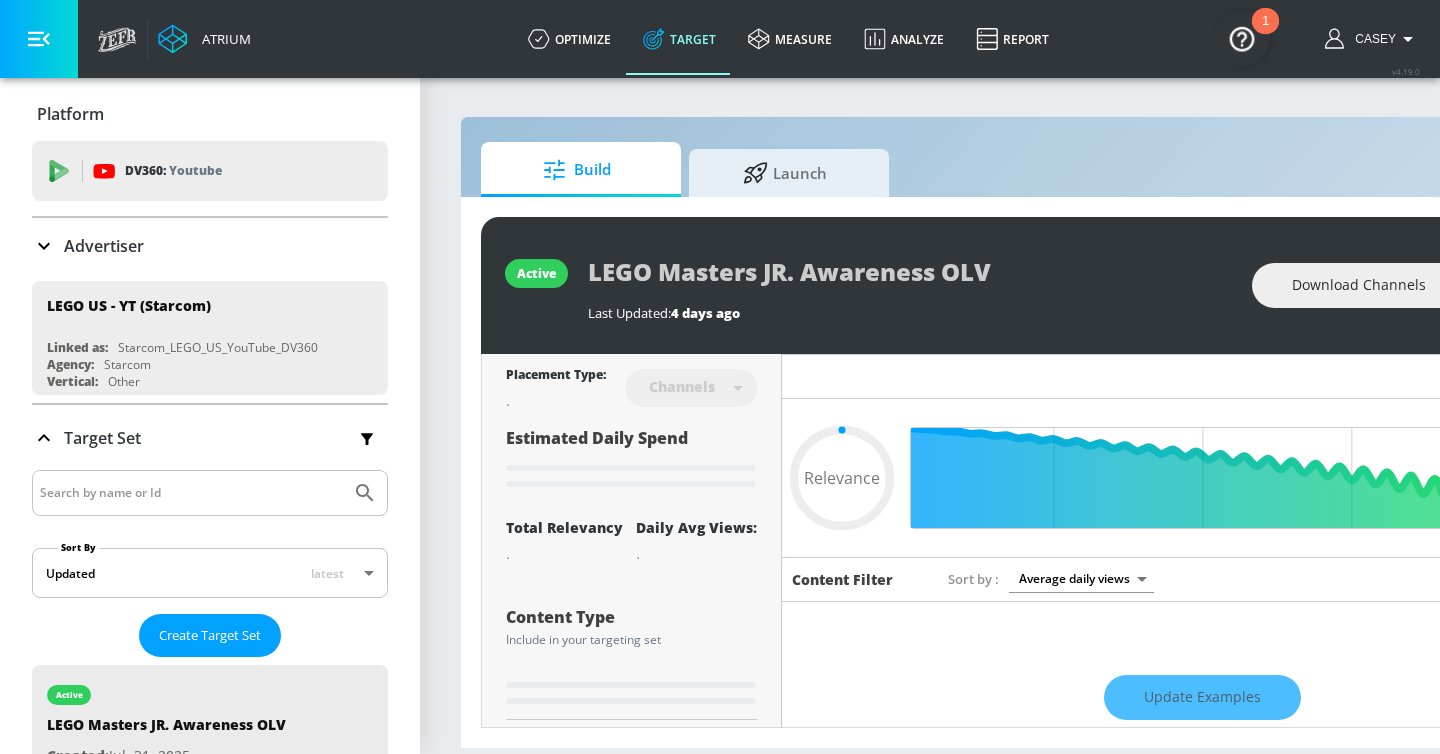 type on "0.57" 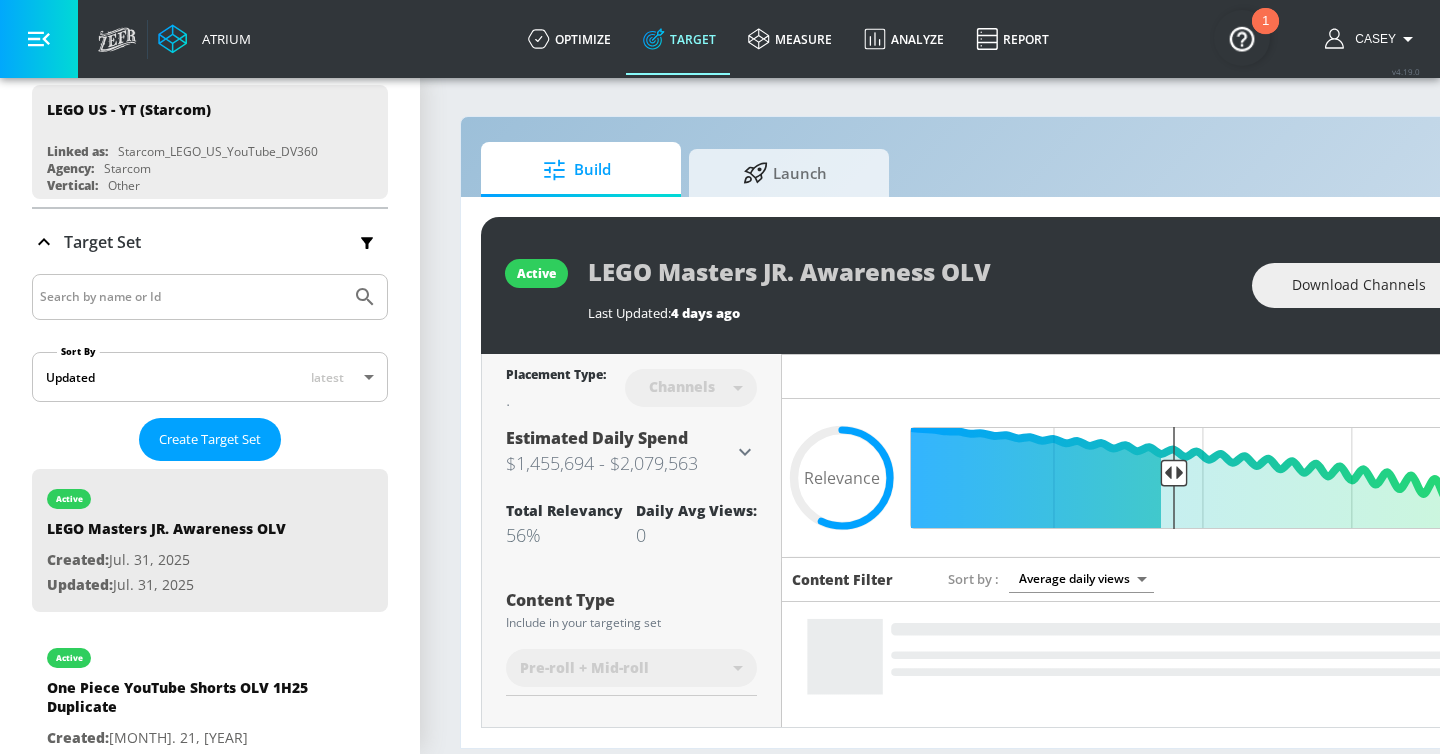 scroll, scrollTop: 251, scrollLeft: 0, axis: vertical 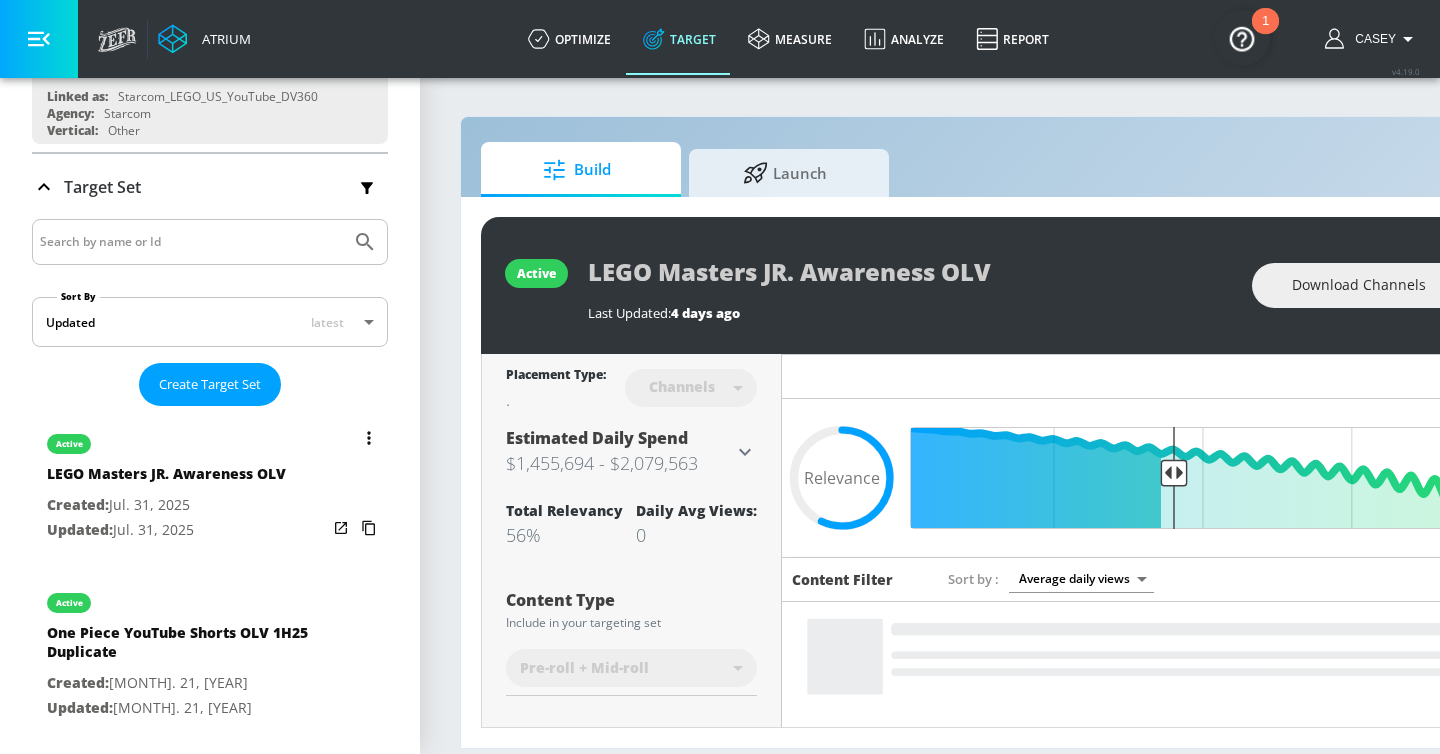 click 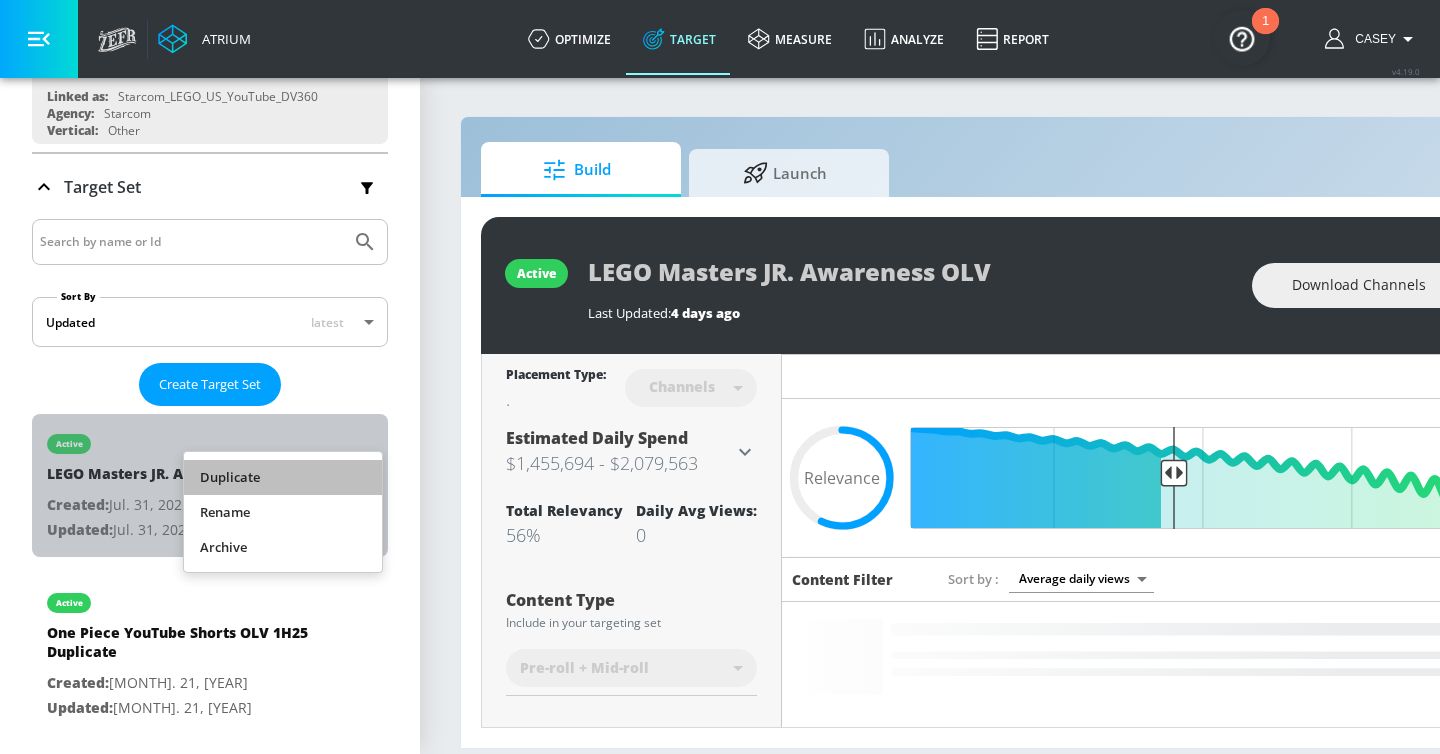 click on "Duplicate" at bounding box center [283, 477] 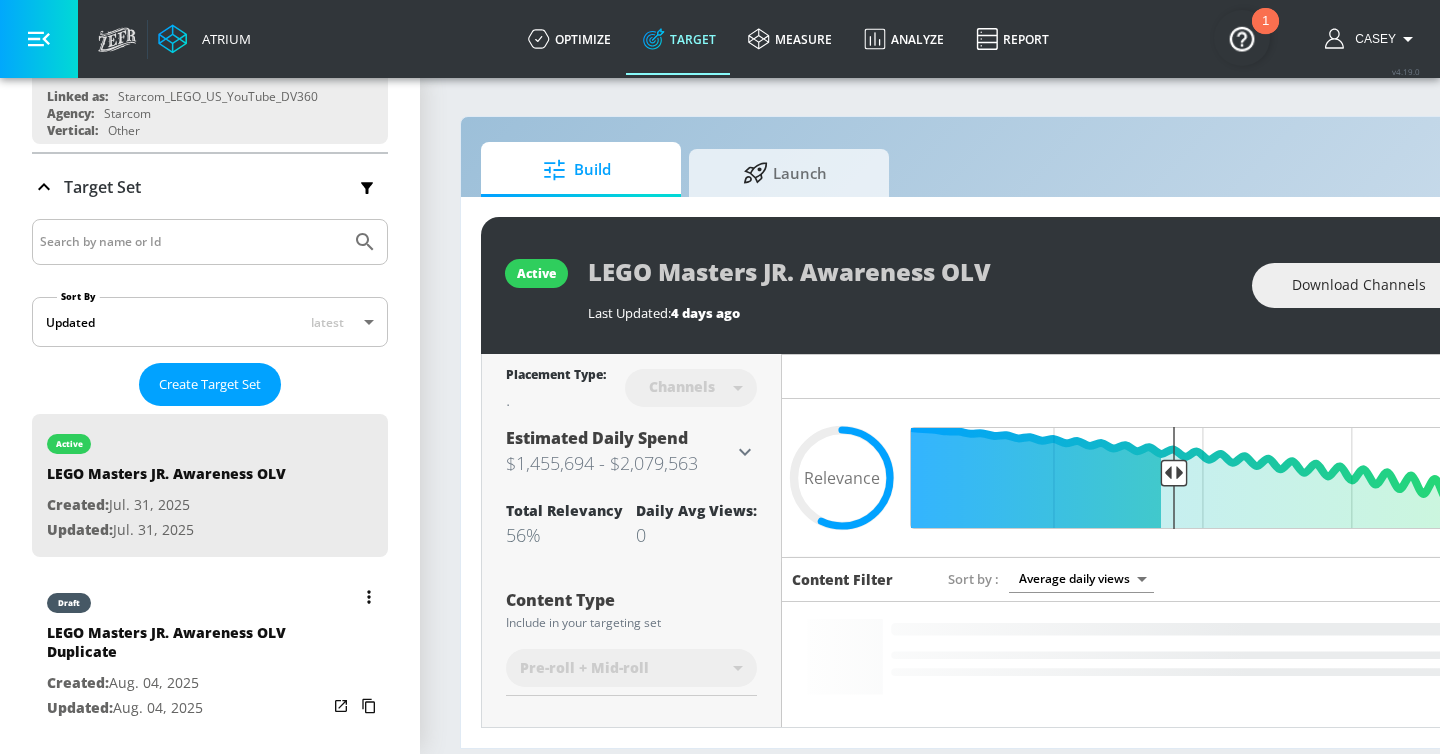 click on "draft" at bounding box center [187, 598] 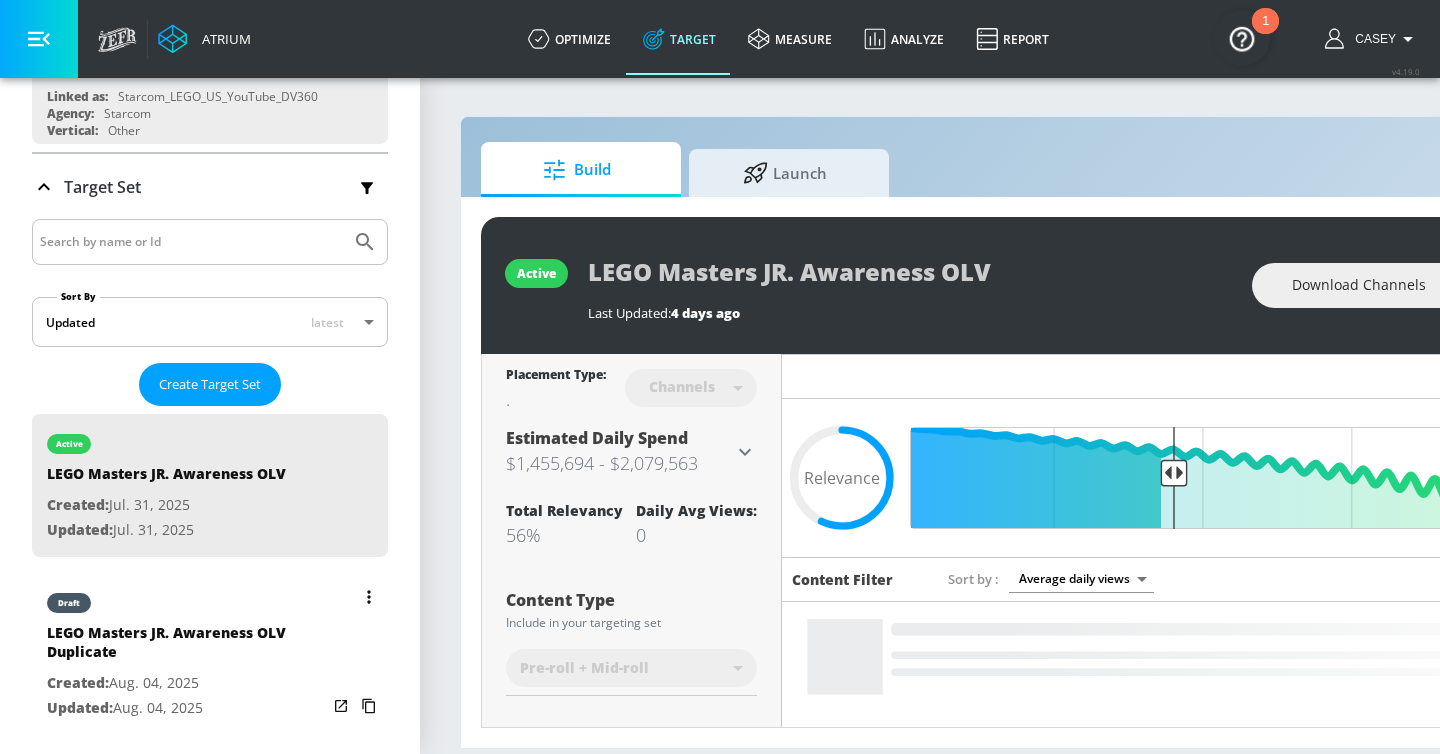 type on "LEGO Masters JR. Awareness OLV Duplicate" 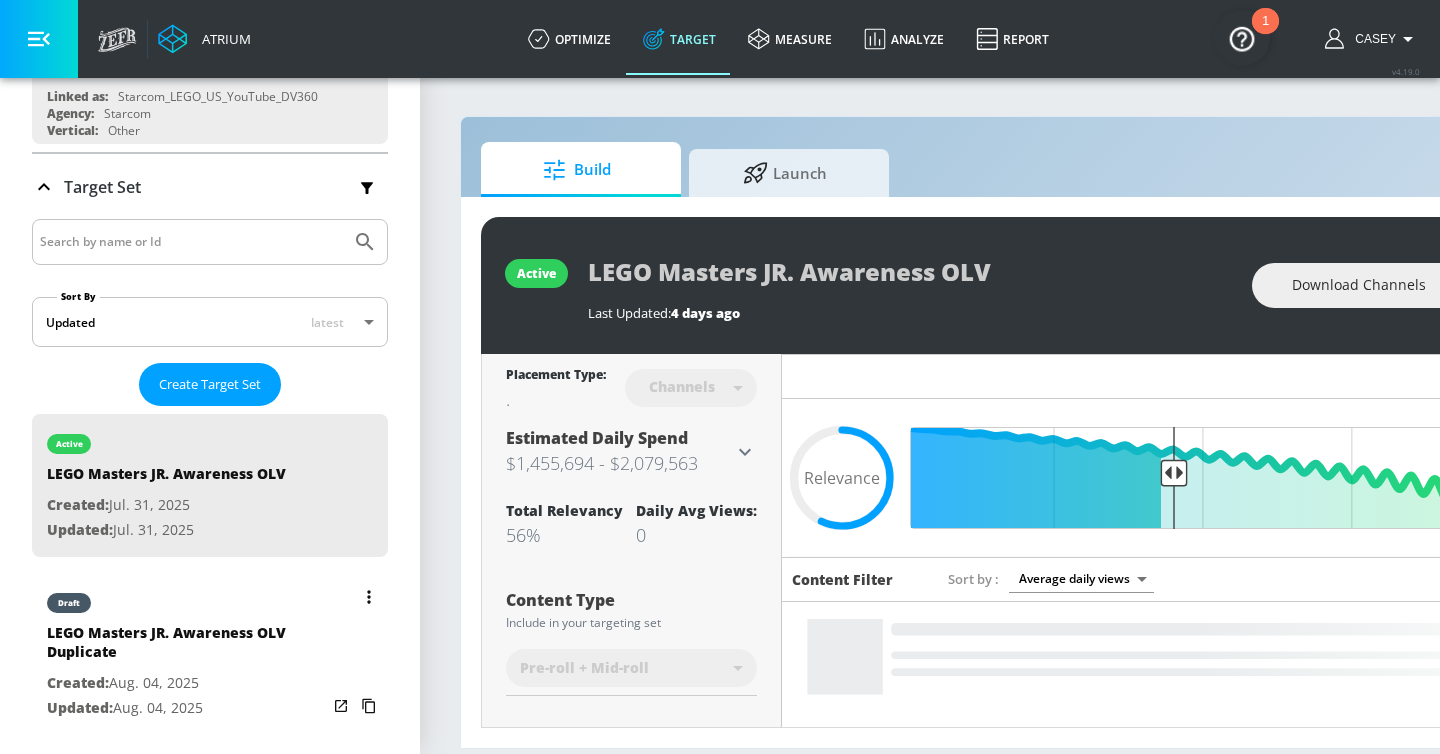 type on "0.05" 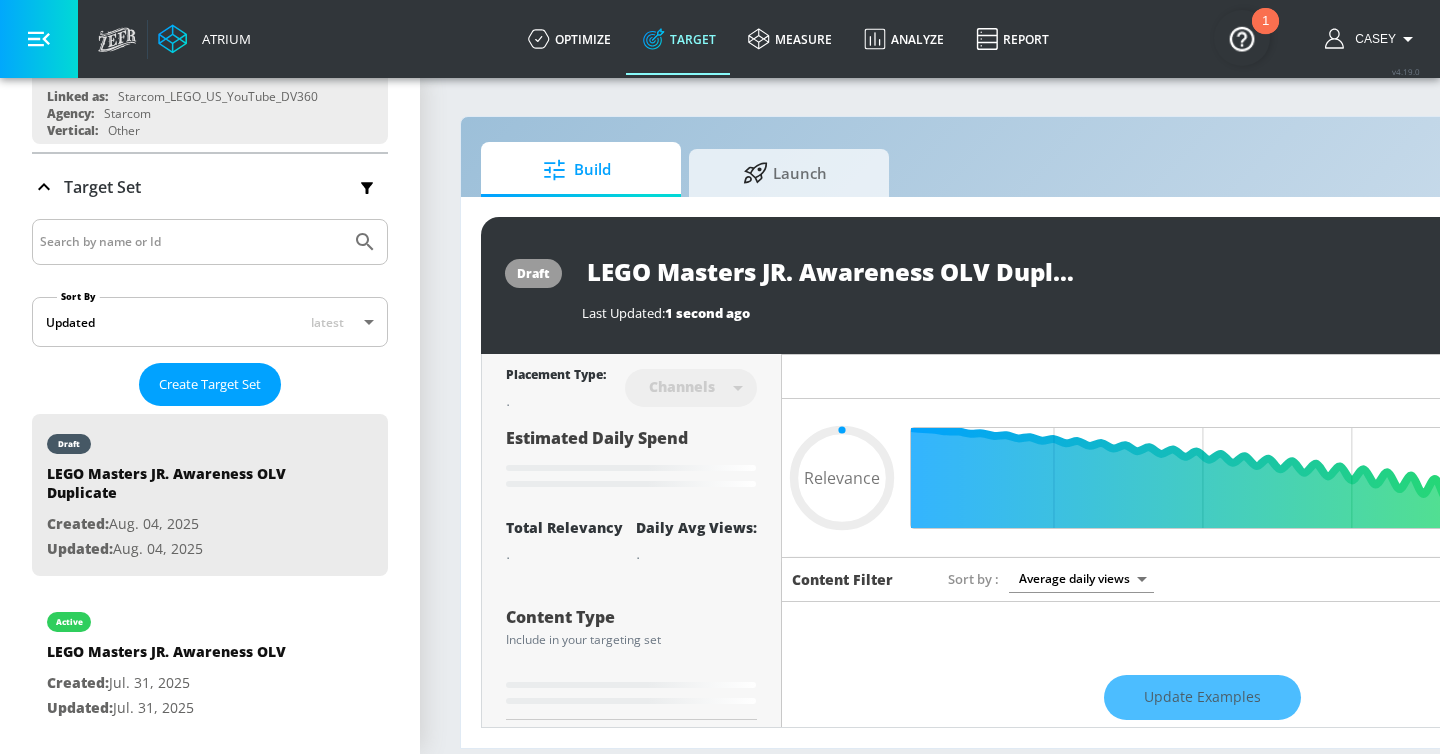 drag, startPoint x: 660, startPoint y: 269, endPoint x: 1054, endPoint y: 259, distance: 394.1269 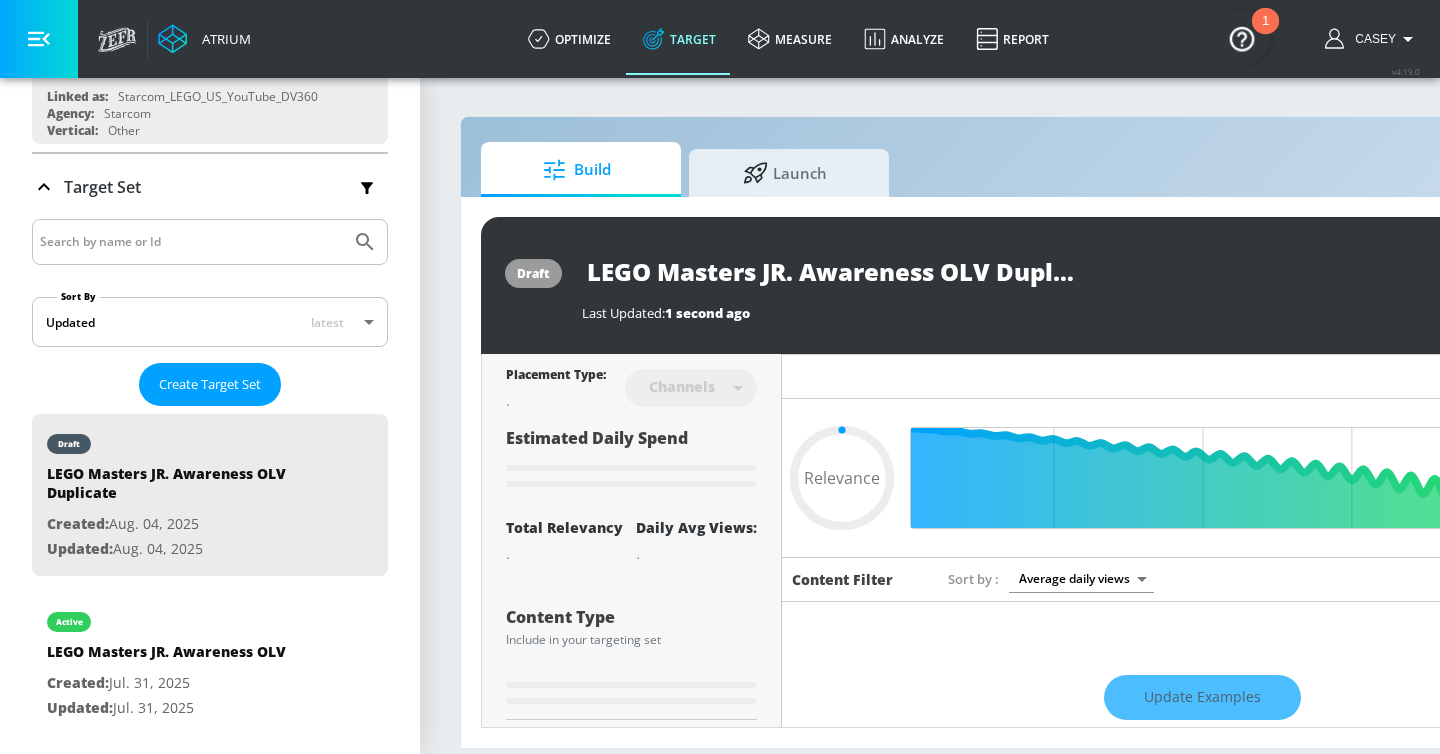 click on "LEGO Masters JR. Awareness OLV Duplicate" at bounding box center (832, 271) 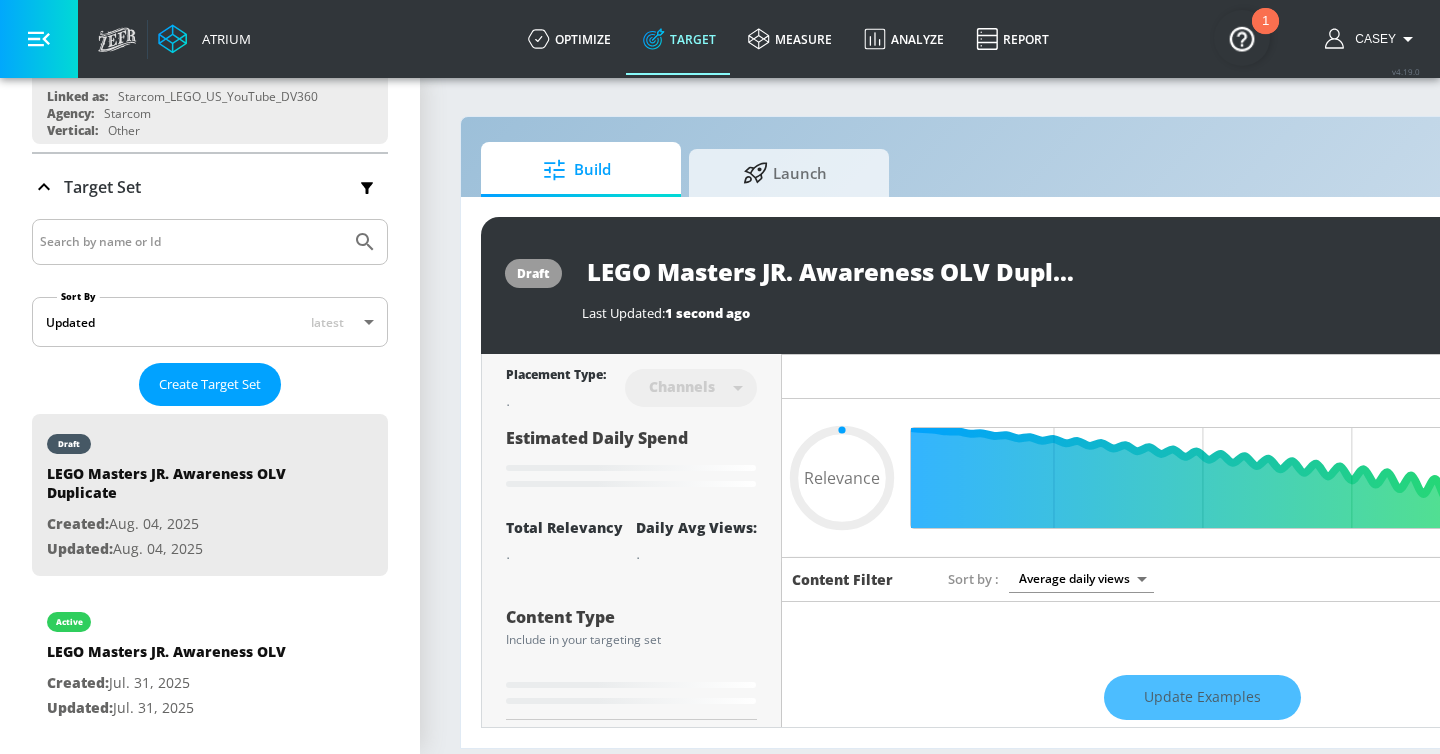type on "0.05" 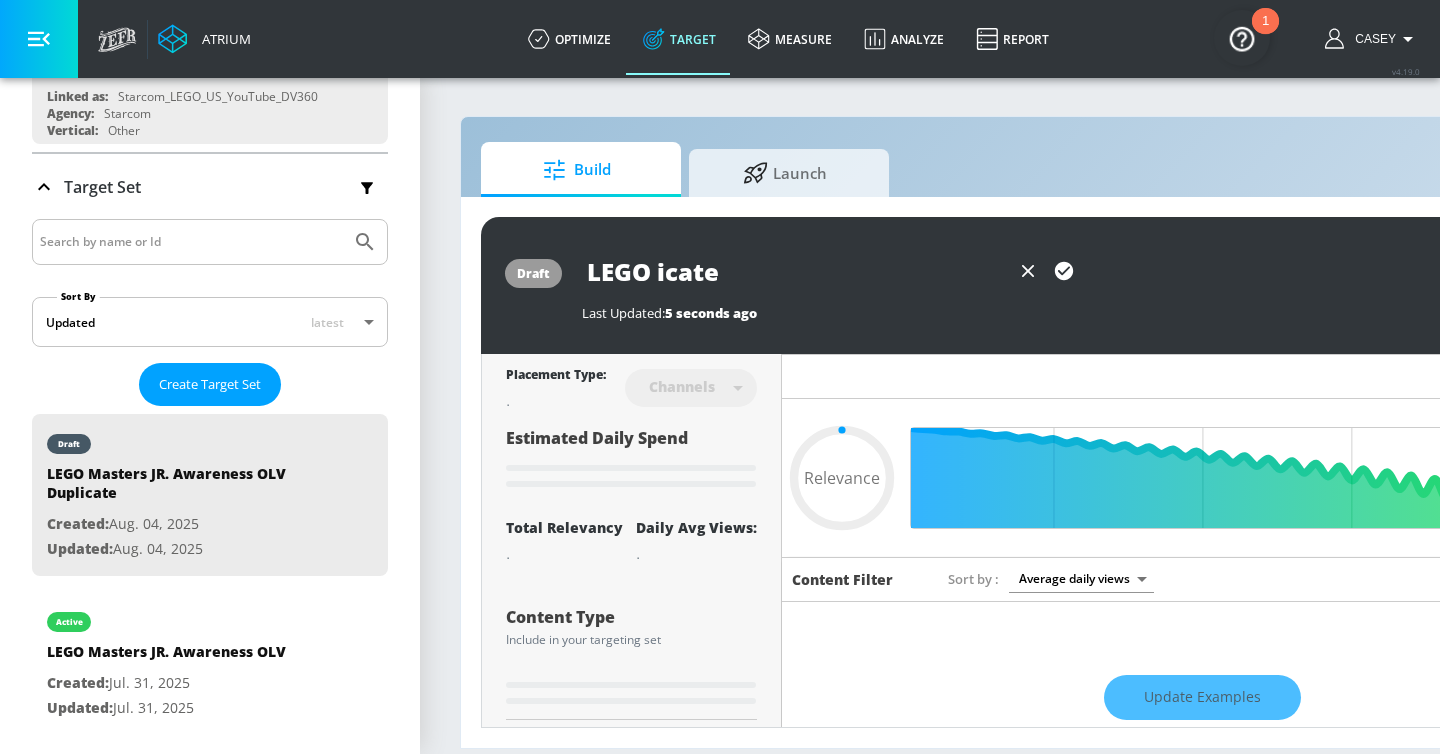 drag, startPoint x: 808, startPoint y: 277, endPoint x: 658, endPoint y: 277, distance: 150 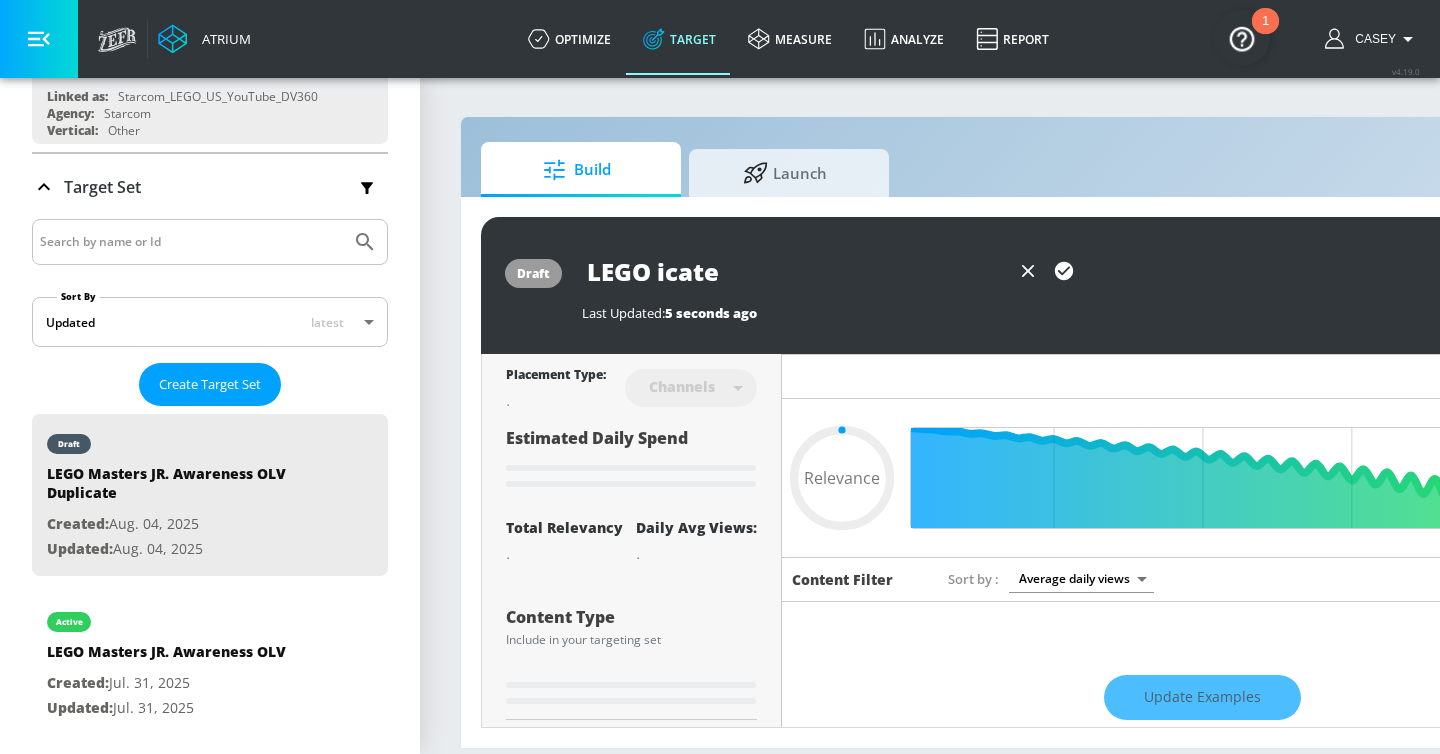 click on "LEGO icate" at bounding box center (796, 271) 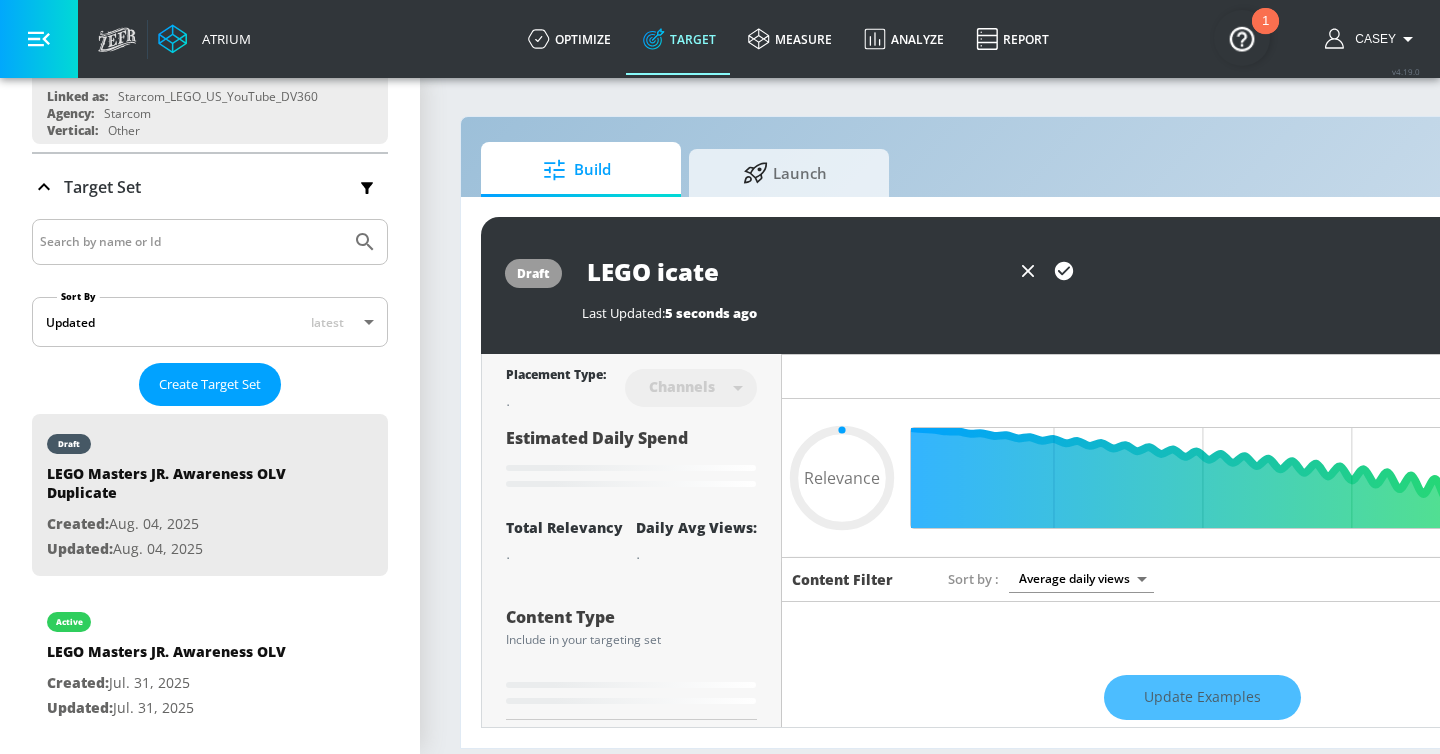 type on "LEGO x" 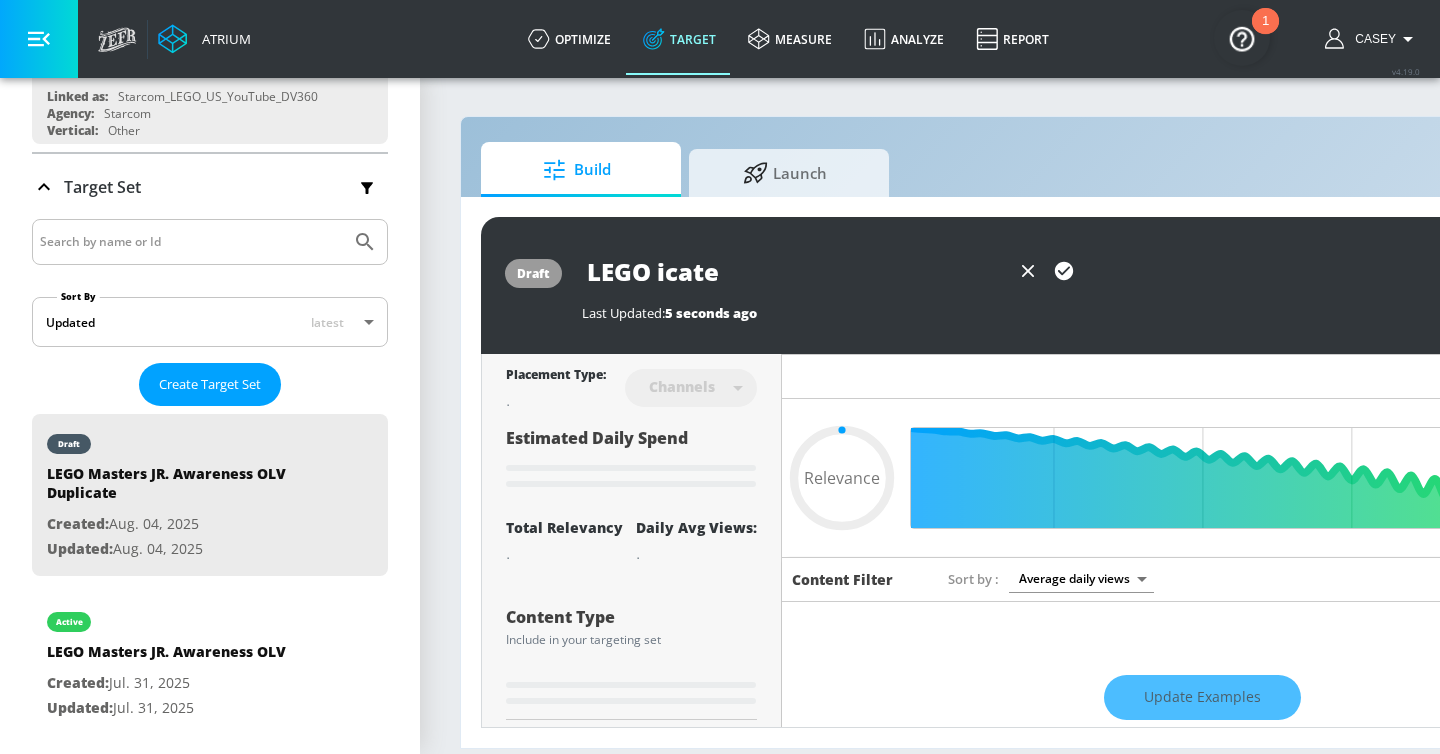 type on "0.05" 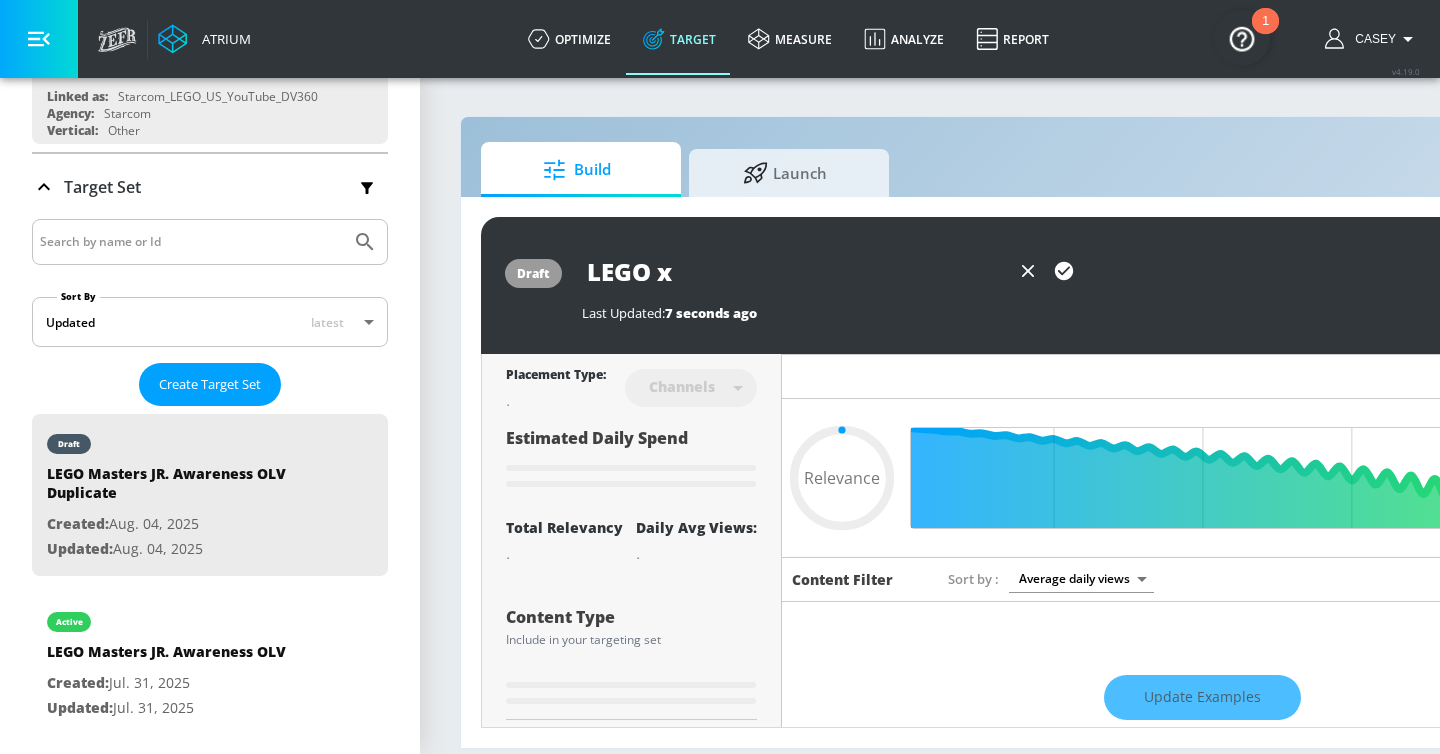 type on "LEGO x" 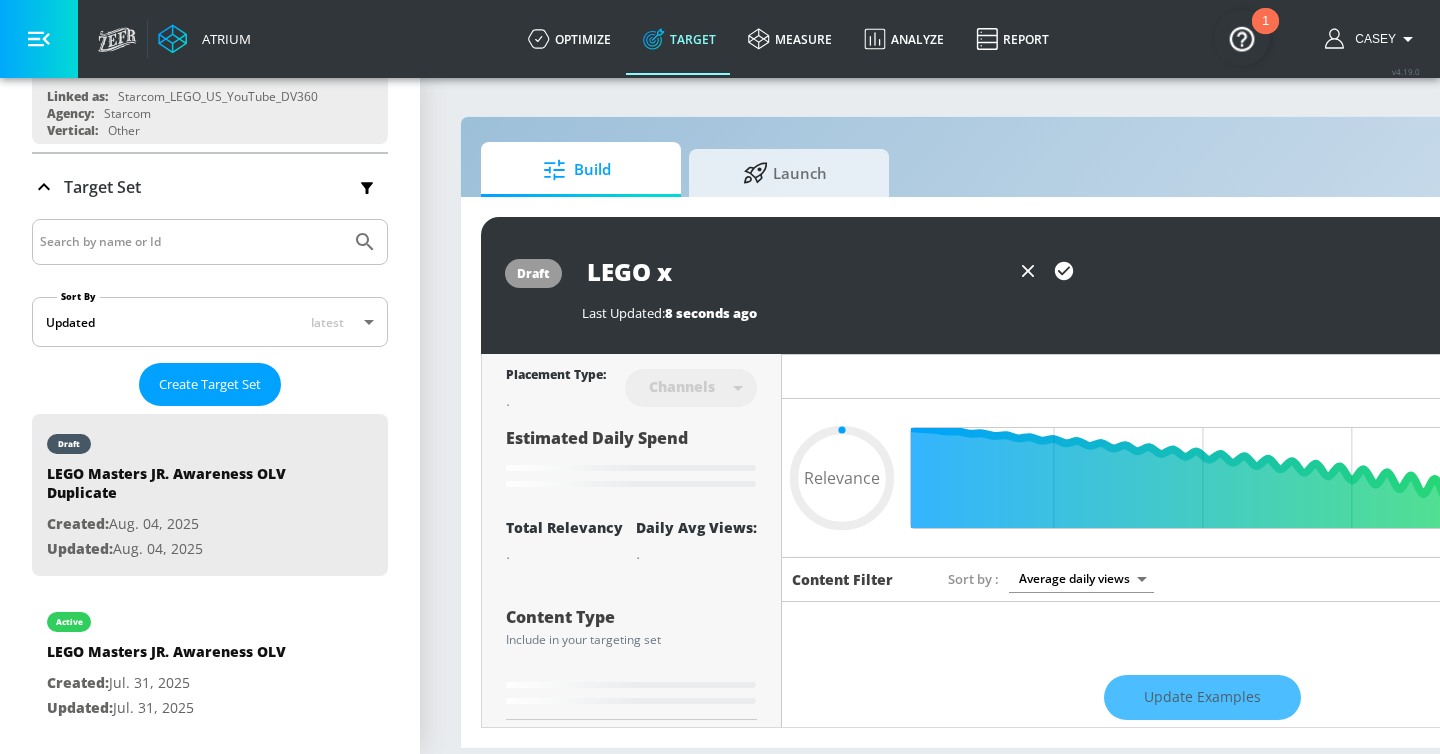 type on "LEGO x B" 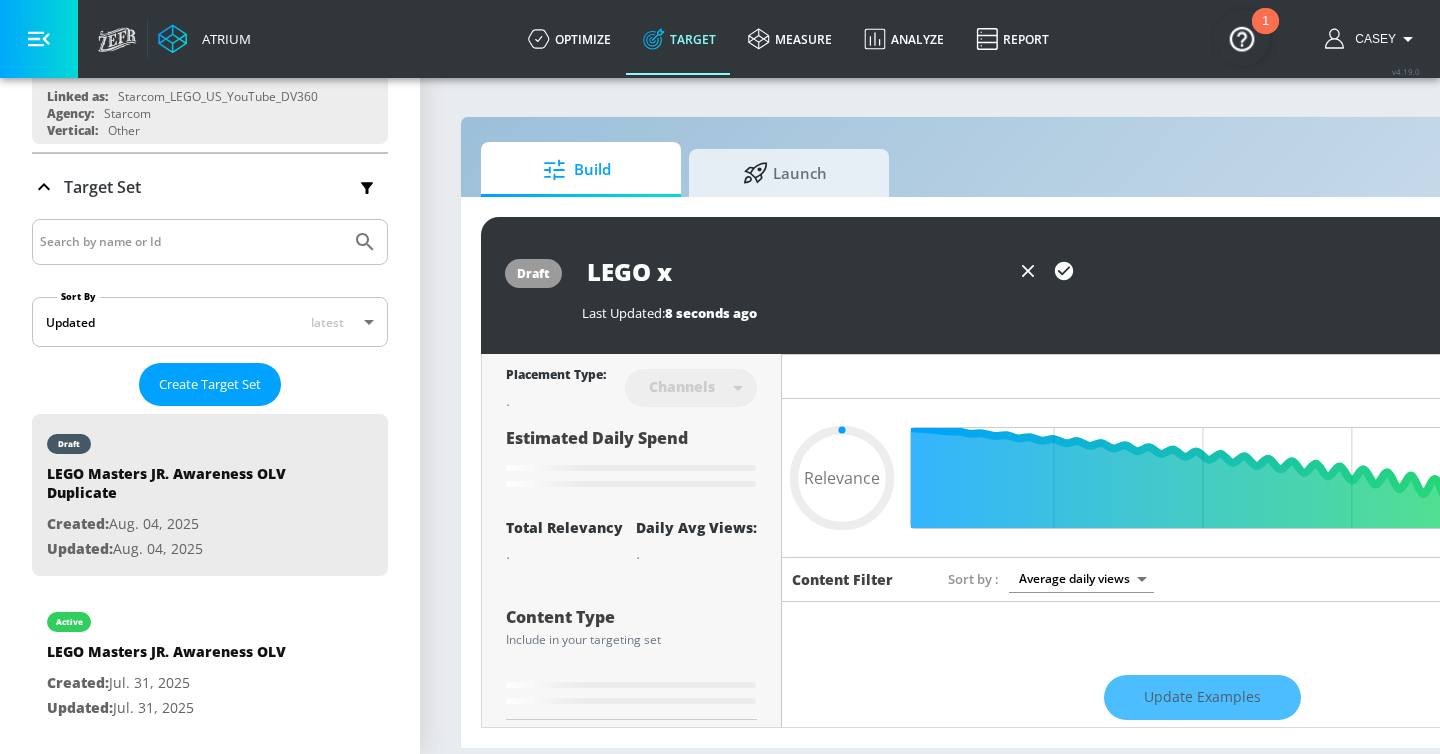 type on "0.05" 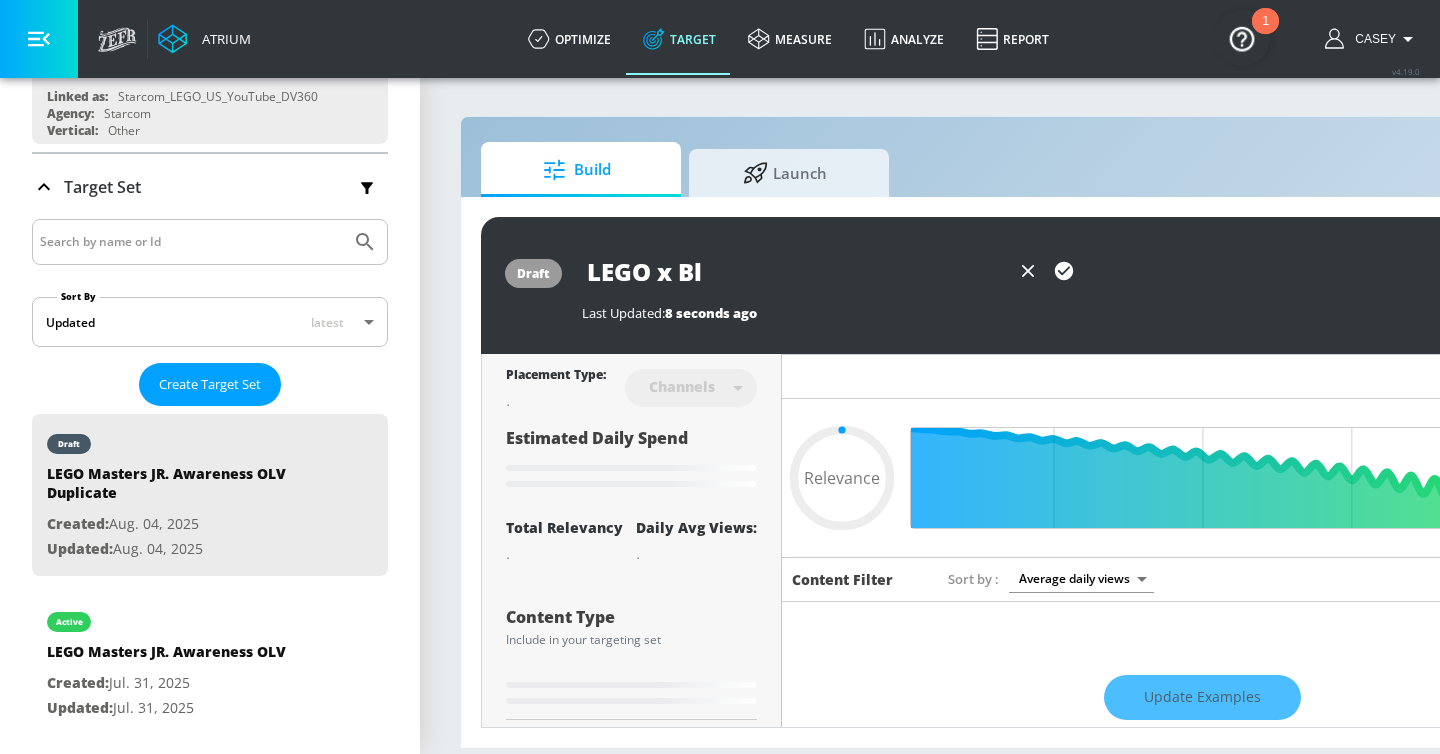 type on "LEGO x Blk" 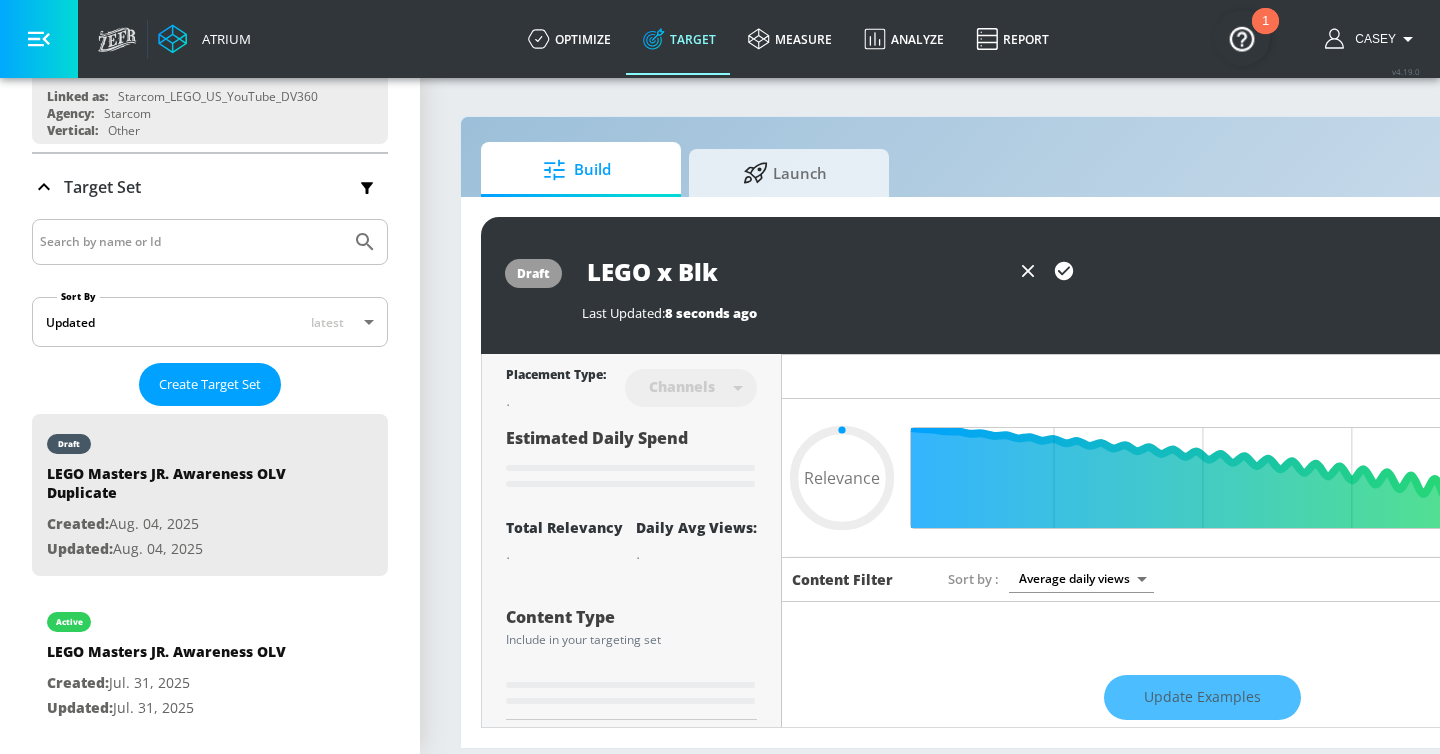 type on "0.05" 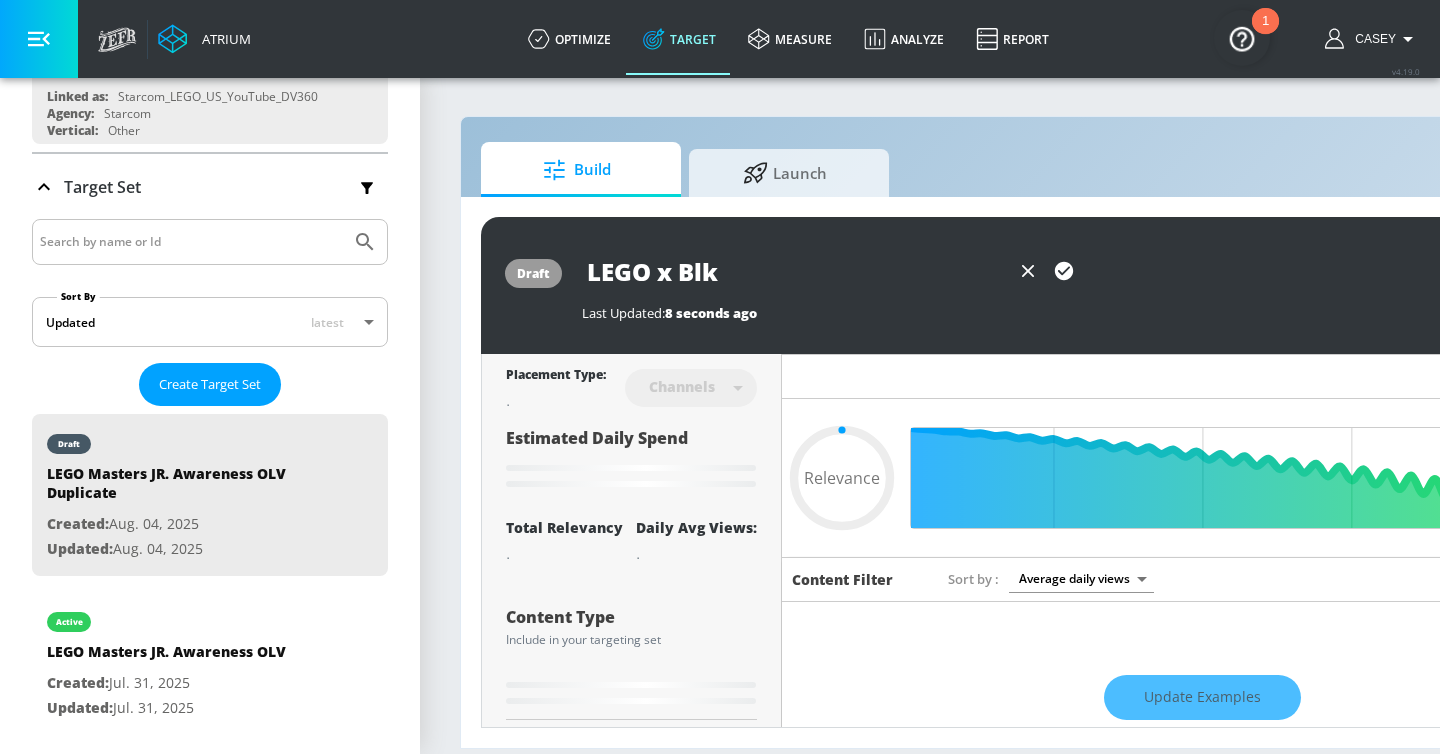 type on "LEGO x Blku" 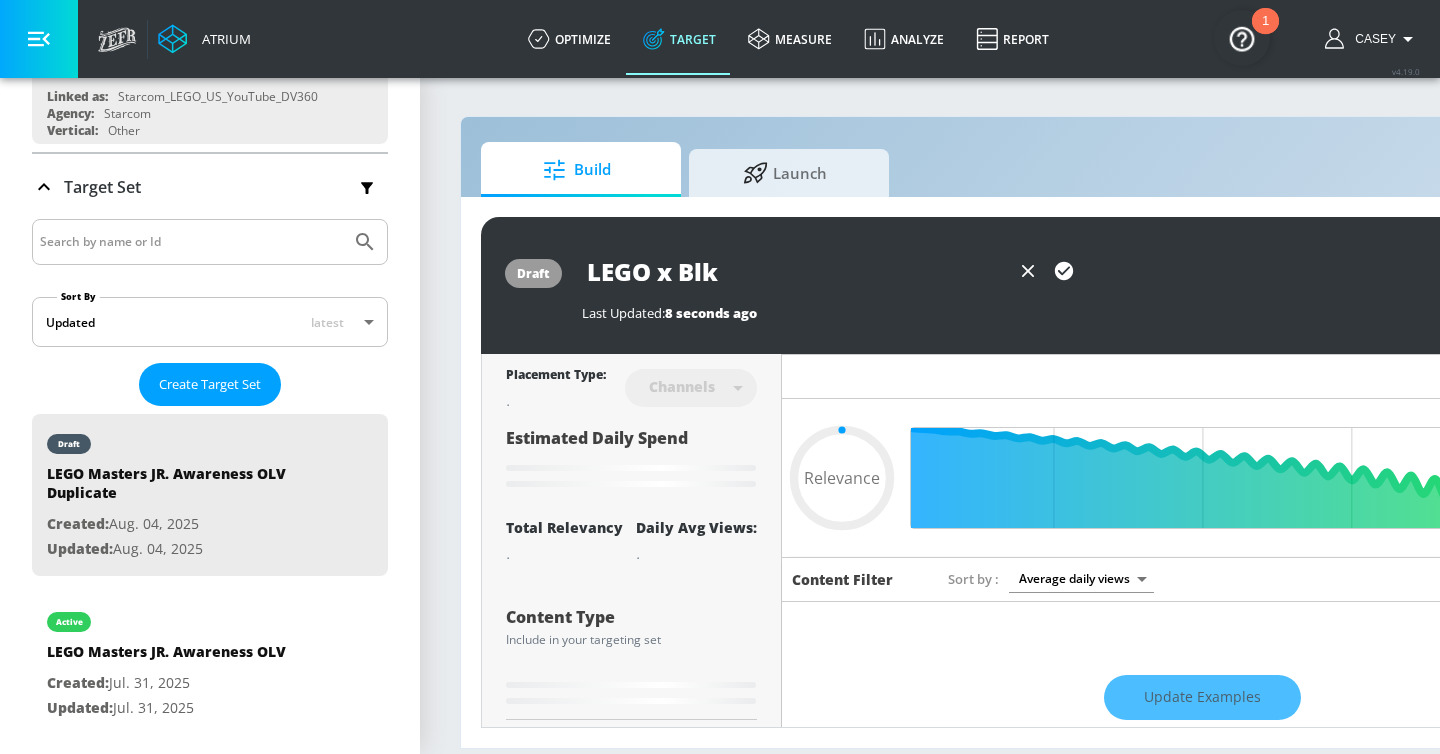 type on "0.05" 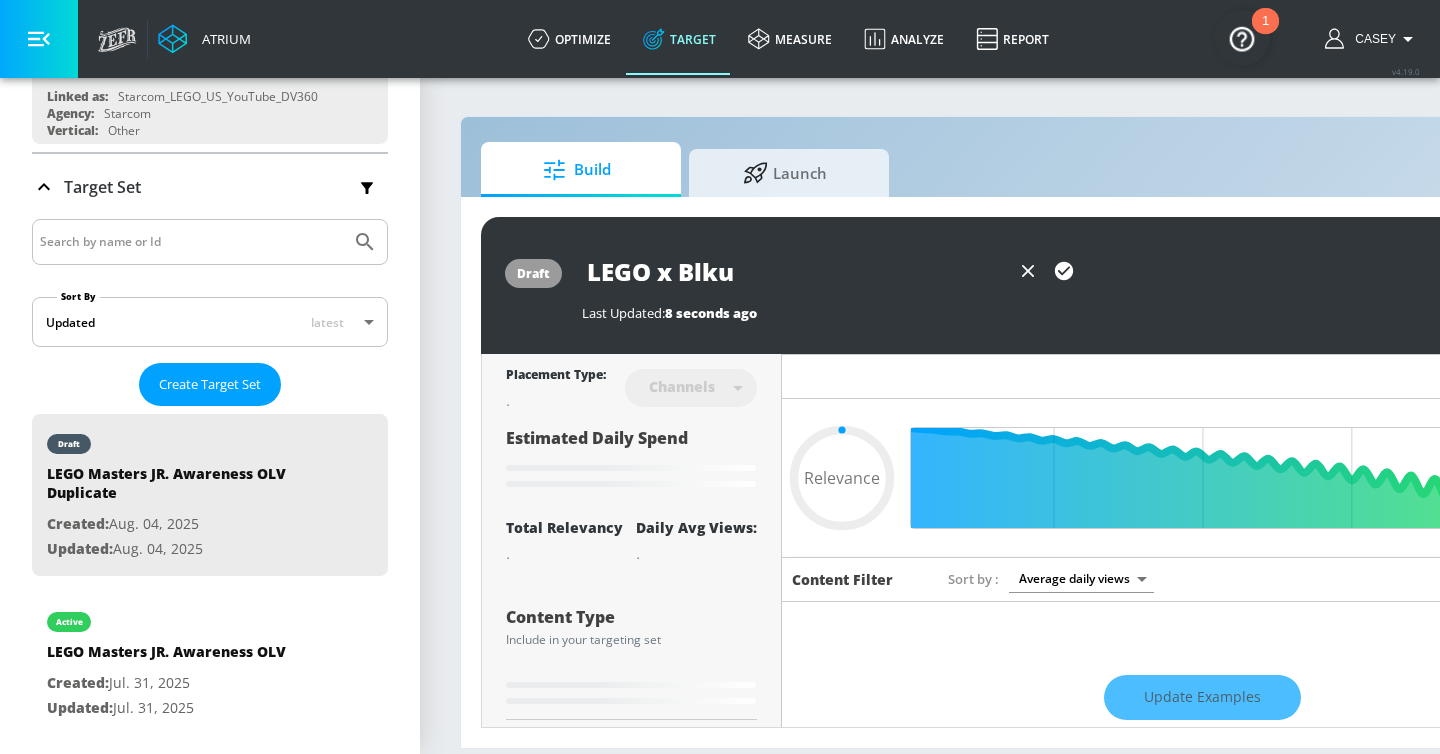 type on "LEGO x Blkue" 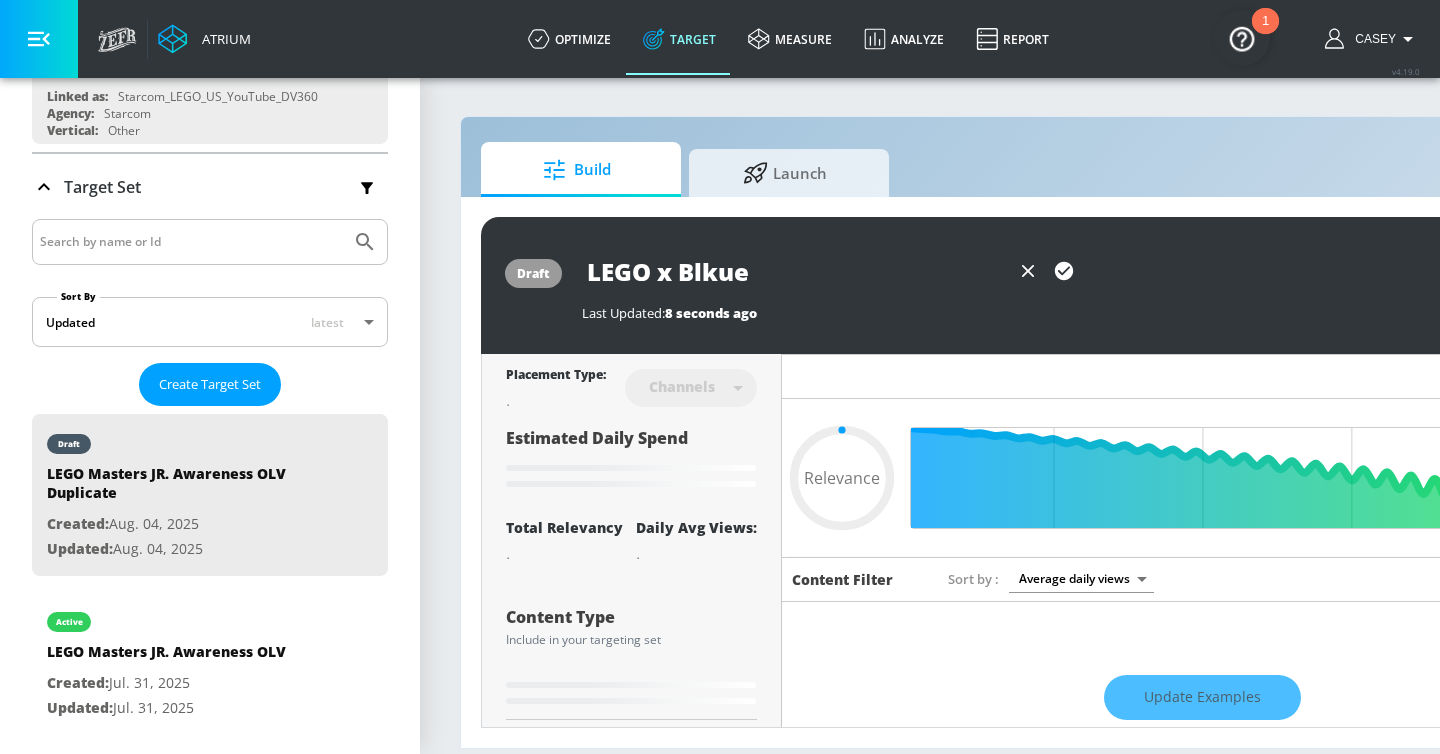 type on "0.57" 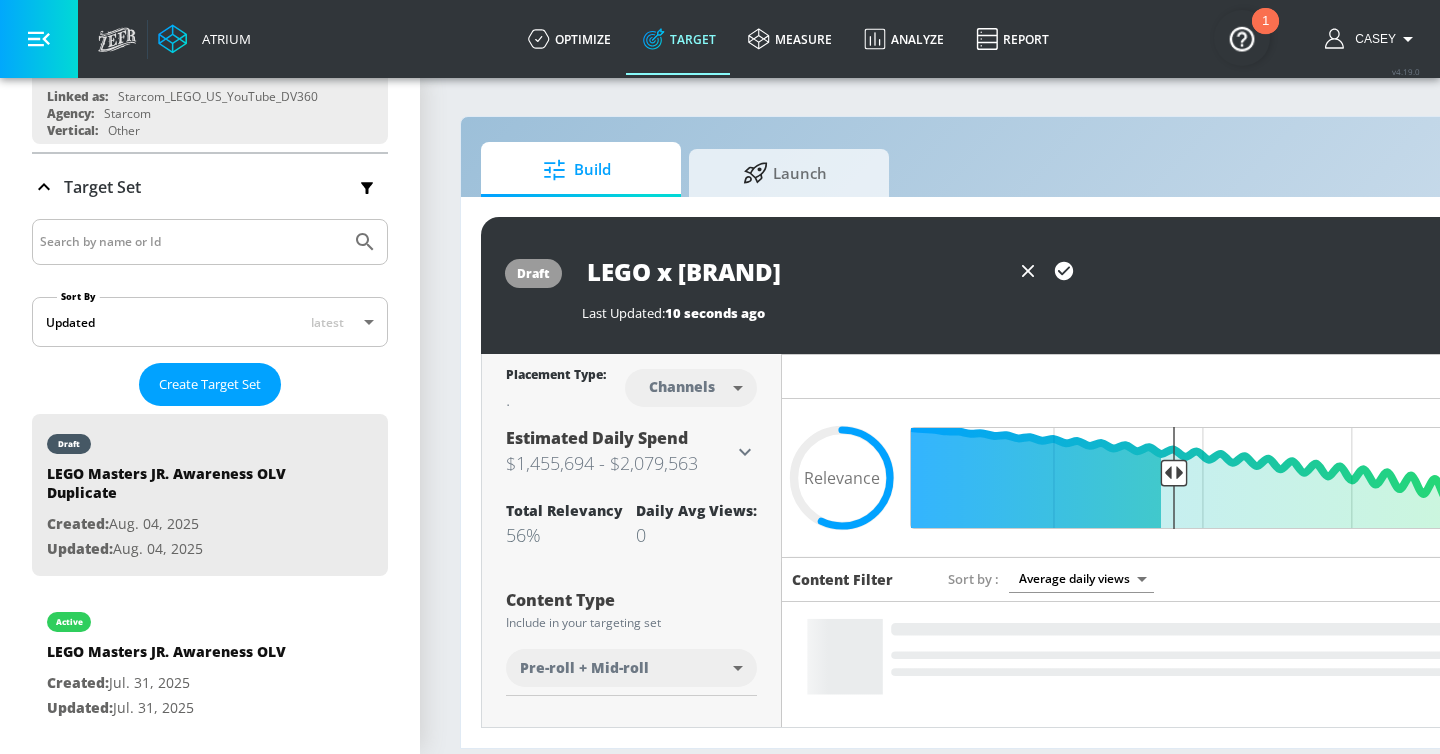 type on "LEGO x Bluey" 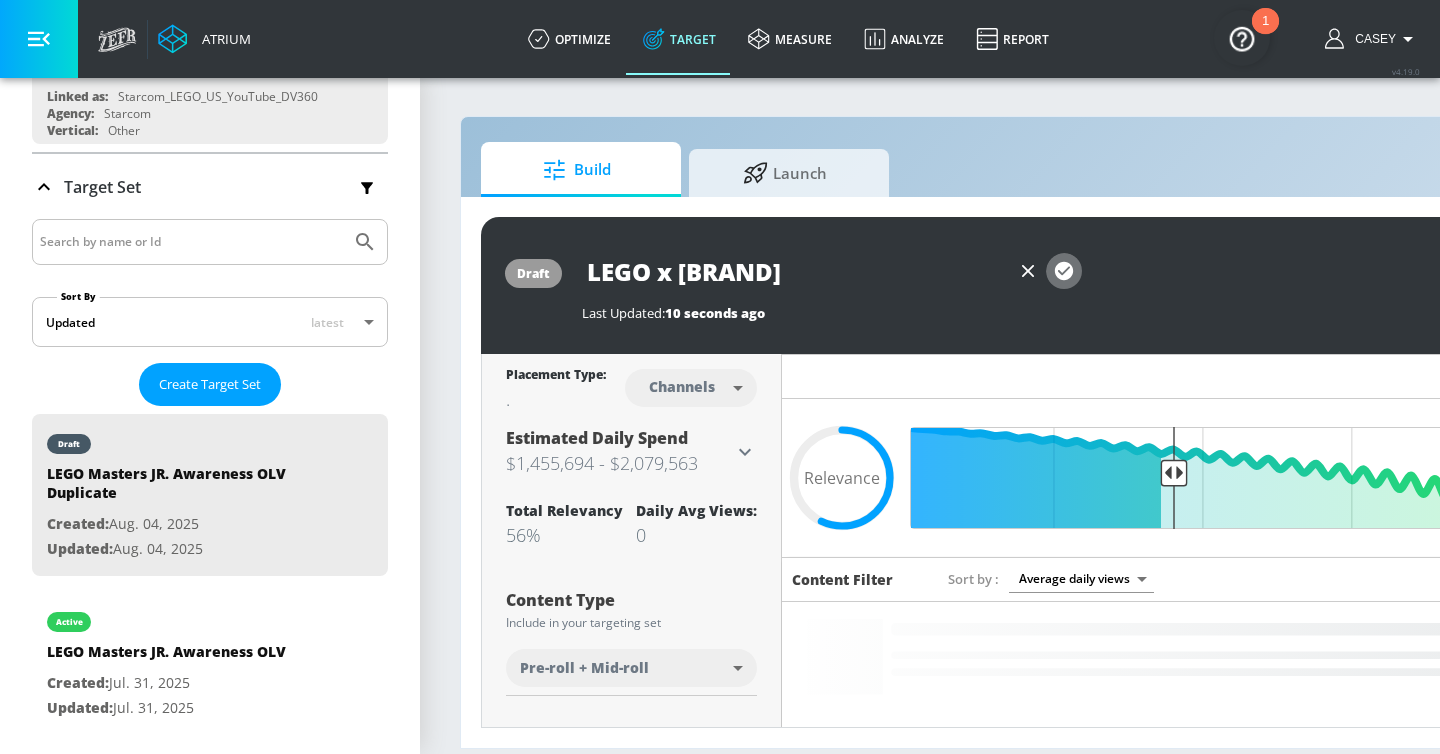 click 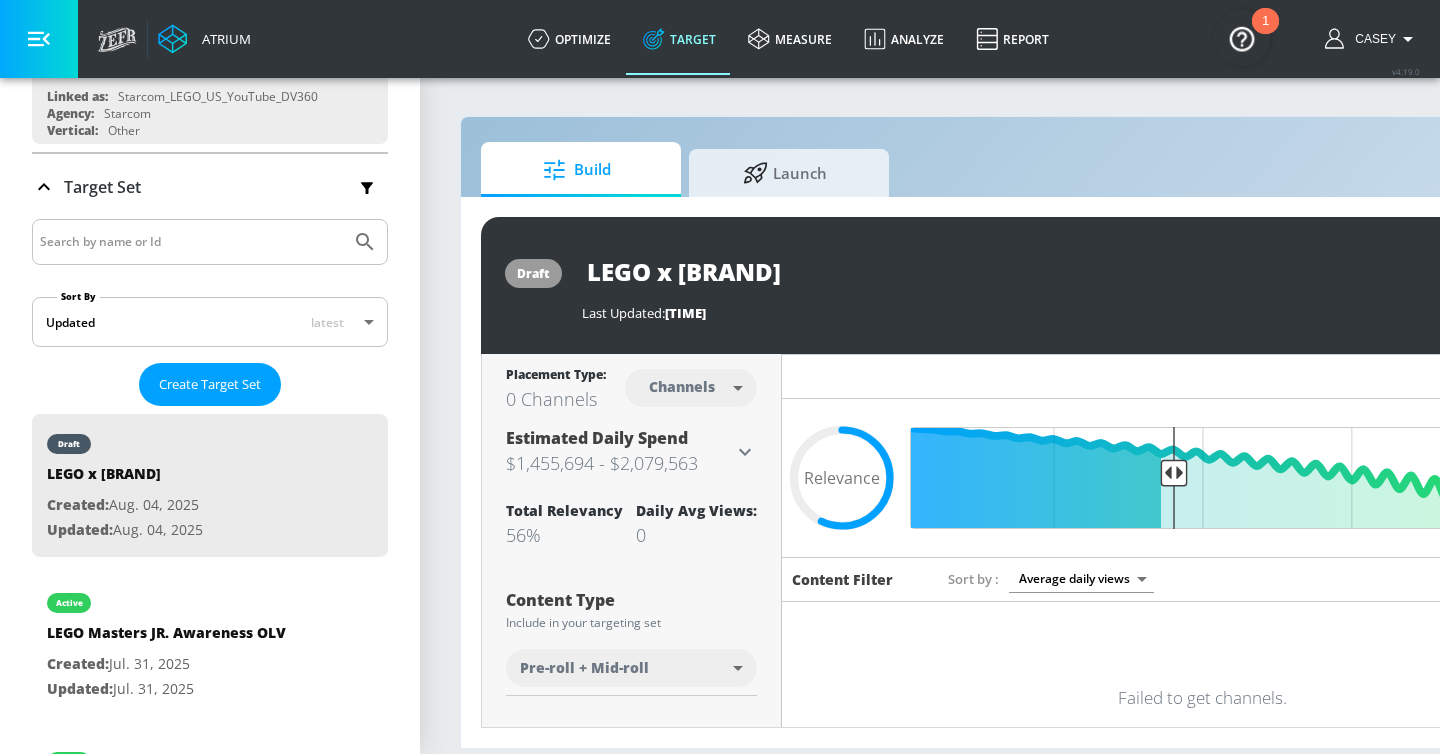click at bounding box center (39, 39) 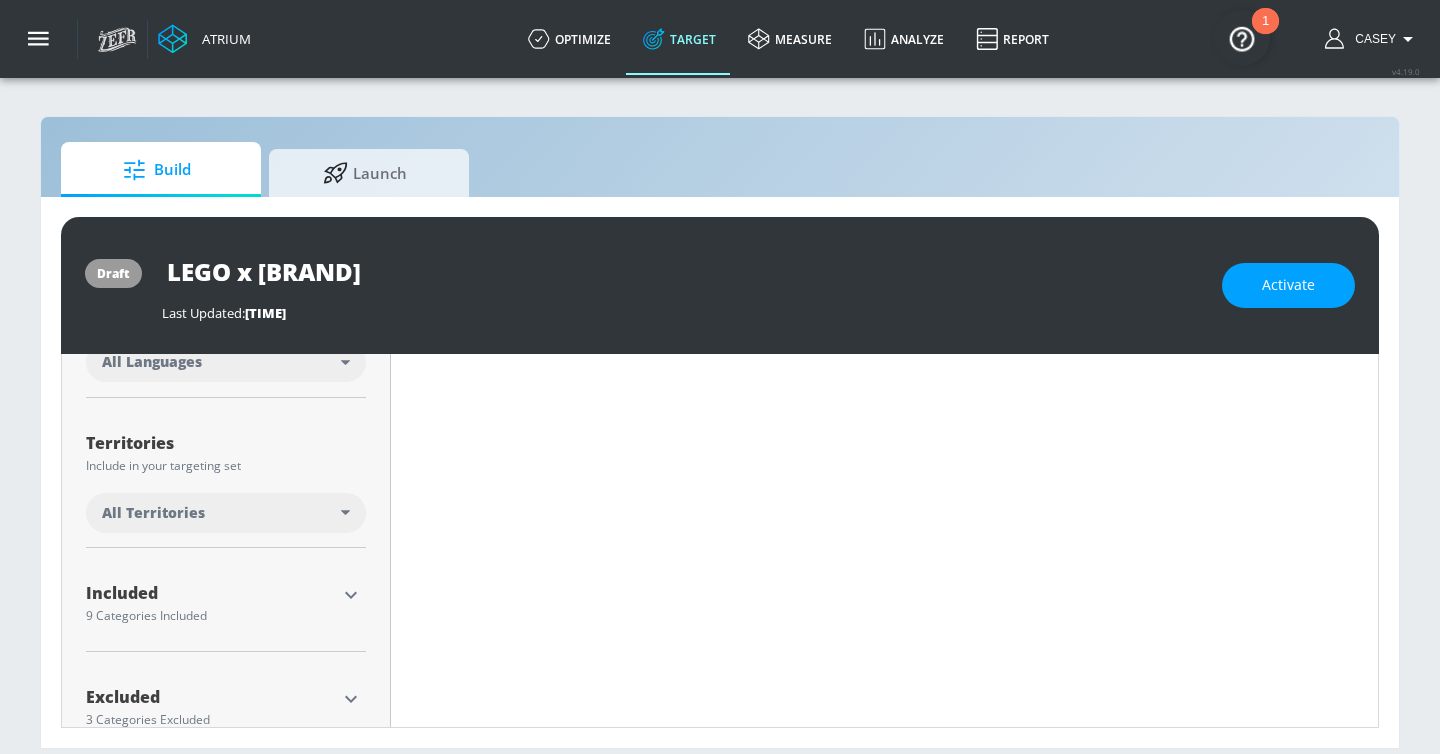 scroll, scrollTop: 378, scrollLeft: 0, axis: vertical 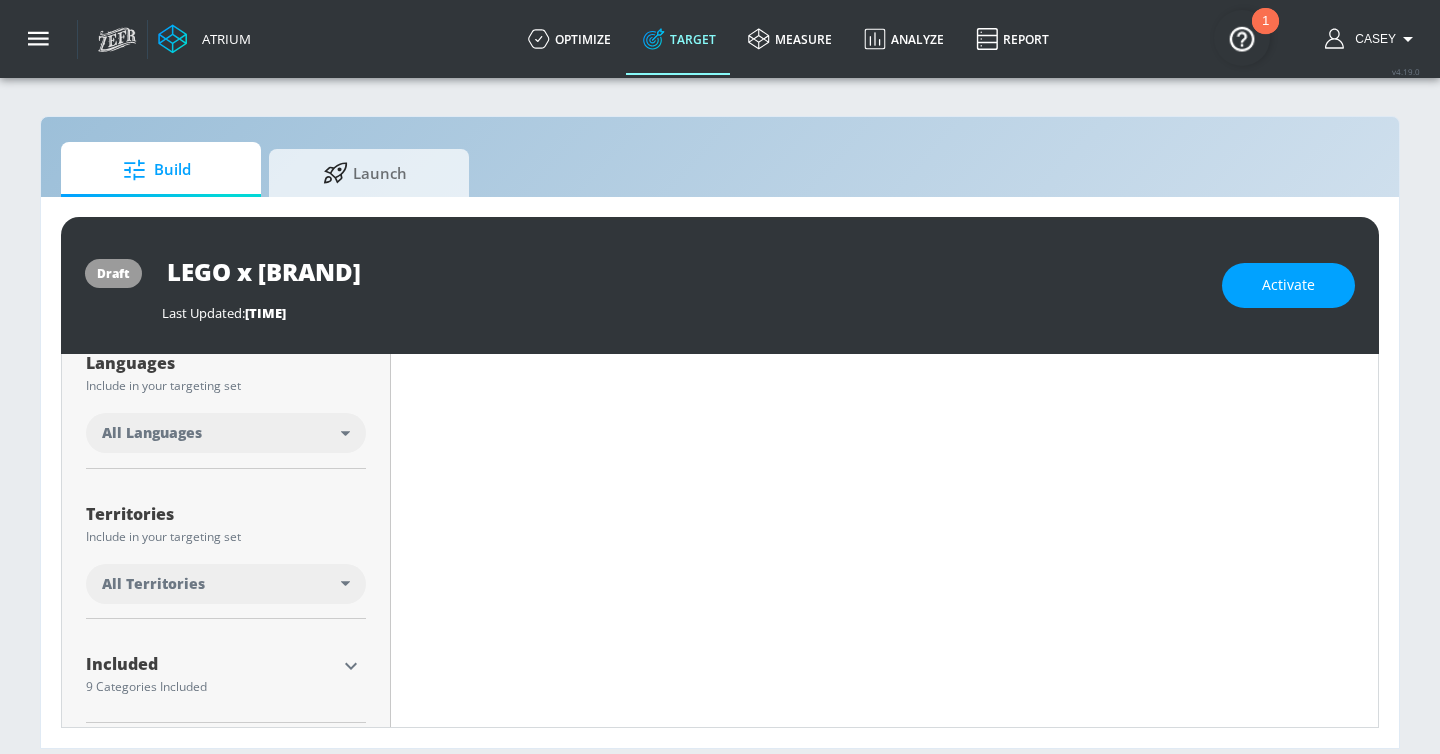 click on "All Languages" at bounding box center (221, 433) 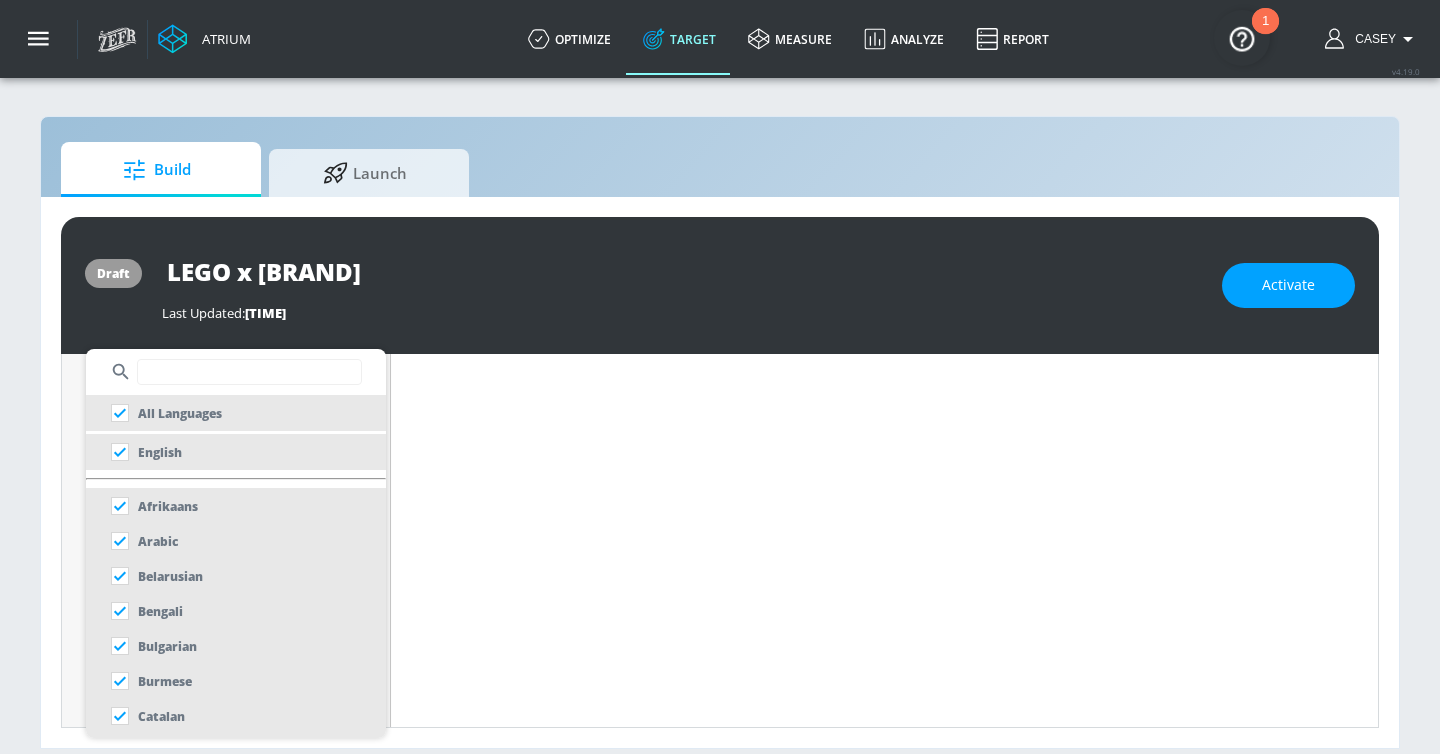 click at bounding box center (720, 377) 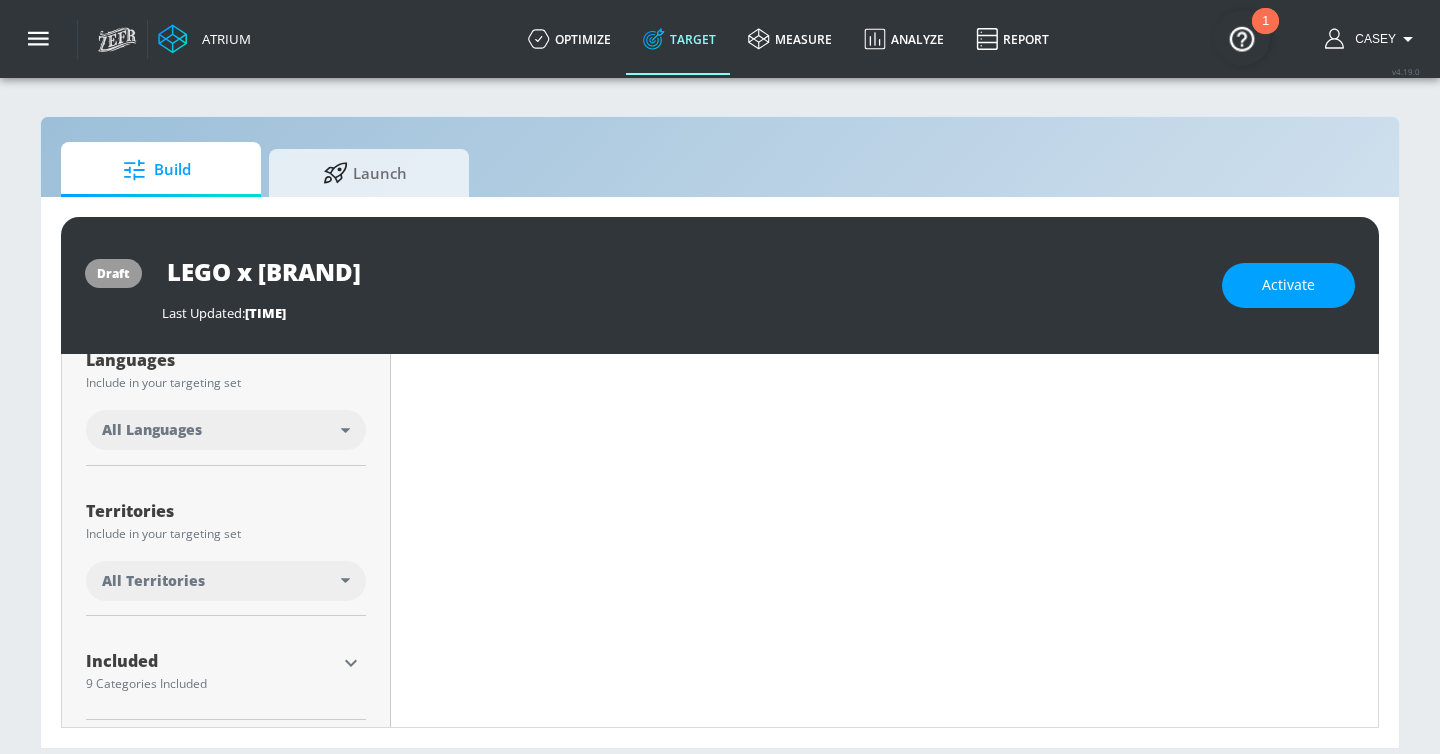 scroll, scrollTop: 367, scrollLeft: 0, axis: vertical 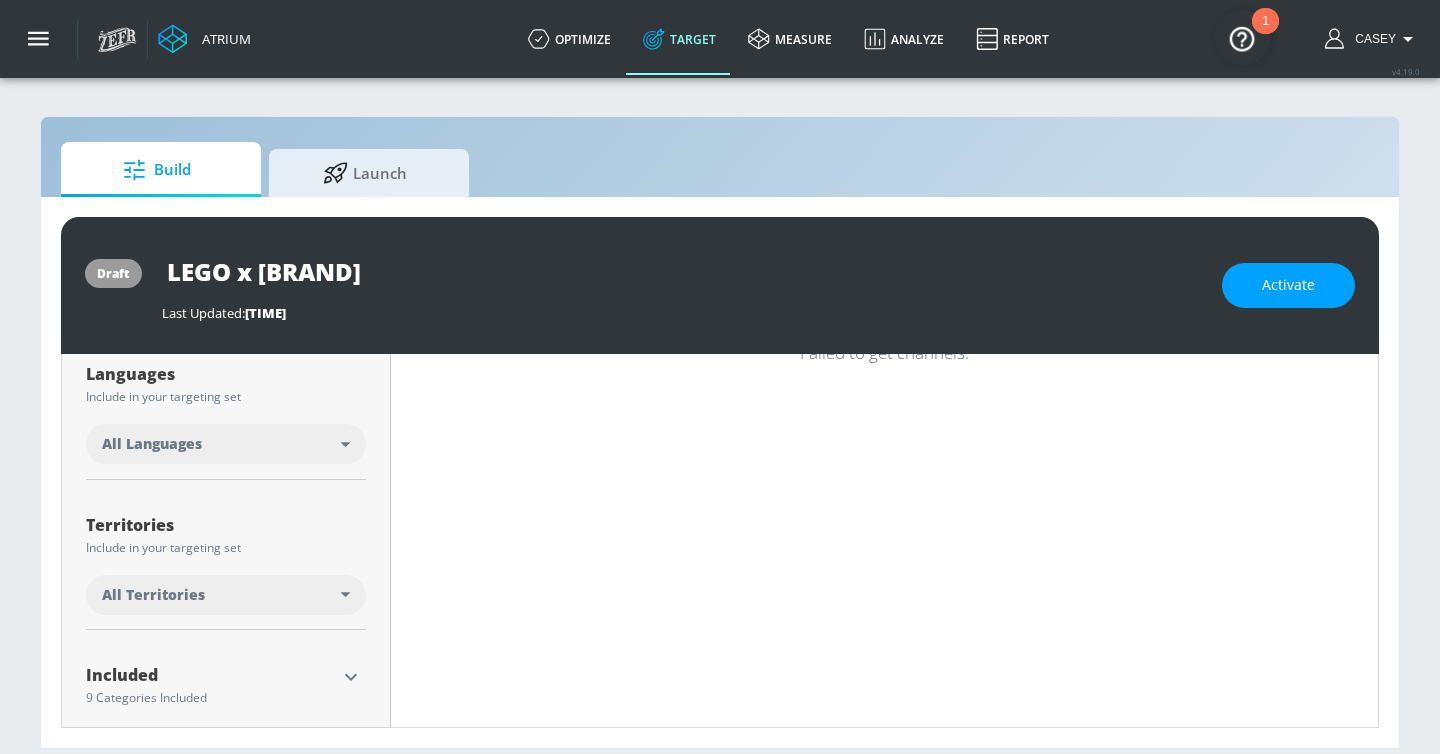 click on "All Languages" at bounding box center (226, 444) 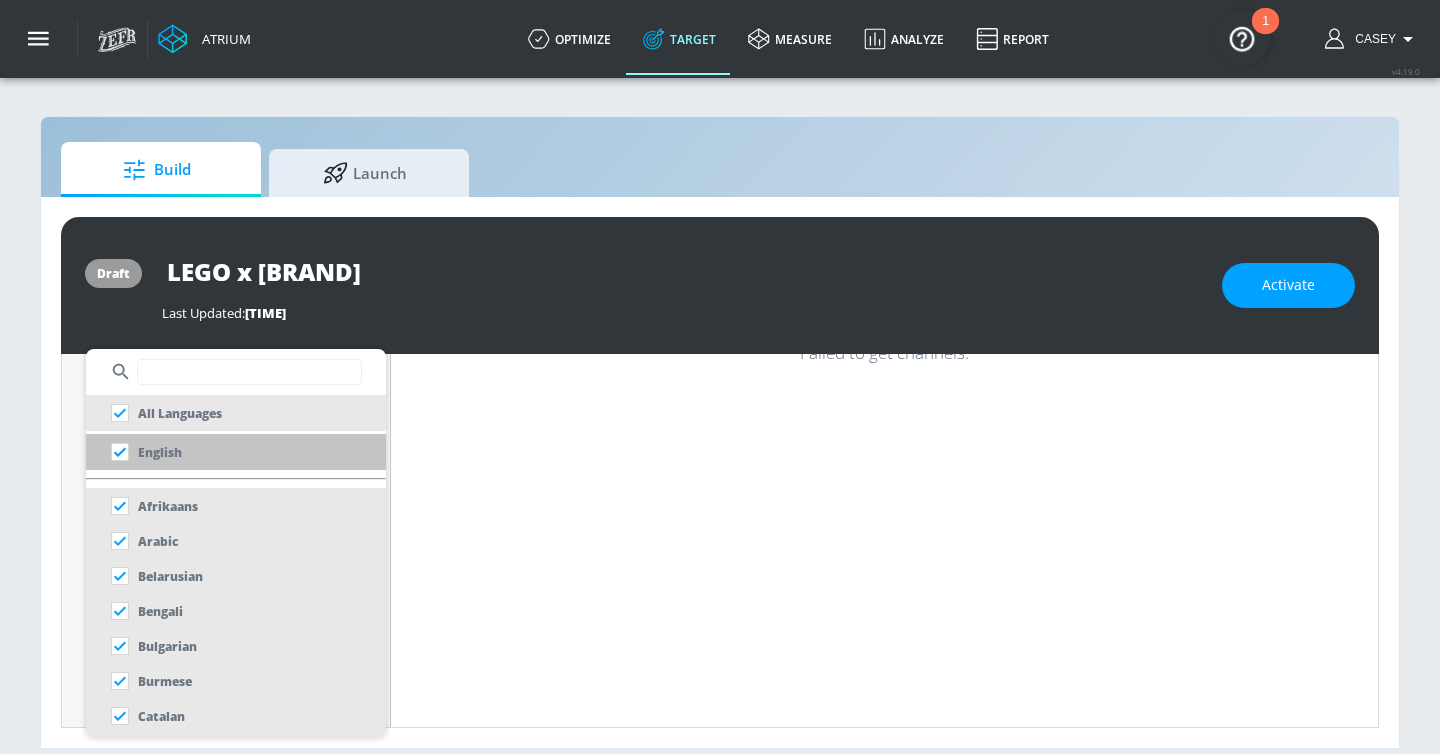 click on "English" at bounding box center [160, 452] 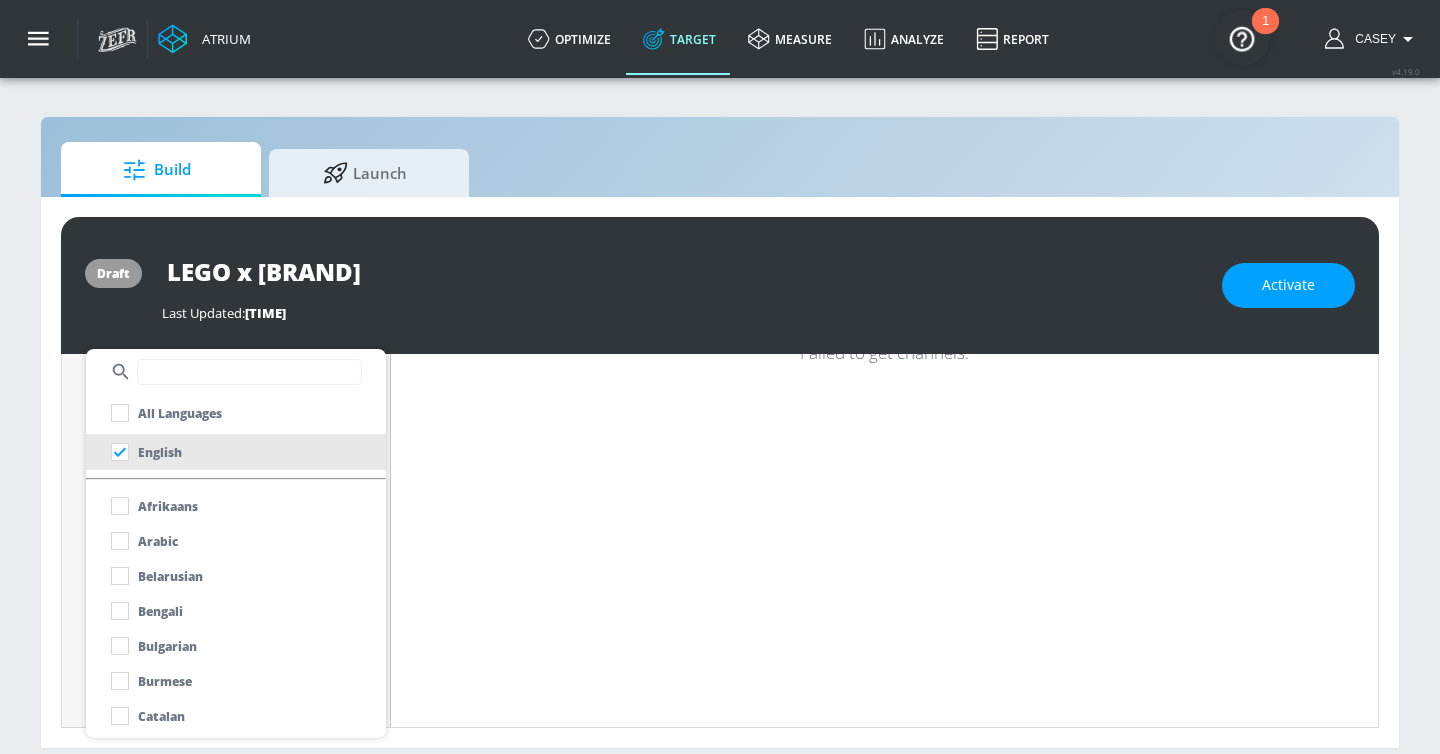 click at bounding box center (720, 377) 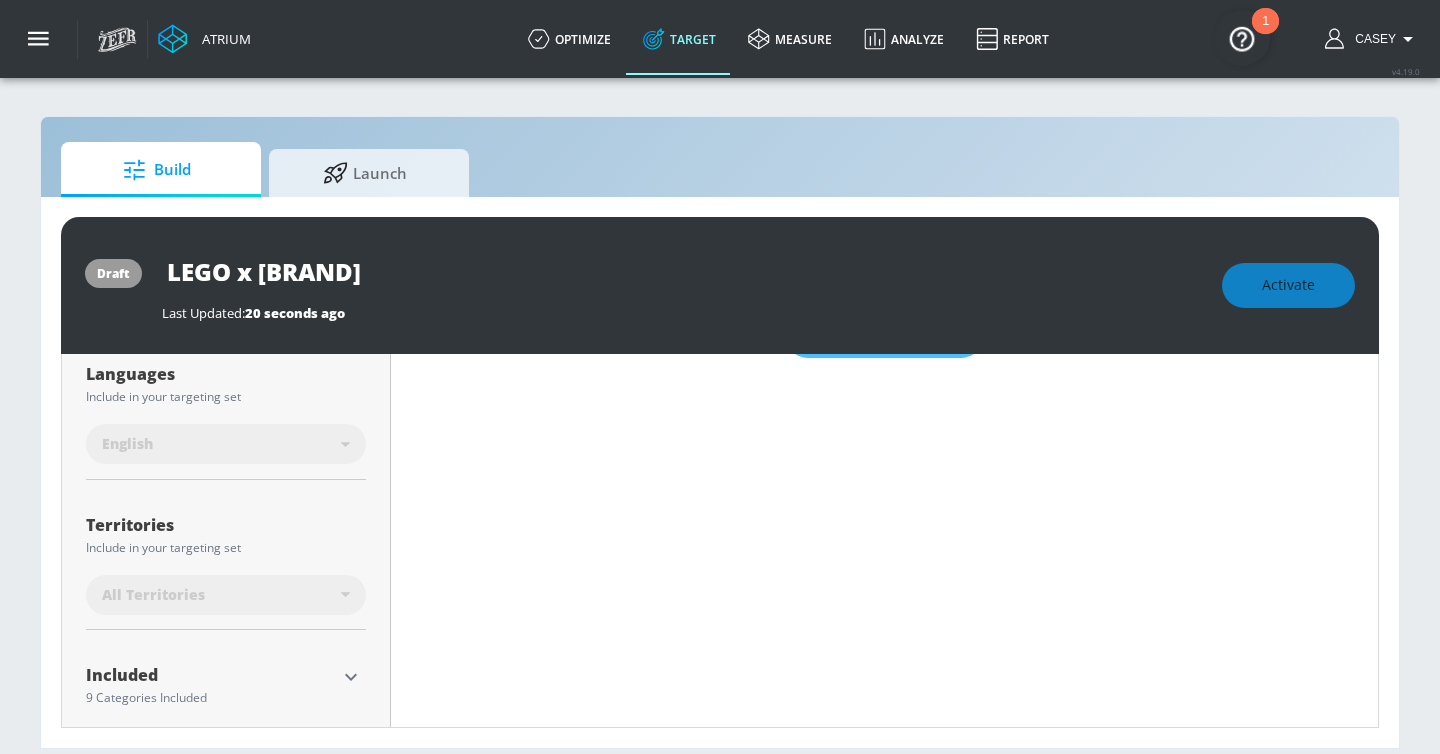 scroll, scrollTop: 511, scrollLeft: 0, axis: vertical 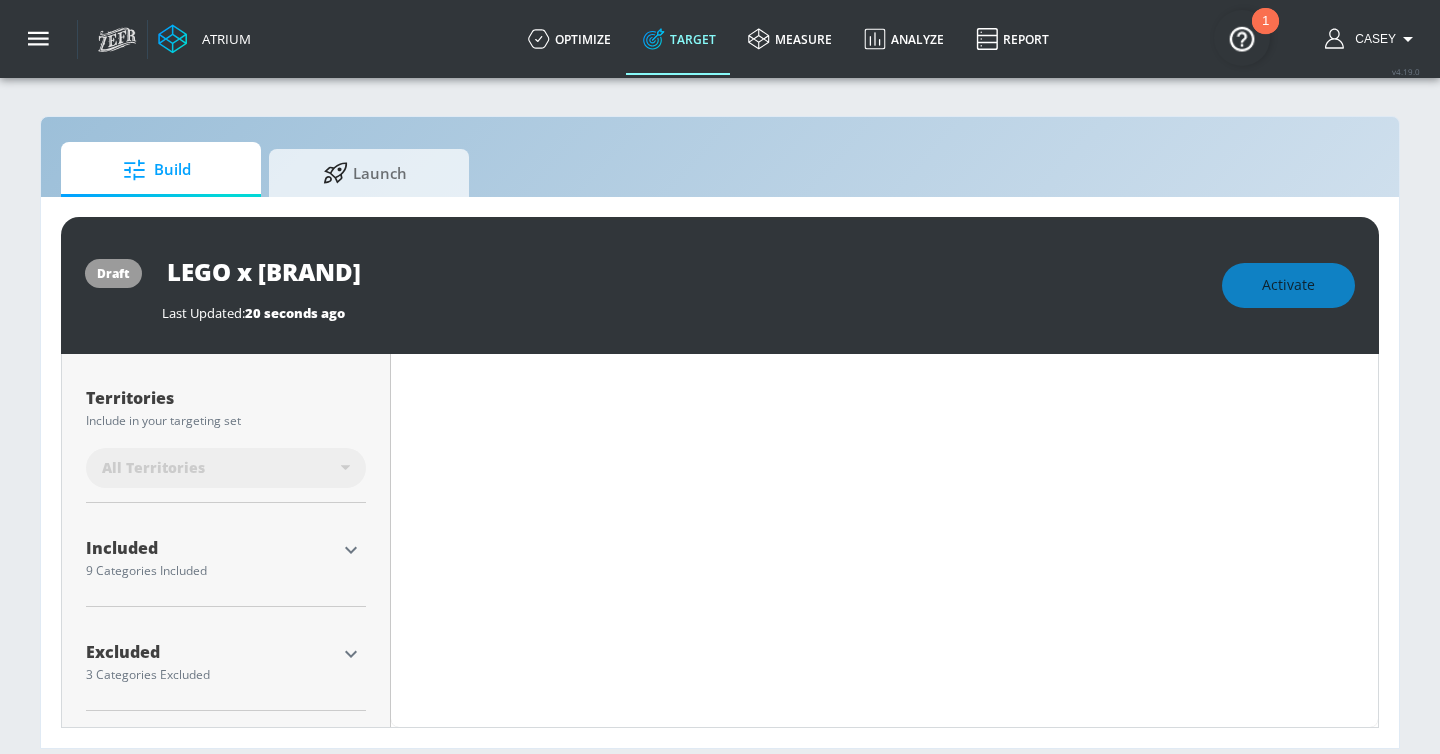 click 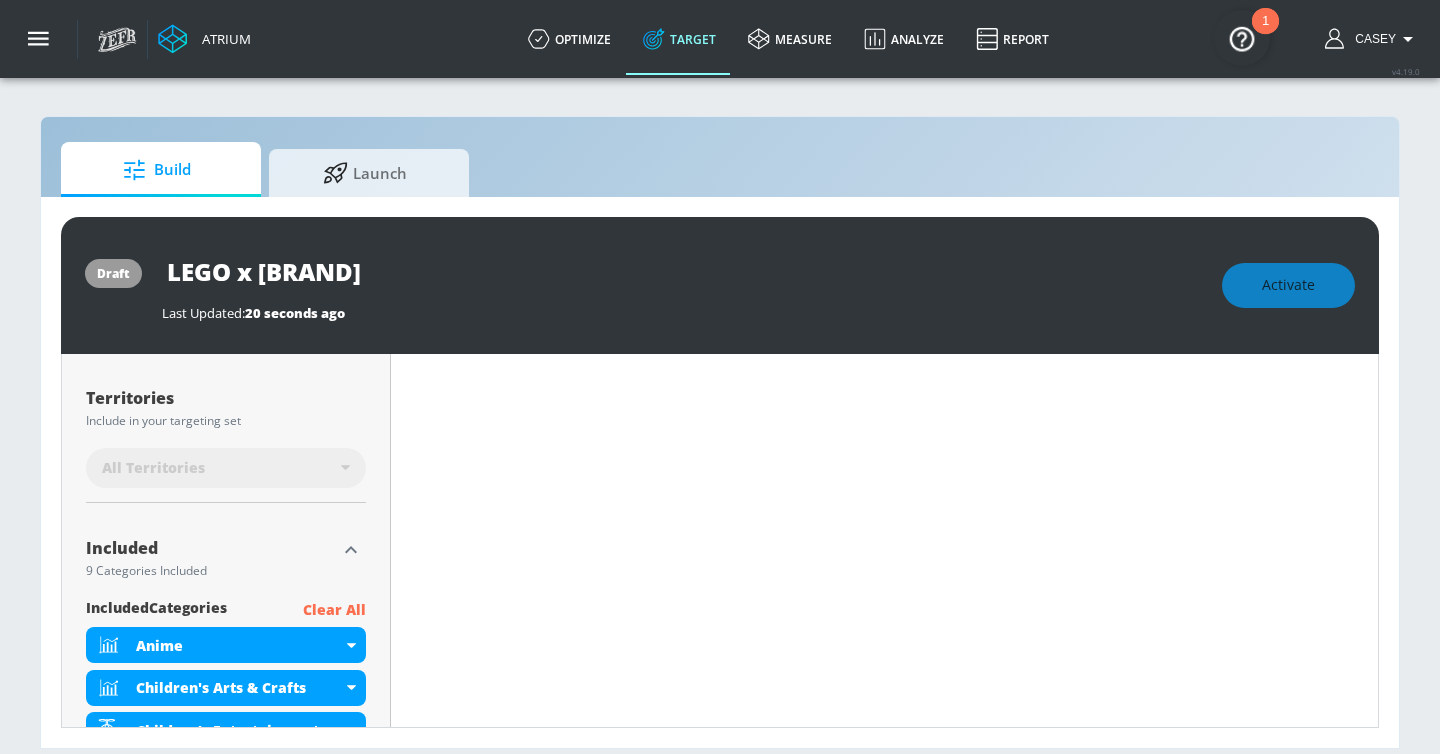 scroll, scrollTop: 633, scrollLeft: 0, axis: vertical 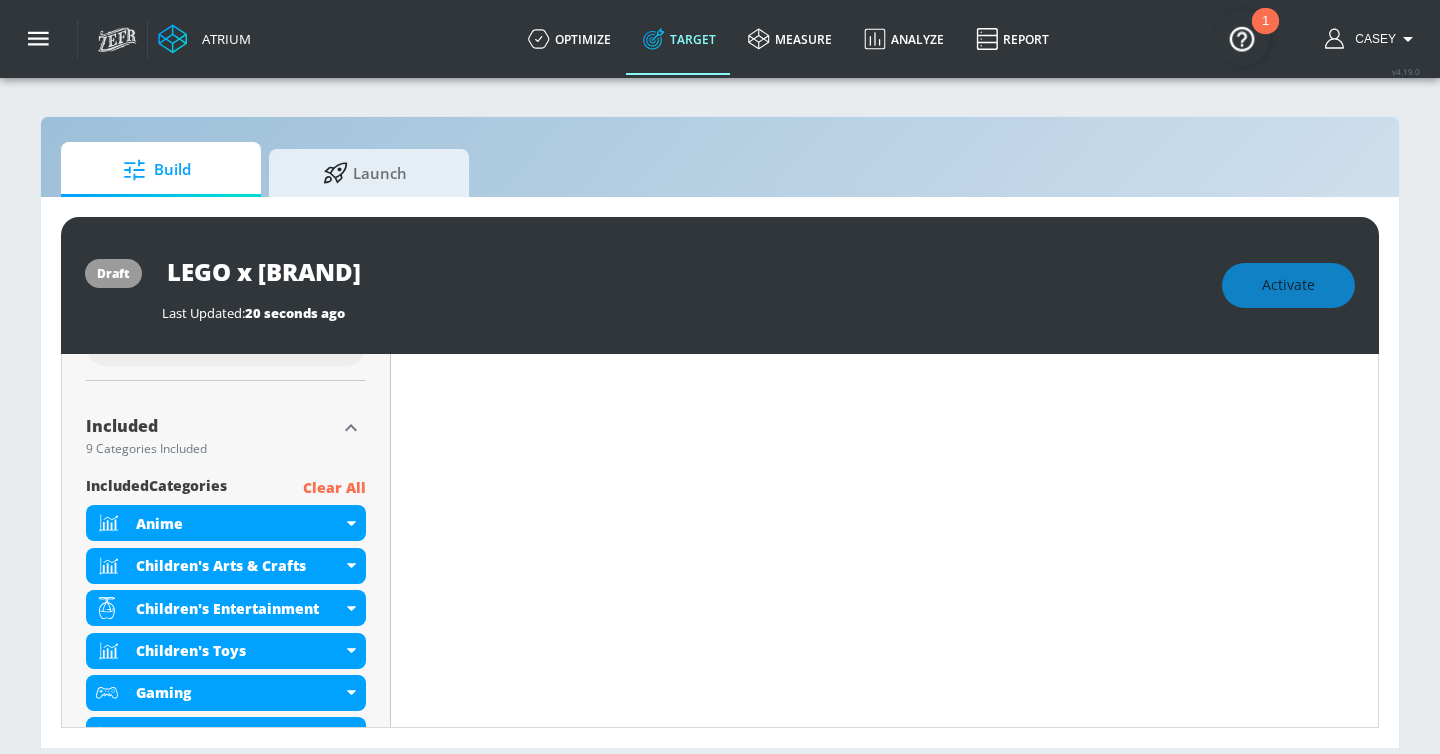 click on "Clear All" at bounding box center [334, 488] 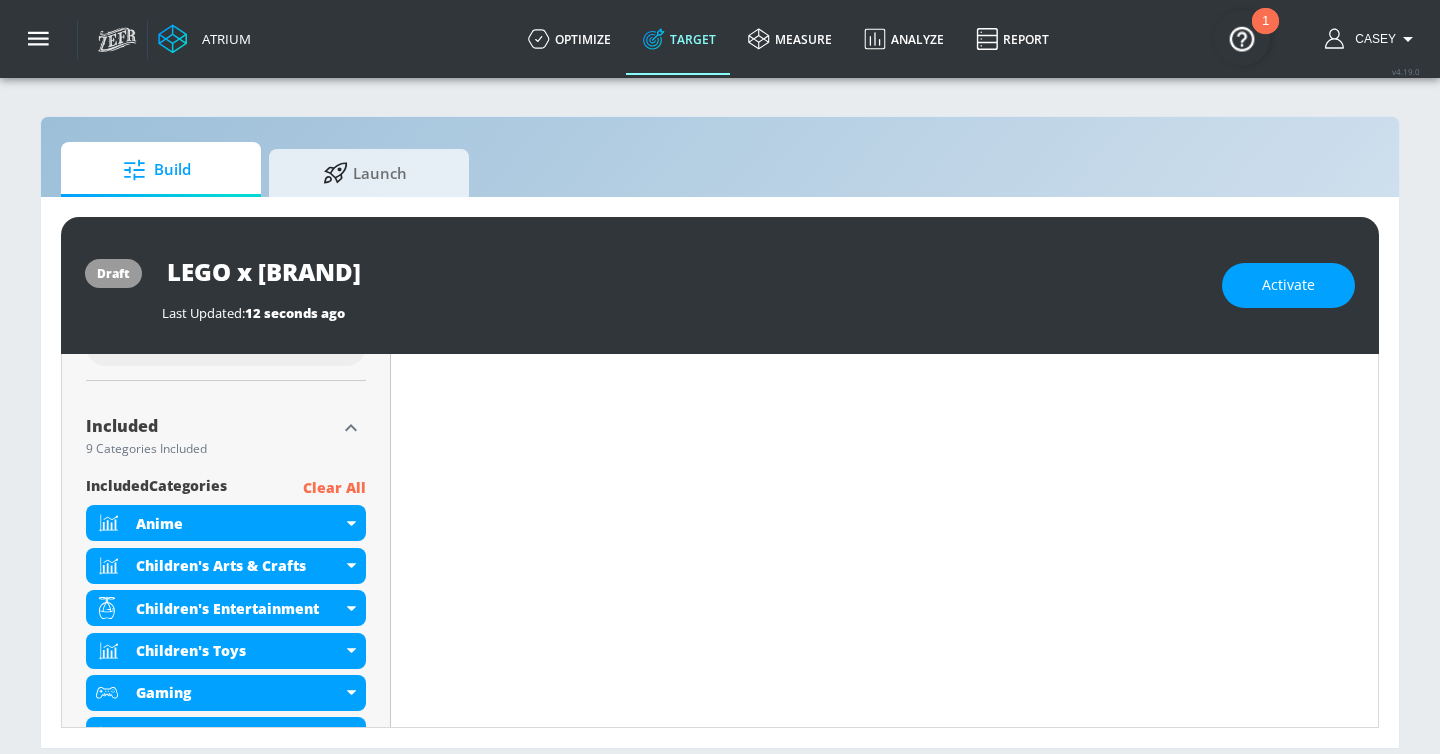 click on "Clear All" at bounding box center [334, 488] 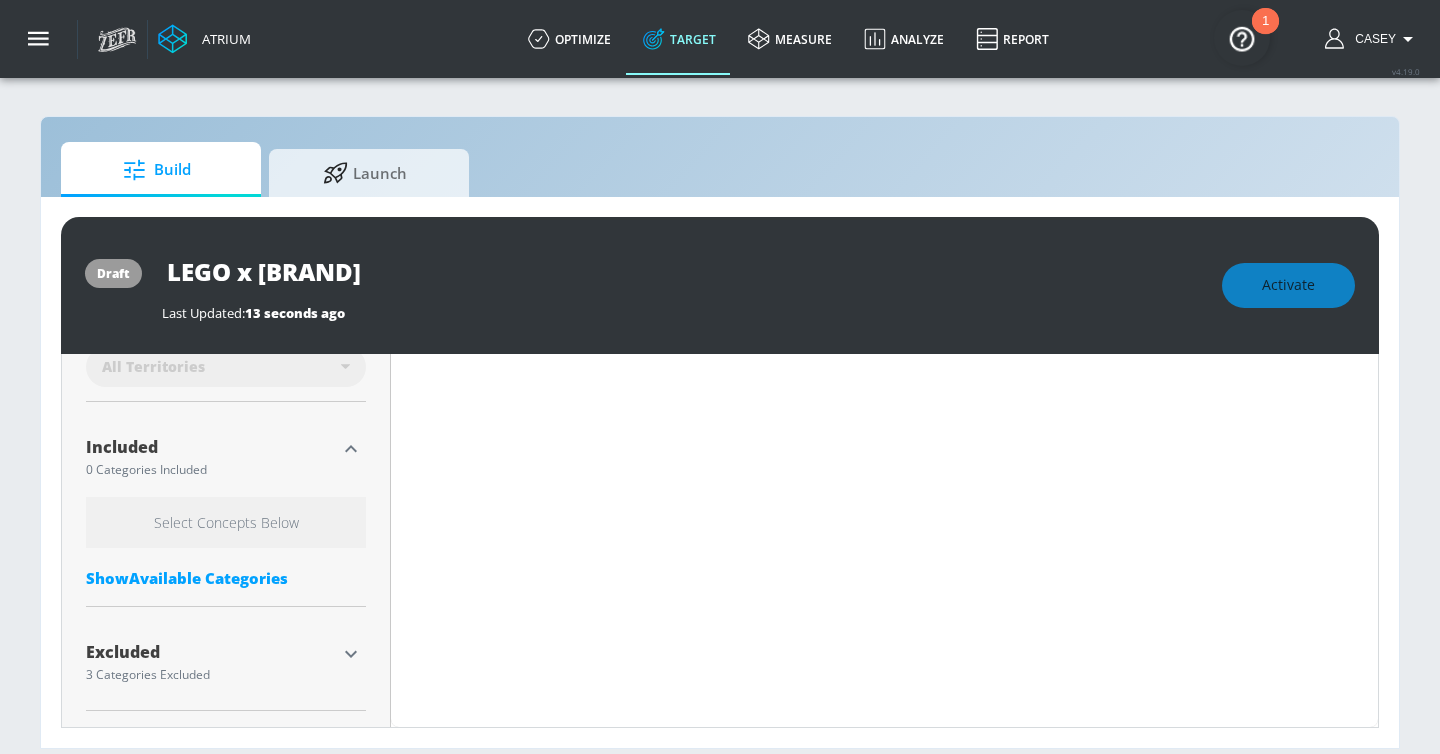 click on "Show  Available Categories" at bounding box center [226, 578] 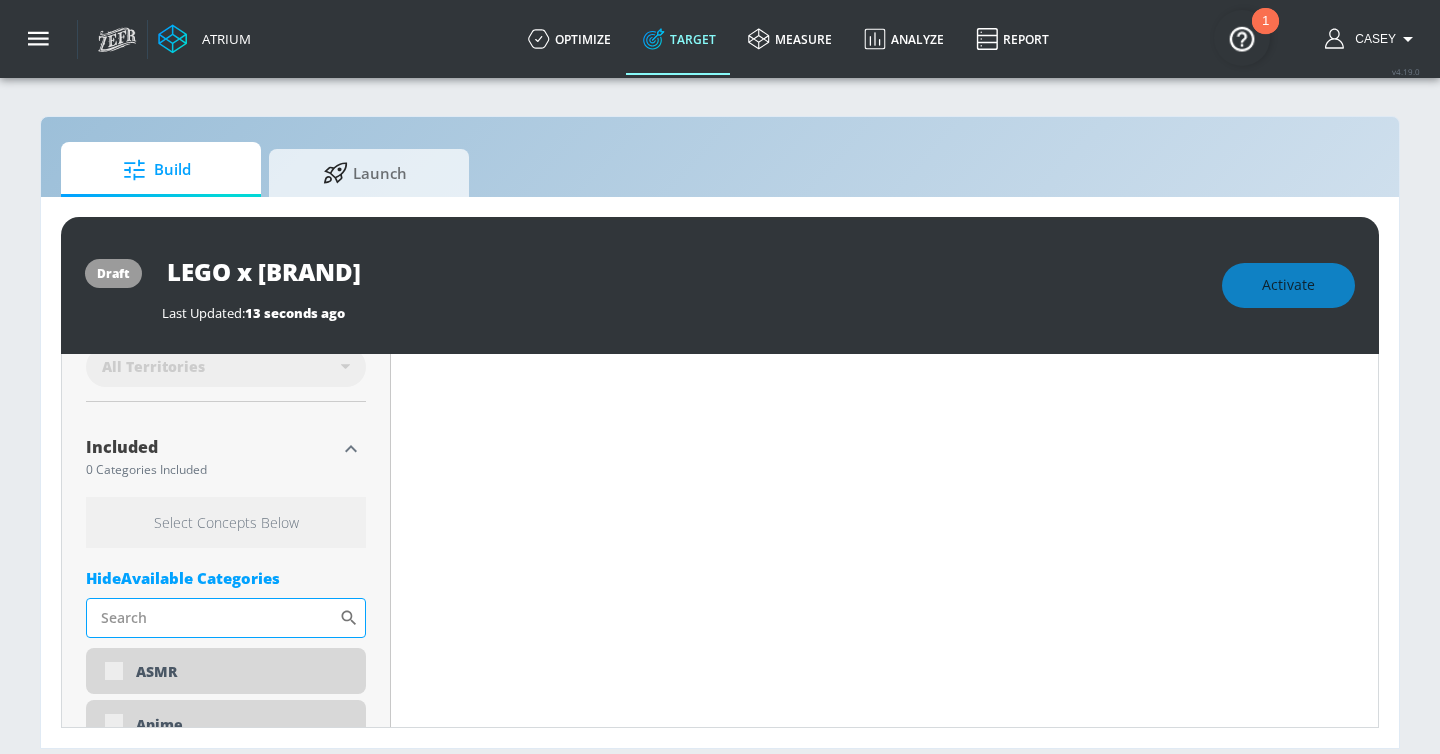 click on "Sort By" at bounding box center [212, 618] 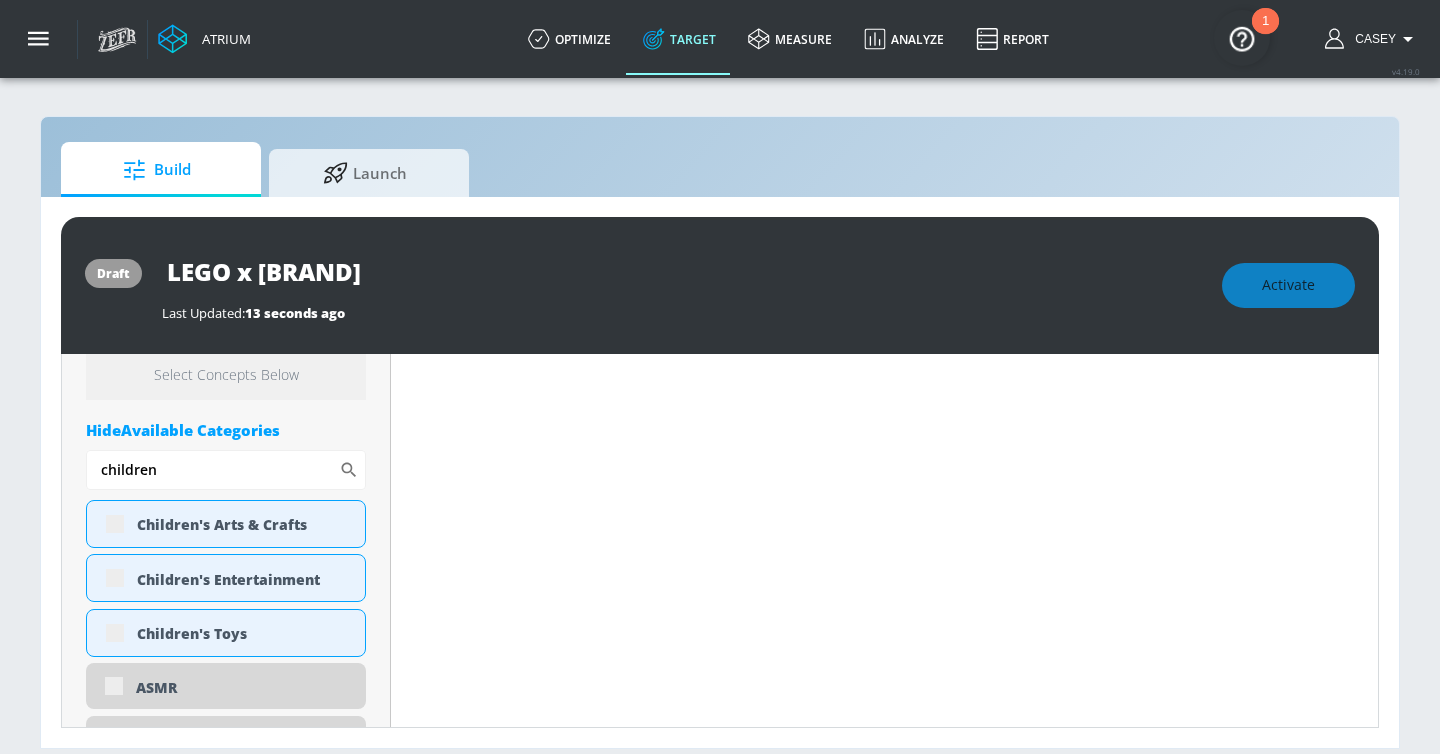 scroll, scrollTop: 770, scrollLeft: 0, axis: vertical 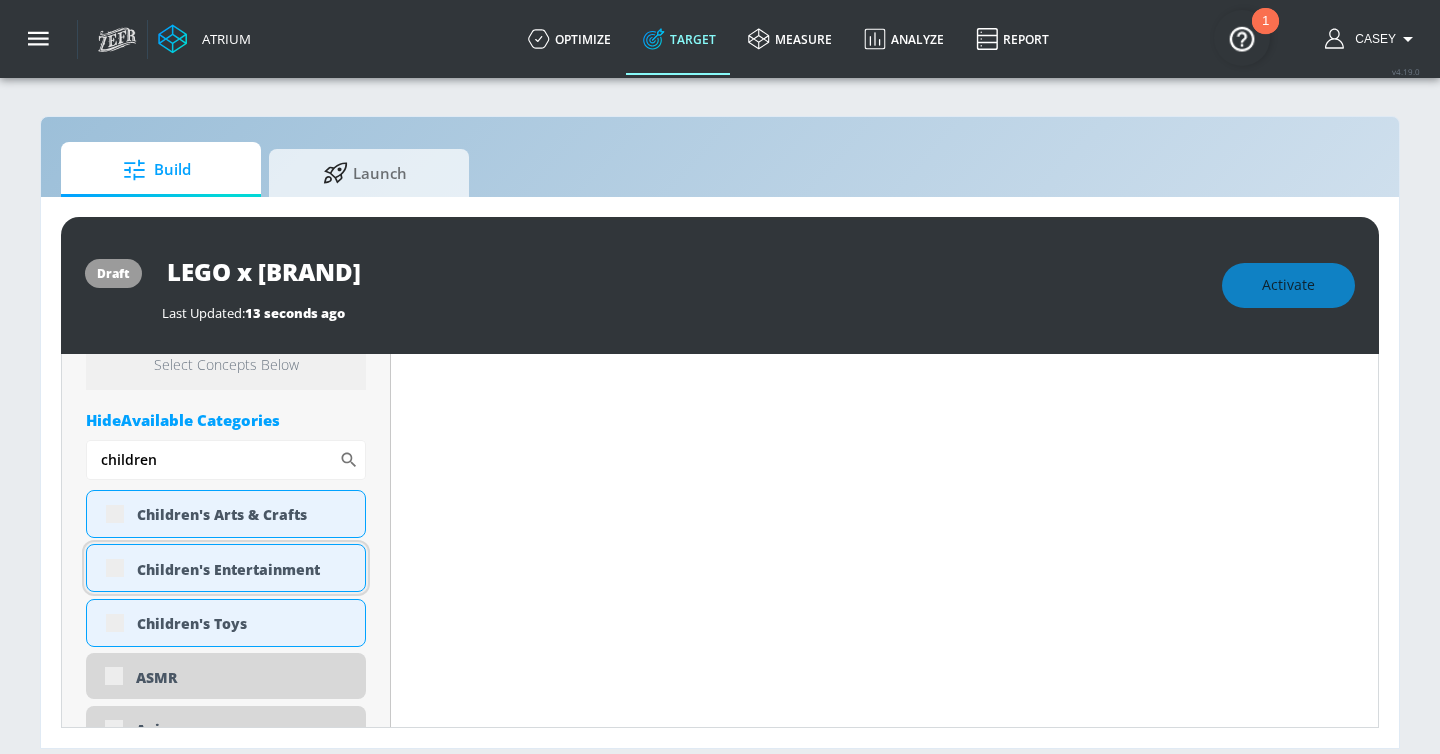 type on "children" 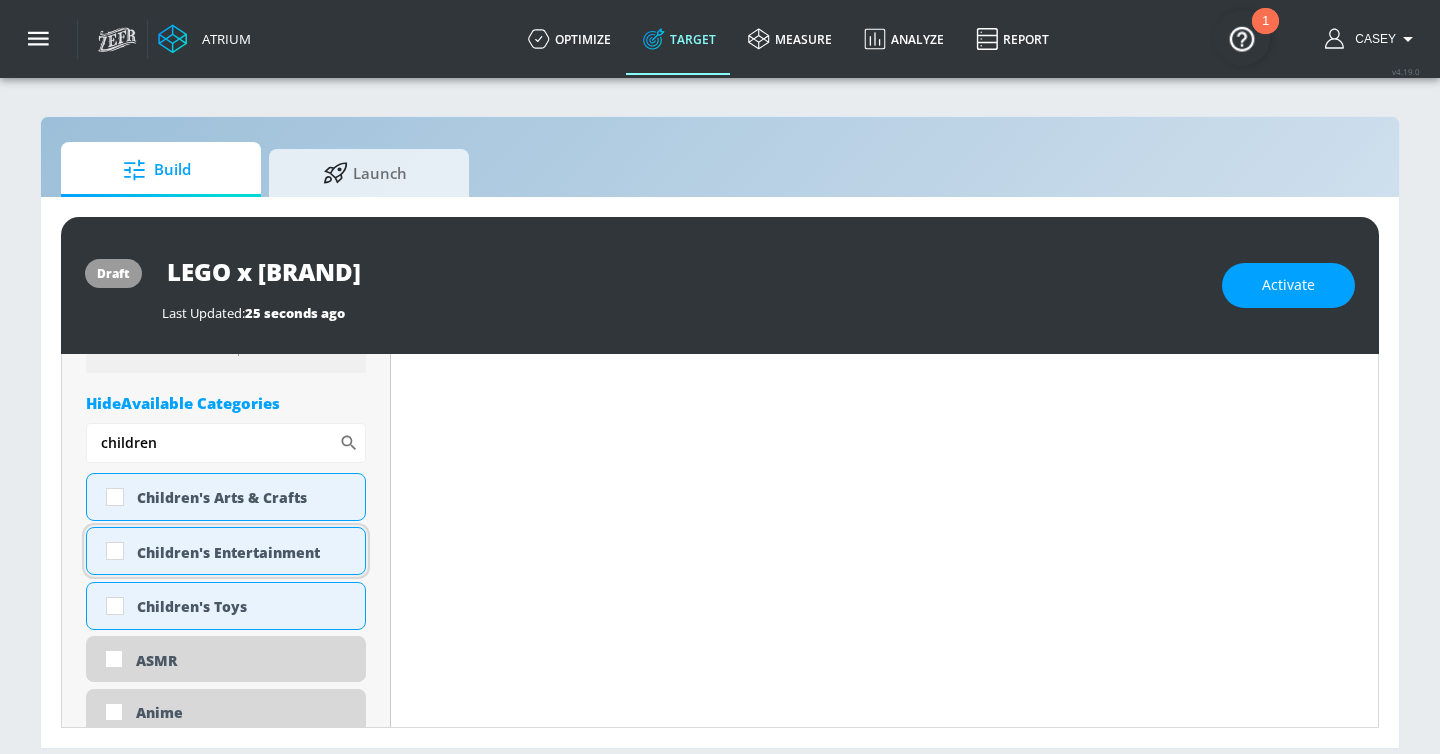 scroll, scrollTop: 754, scrollLeft: 0, axis: vertical 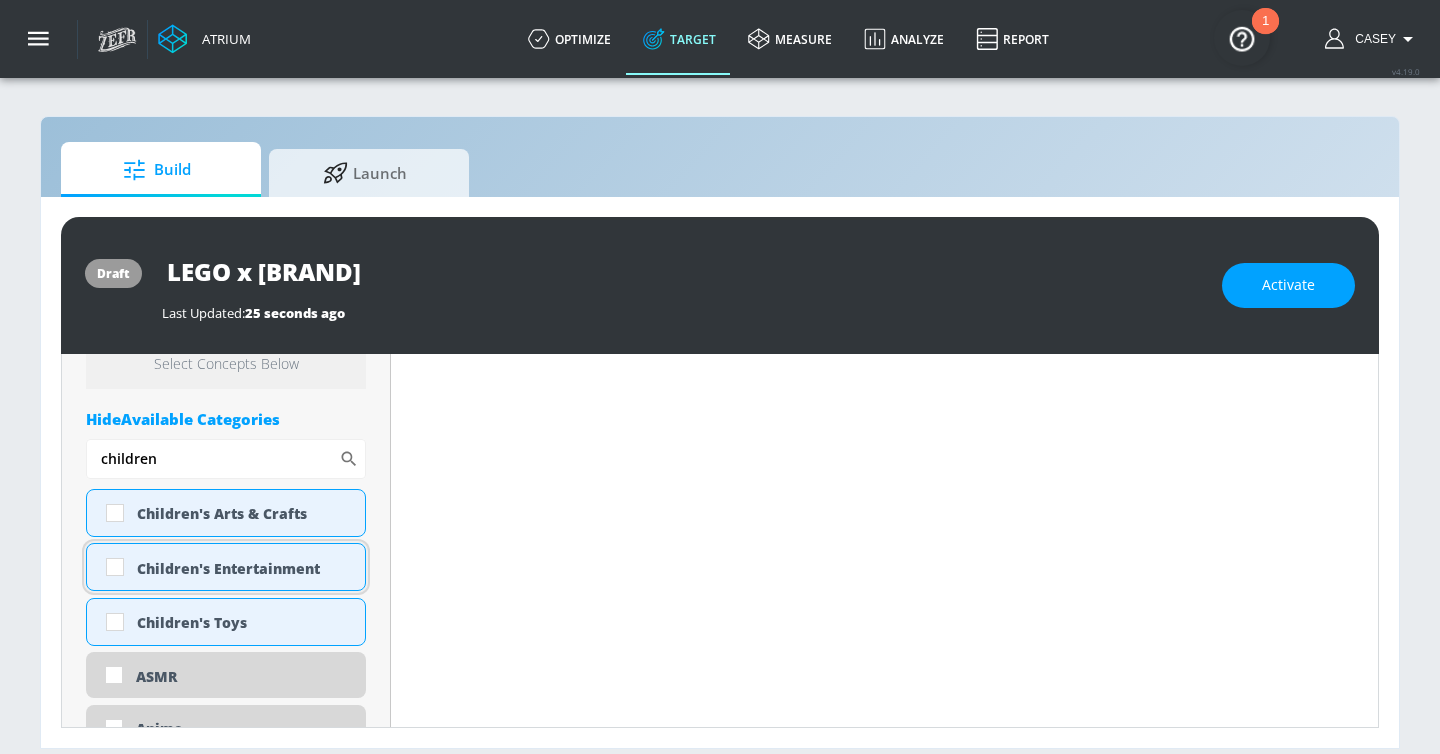 click at bounding box center (115, 567) 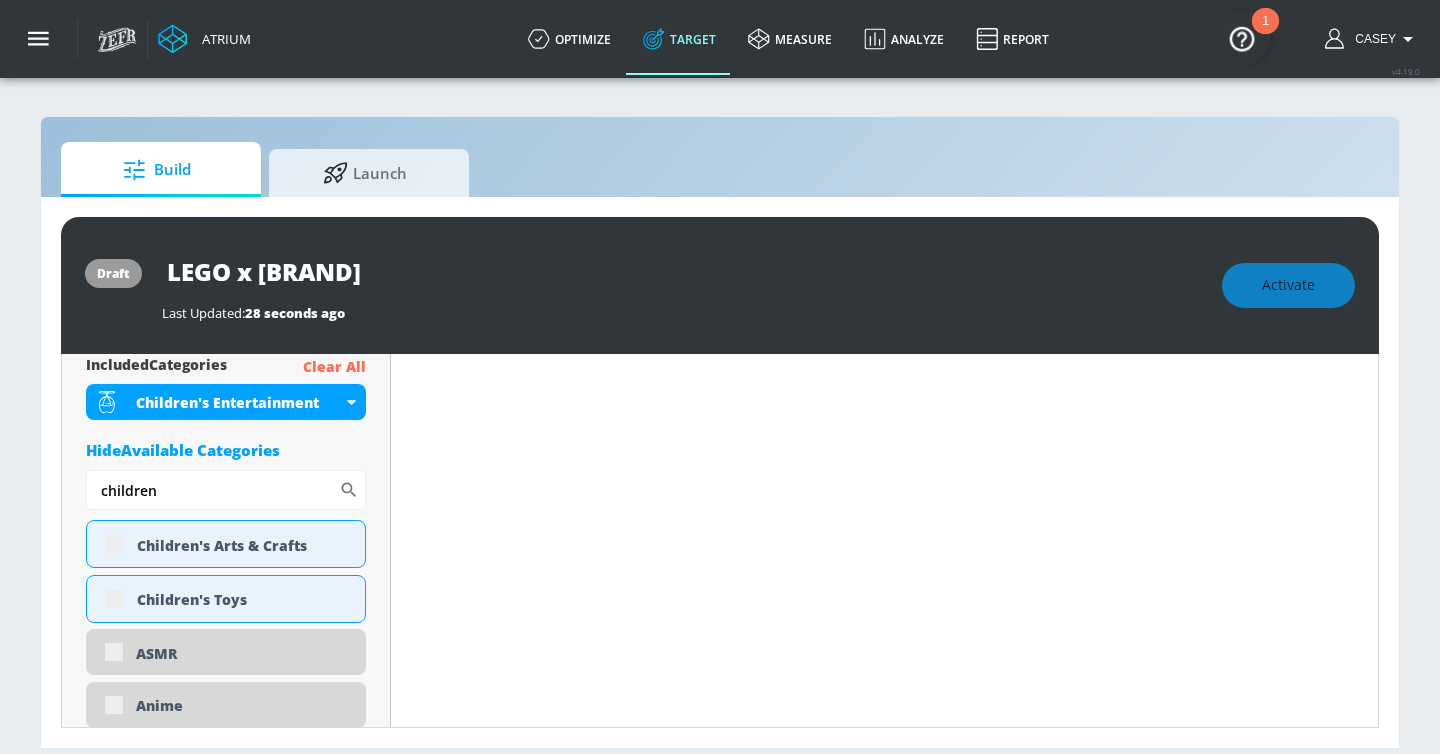 scroll, scrollTop: 770, scrollLeft: 0, axis: vertical 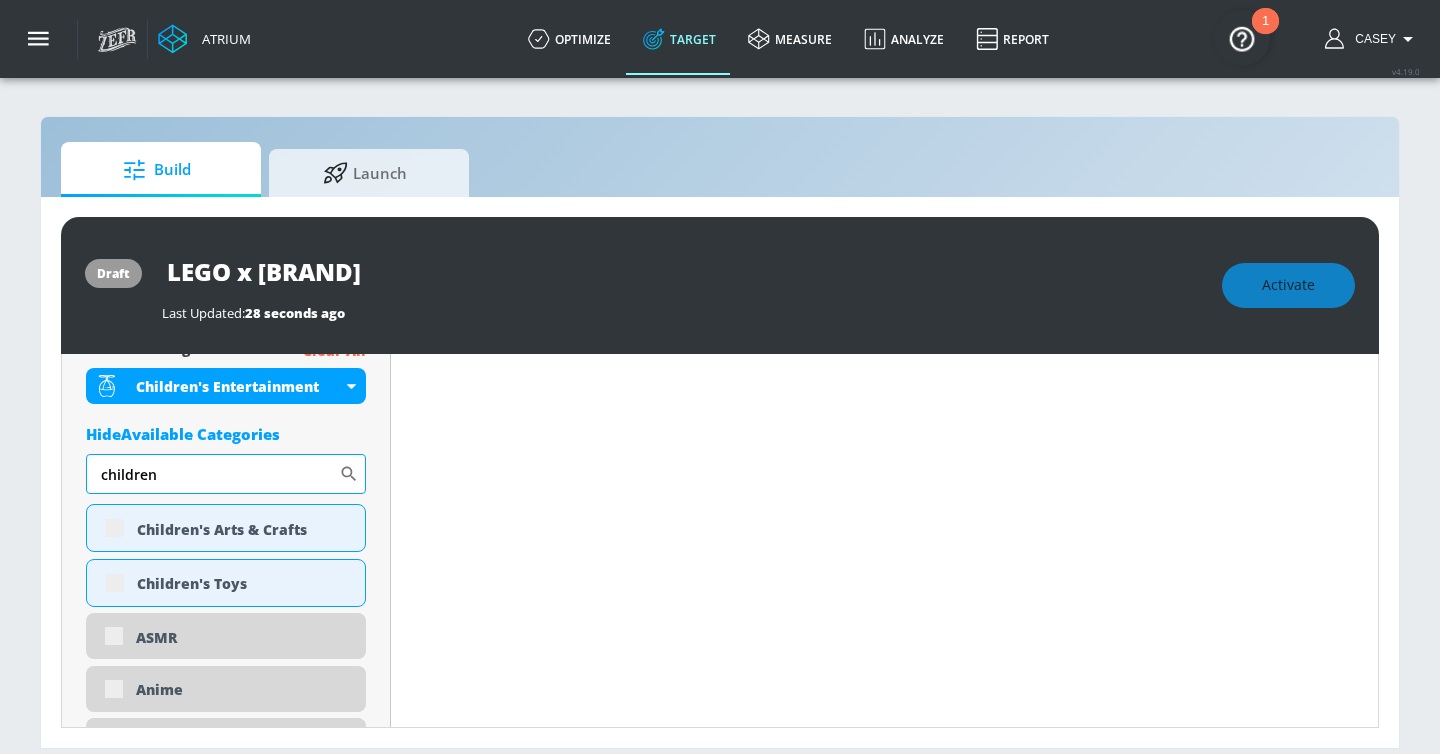 click on "children" at bounding box center (212, 474) 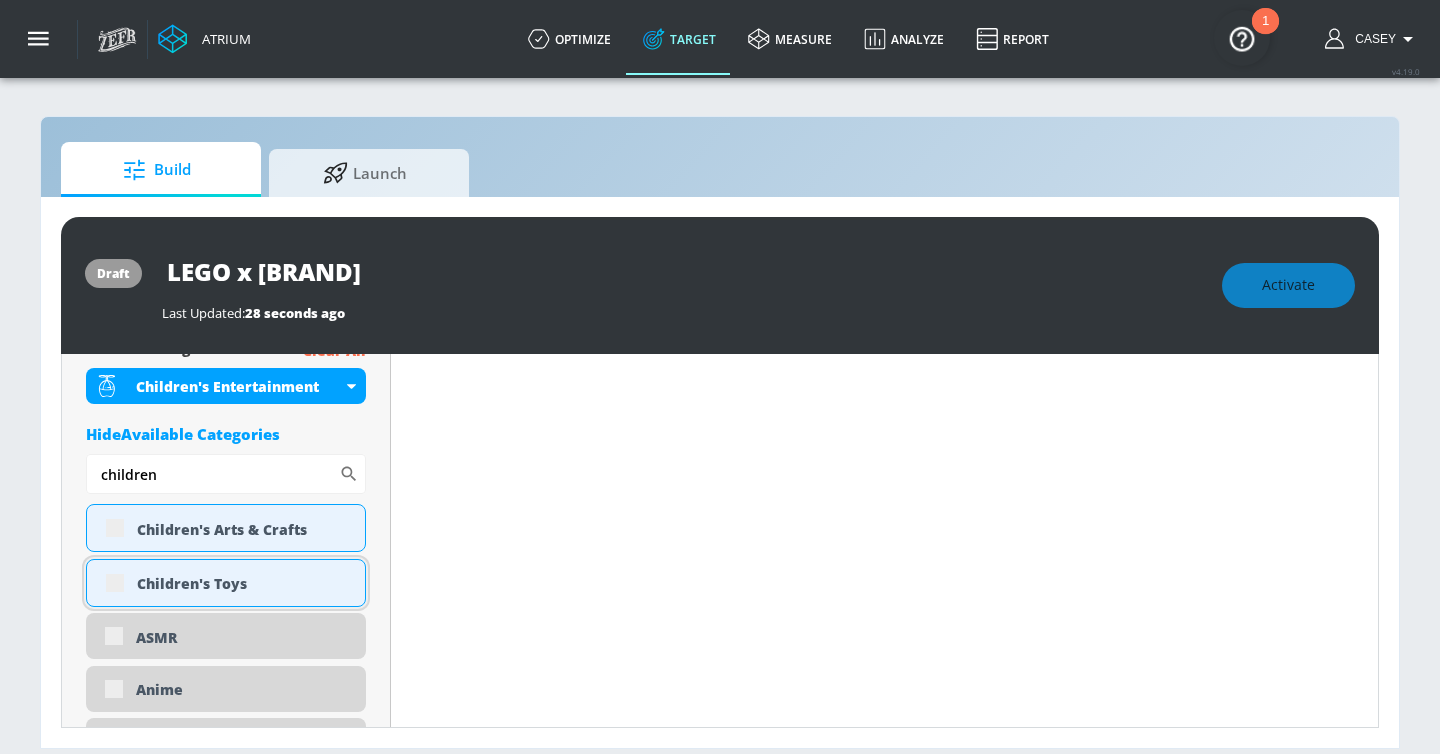 scroll, scrollTop: 754, scrollLeft: 0, axis: vertical 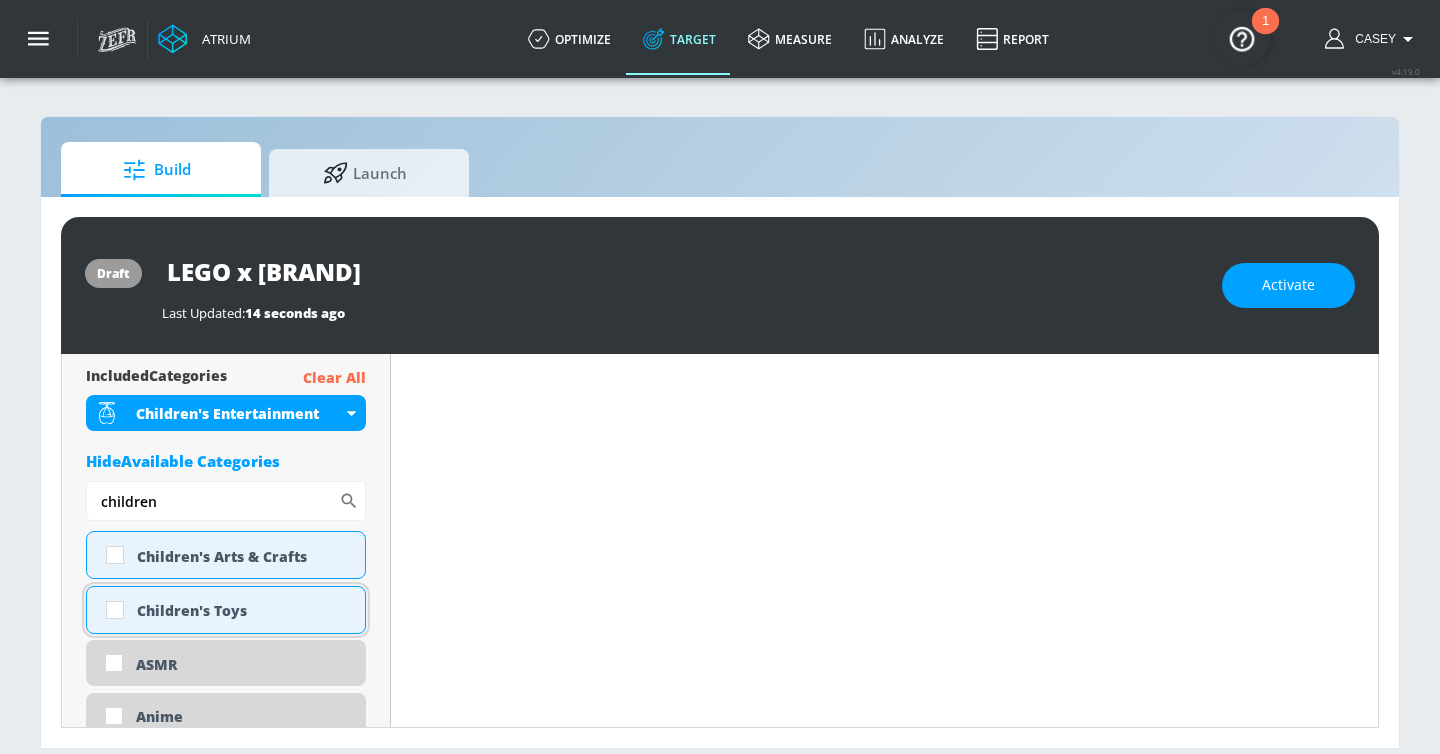 click at bounding box center (115, 610) 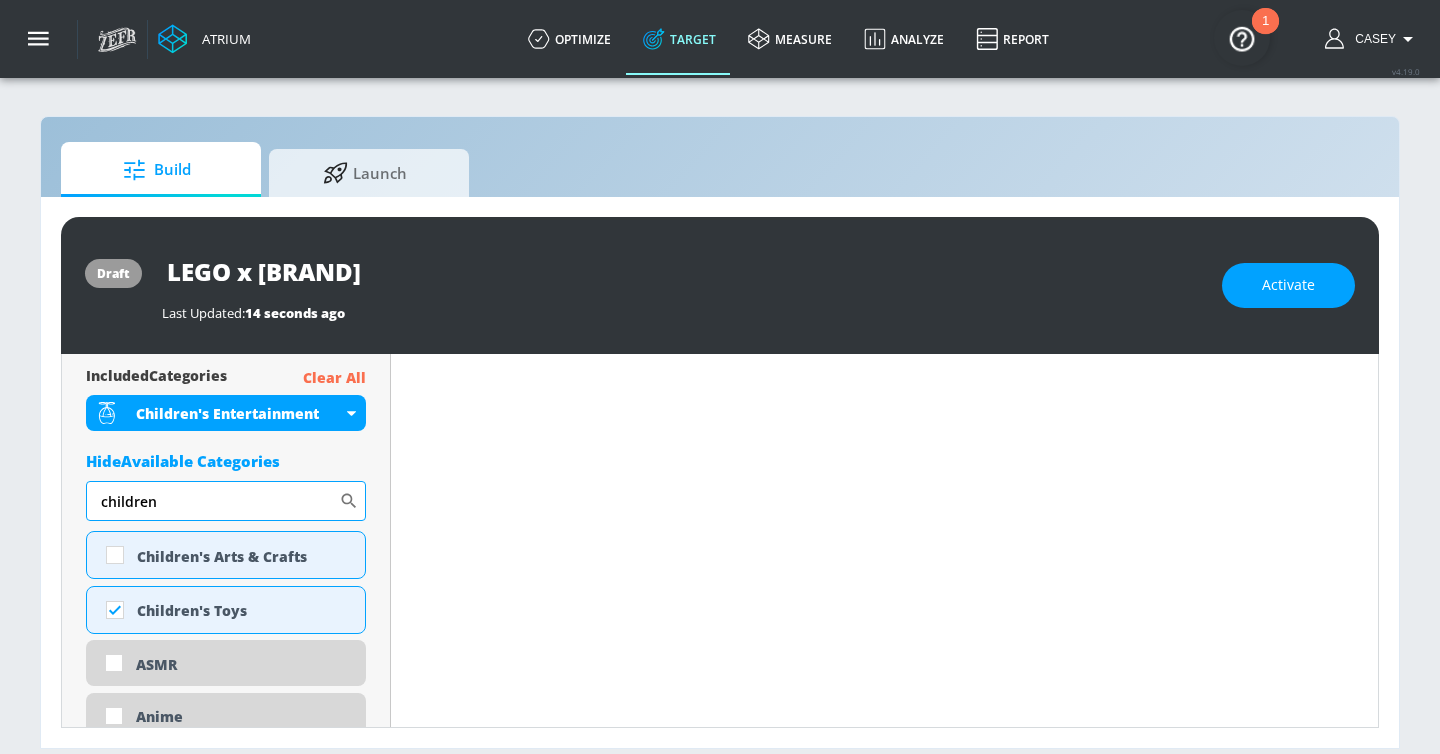 click on "children" at bounding box center [212, 501] 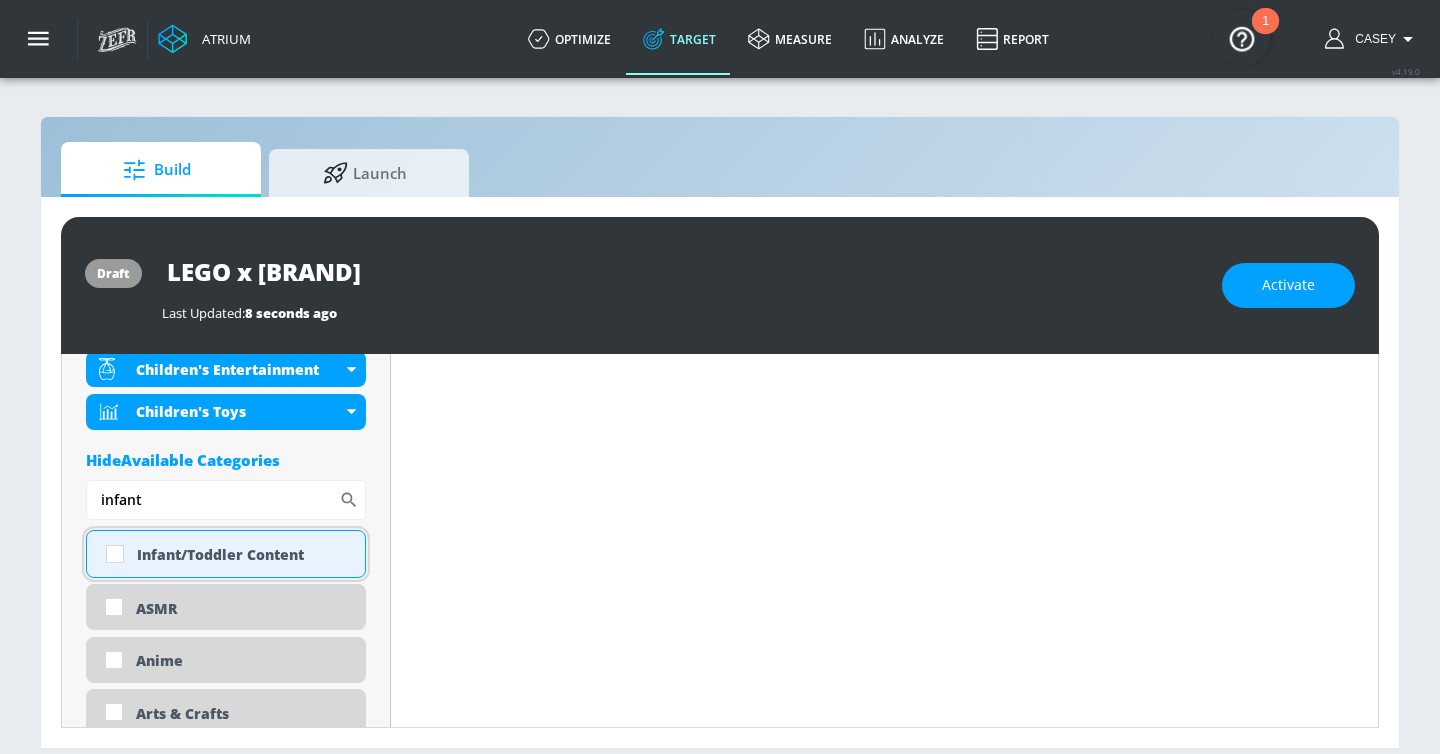 scroll, scrollTop: 754, scrollLeft: 0, axis: vertical 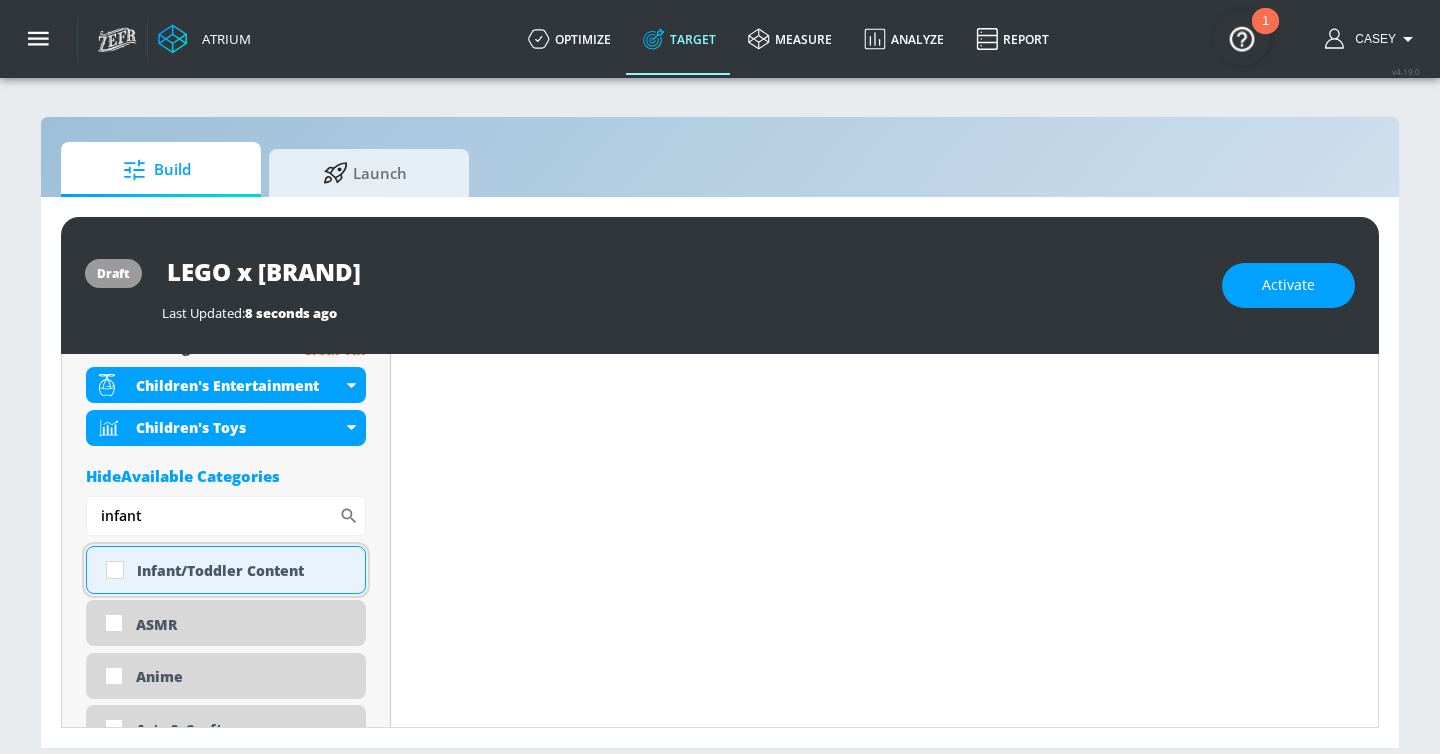 type on "infant" 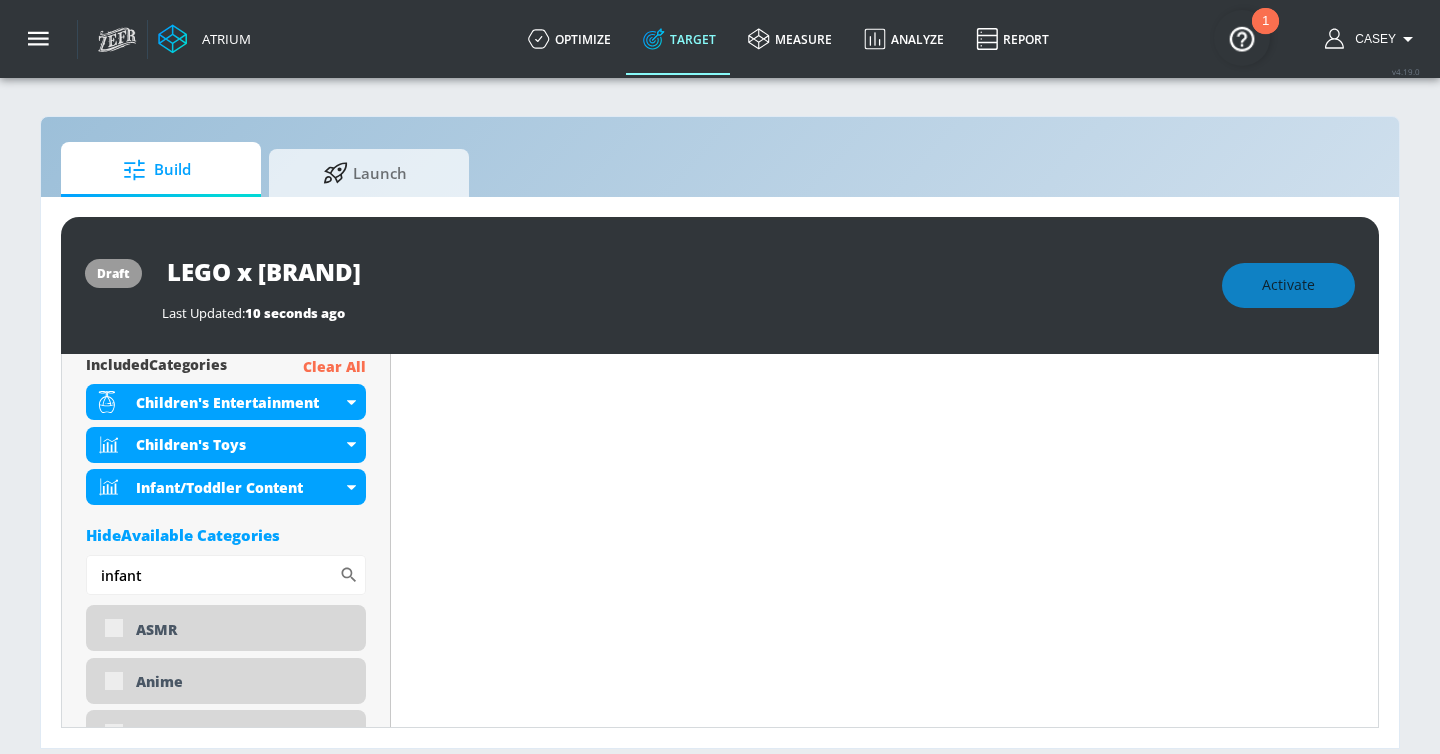 scroll, scrollTop: 770, scrollLeft: 0, axis: vertical 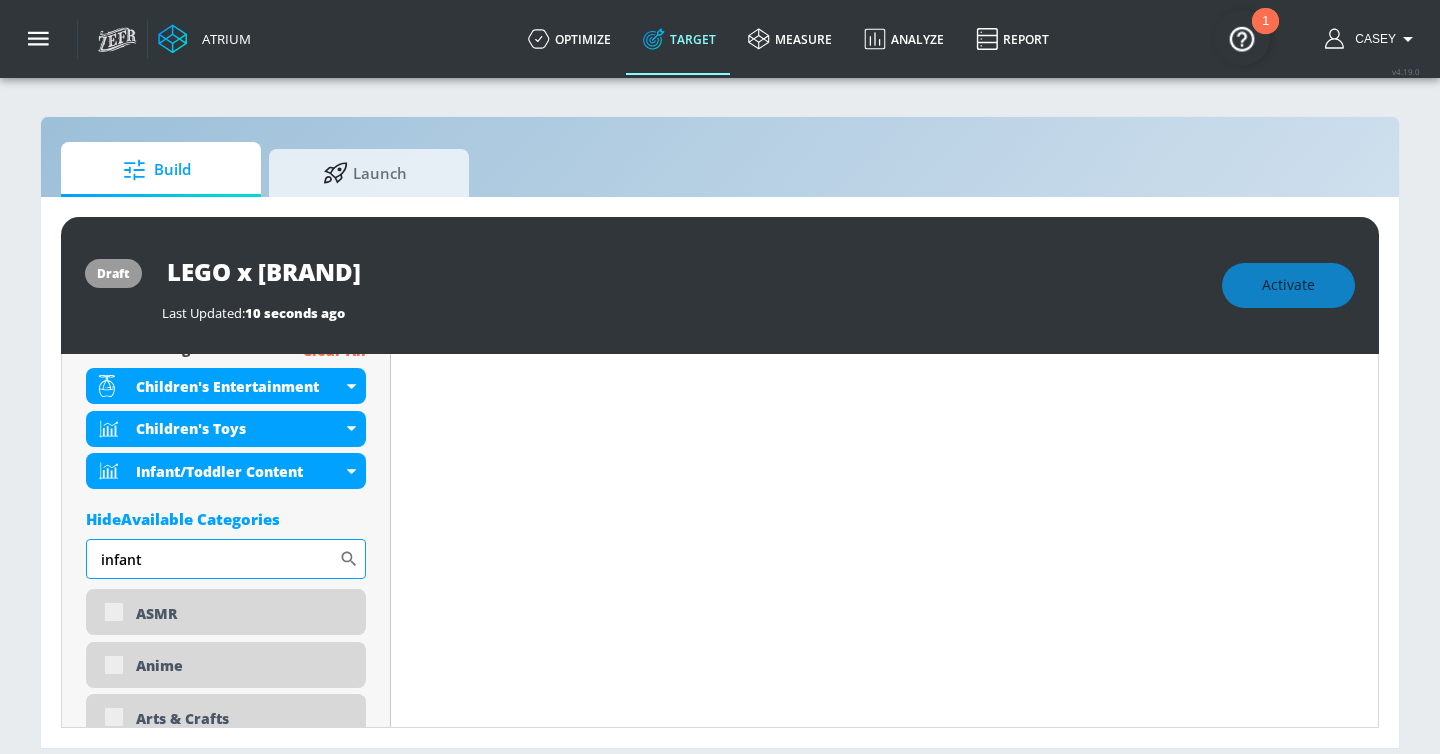 click on "infant" at bounding box center [212, 559] 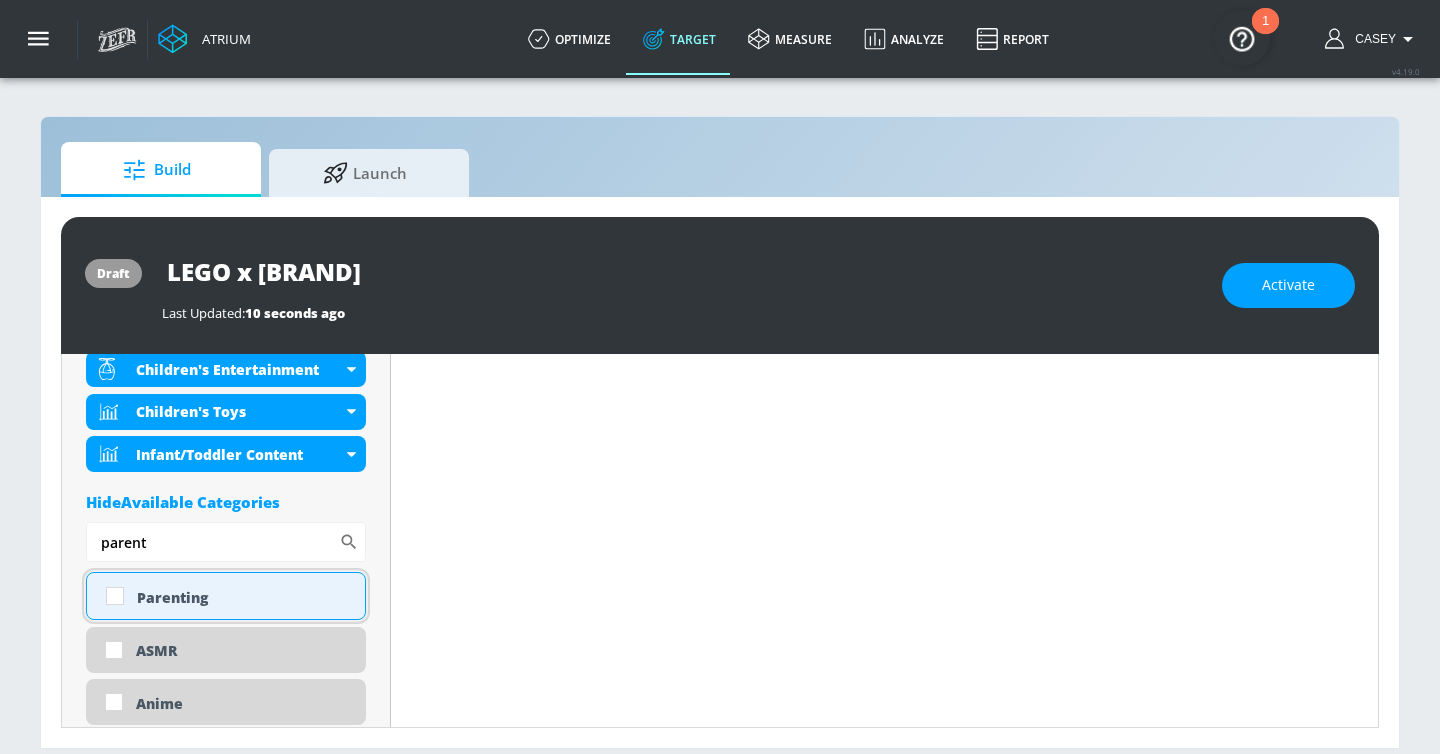 scroll, scrollTop: 754, scrollLeft: 0, axis: vertical 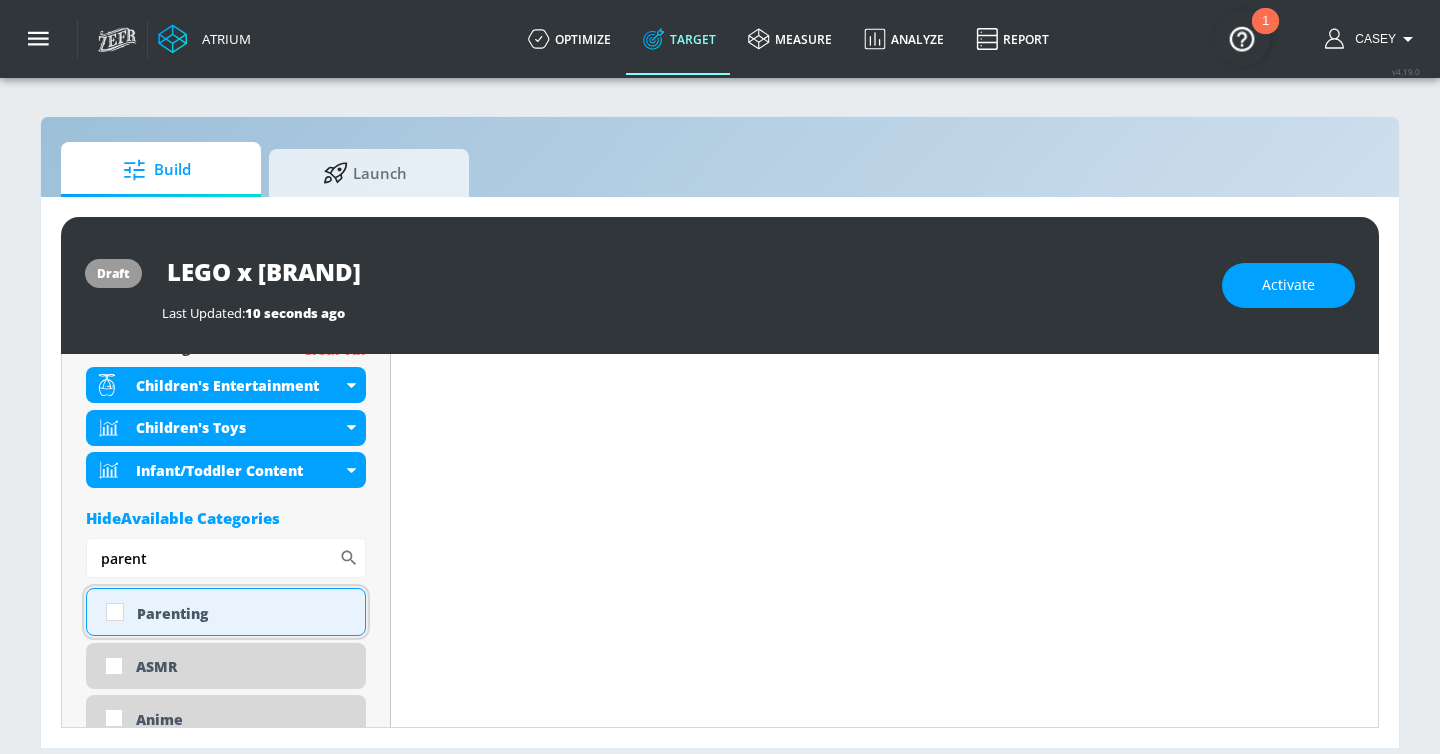 type on "parent" 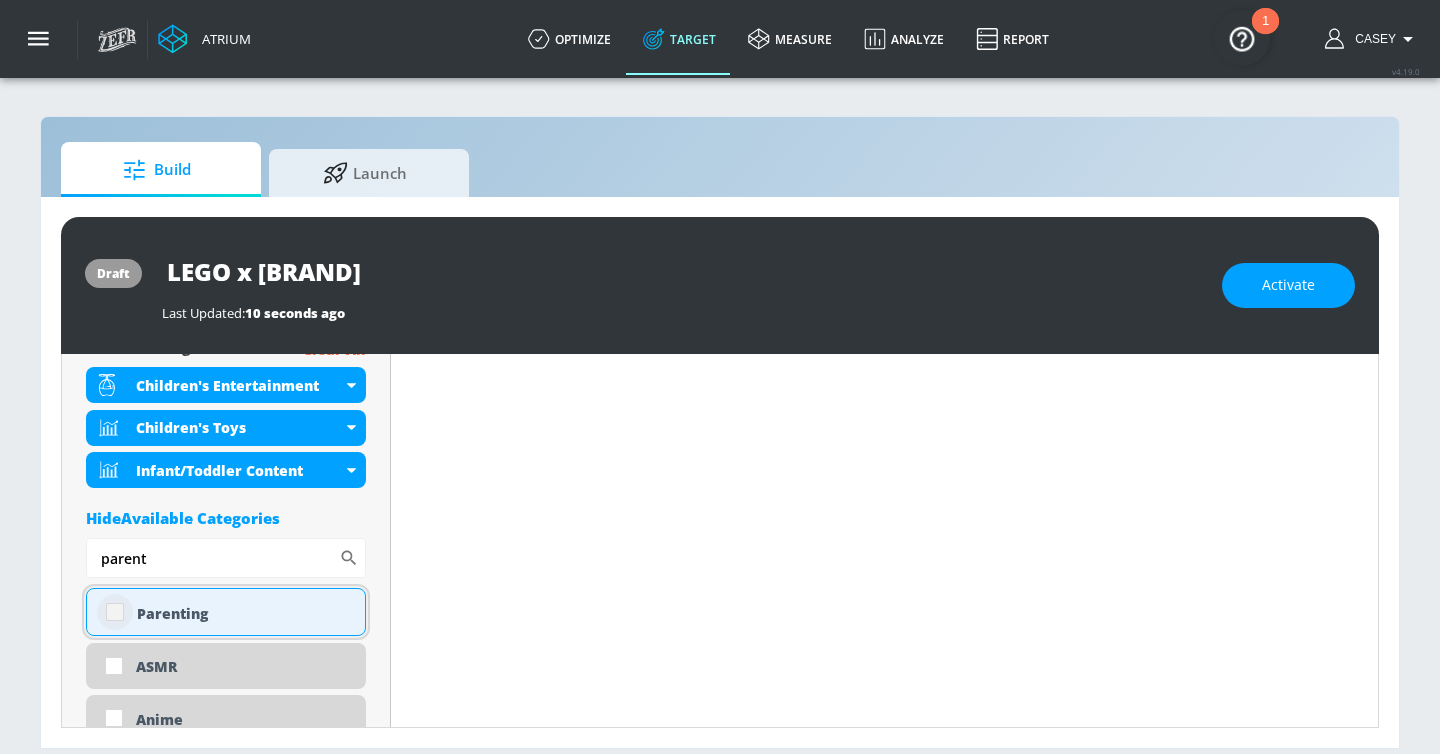 click at bounding box center [115, 612] 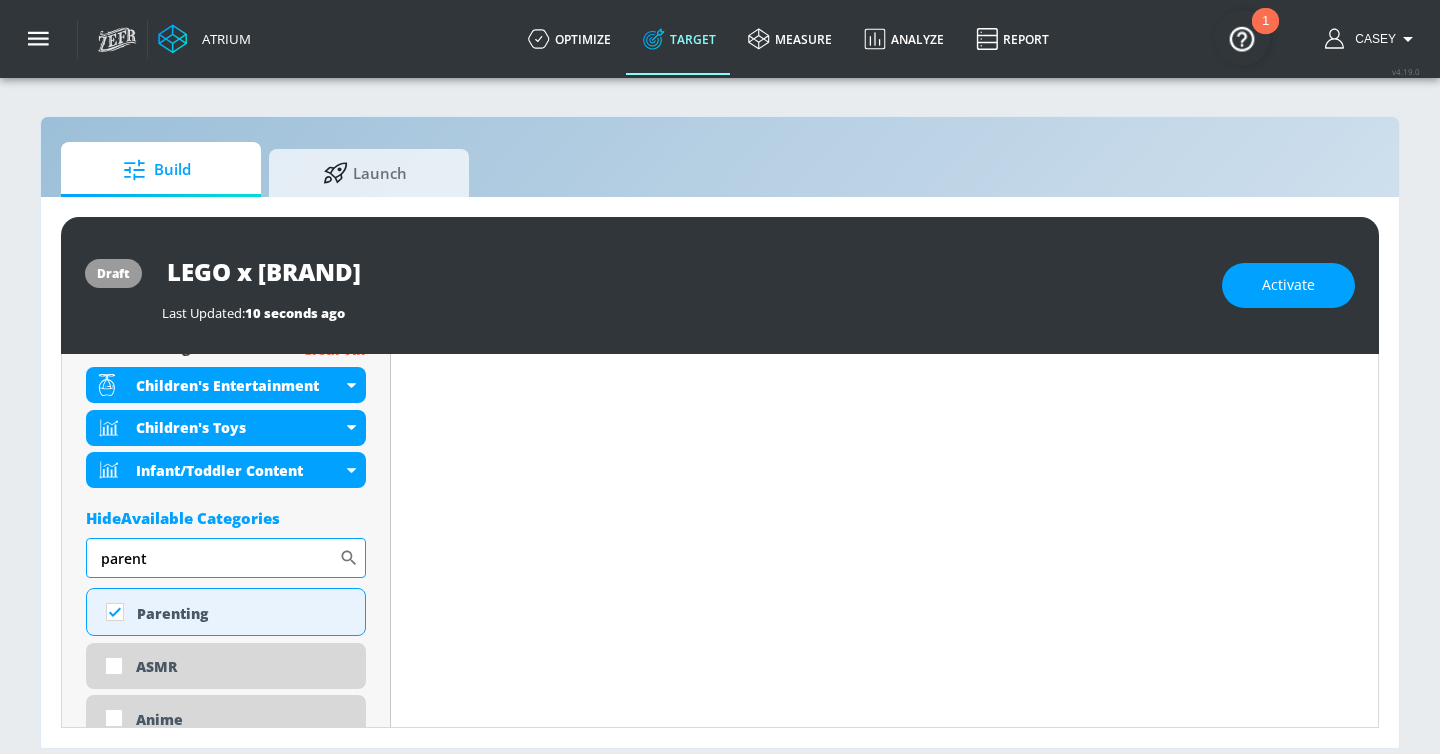 click on "parent" at bounding box center [212, 558] 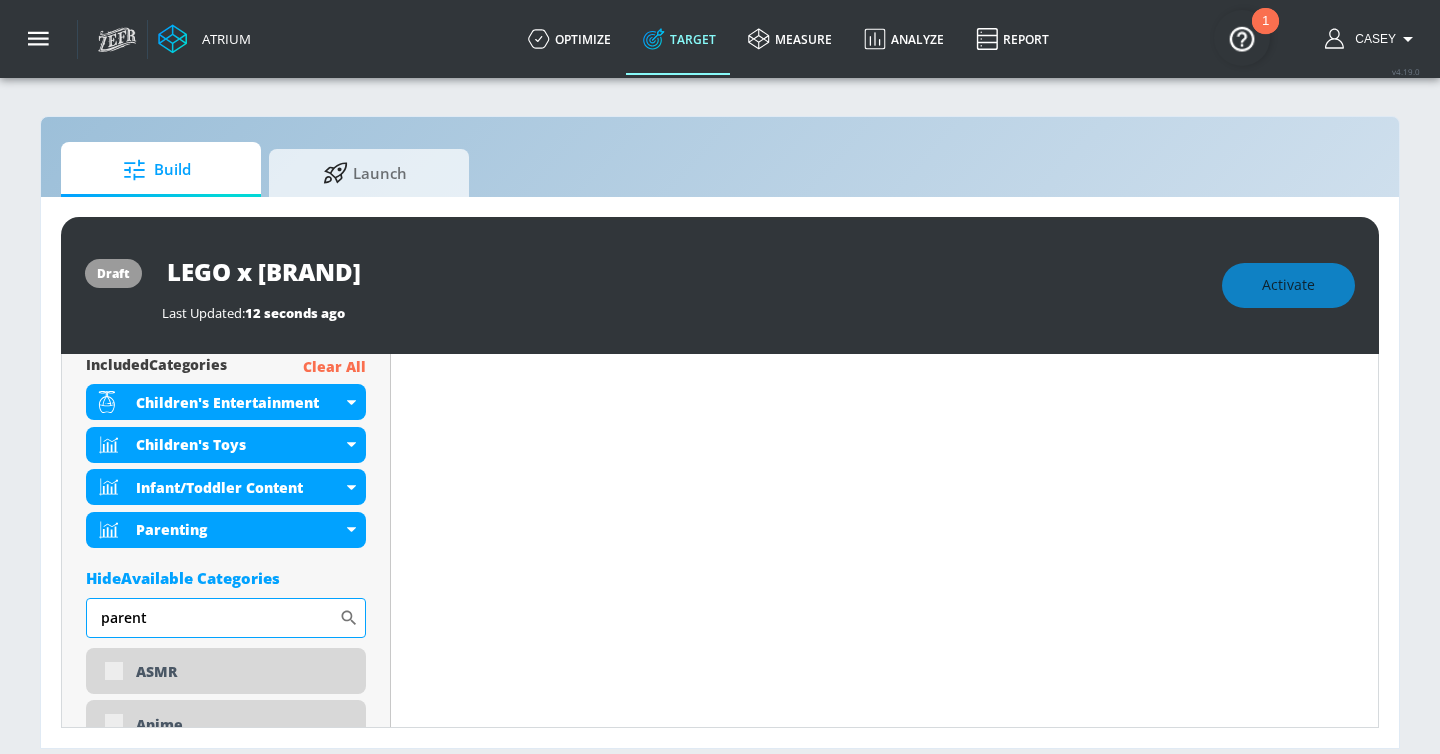 scroll, scrollTop: 770, scrollLeft: 0, axis: vertical 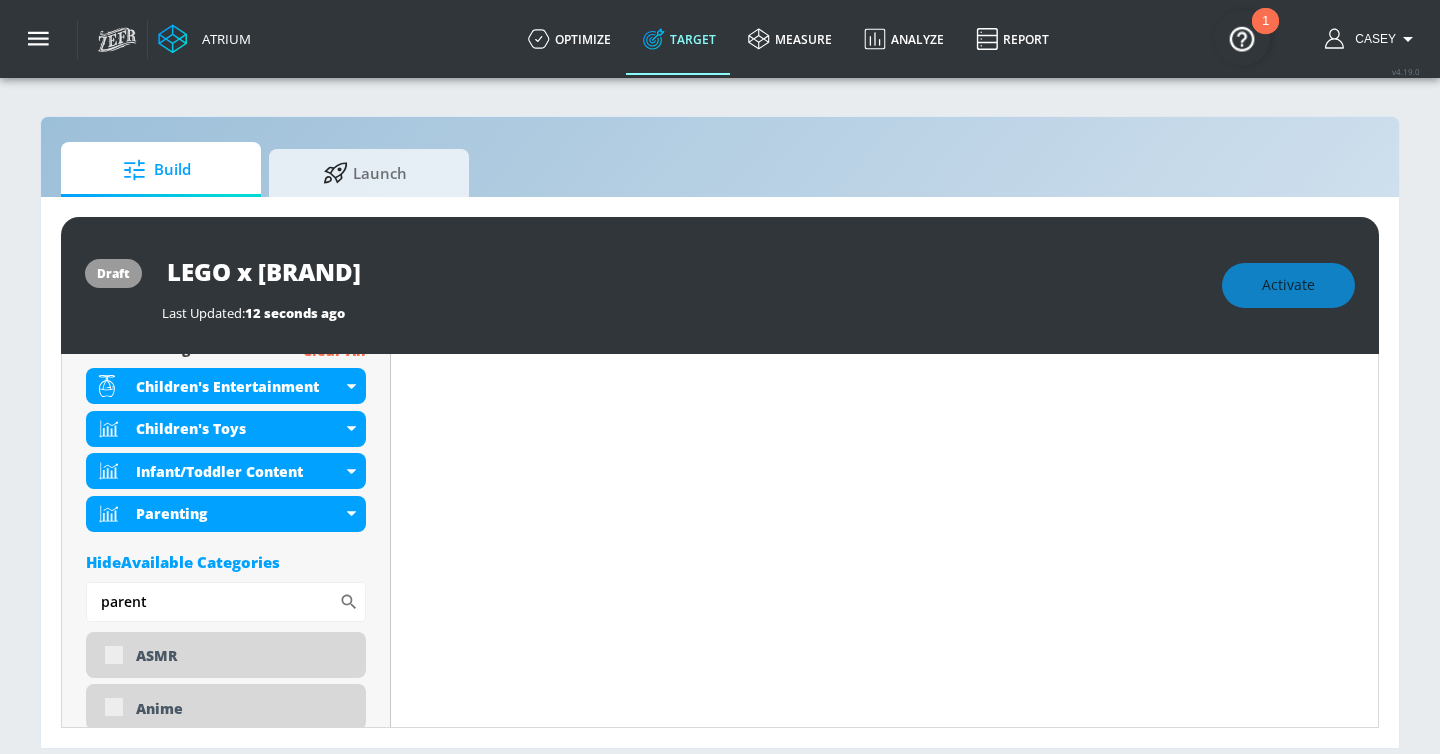 click on "Content Filter Sort by Average daily views avg_daily_views_last_7_days Update Examples" at bounding box center (884, 2934) 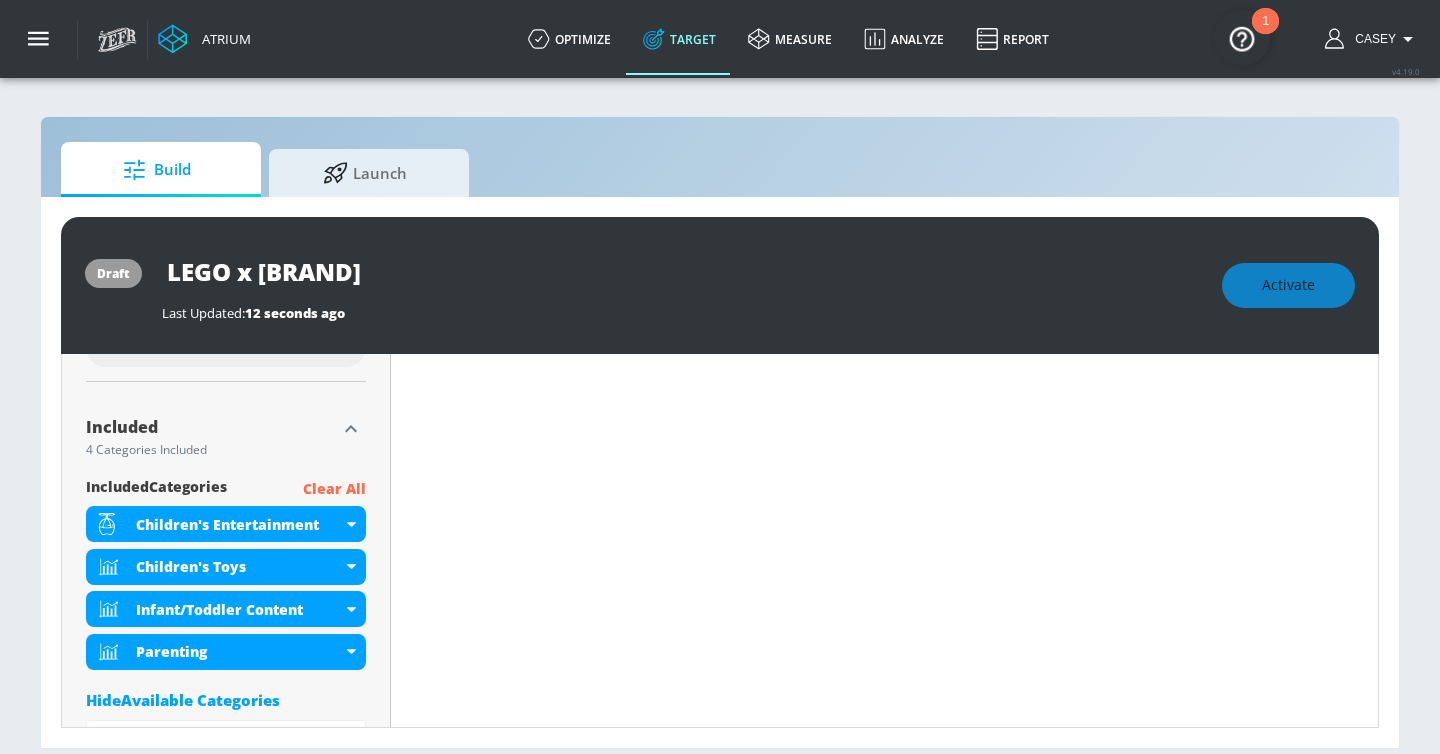 scroll, scrollTop: 0, scrollLeft: 0, axis: both 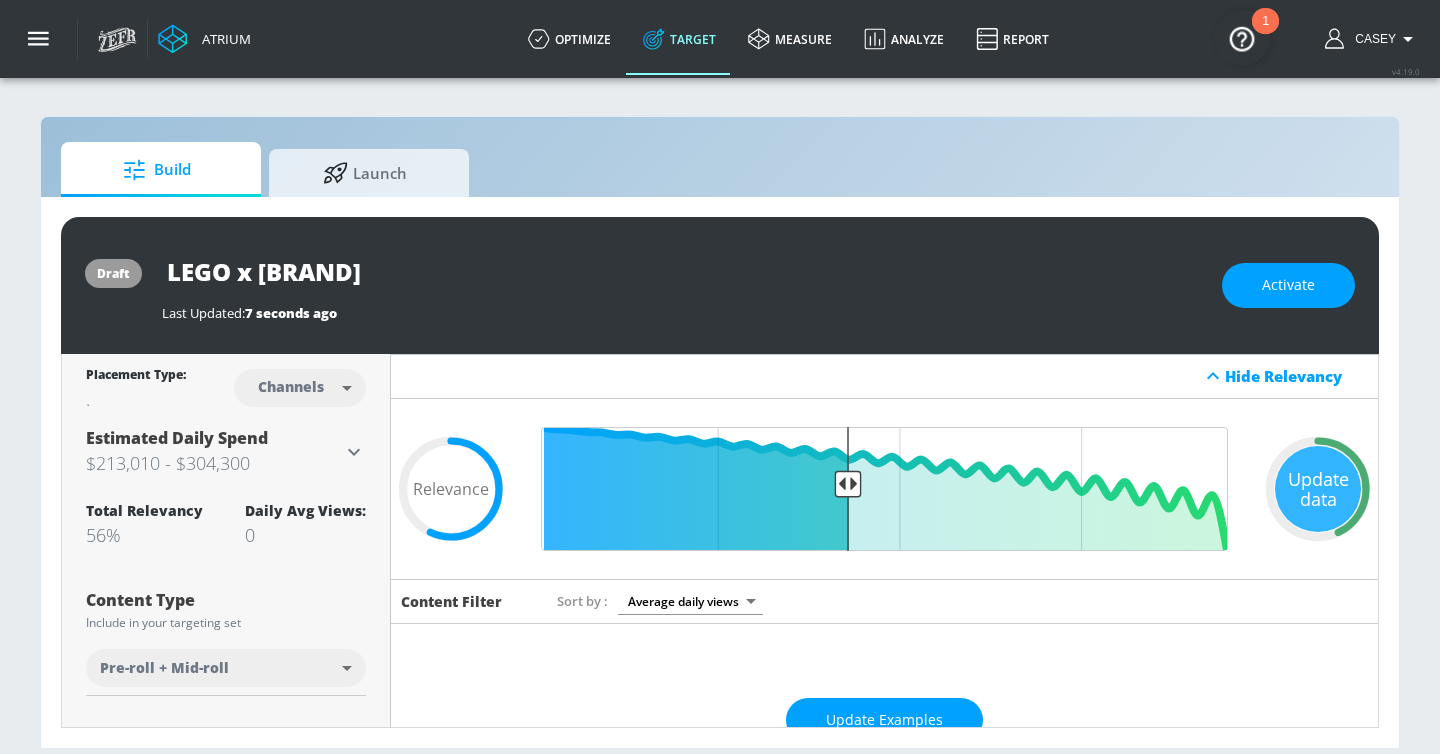 click on "LEGO x Bluey" at bounding box center (412, 271) 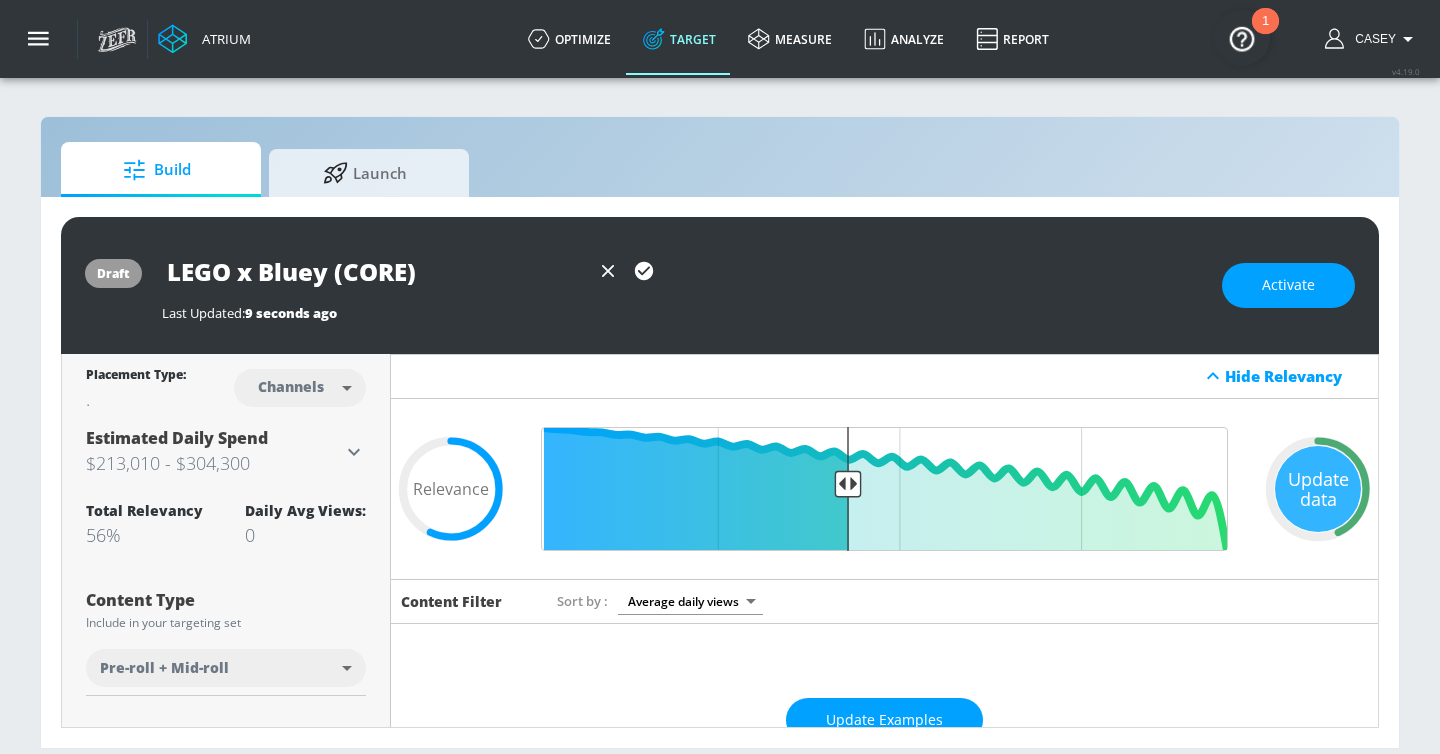 type on "LEGO x Bluey (CORE)" 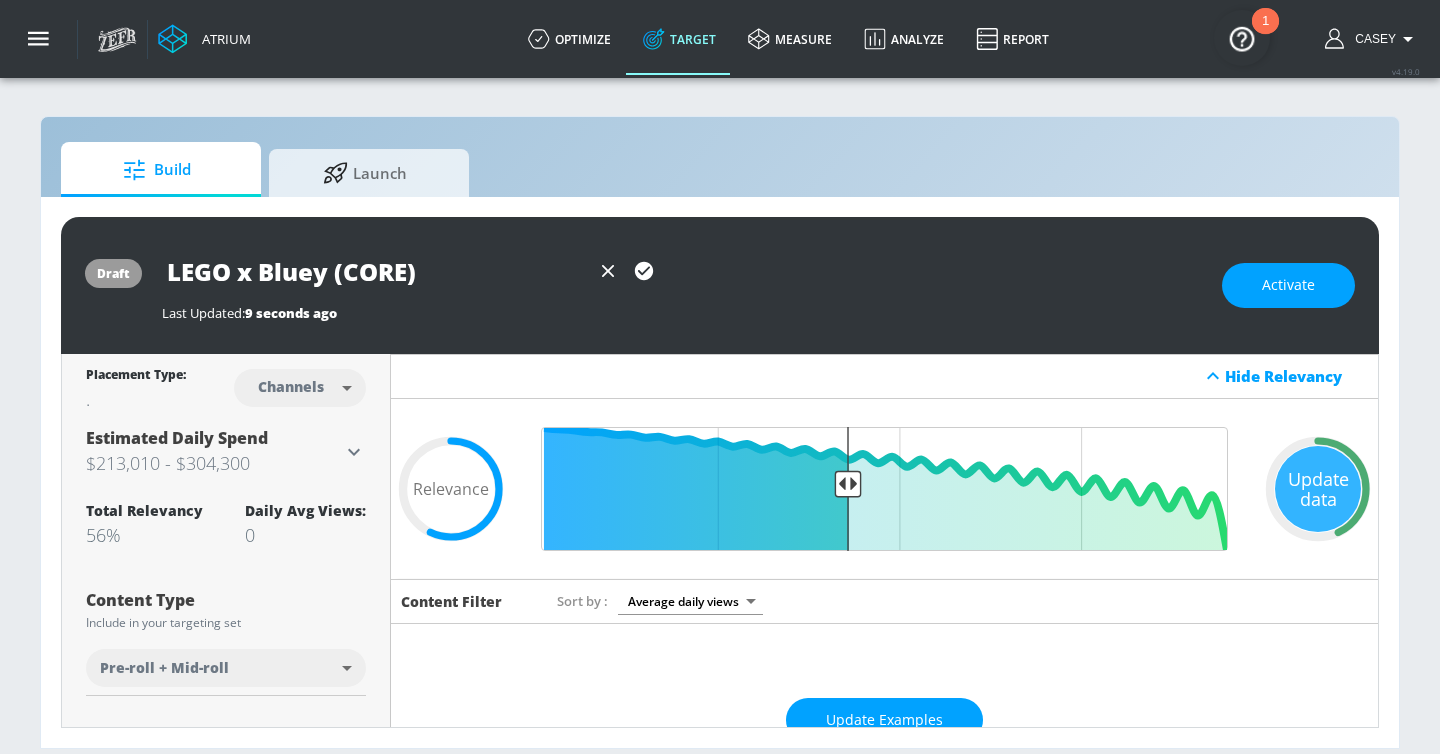 click 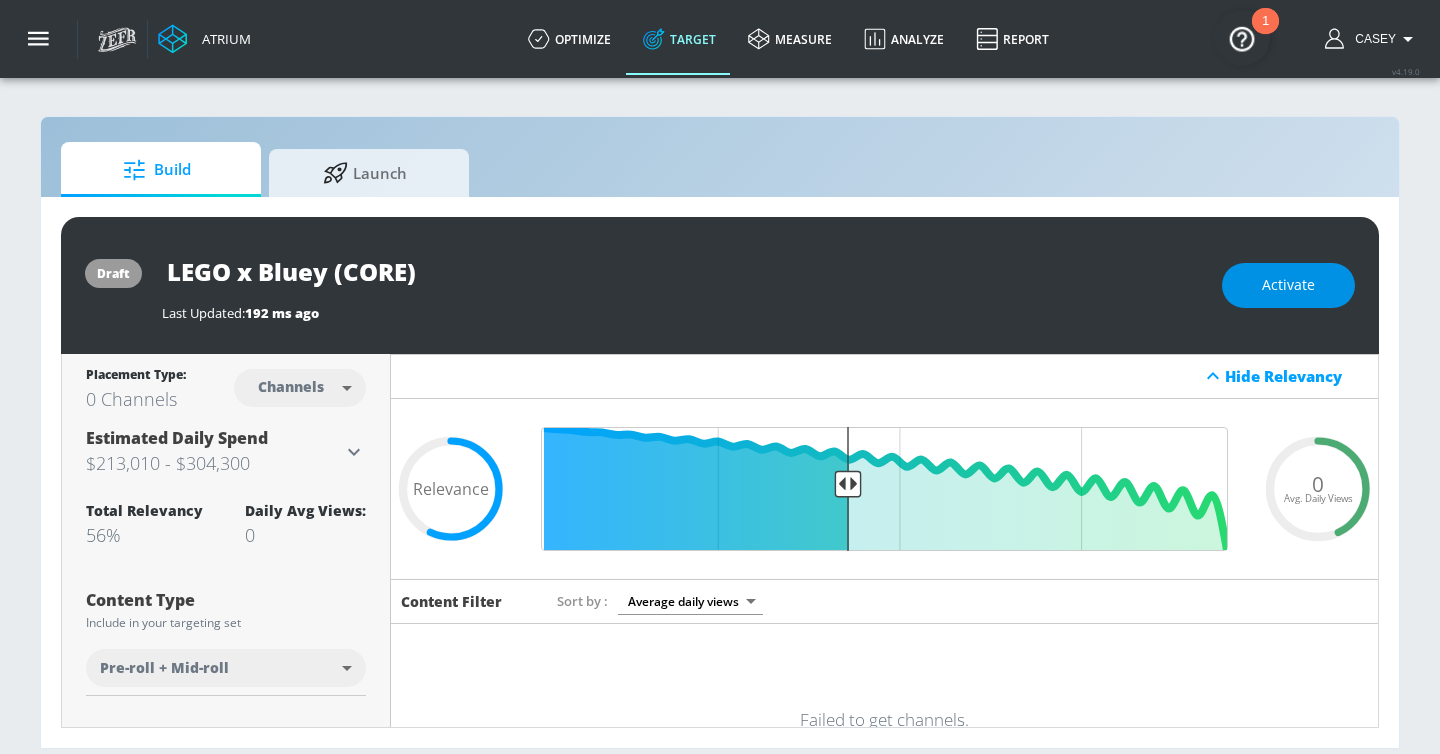 click on "Activate" at bounding box center [1288, 285] 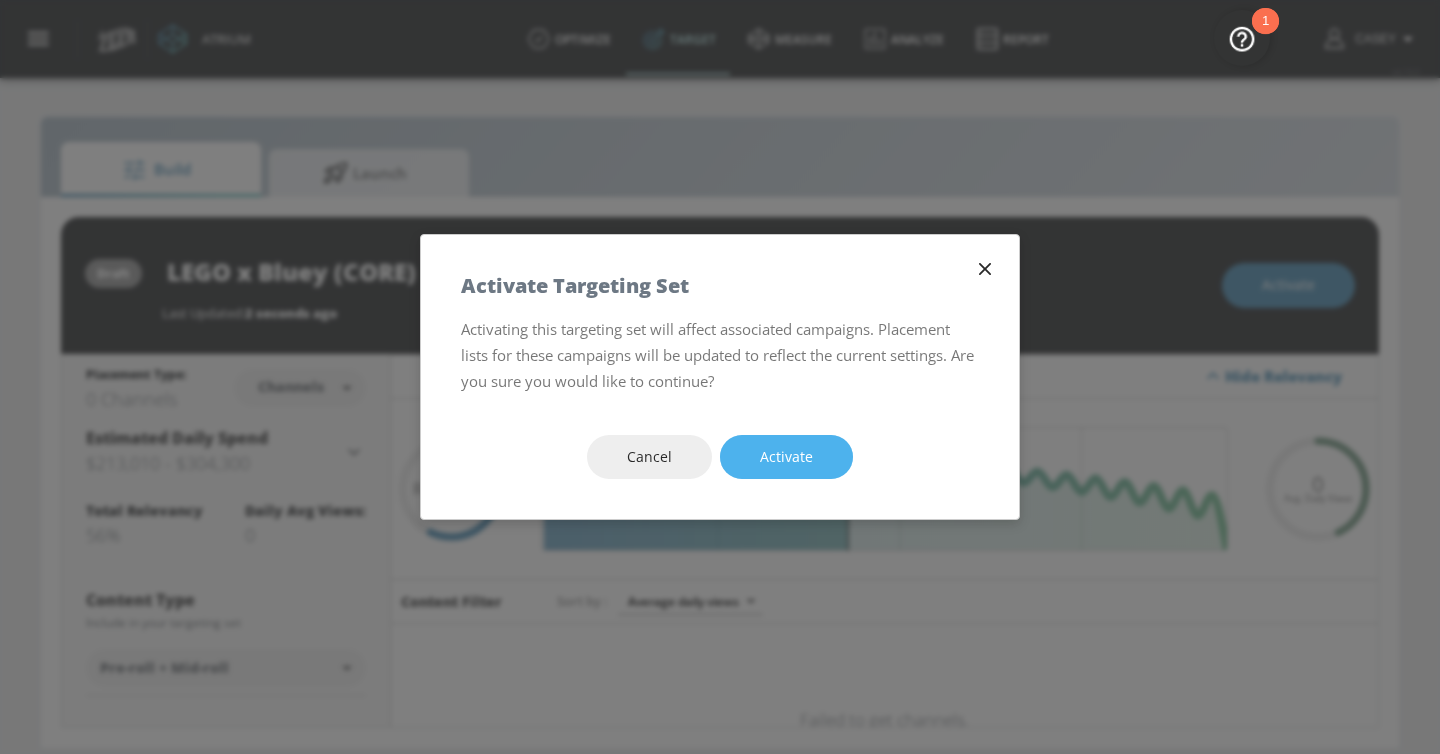 click on "Activate" at bounding box center (786, 457) 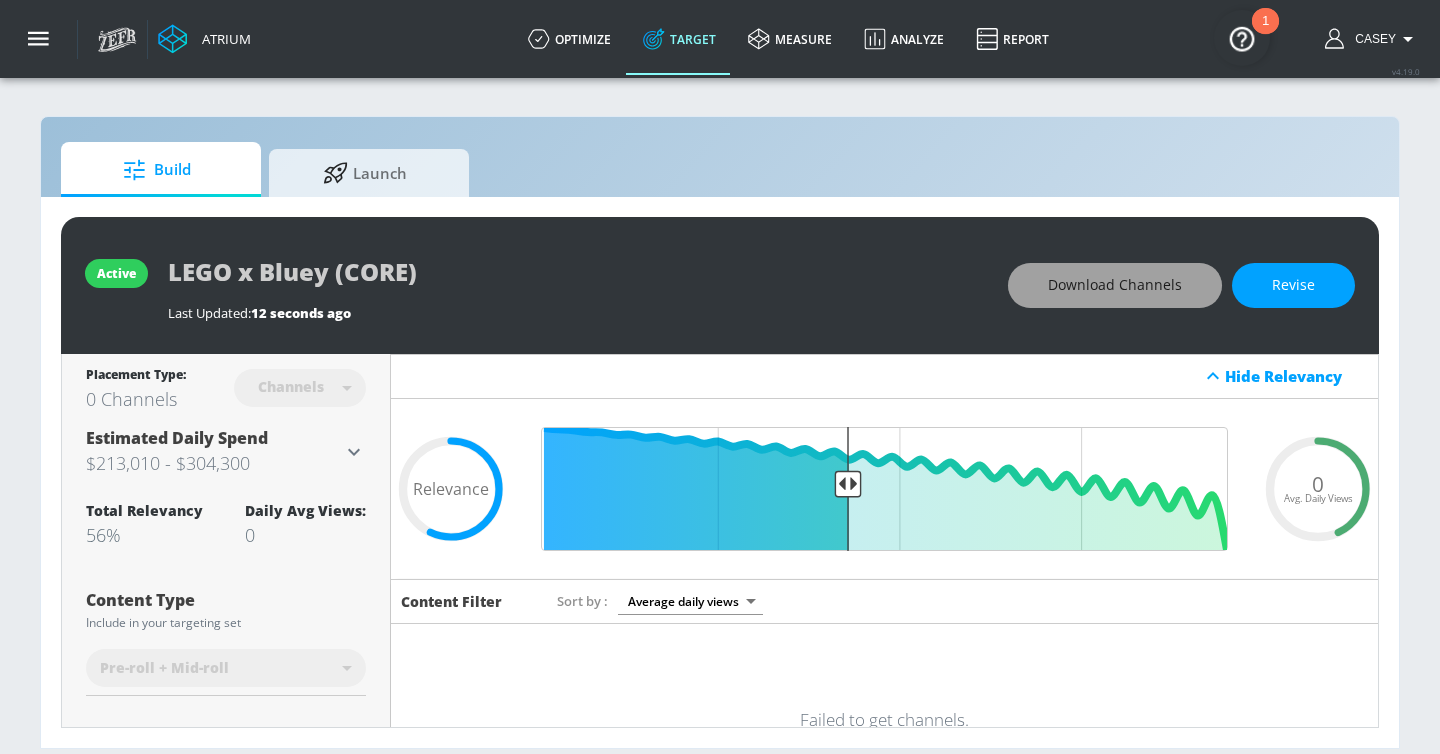 click on "Download Channels" at bounding box center [1115, 285] 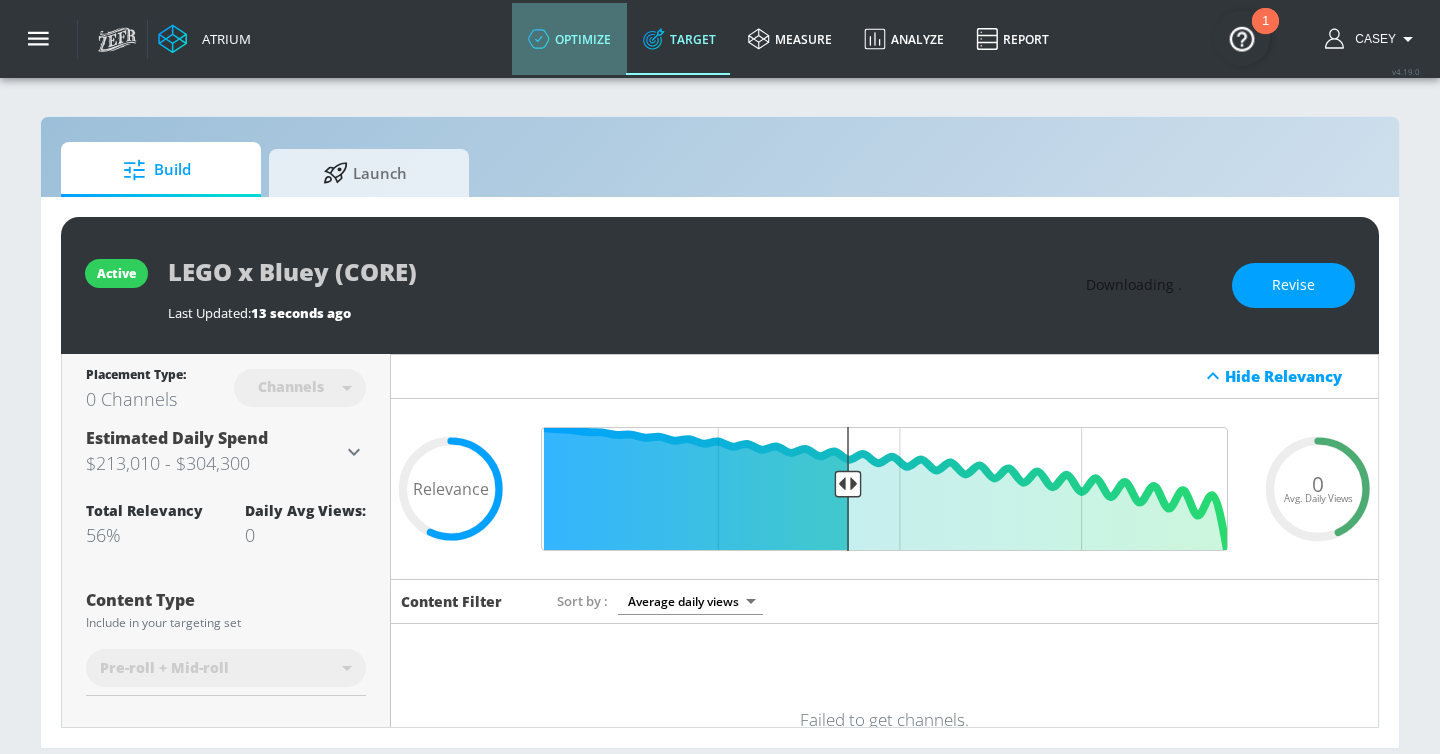 click on "optimize" at bounding box center [569, 39] 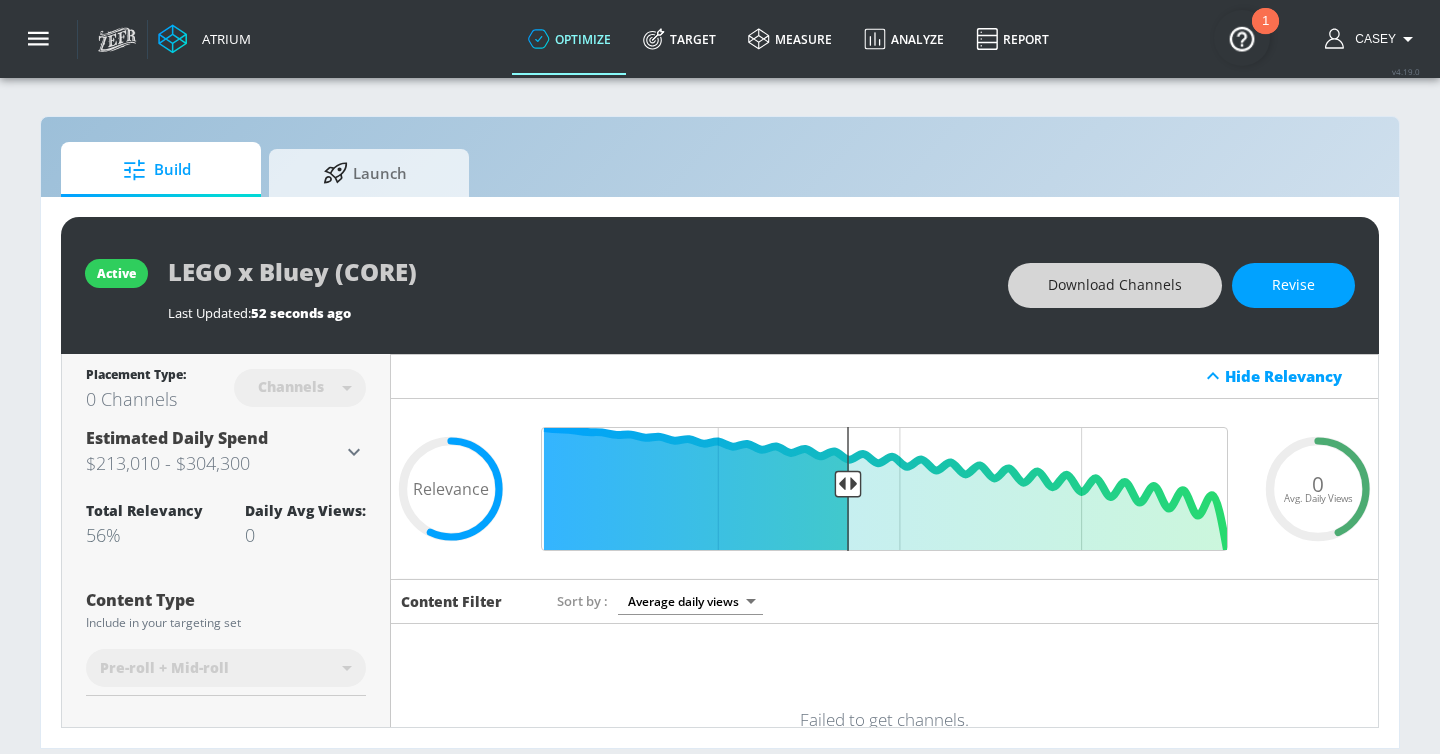 click on "optimize" at bounding box center [569, 39] 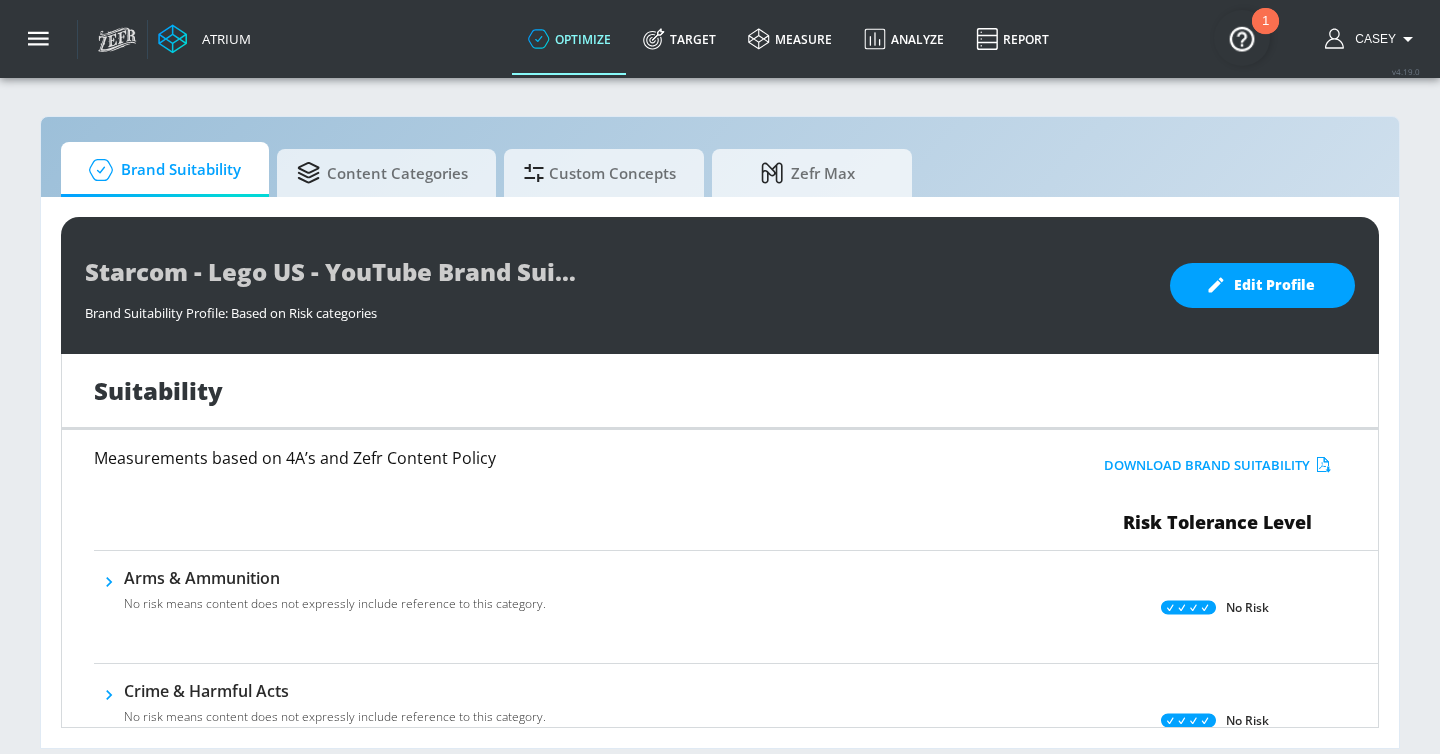 scroll, scrollTop: 0, scrollLeft: 0, axis: both 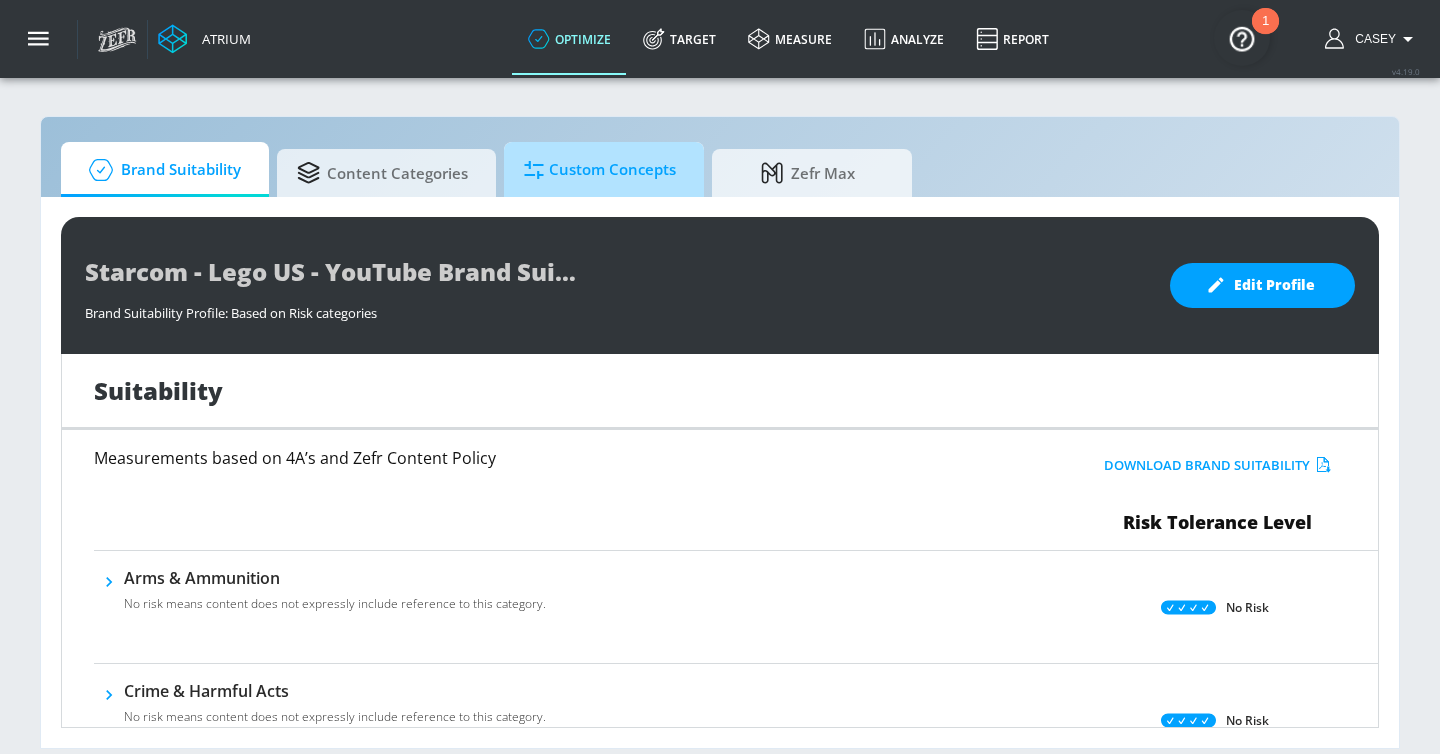 click on "Custom Concepts" at bounding box center [600, 170] 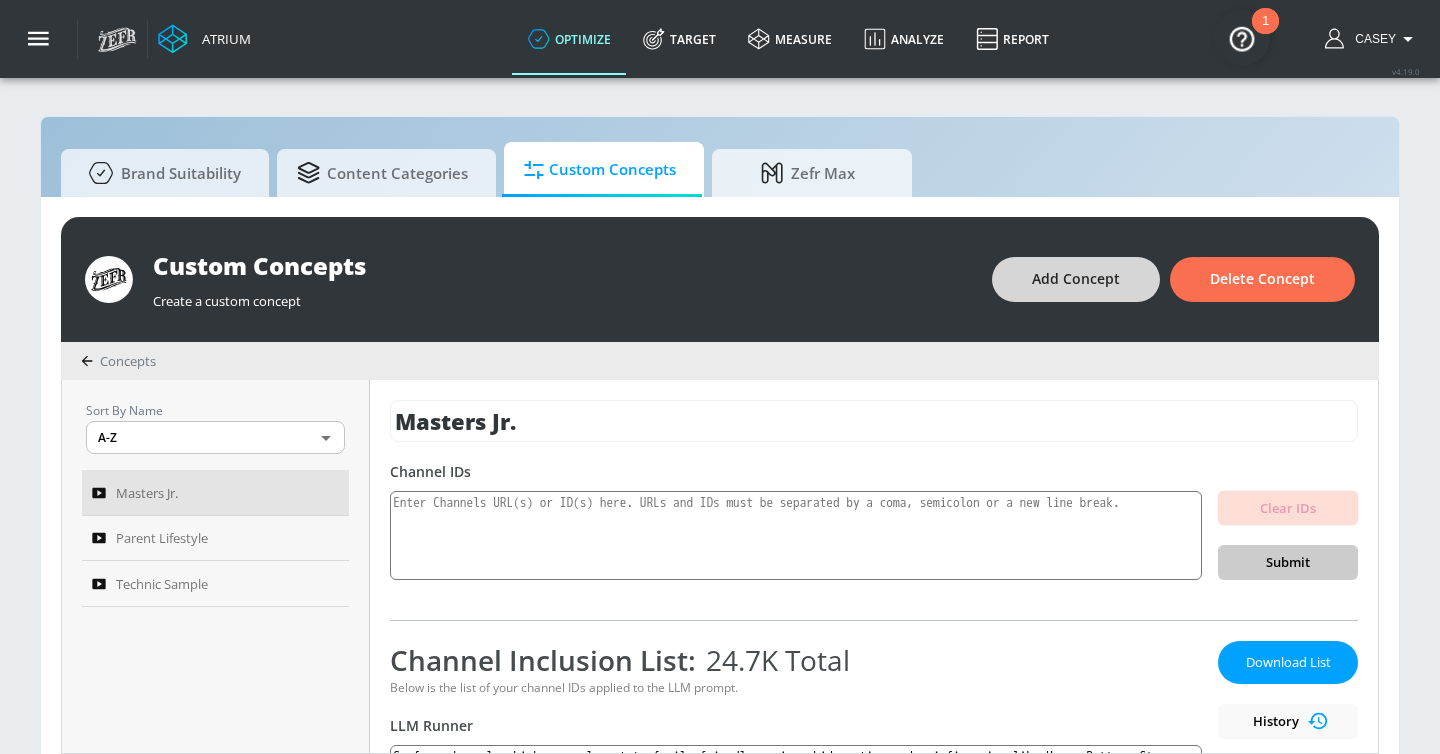 click on "Add Concept" at bounding box center (1076, 279) 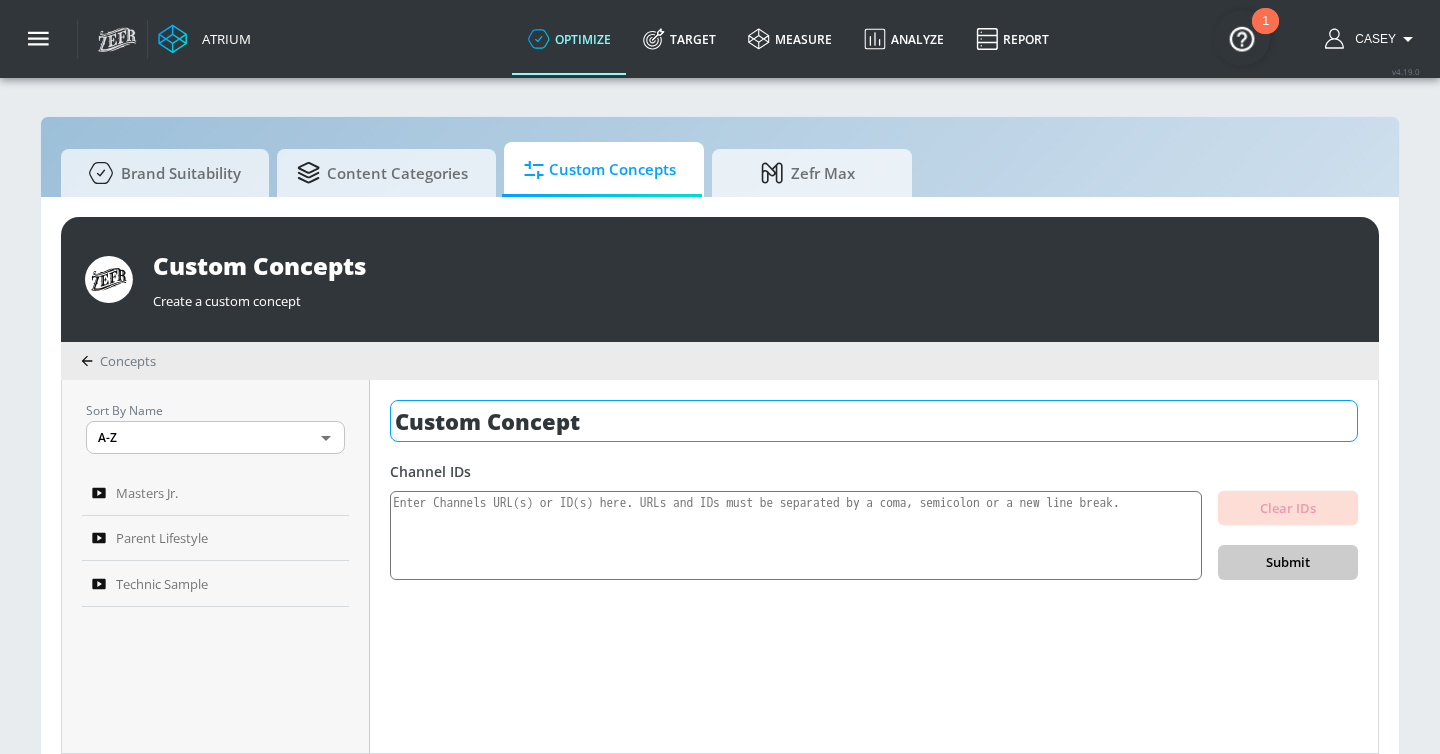 click on "Custom Concept" at bounding box center (874, 421) 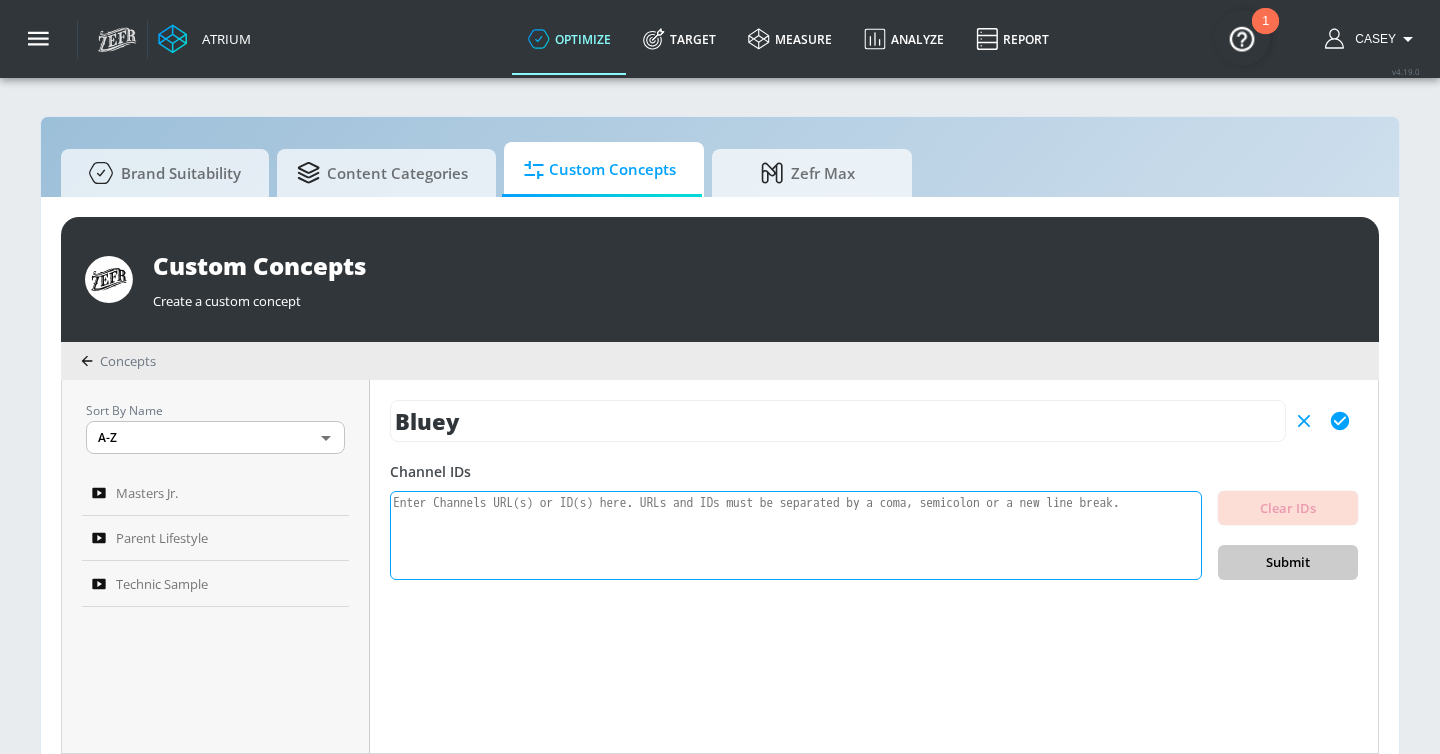 type on "Bluey" 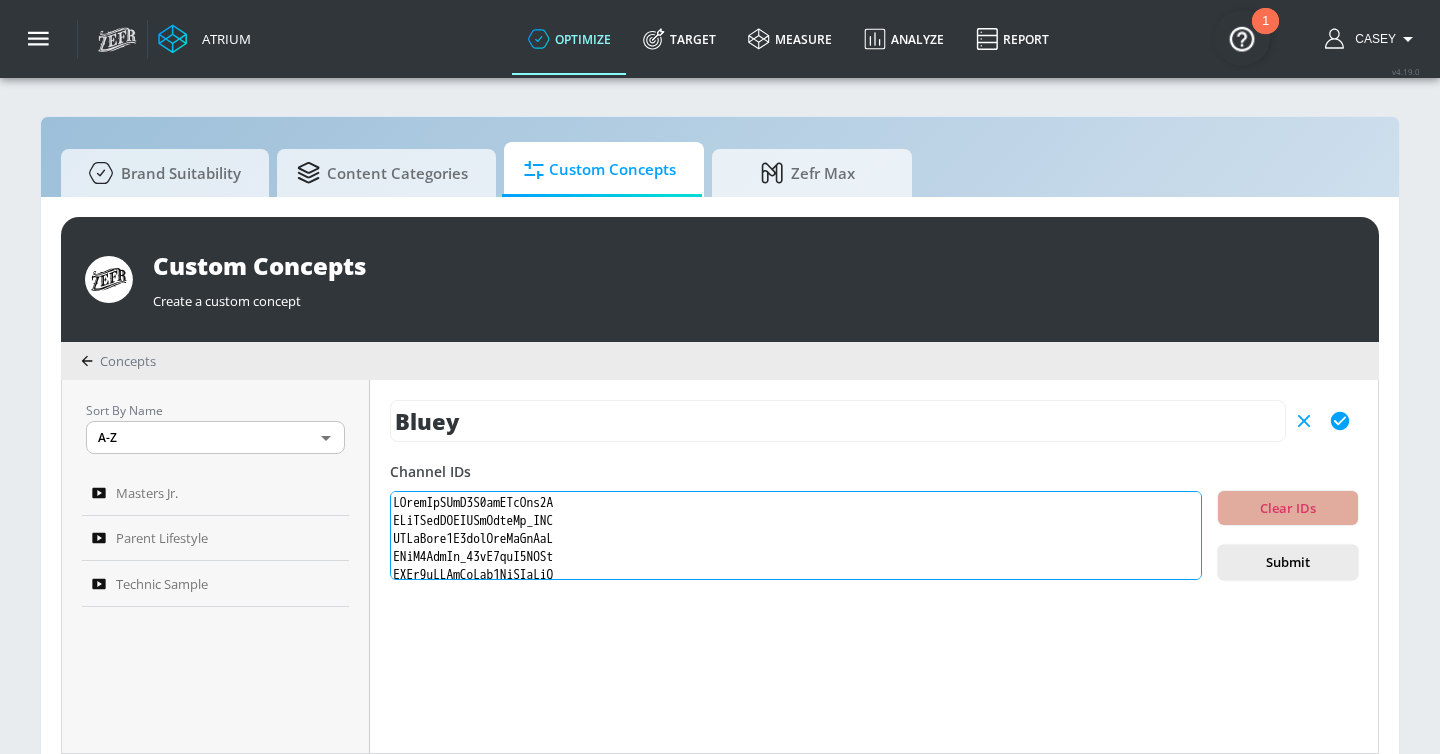 scroll, scrollTop: 387415, scrollLeft: 0, axis: vertical 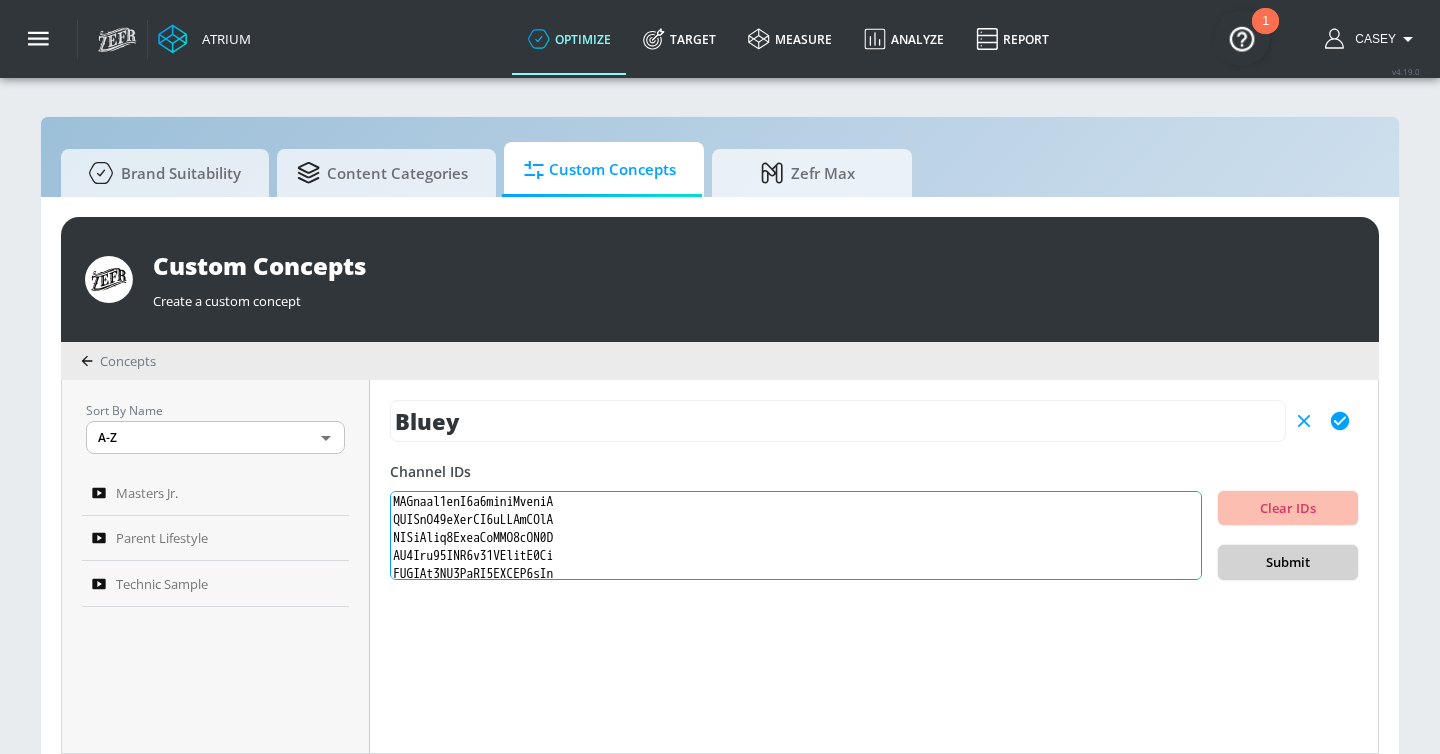 type on "UCilwZiBBfI9X6yiZRzWty8Q
UCnSWkrRWNQWNhDusoWr_HXQ
UCKaCalz5N5ienIbfPzEbYuA
UClQ3NafOy_42dJ0toK3QUKw
UCVj2aIJYrMrHea7KcFDkPzA
UCs6ZQr6vTKU83dLhTABrN4g
UCpB959t8iPrxQWj7G6n0ctQ
UCiU9mHY9vsfwO-VEpIlfrow
UC5gxP-2QqIh_09djvlm9Xcg
UC9HvSOvNpFpjydzDkAQJCNw
UCjdrGjv4bGt5HvApBe1HADQ
UCtbR0PykhOjHOMqfkbIw5kA
UCfpCQ89W9wjkHc8J_6eTbBg
UCwVg9btOceLQuNCdoQk9CXg
UCIVSqoHCUN1XdEpiVItxfoQ
UCJZam2u1G0syq3kyqrCXrNw
UCja7QUMRG9AD8X2F_vXFb9A
UCGgK-ff3W-B8IbQ0KyHSpLA
UCAQOf_uPOJ6rXO_k9RwfK3A
UCPuEAY09CtdTzFNWuqVZgDw
UCJHBJ7F-nAIlMGolm0Hu4vg
UC0eLBYhxW9HC0P9PXQ73mpQ
UCh5mLn90vUaB1PbRRx_AiaA
UCkYVerz4P_kAZNbDdg2SAeg
UC5BJDVr4m9QEzQlvy_mKGsA
UC56D-IHcUvLVFTX_8NpQMXg
UC_mTME_0z6pEteDMRUUwKlA
UCAM2fyCjEdROyELretVTiiw
UClAa0YLrW4MaIKOWaeZR9Xg
UCC1oaRFc9jkPevIOHf2qbpw
UCTU3m4rCUS-7qXuHK-j9Uqw
UC70Dib4MvFfT1tU6MqeyHpQ
UCHSJkx1U6-ZNVDBo5ps1o5g
UCnuf06xsaSO8f2svzMENyBw
UCZ7HzTBmljSCMBNRoNgHuJA
UCCzJYWXJXJvrXuwUR8ac4Rw
UCbCmjCuTUZos6Inko4u57UQ
UCwD4x63A9KC7Si2RuSfg-SA
UCfw8x3VR-ElcaWW2Tg_jgSA
UCet_y01v87pE7MPGikjTQQw
UCrR-9qug_zHoiBBGTXGP..." 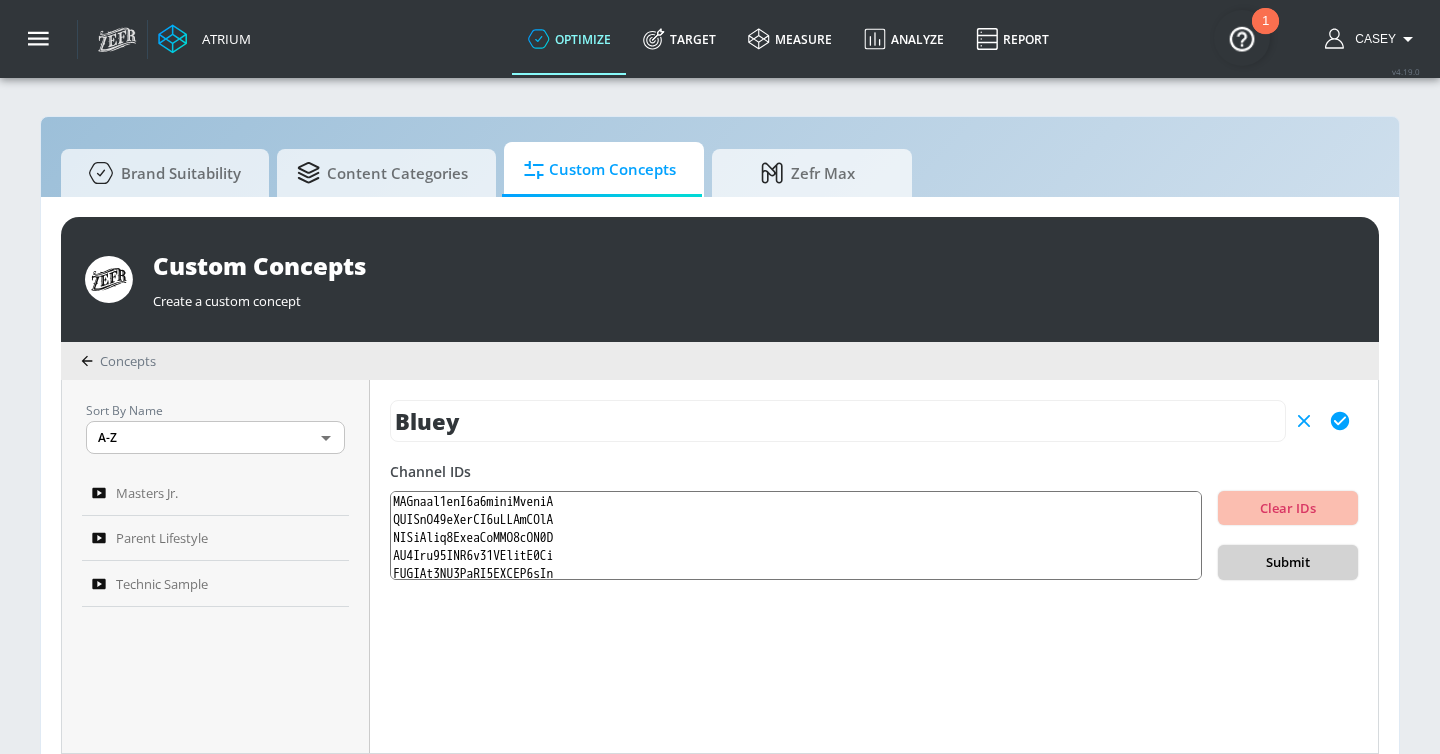 click on "Submit" at bounding box center (1288, 562) 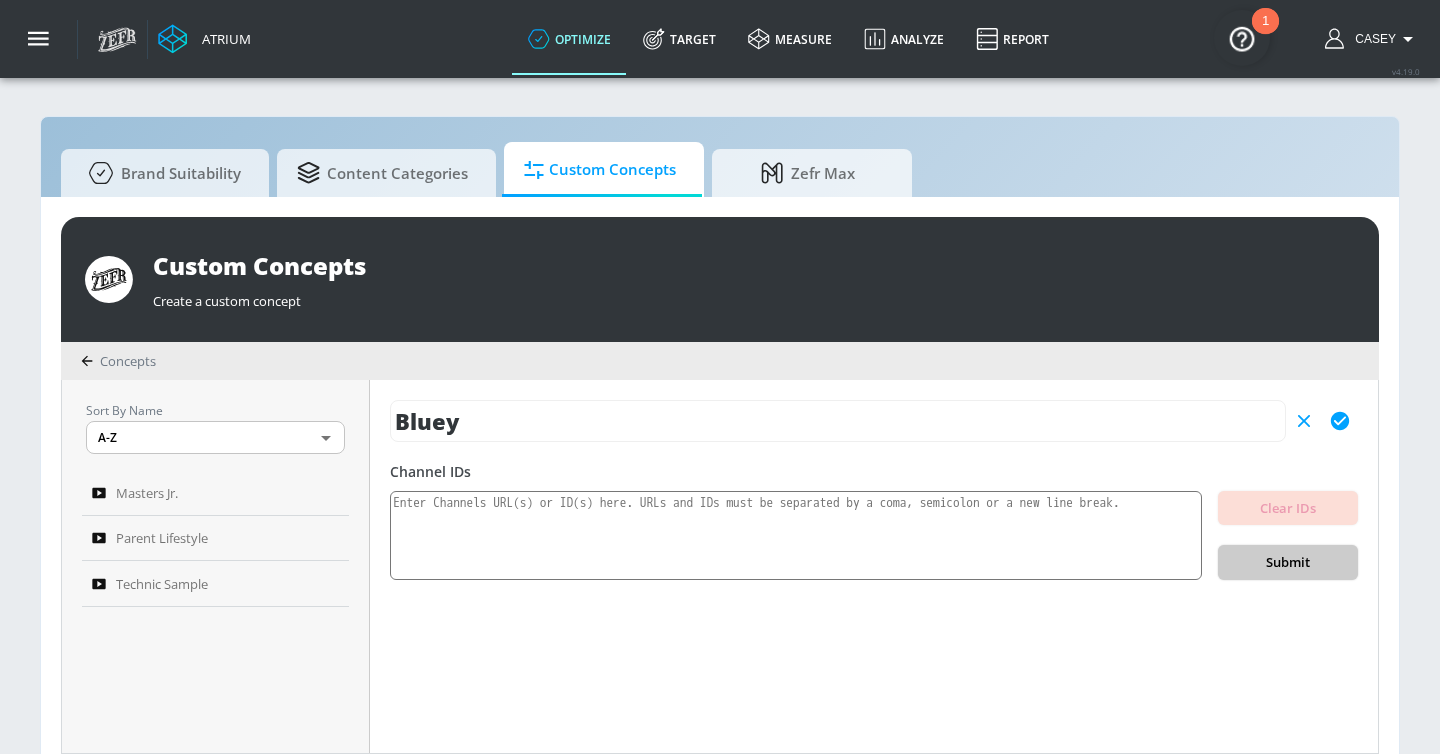 scroll, scrollTop: 0, scrollLeft: 0, axis: both 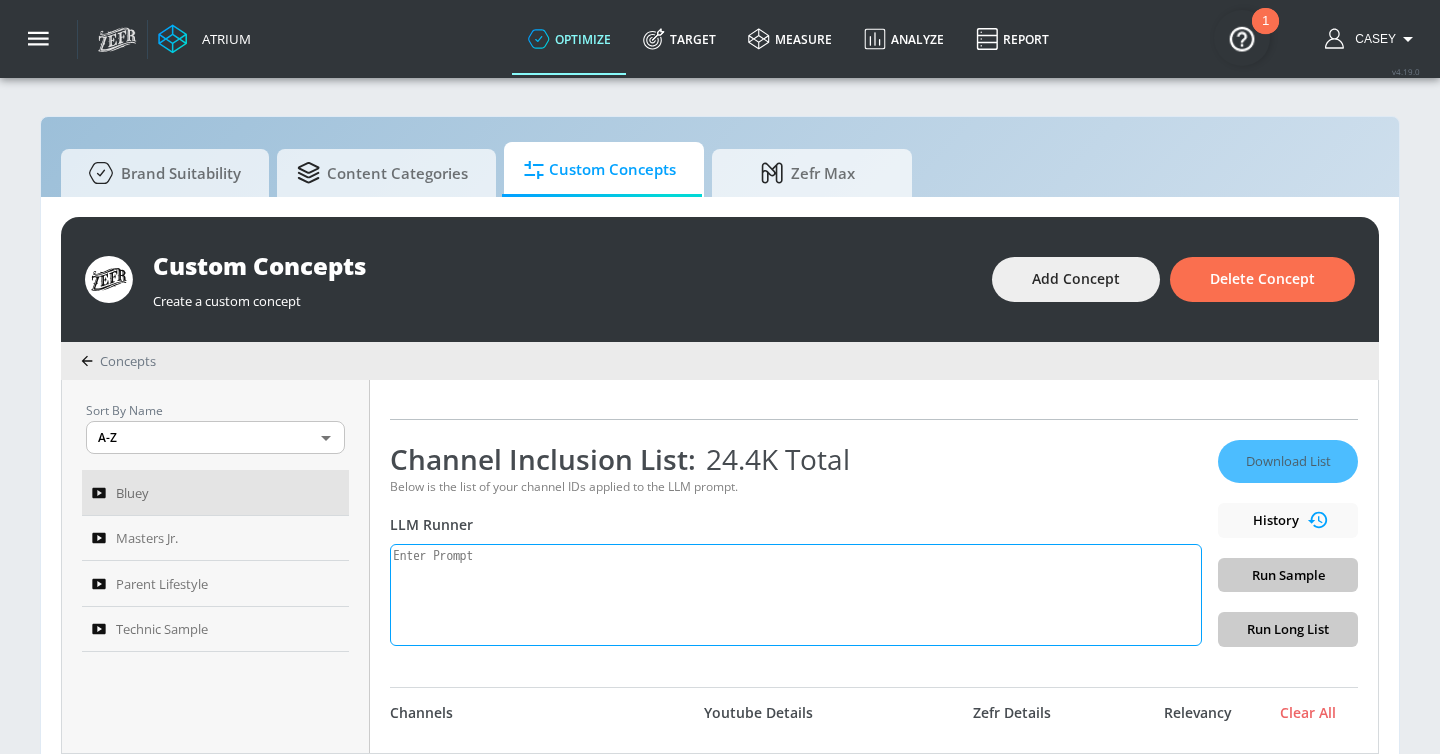 click at bounding box center (796, 594) 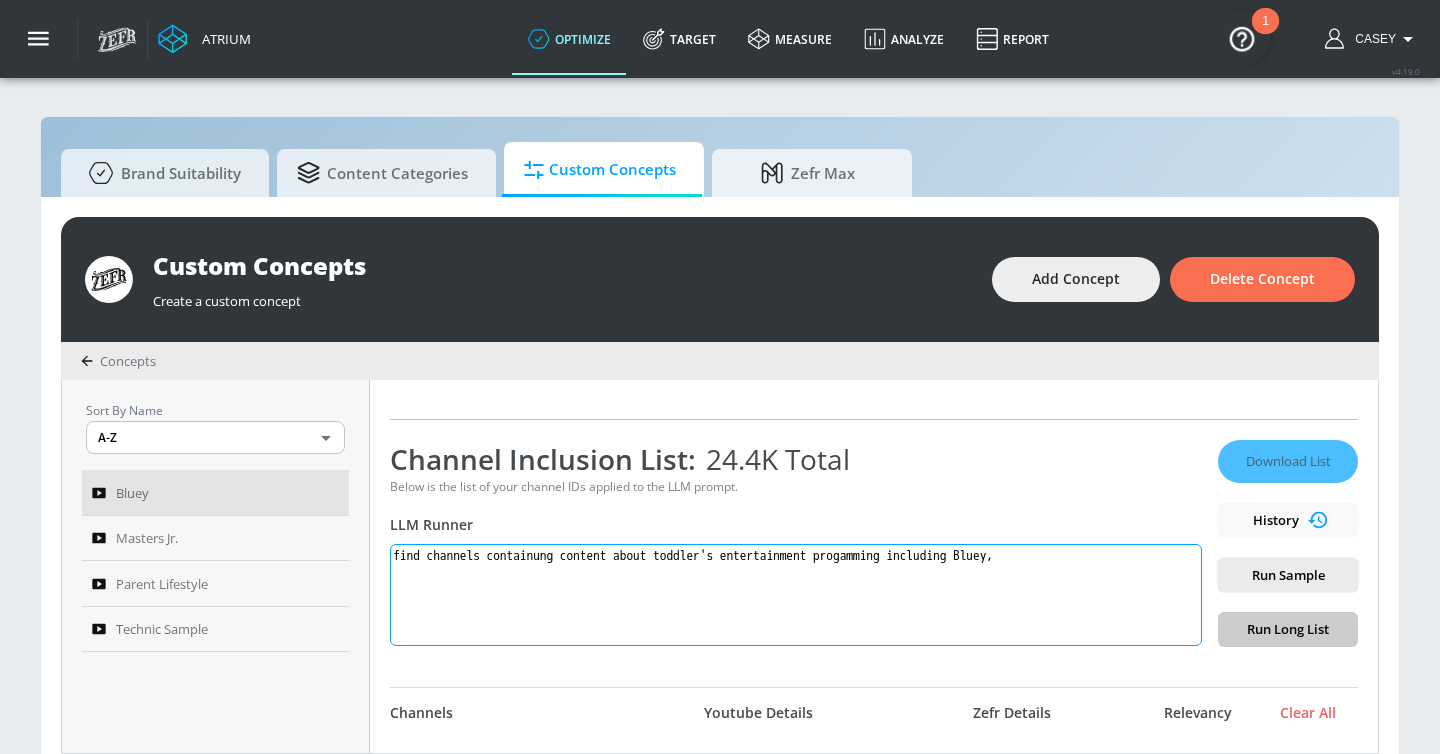 click on "find channels containung content about toddler's entertainment progamming including Bluey," at bounding box center (796, 594) 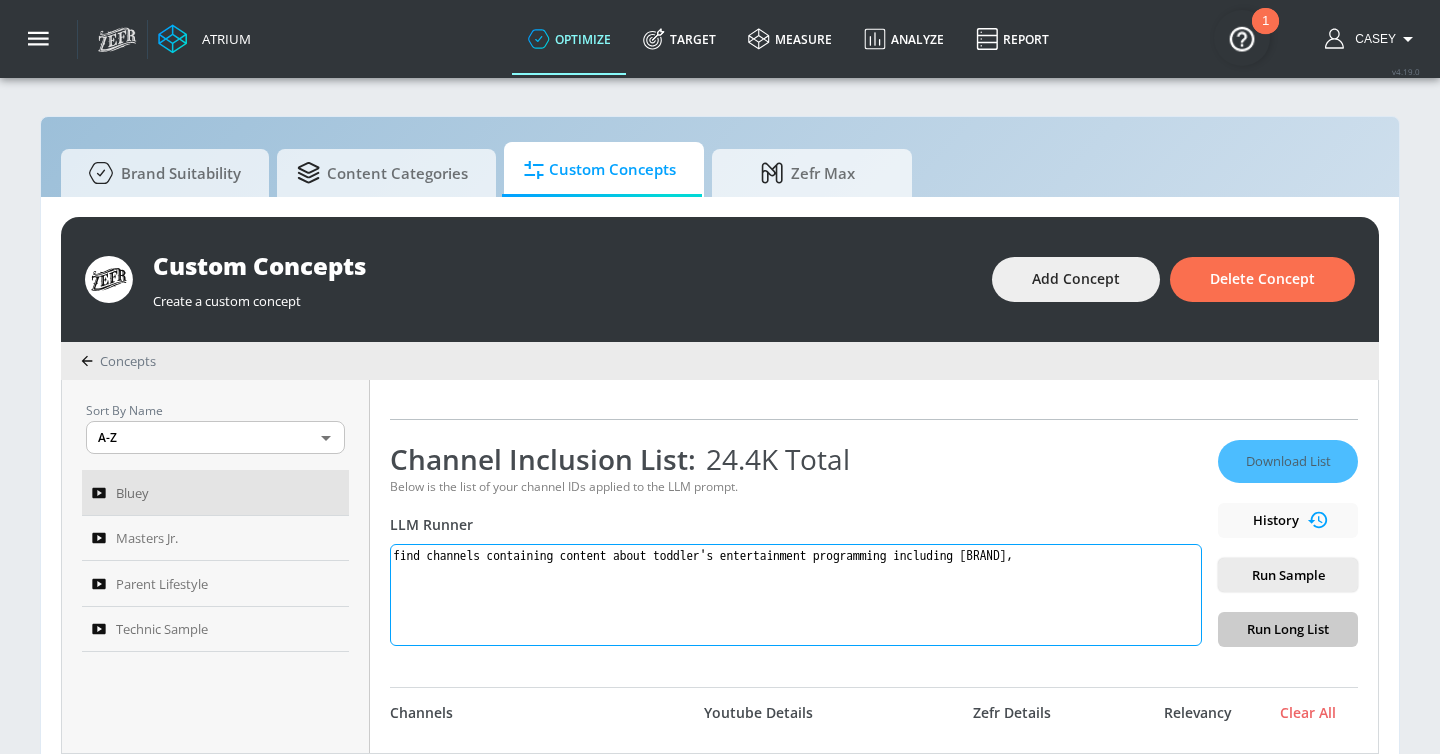 click on "find channels containing content about toddler's entertainment progamming including Bluey," at bounding box center (796, 594) 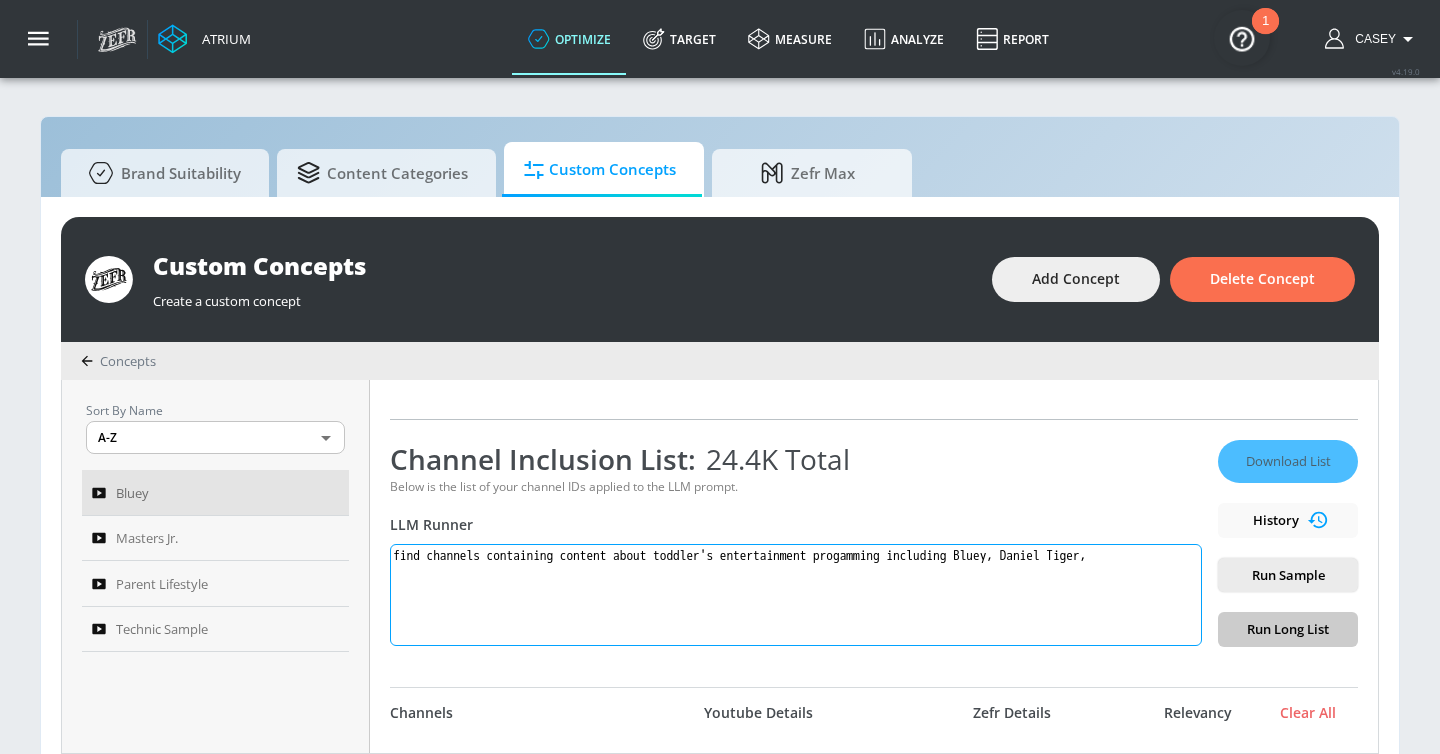 click on "find channels containing content about toddler's entertainment progamming including Bluey, Daniel Tiger," at bounding box center (796, 594) 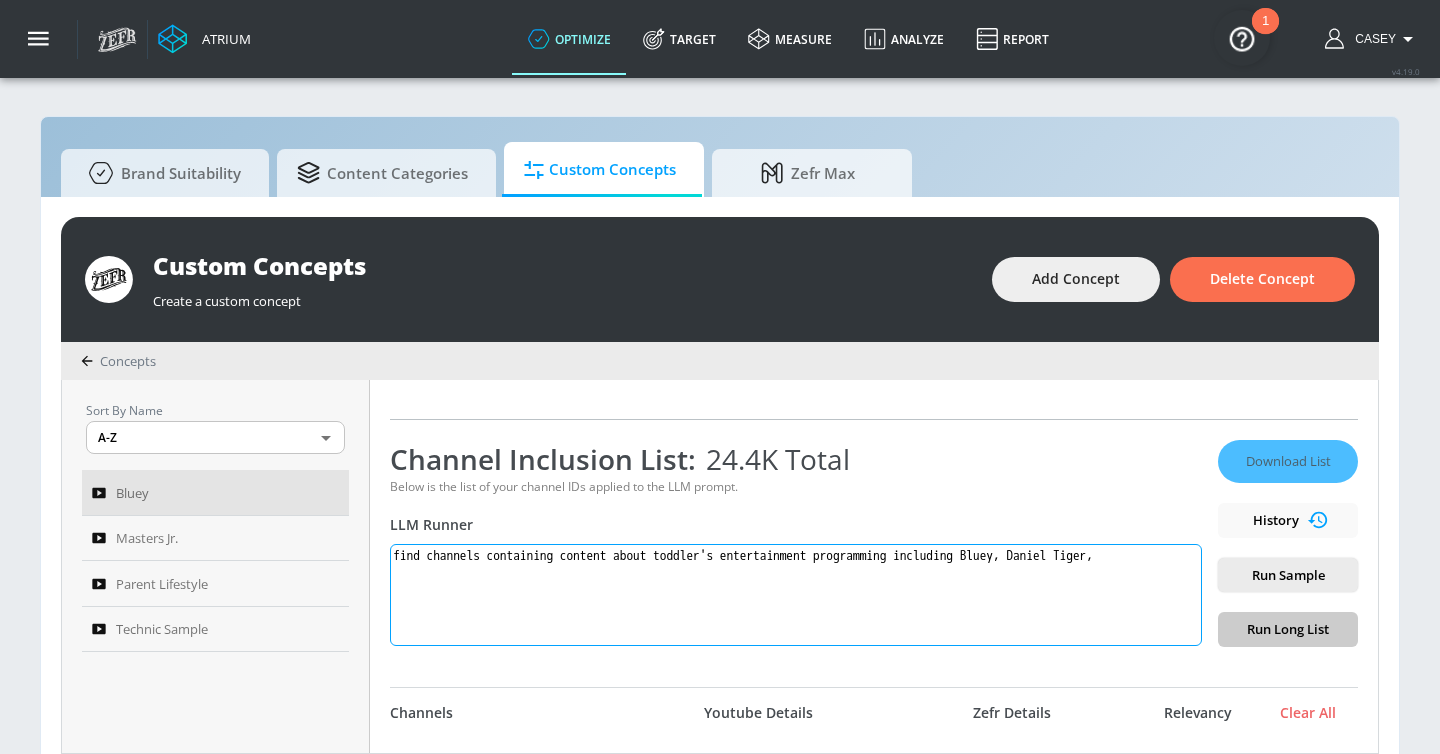 click on "find channels containing content about toddler's entertainment programming including Bluey, Daniel Tiger," at bounding box center (796, 594) 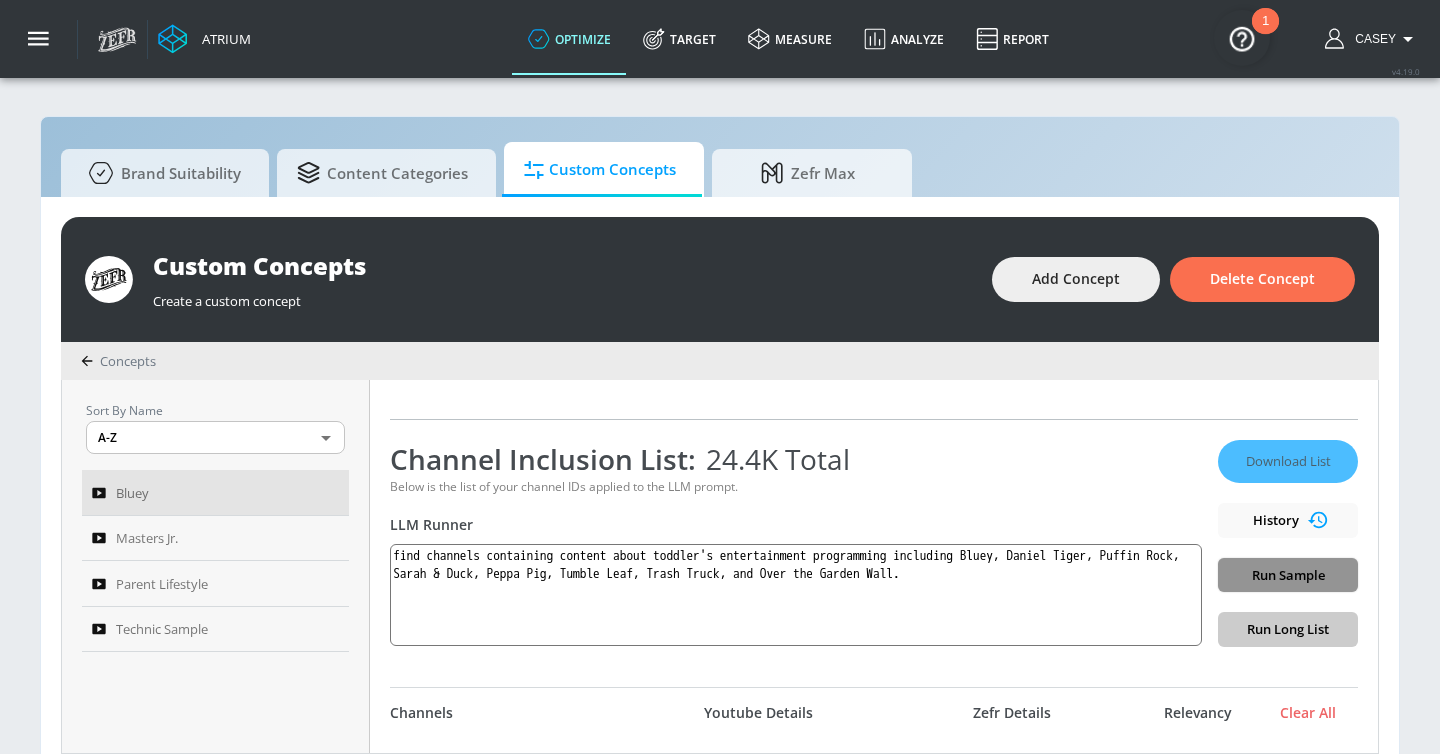 click on "Run Sample" at bounding box center [1288, 575] 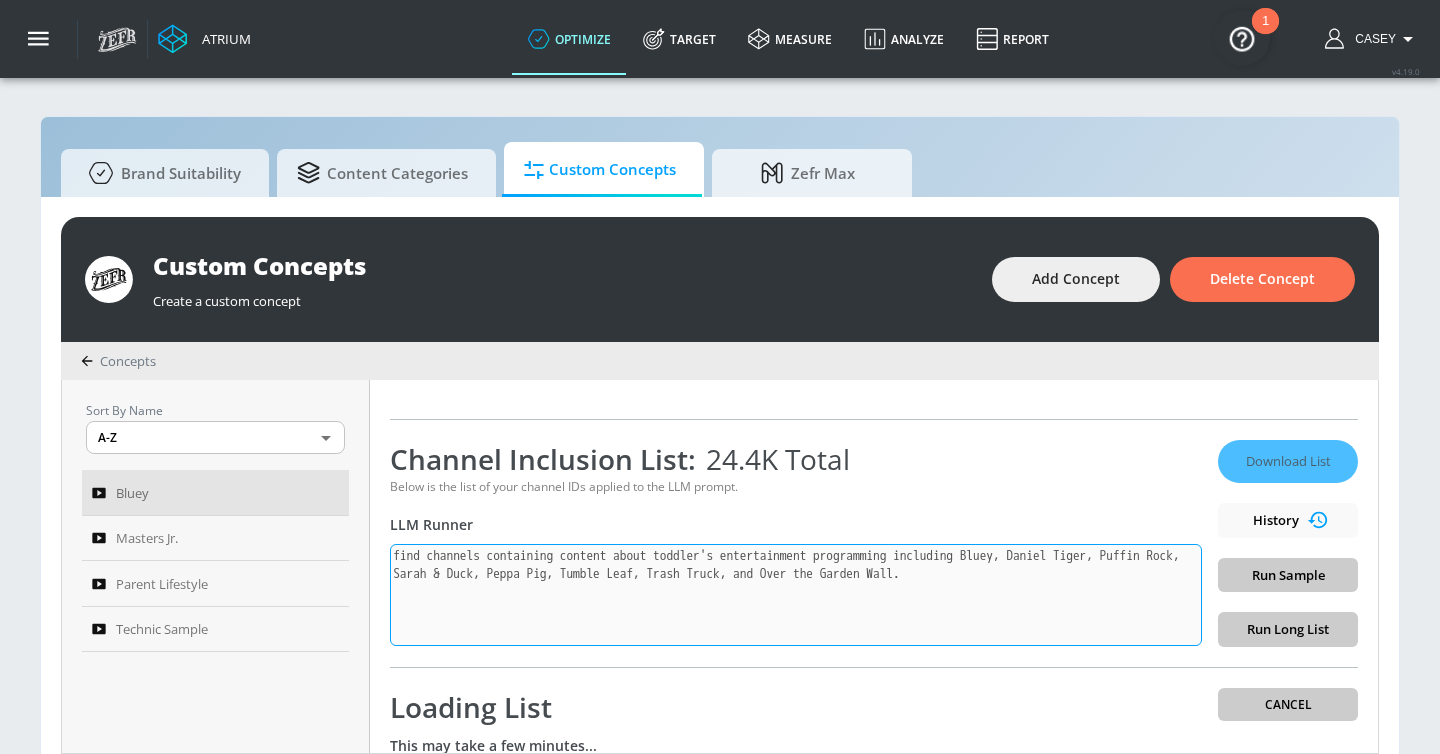 scroll, scrollTop: 263, scrollLeft: 0, axis: vertical 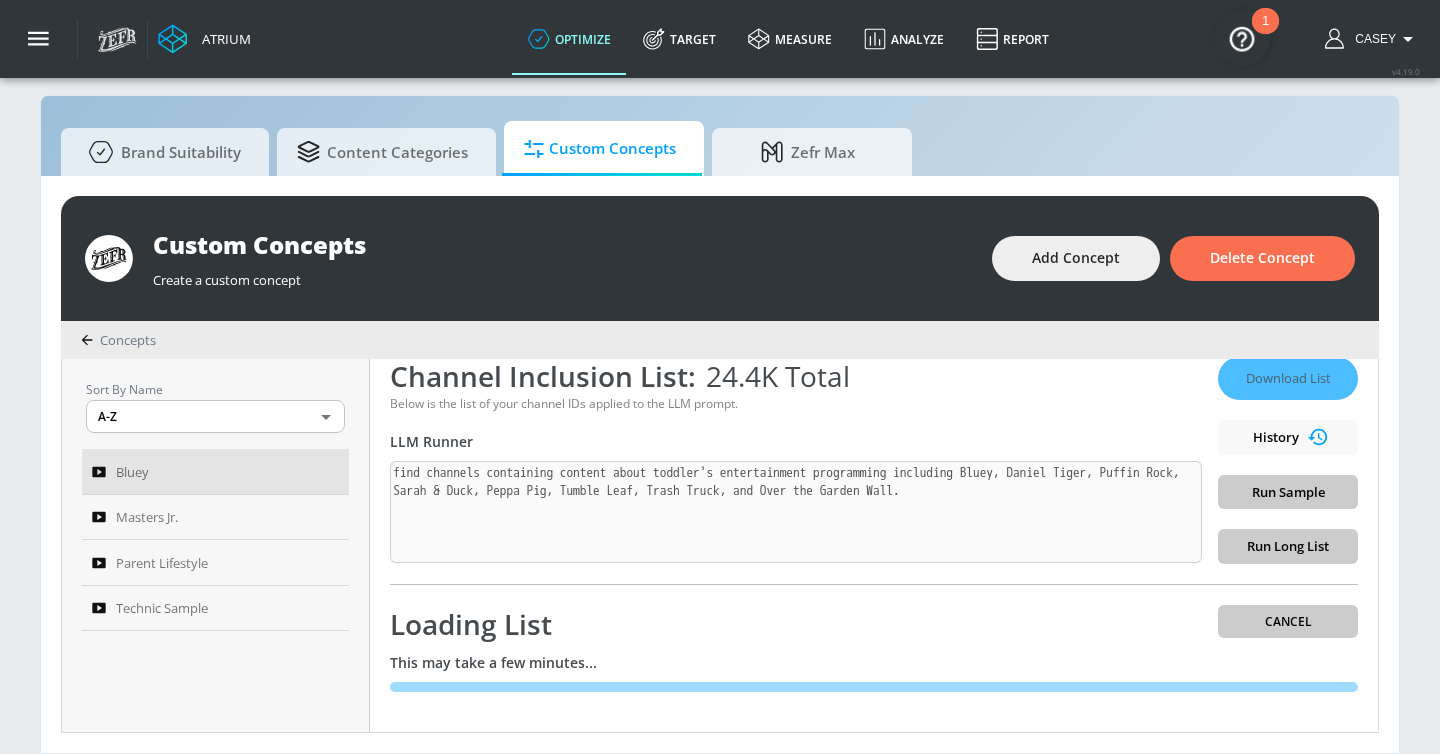 click on "Loading List Cancel This may take a few minutes..." at bounding box center (874, 648) 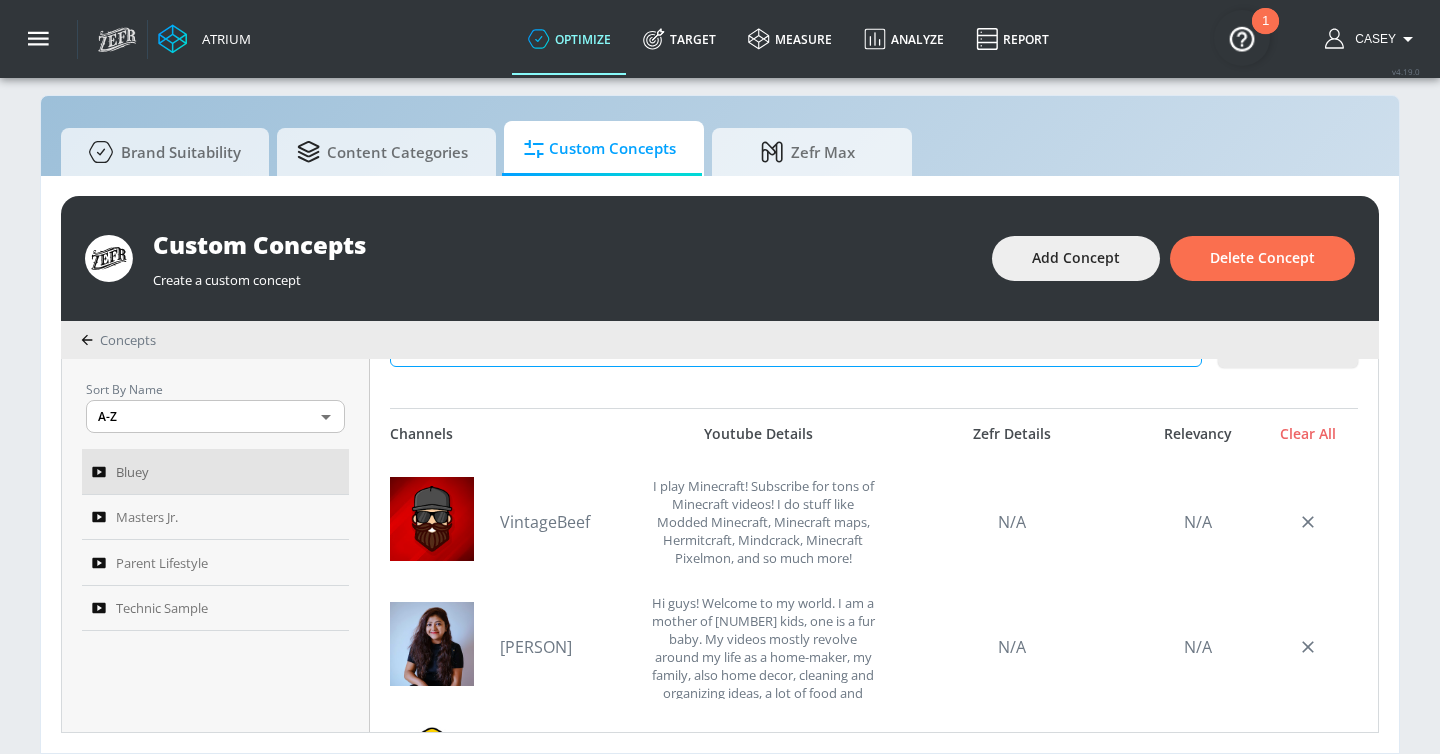 scroll, scrollTop: 483, scrollLeft: 0, axis: vertical 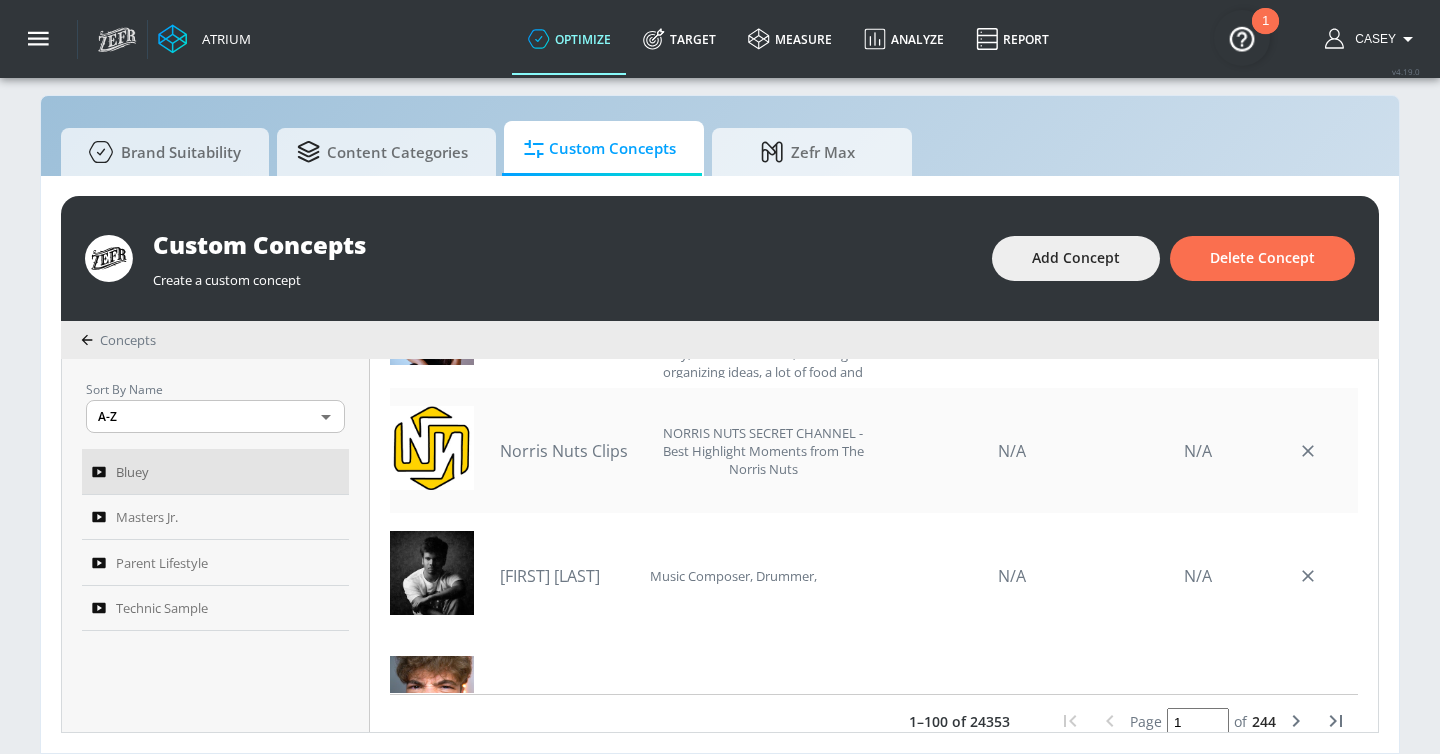 click on "Norris Nuts Clips" at bounding box center (570, 451) 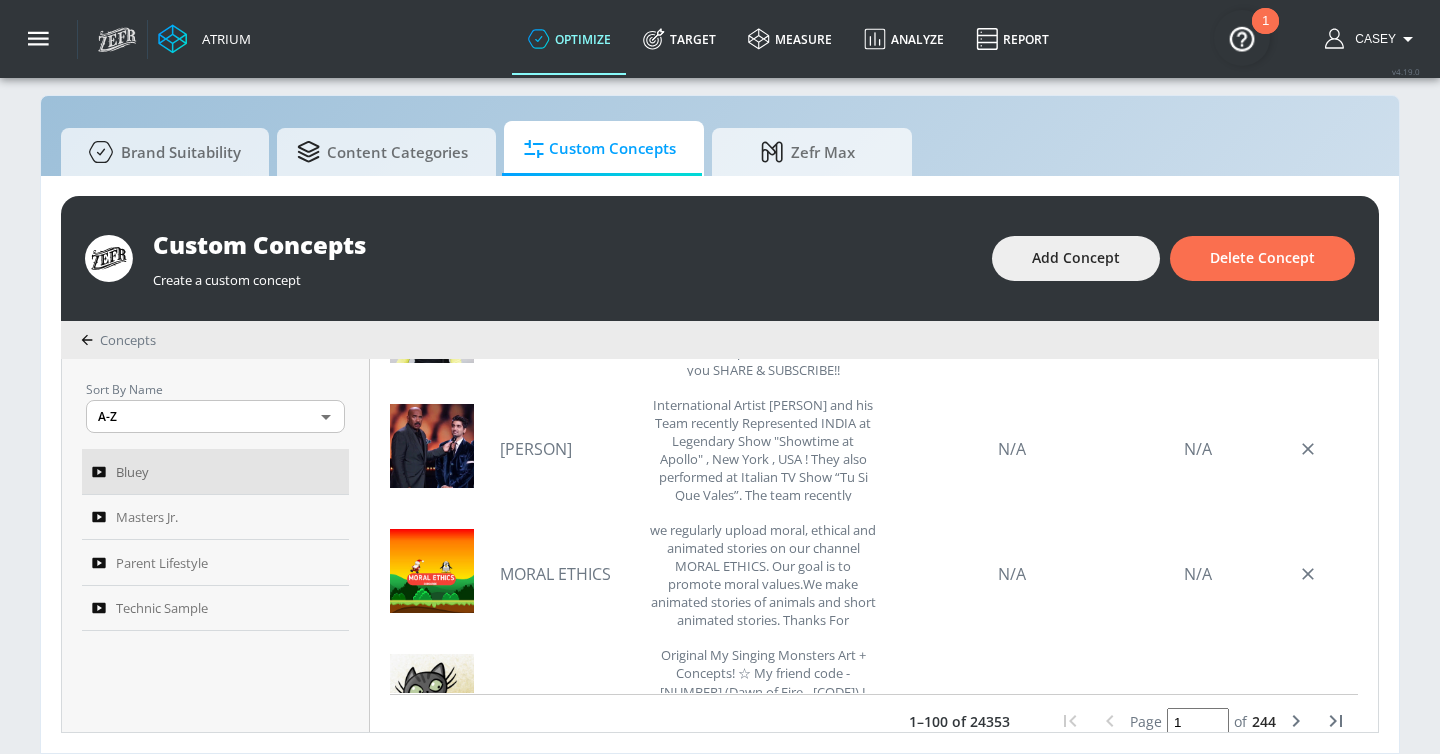 scroll, scrollTop: 1336, scrollLeft: 0, axis: vertical 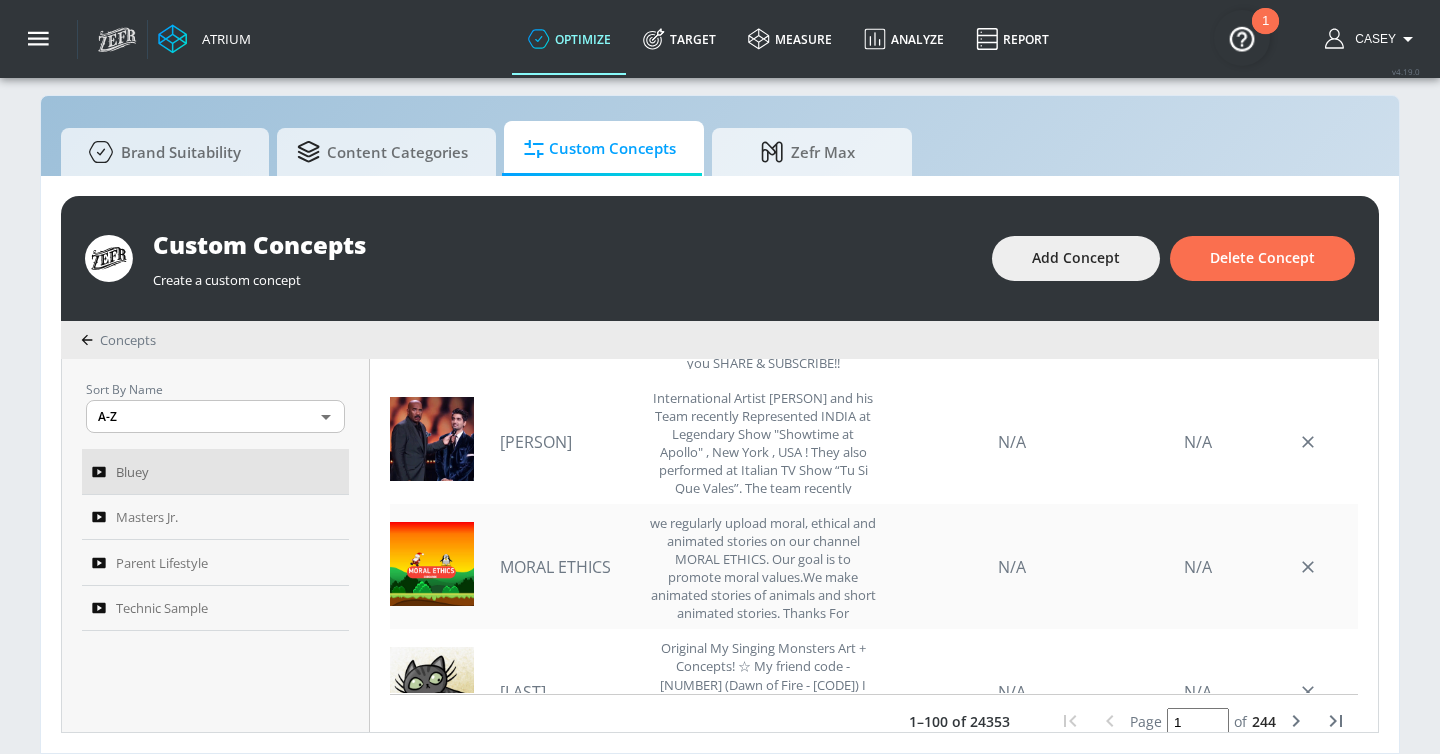 click on "MORAL ETHICS" at bounding box center [570, 567] 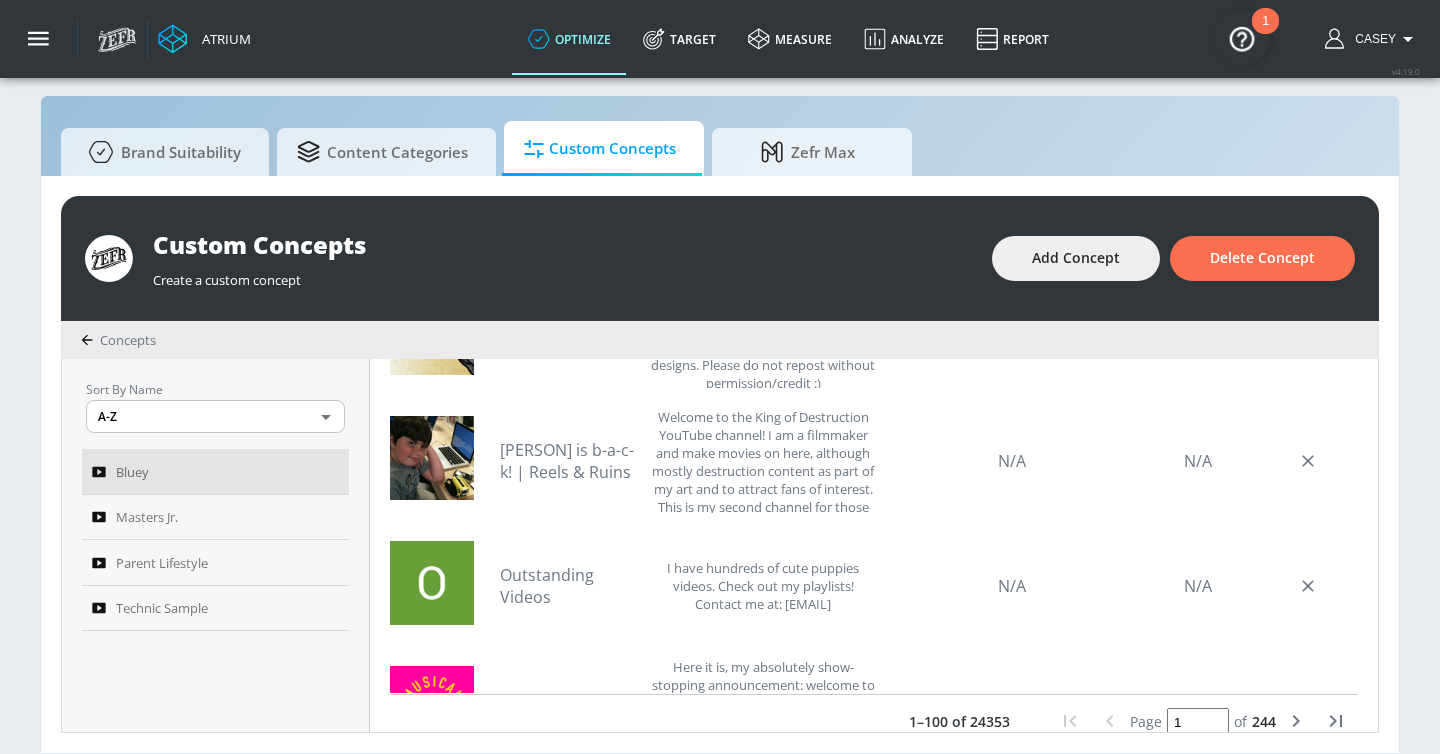 scroll, scrollTop: 0, scrollLeft: 0, axis: both 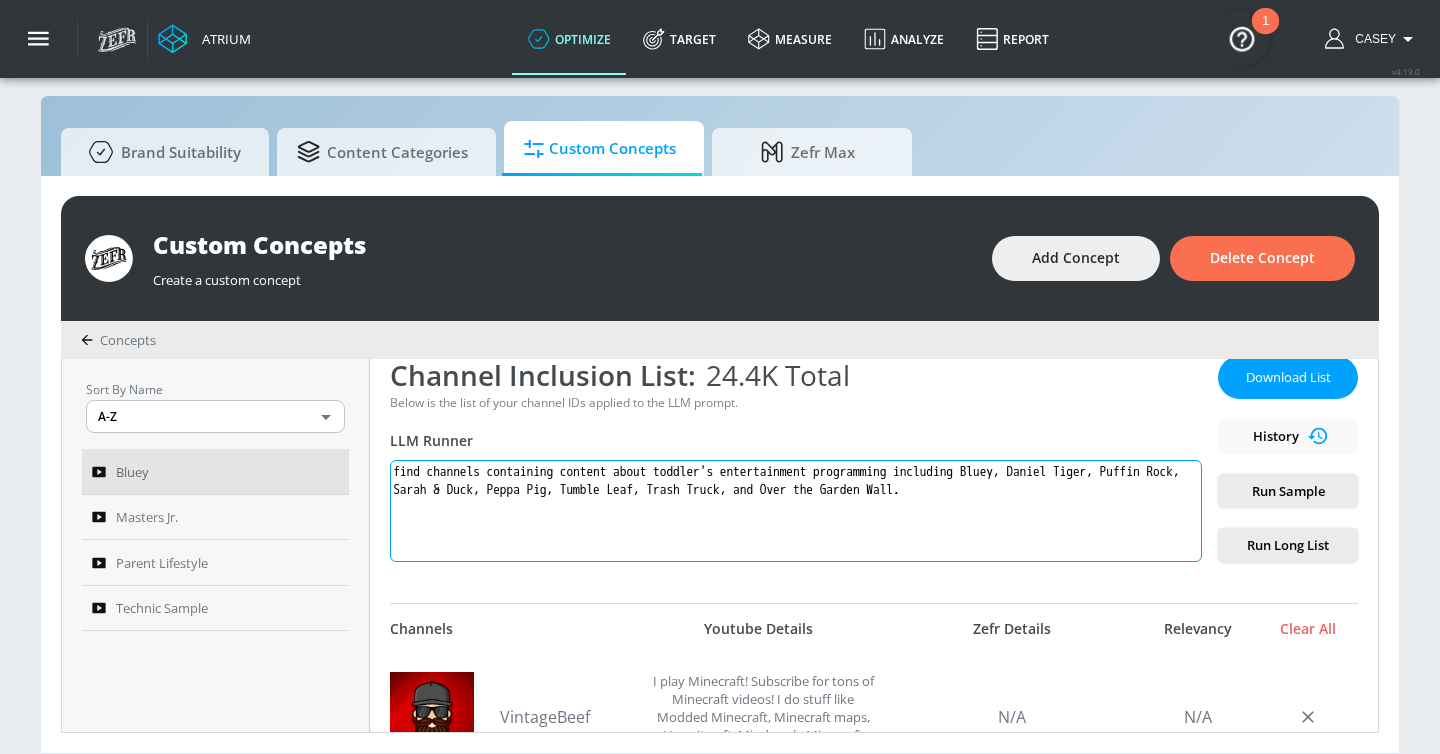 click on "find channels containing content about toddler's entertainment programming including Bluey, Daniel Tiger, Puffin Rock, Sarah & Duck, Peppa Pig, Tumble Leaf, Trash Truck, and Over the Garden Wall." at bounding box center (796, 510) 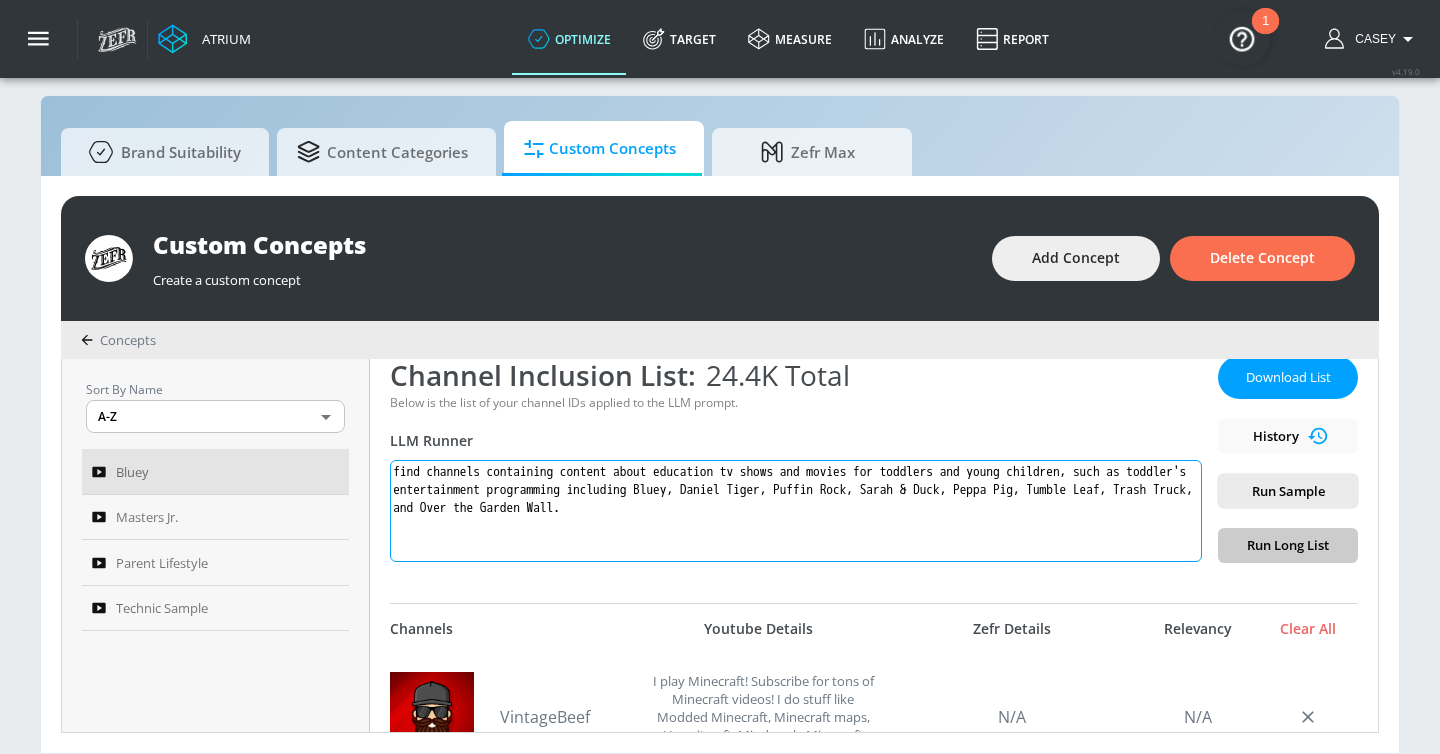 drag, startPoint x: 538, startPoint y: 485, endPoint x: 908, endPoint y: 487, distance: 370.0054 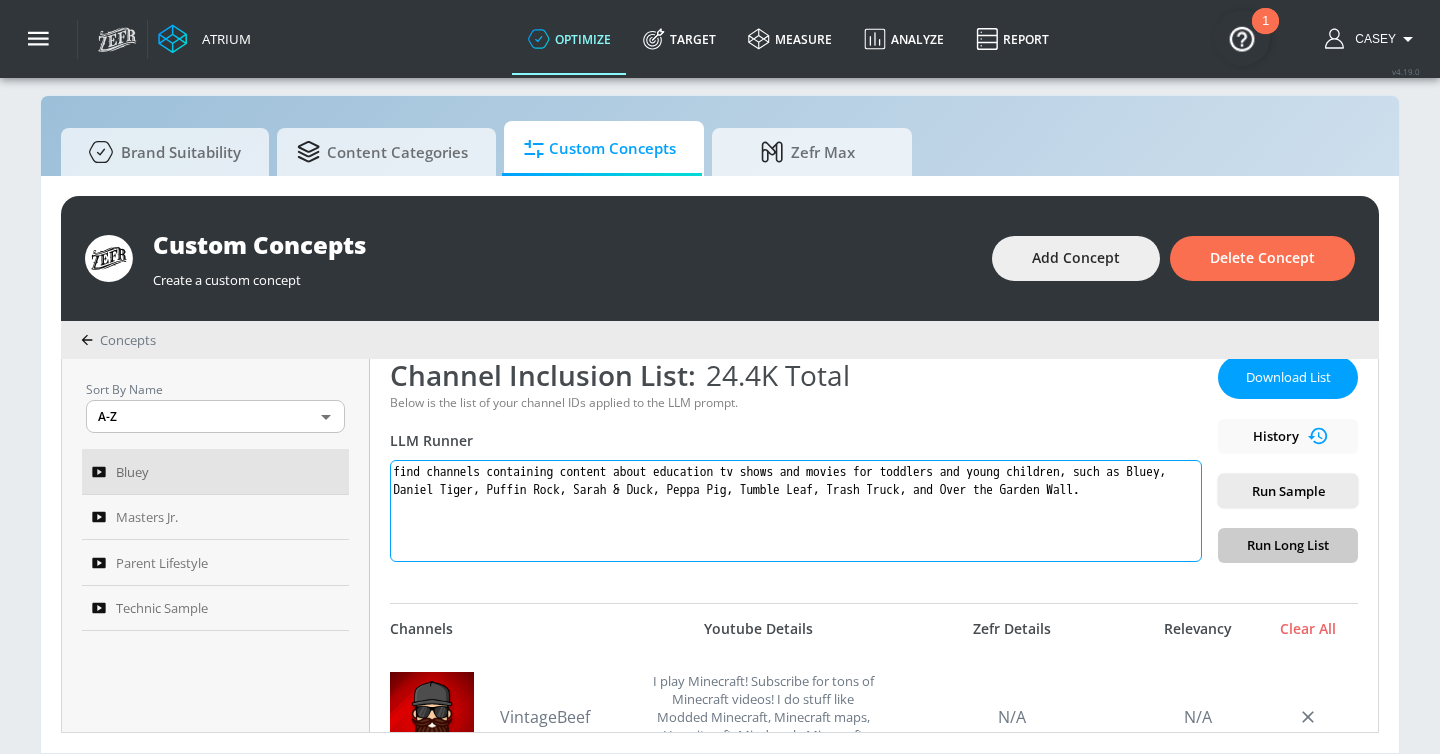click on "find channels containing content about education tv shows and movies for toddlers and young children, such as Bluey, Daniel Tiger, Puffin Rock, Sarah & Duck, Peppa Pig, Tumble Leaf, Trash Truck, and Over the Garden Wall." at bounding box center [796, 510] 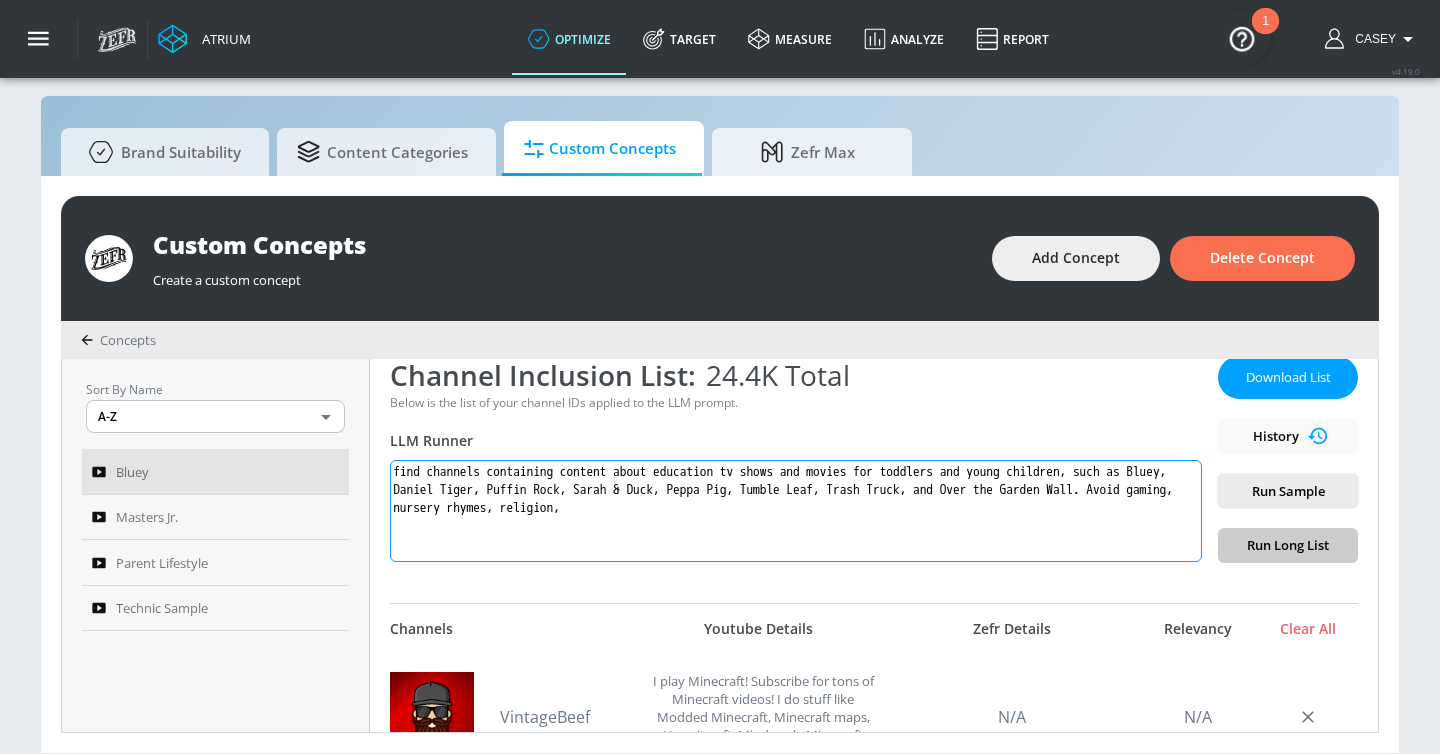 click on "find channels containing content about education tv shows and movies for toddlers and young children, such as Bluey, Daniel Tiger, Puffin Rock, Sarah & Duck, Peppa Pig, Tumble Leaf, Trash Truck, and Over the Garden Wall. Avoid gaming, nursery rhymes, religion," at bounding box center [796, 510] 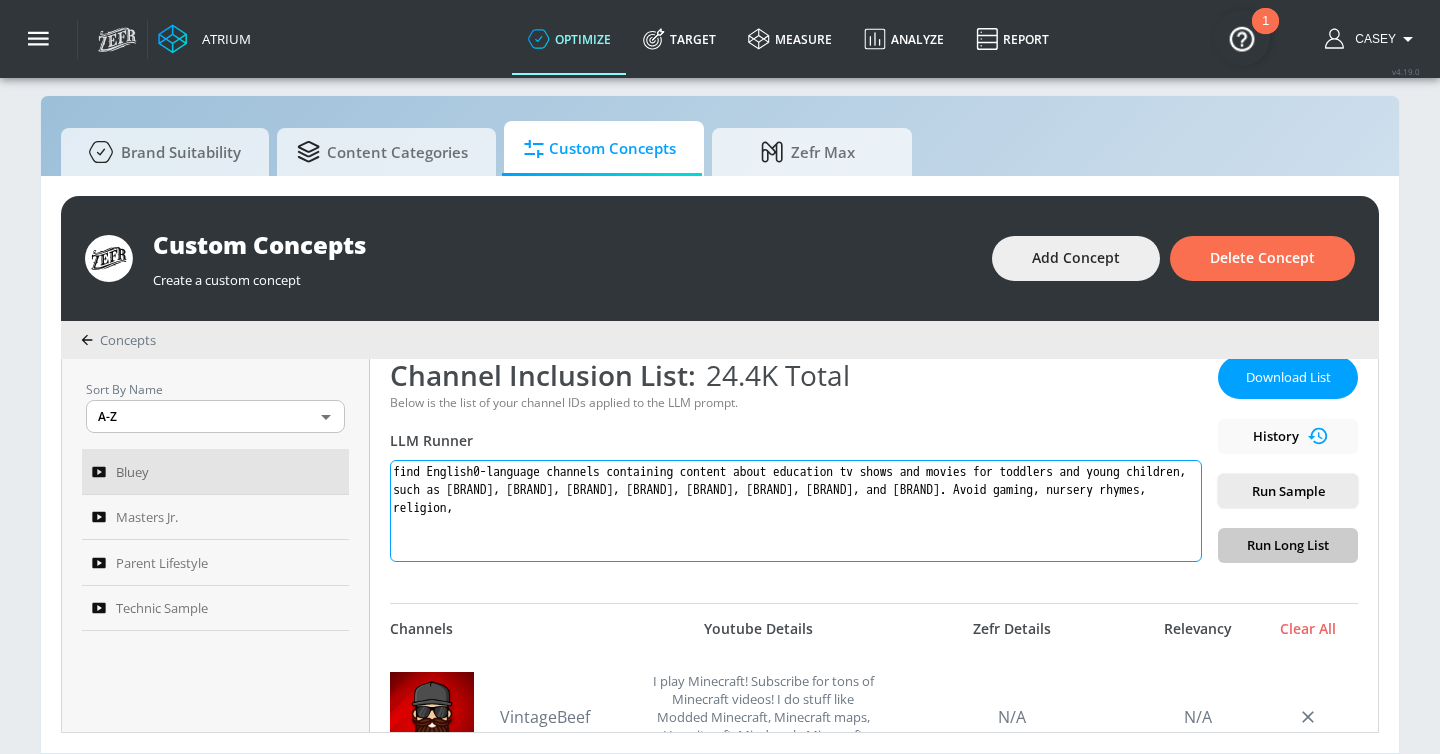 click on "find English0-language channels containing content about education tv shows and movies for toddlers and young children, such as Bluey, Daniel Tiger, Puffin Rock, Sarah & Duck, Peppa Pig, Tumble Leaf, Trash Truck, and Over the Garden Wall. Avoid gaming, nursery rhymes, religion," at bounding box center [796, 510] 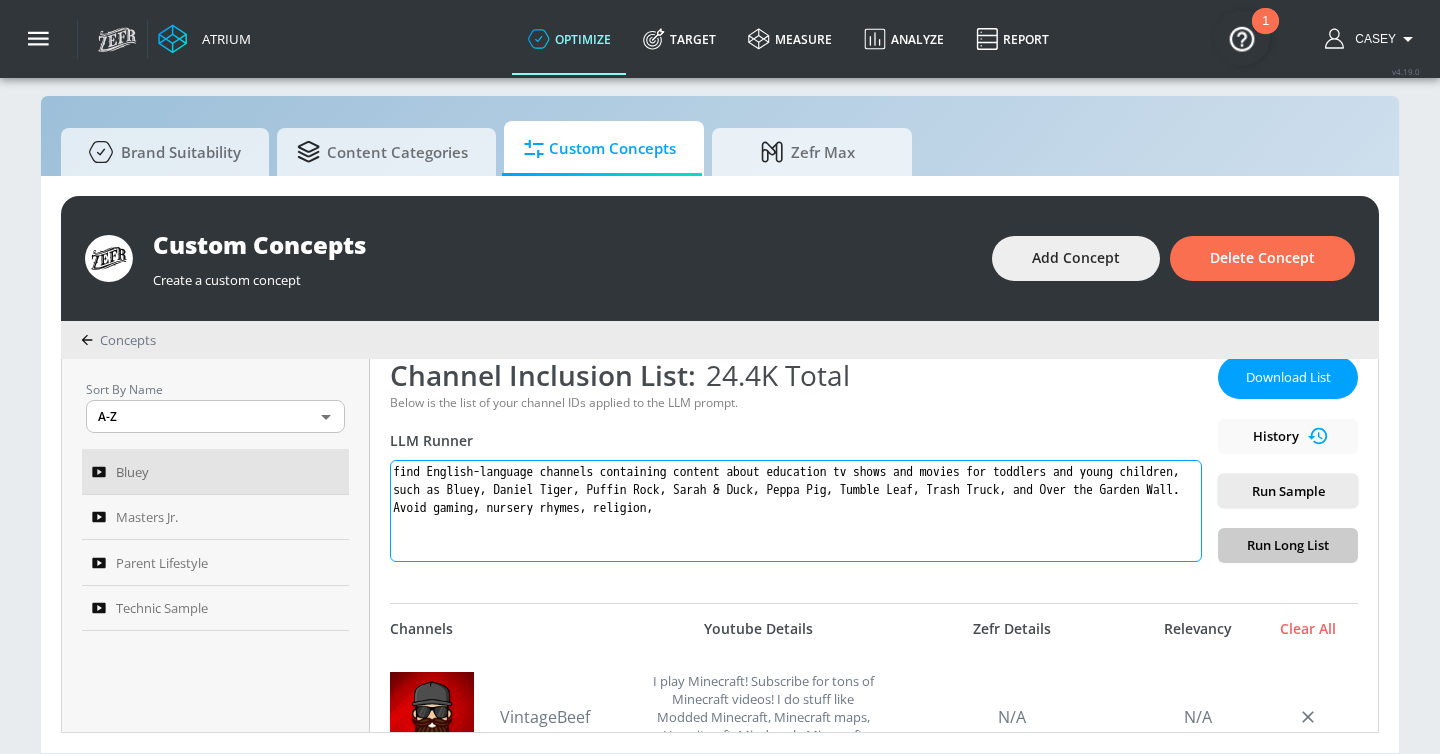 click on "find English-language channels containing content about education tv shows and movies for toddlers and young children, such as Bluey, Daniel Tiger, Puffin Rock, Sarah & Duck, Peppa Pig, Tumble Leaf, Trash Truck, and Over the Garden Wall. Avoid gaming, nursery rhymes, religion," at bounding box center [796, 510] 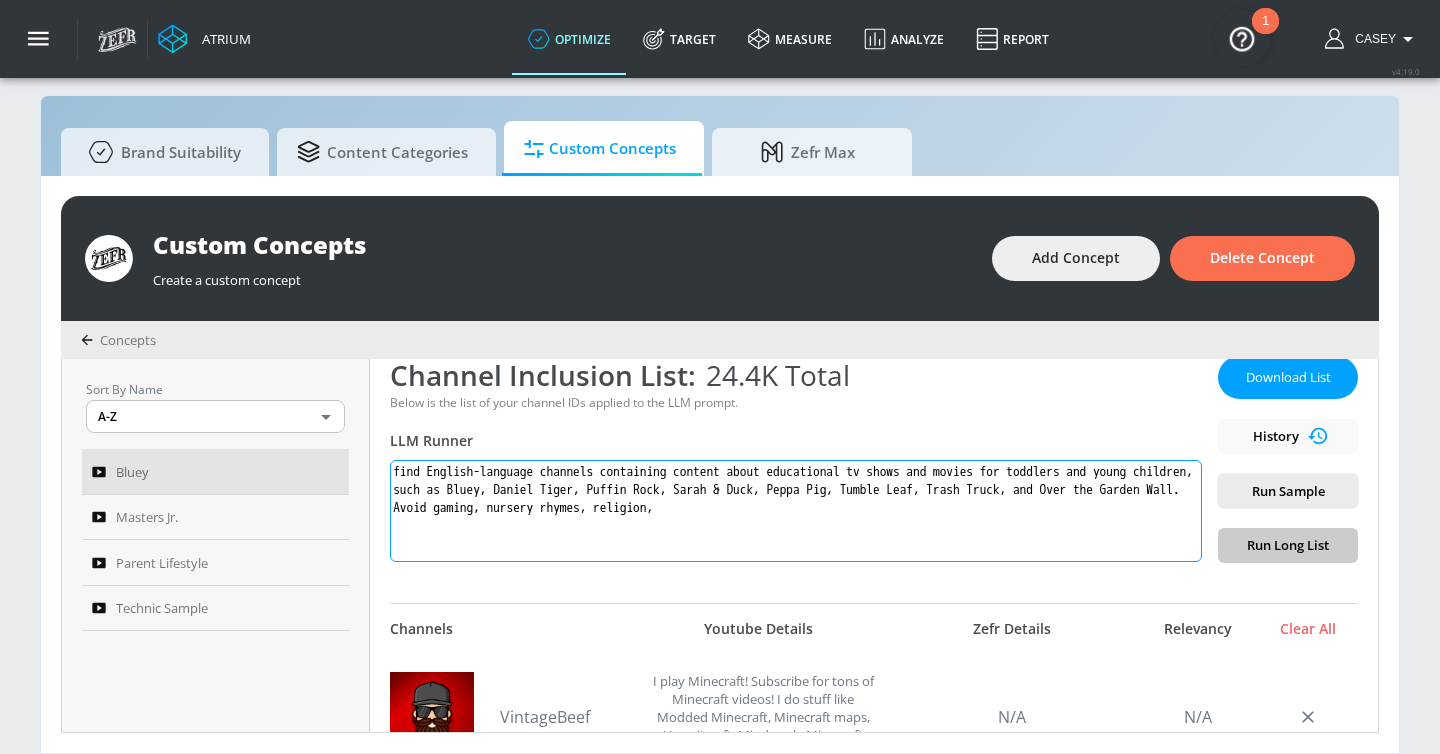 click on "find English-language channels containing content about educational tv shows and movies for toddlers and young children, such as Bluey, Daniel Tiger, Puffin Rock, Sarah & Duck, Peppa Pig, Tumble Leaf, Trash Truck, and Over the Garden Wall. Avoid gaming, nursery rhymes, religion," at bounding box center (796, 510) 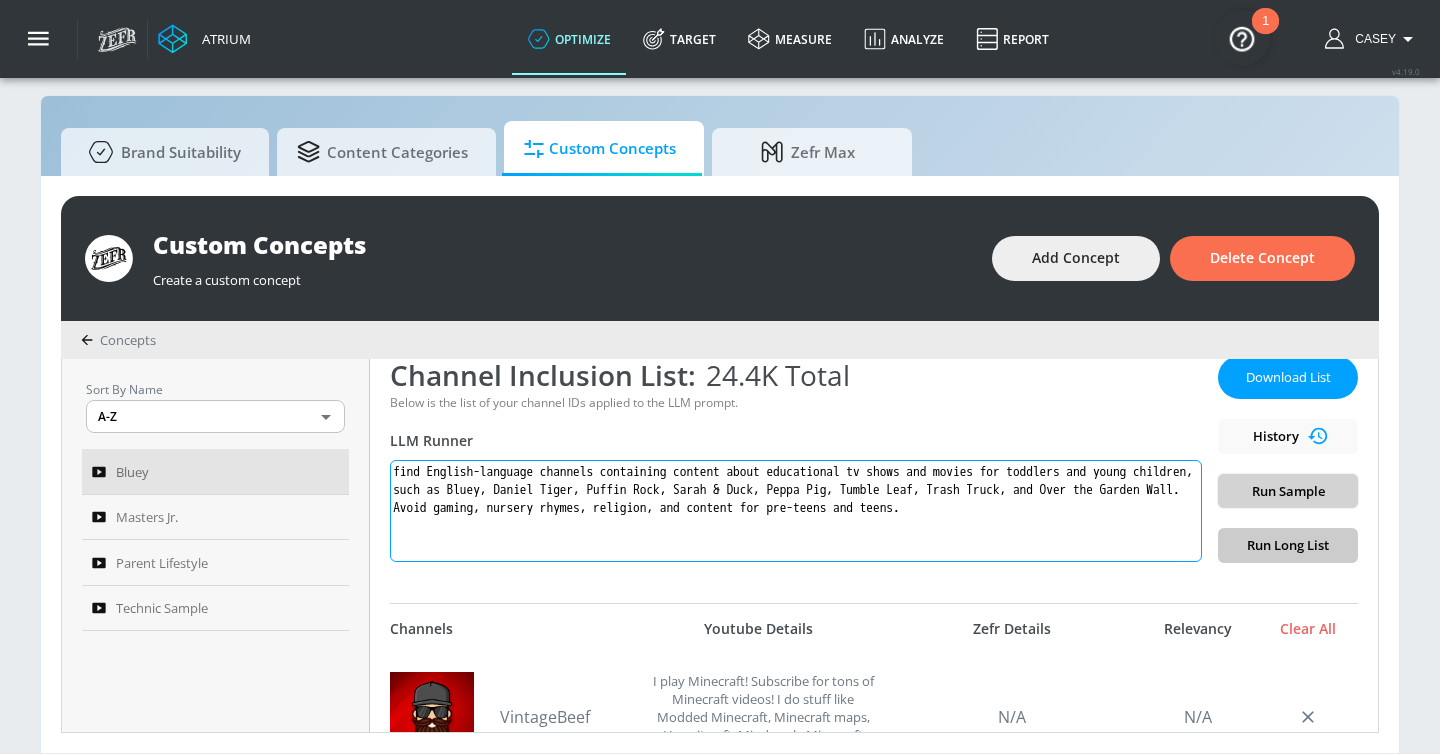 type on "find English-language channels containing content about educational tv shows and movies for toddlers and young children, such as Bluey, Daniel Tiger, Puffin Rock, Sarah & Duck, Peppa Pig, Tumble Leaf, Trash Truck, and Over the Garden Wall. Avoid gaming, nursery rhymes, religion, and content for pre-teens and teens." 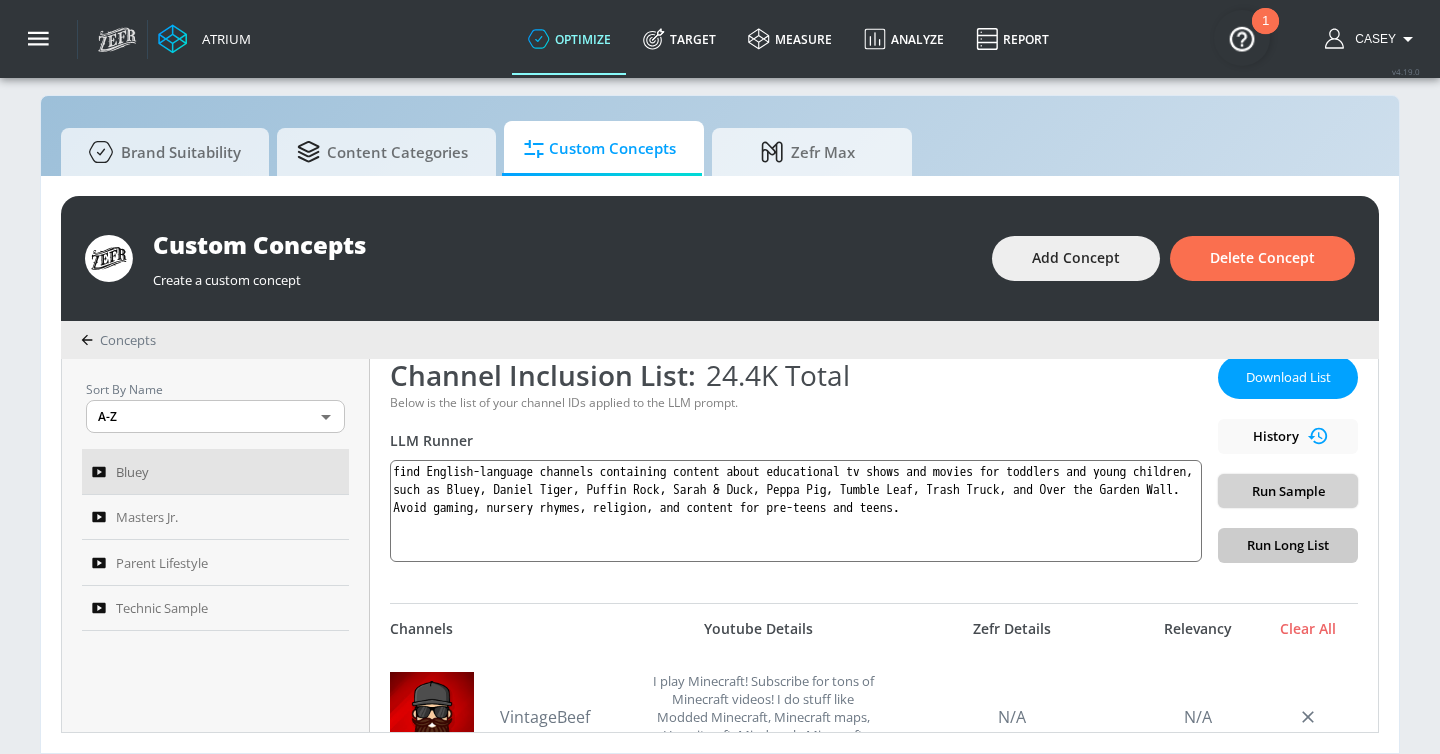 click on "Run Sample" at bounding box center [1288, 491] 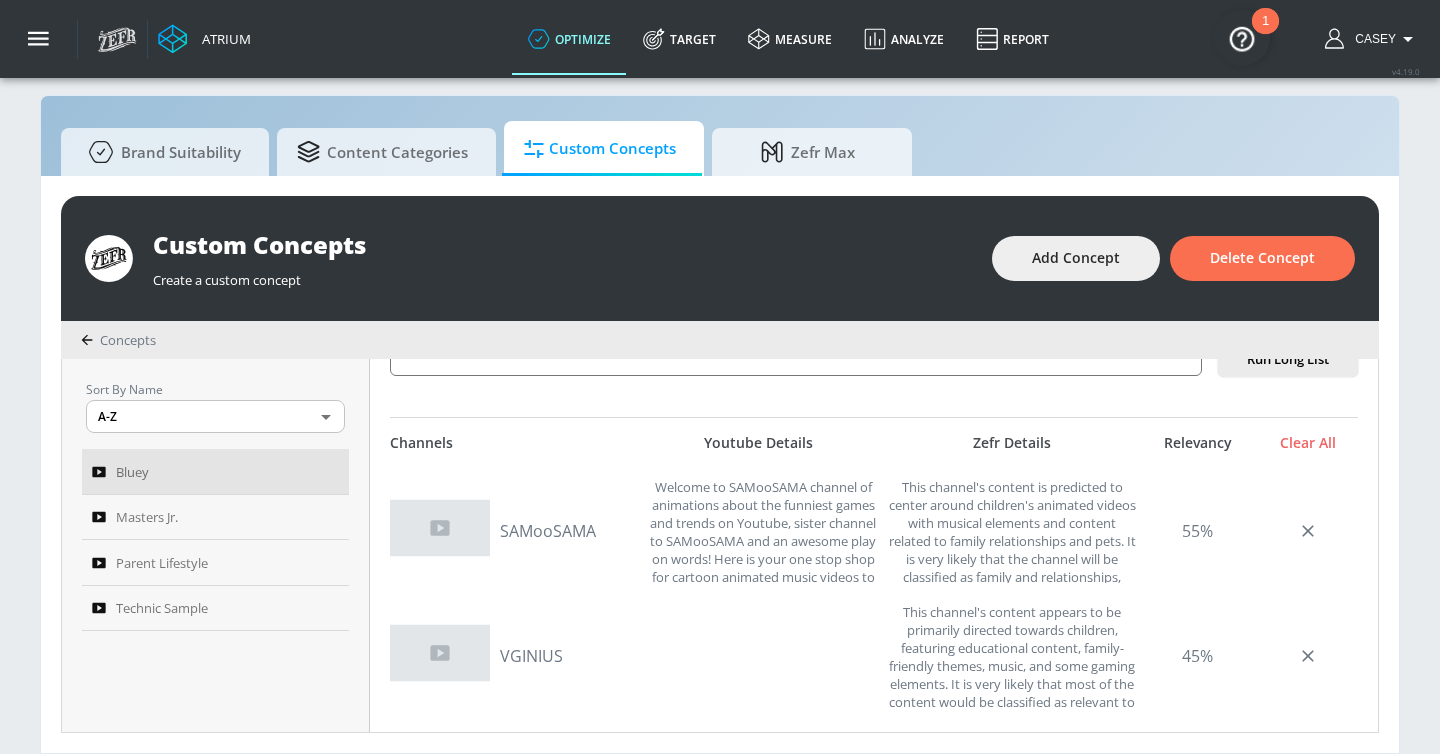 scroll, scrollTop: 505, scrollLeft: 0, axis: vertical 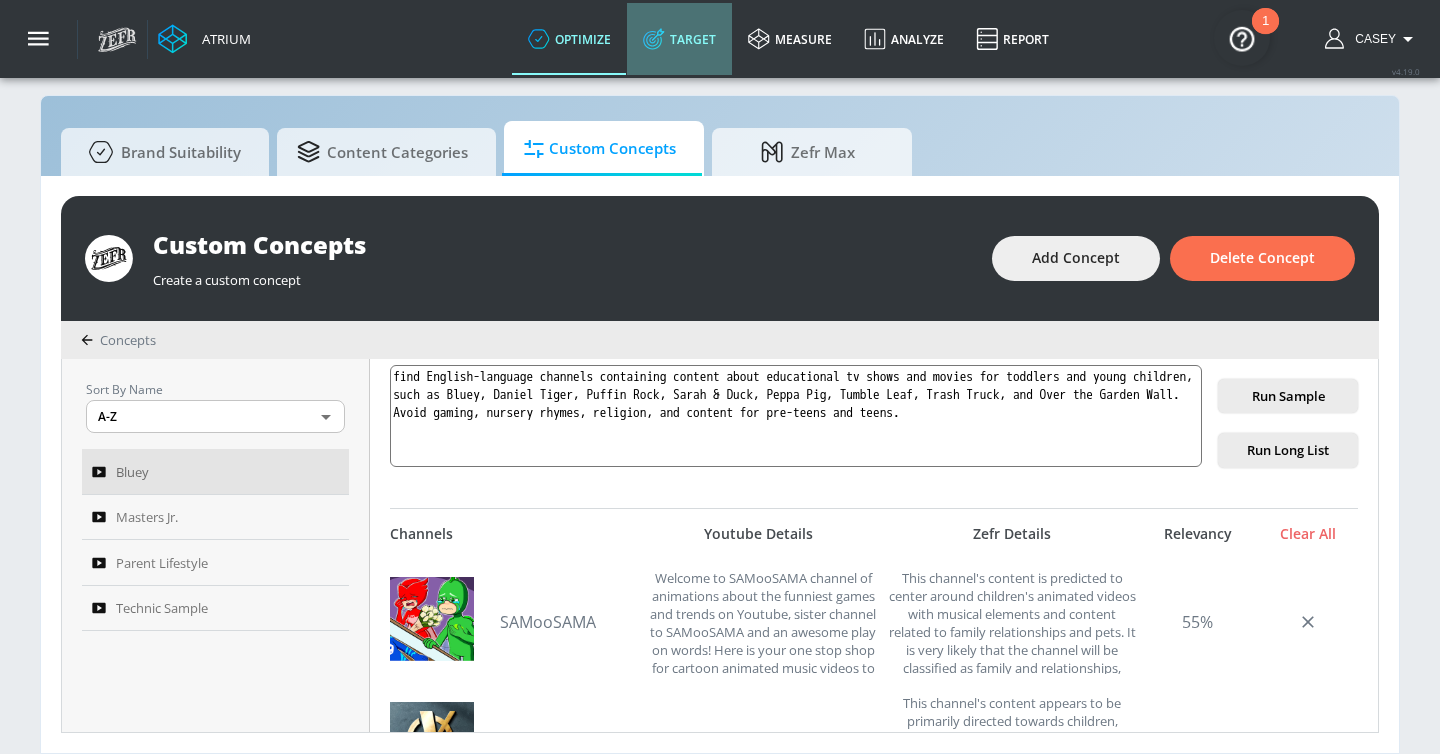 click on "Target" at bounding box center [679, 39] 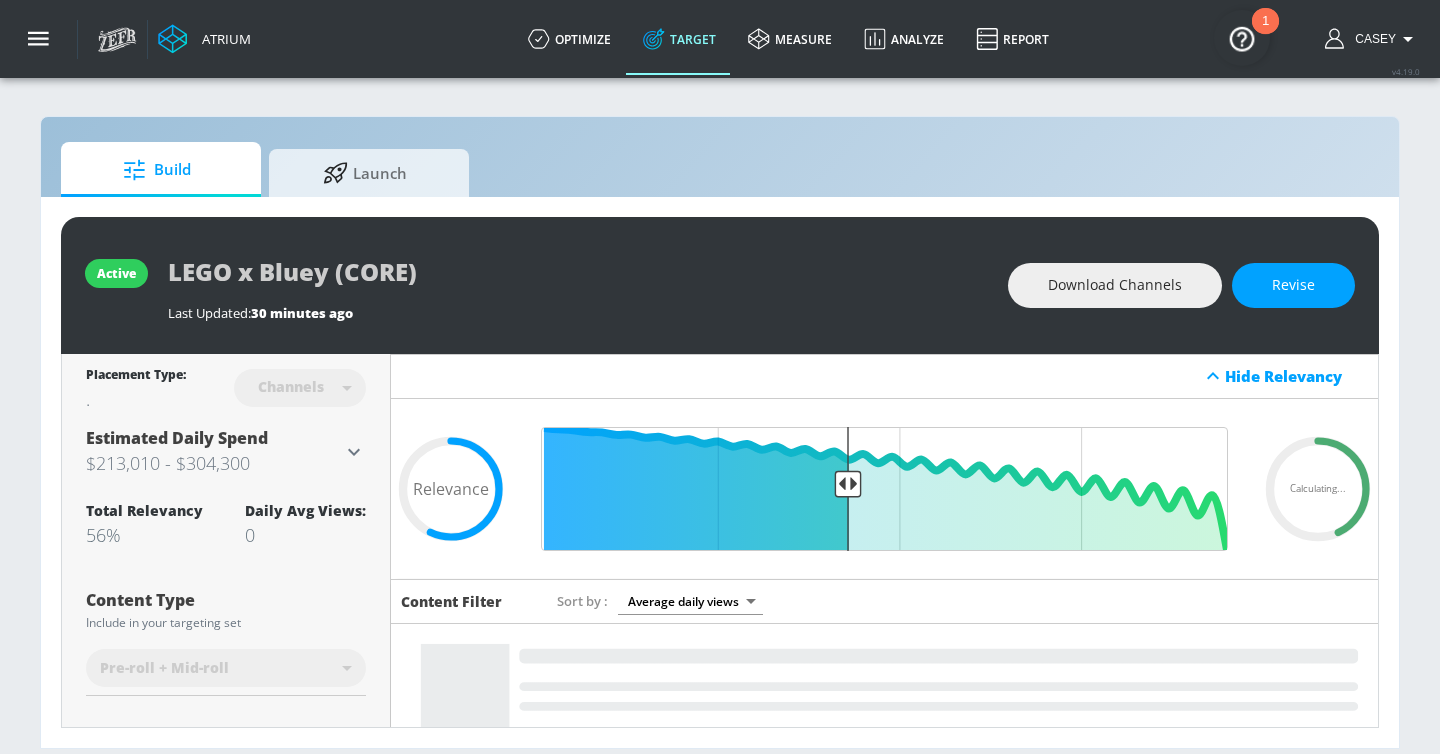scroll, scrollTop: 0, scrollLeft: 0, axis: both 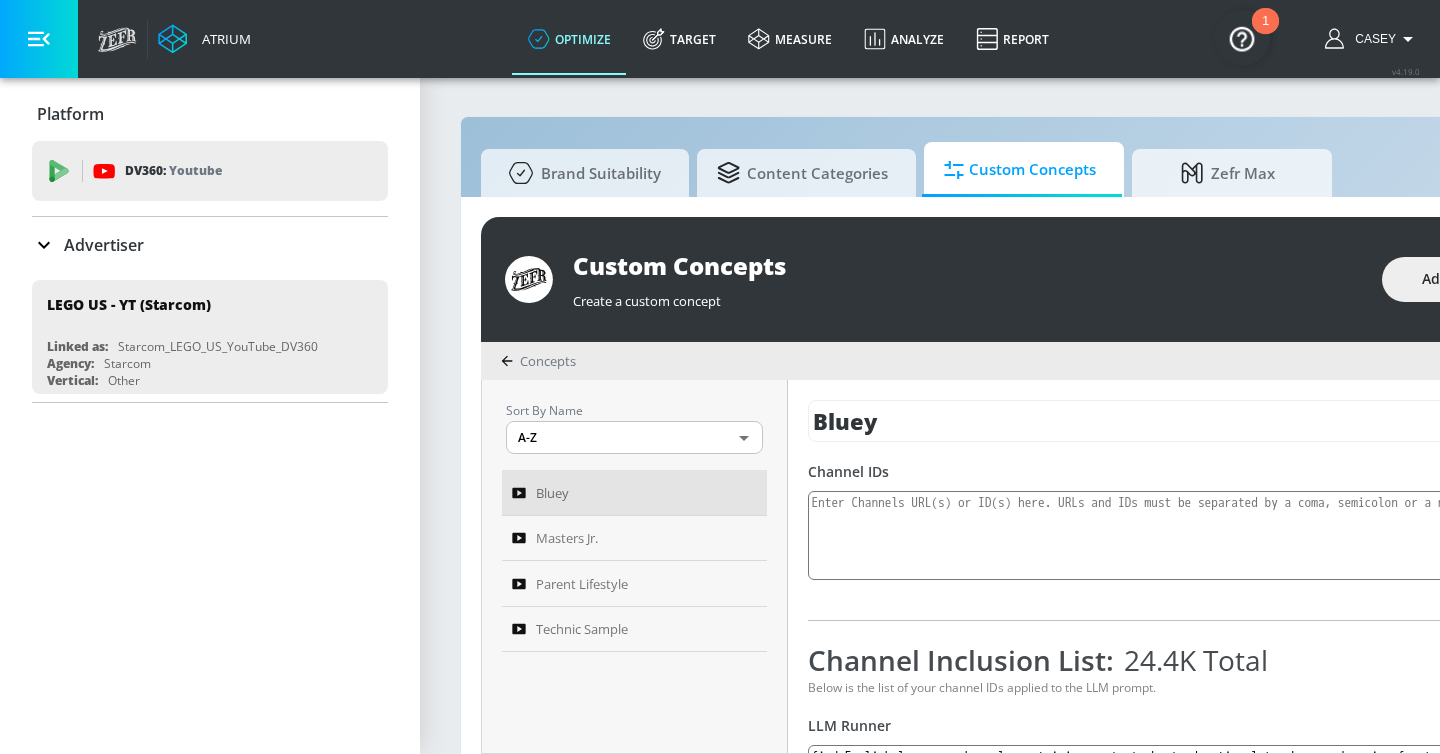 click at bounding box center (39, 39) 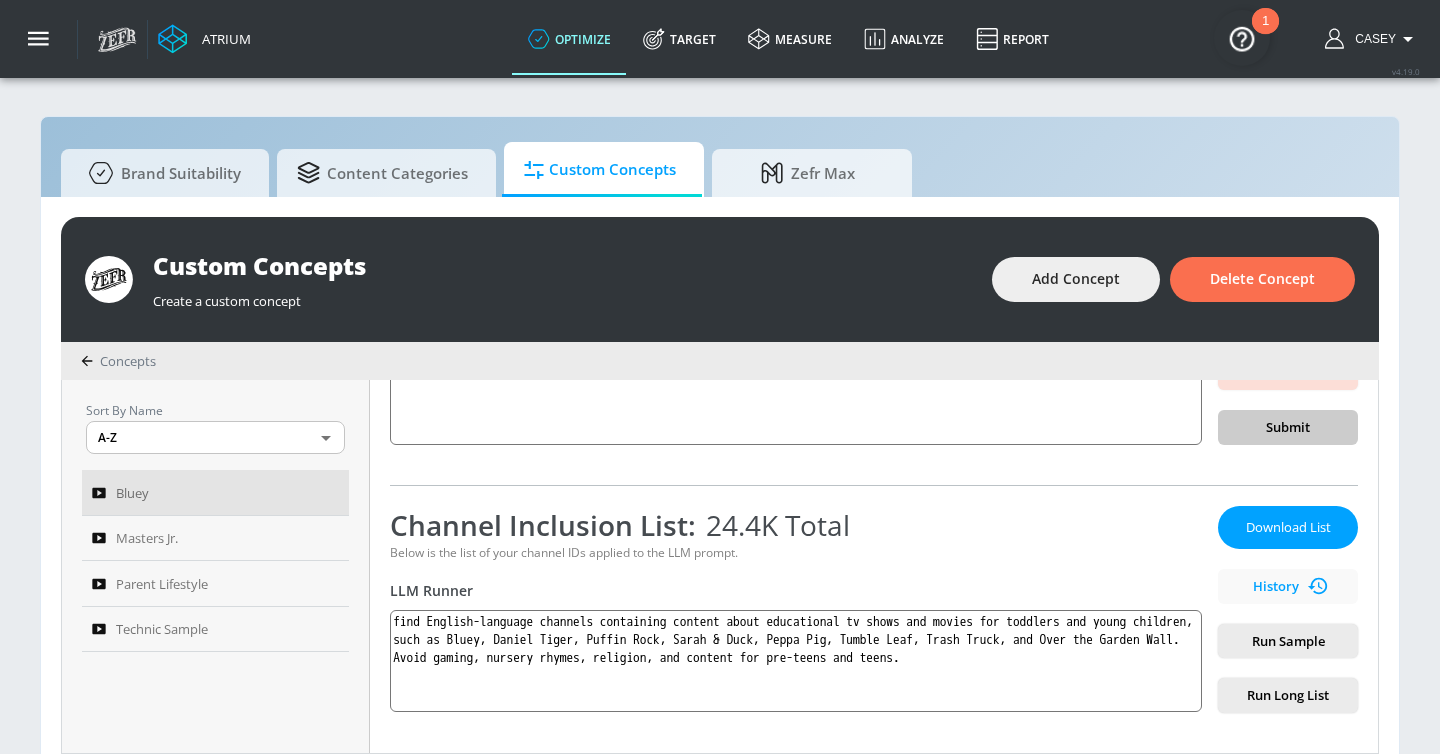 scroll, scrollTop: 227, scrollLeft: 0, axis: vertical 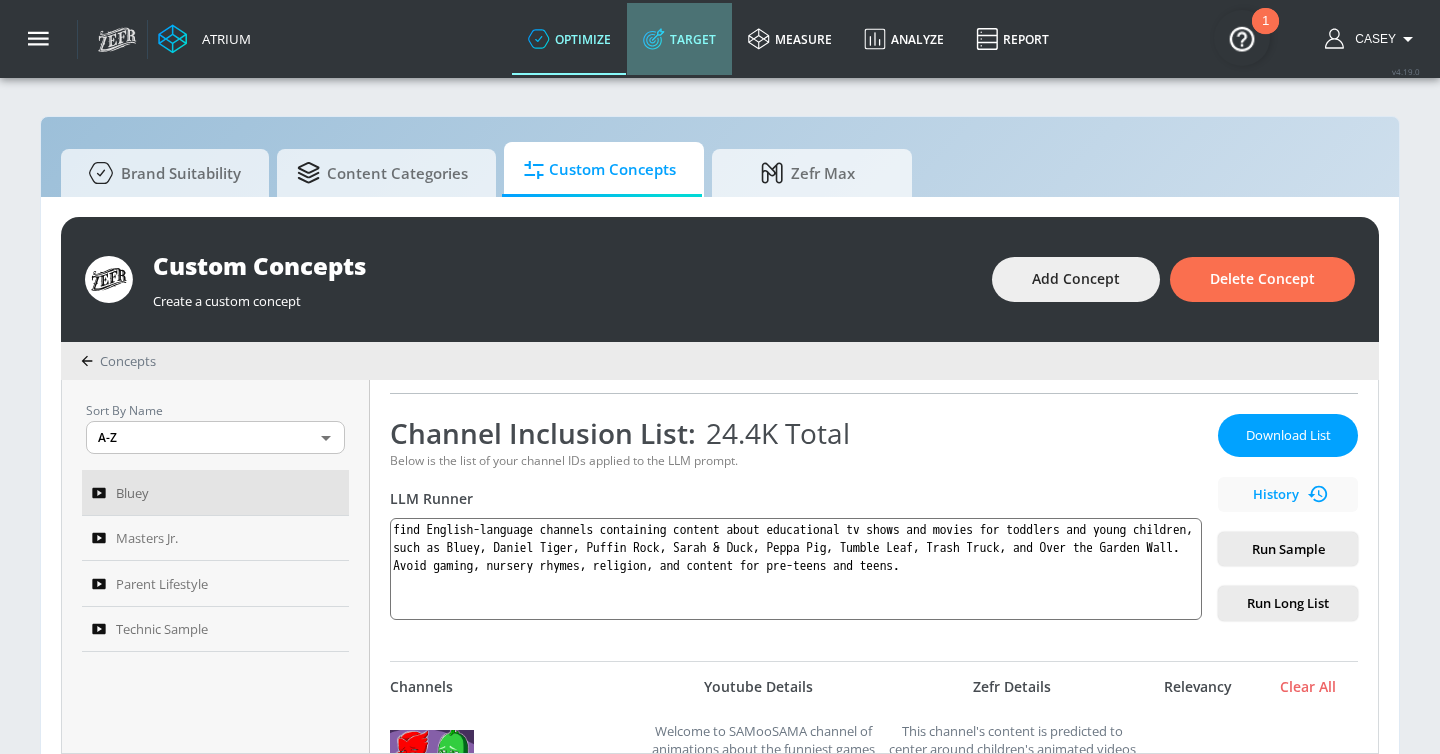 click on "Target" at bounding box center [679, 39] 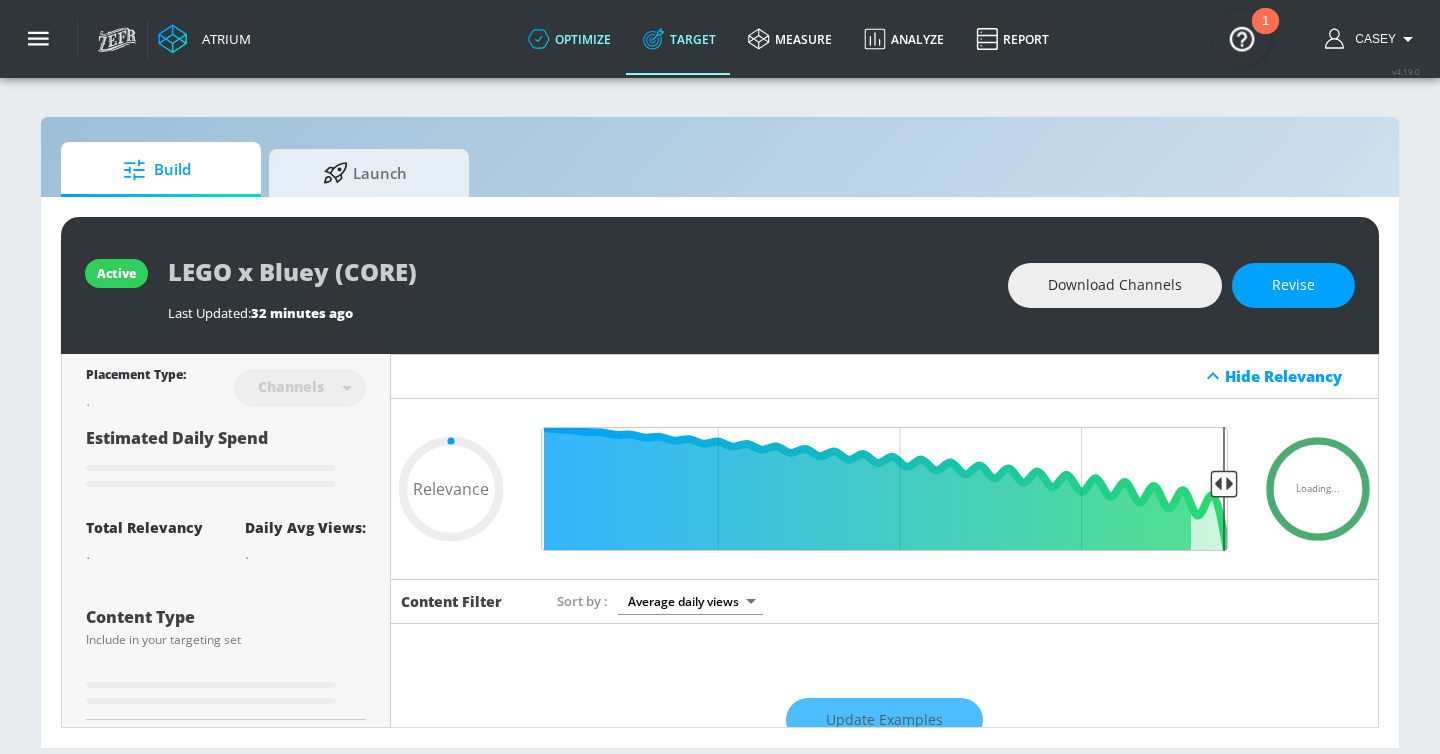 type on "0.57" 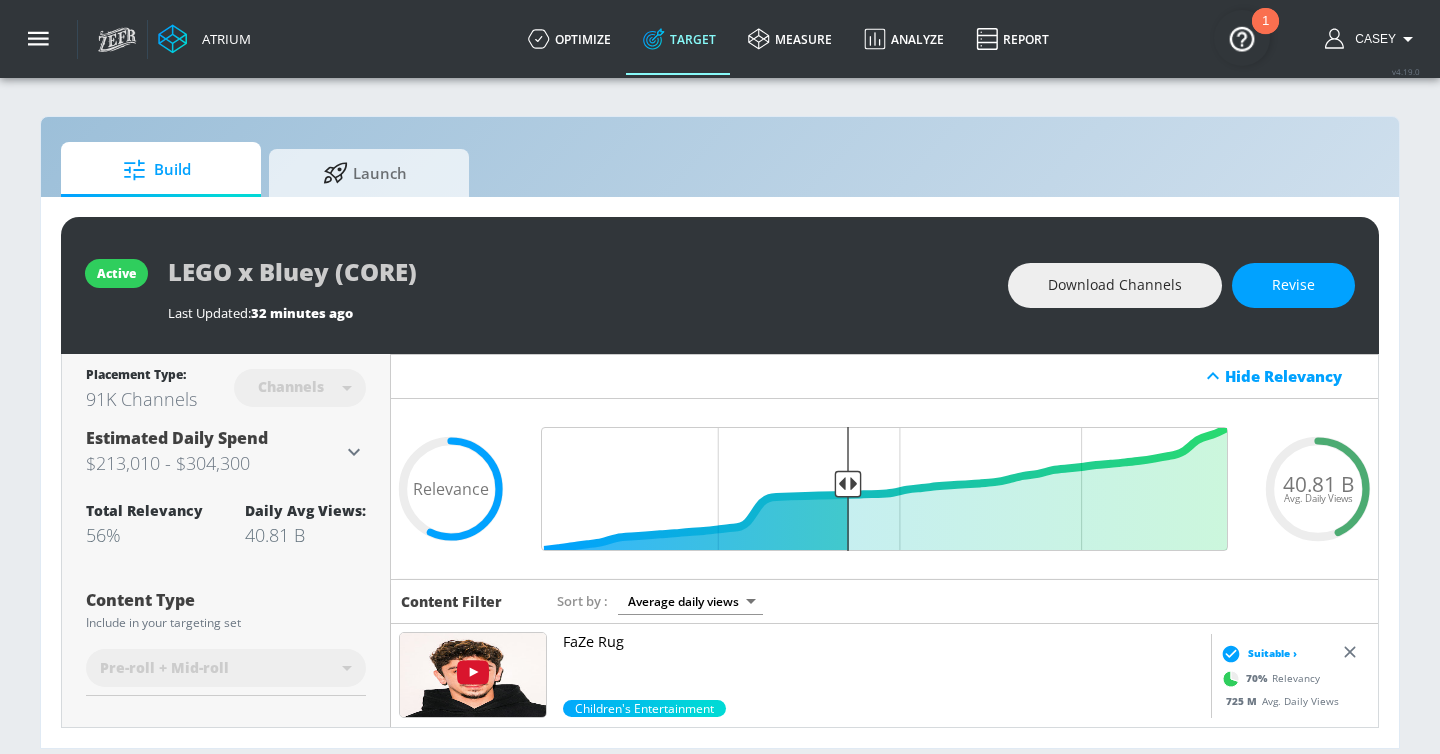 scroll, scrollTop: 81, scrollLeft: 0, axis: vertical 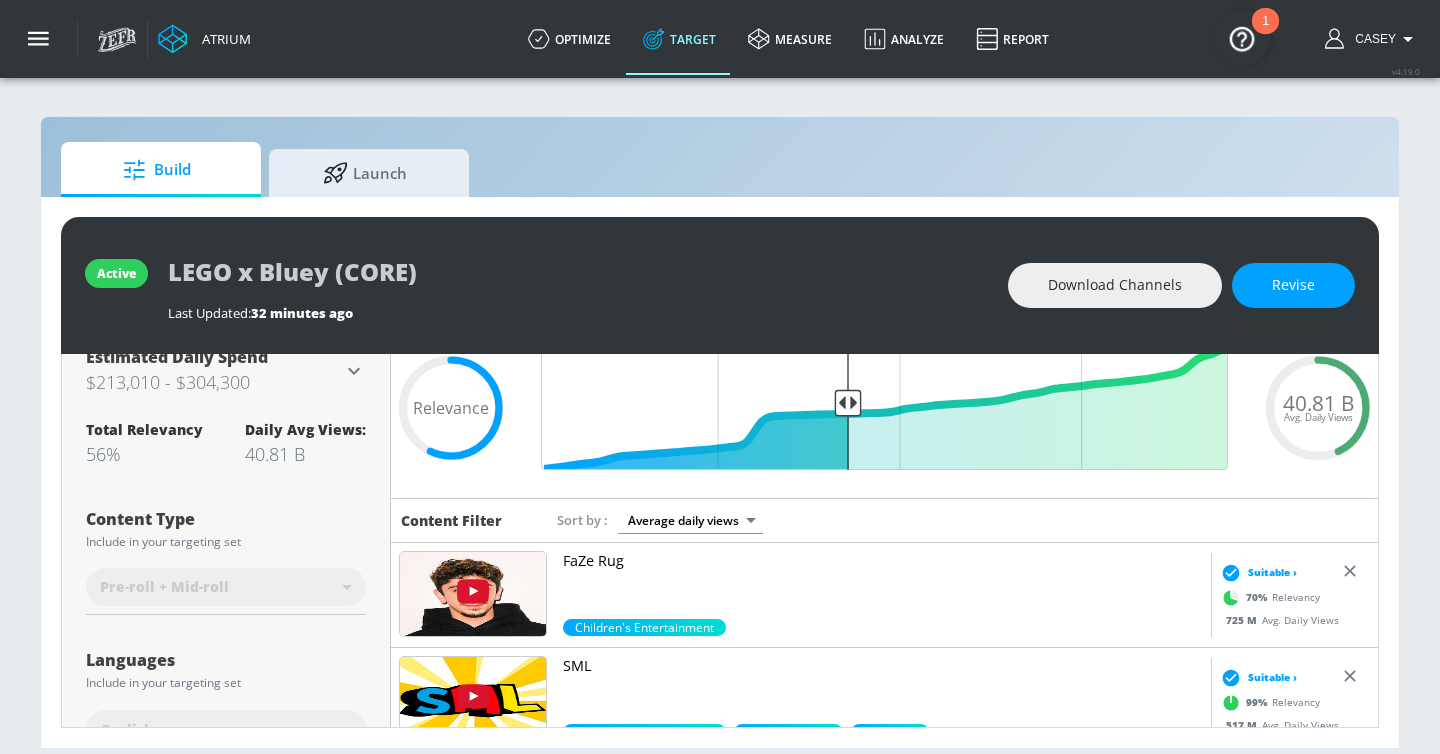 click on "FaZe Rug" at bounding box center (883, 561) 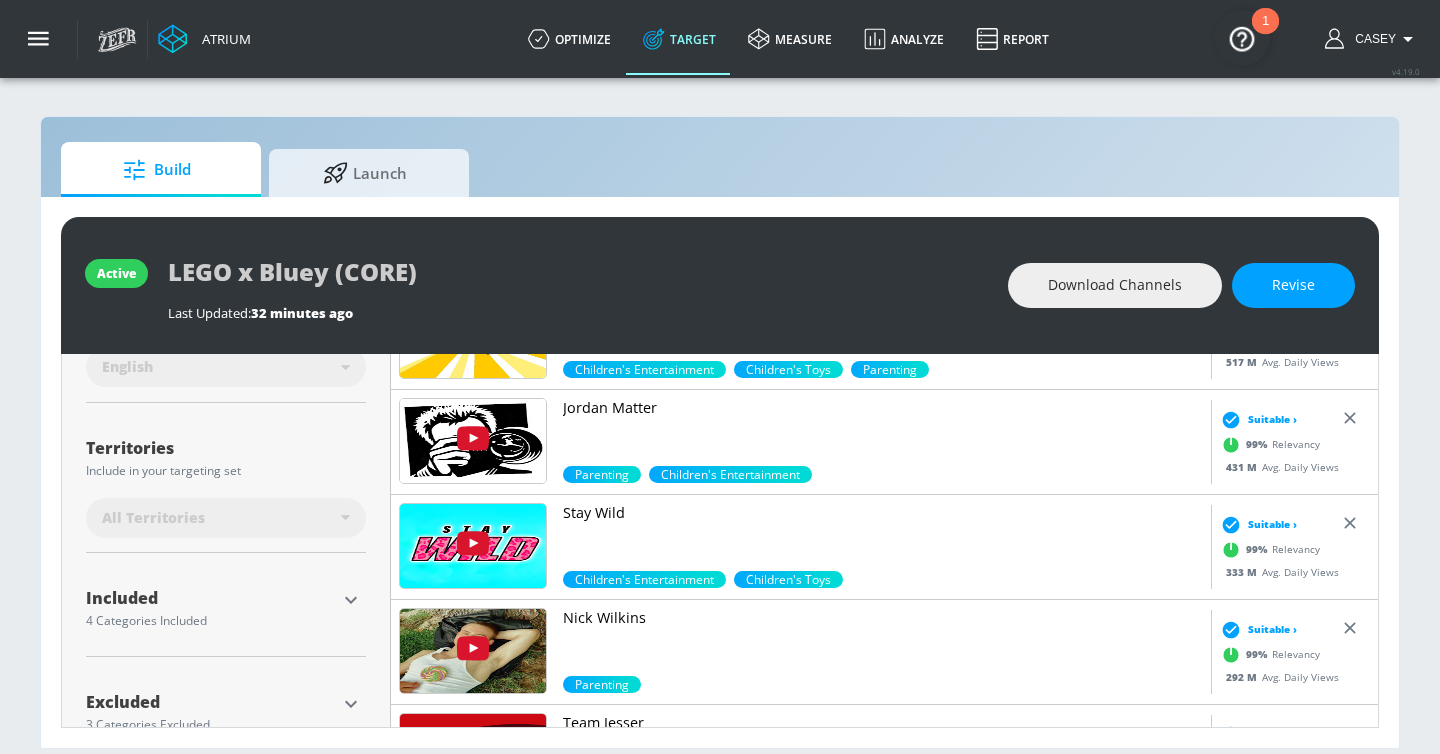 scroll, scrollTop: 494, scrollLeft: 0, axis: vertical 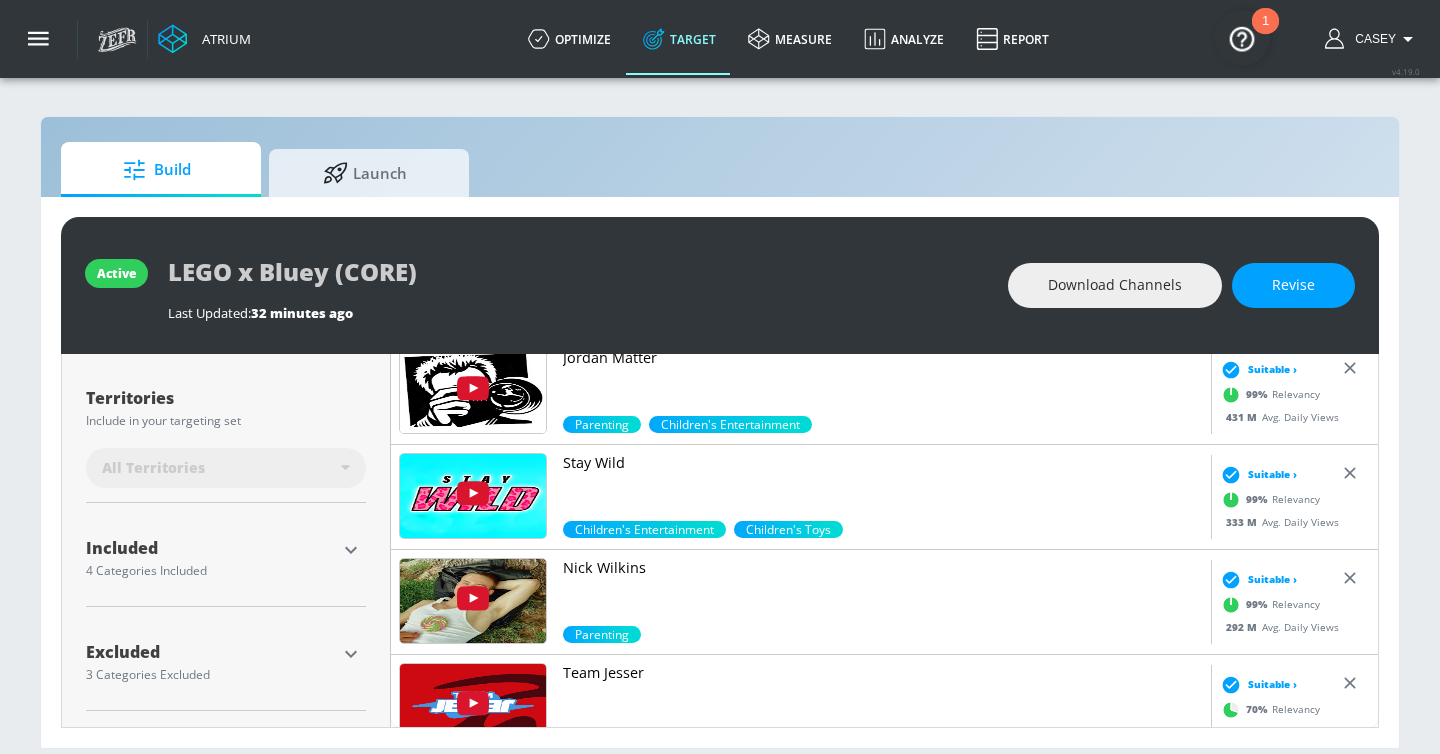 click 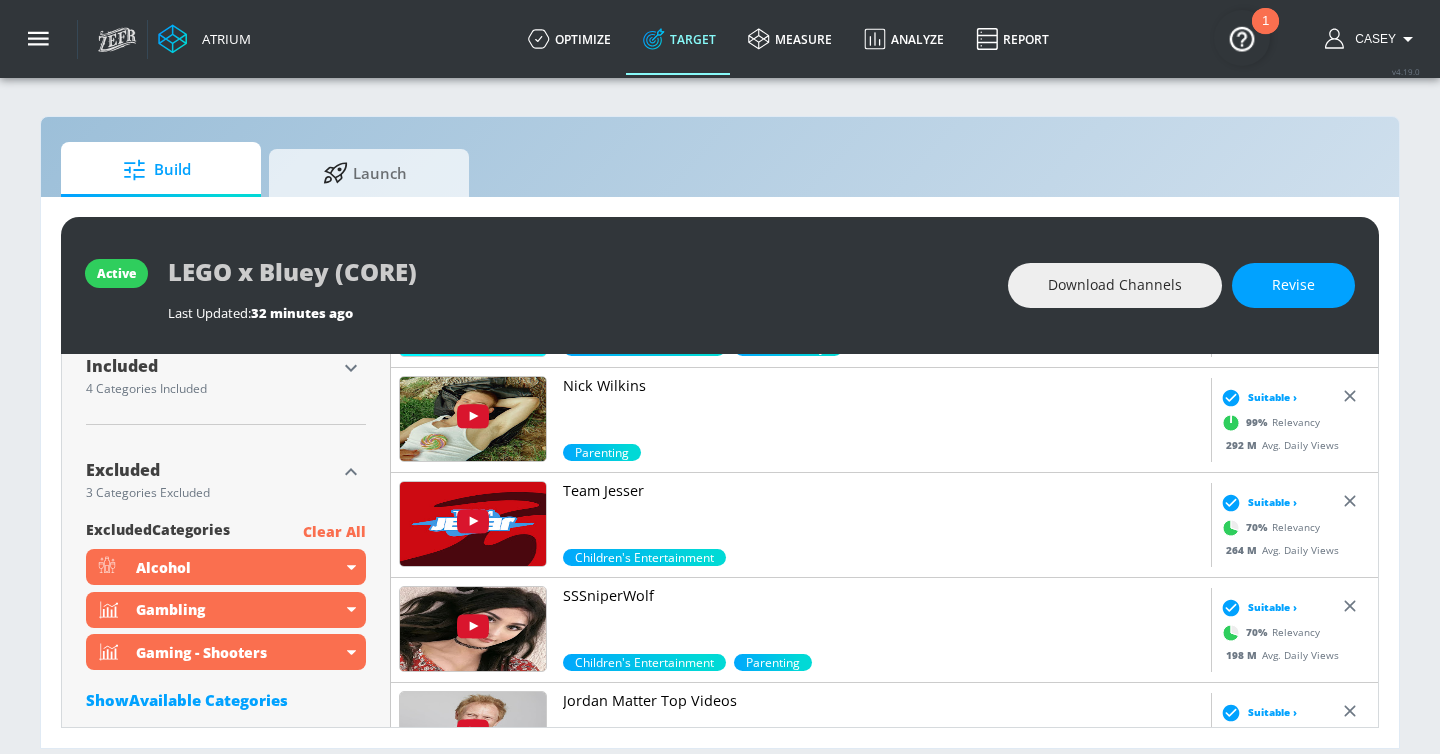 scroll, scrollTop: 678, scrollLeft: 0, axis: vertical 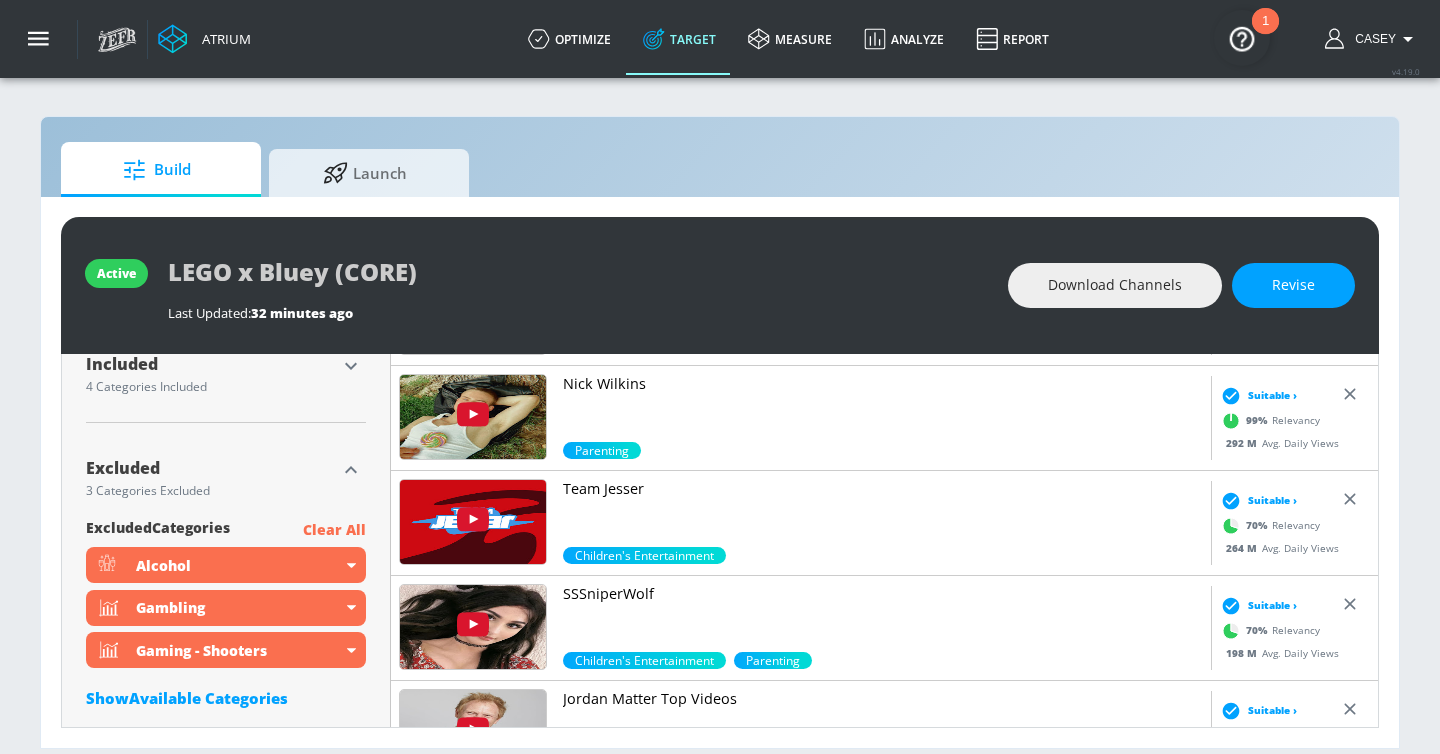 click on "Show  Available Categories" at bounding box center (226, 698) 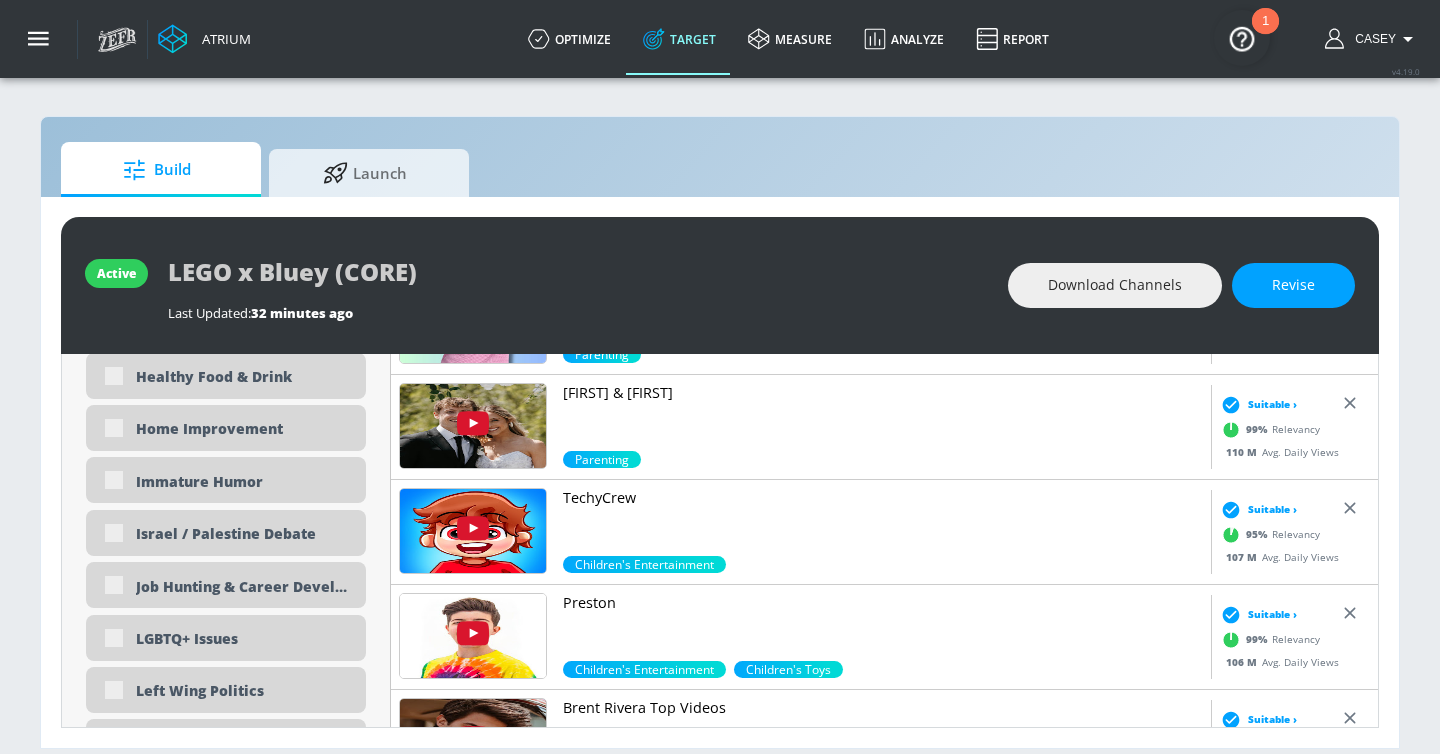 scroll, scrollTop: 3296, scrollLeft: 0, axis: vertical 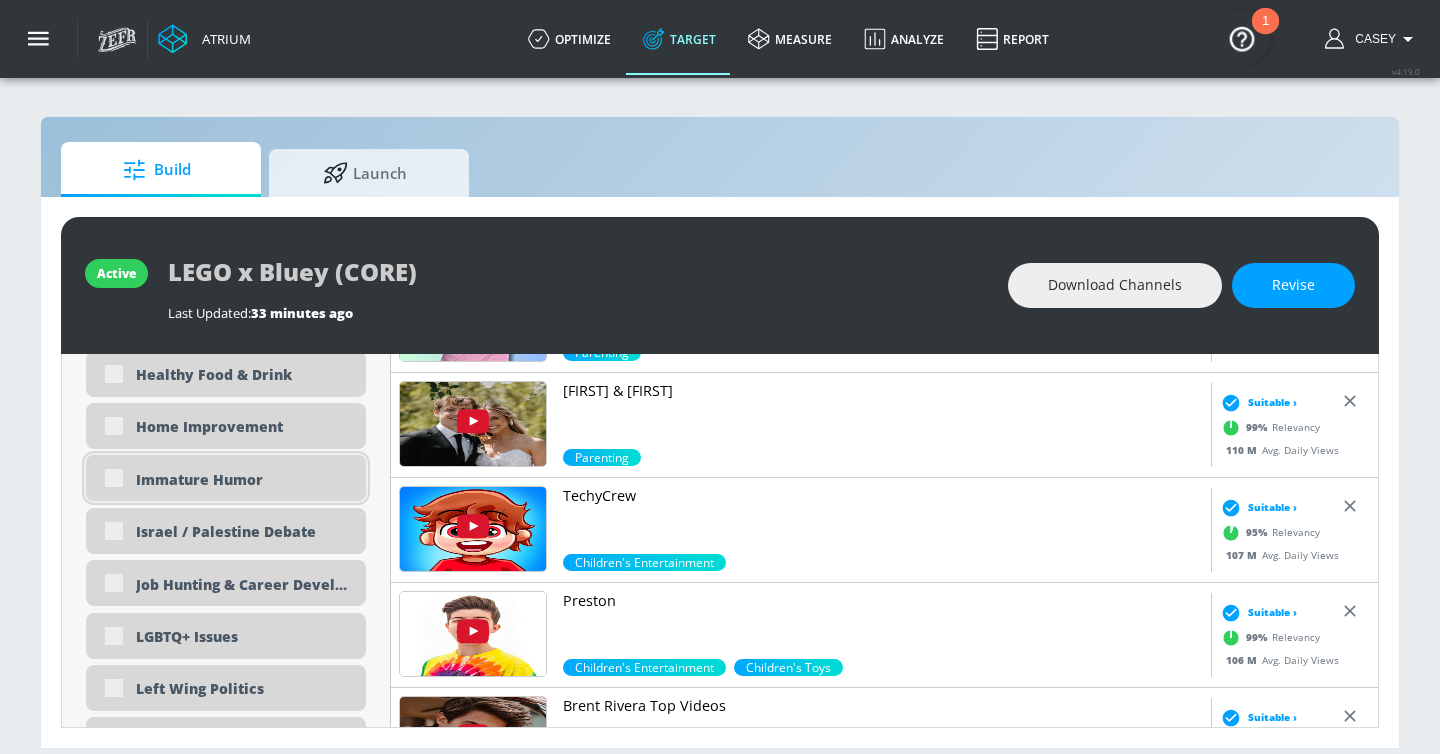 click on "Immature Humor" at bounding box center (243, 479) 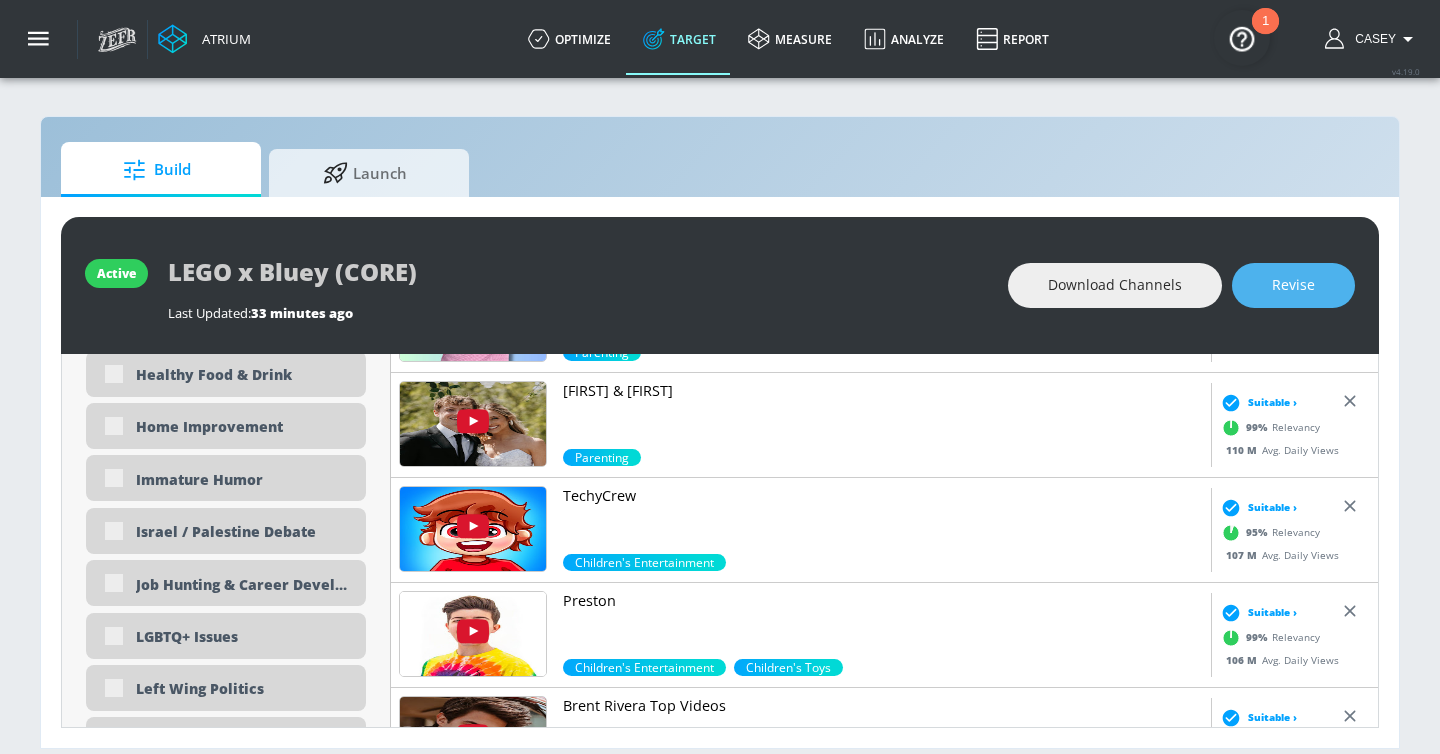 click on "Revise" at bounding box center [1293, 285] 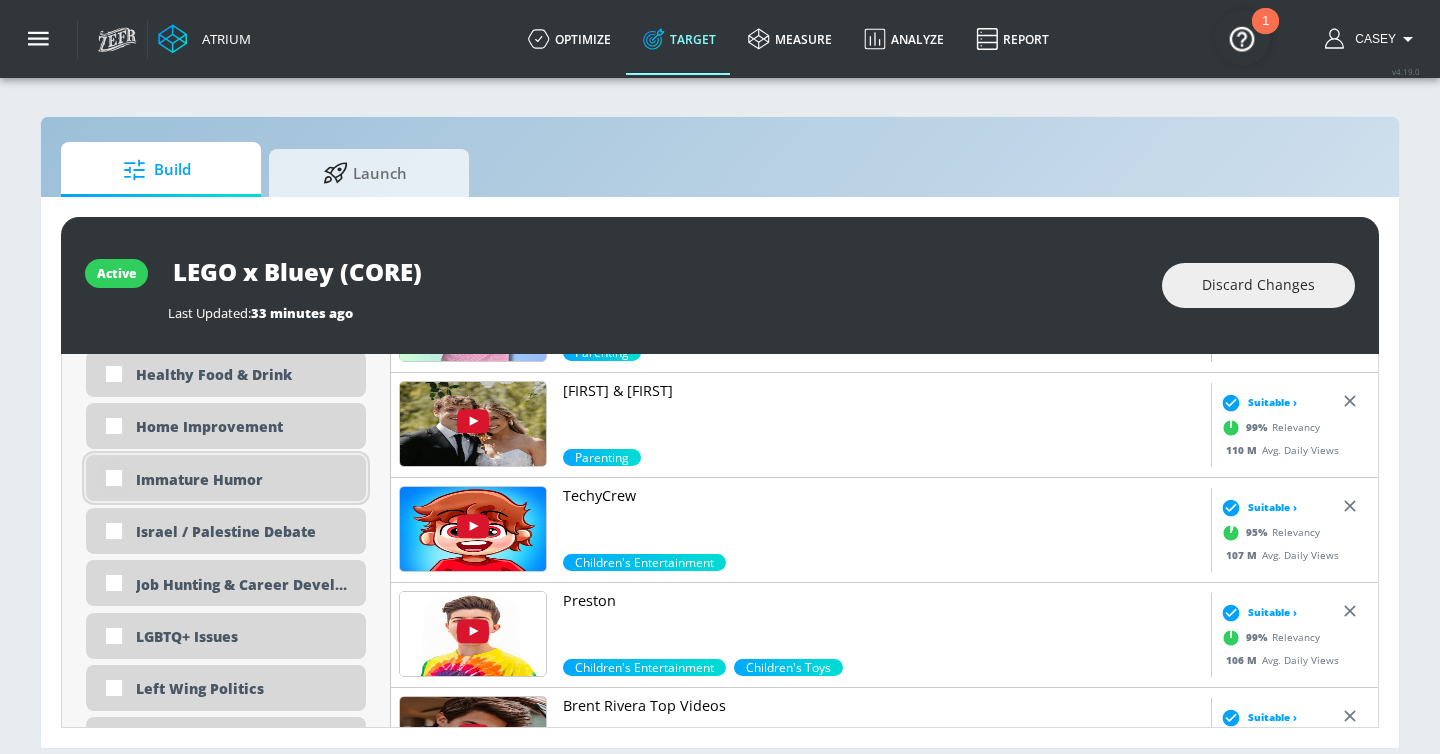 click at bounding box center (114, 478) 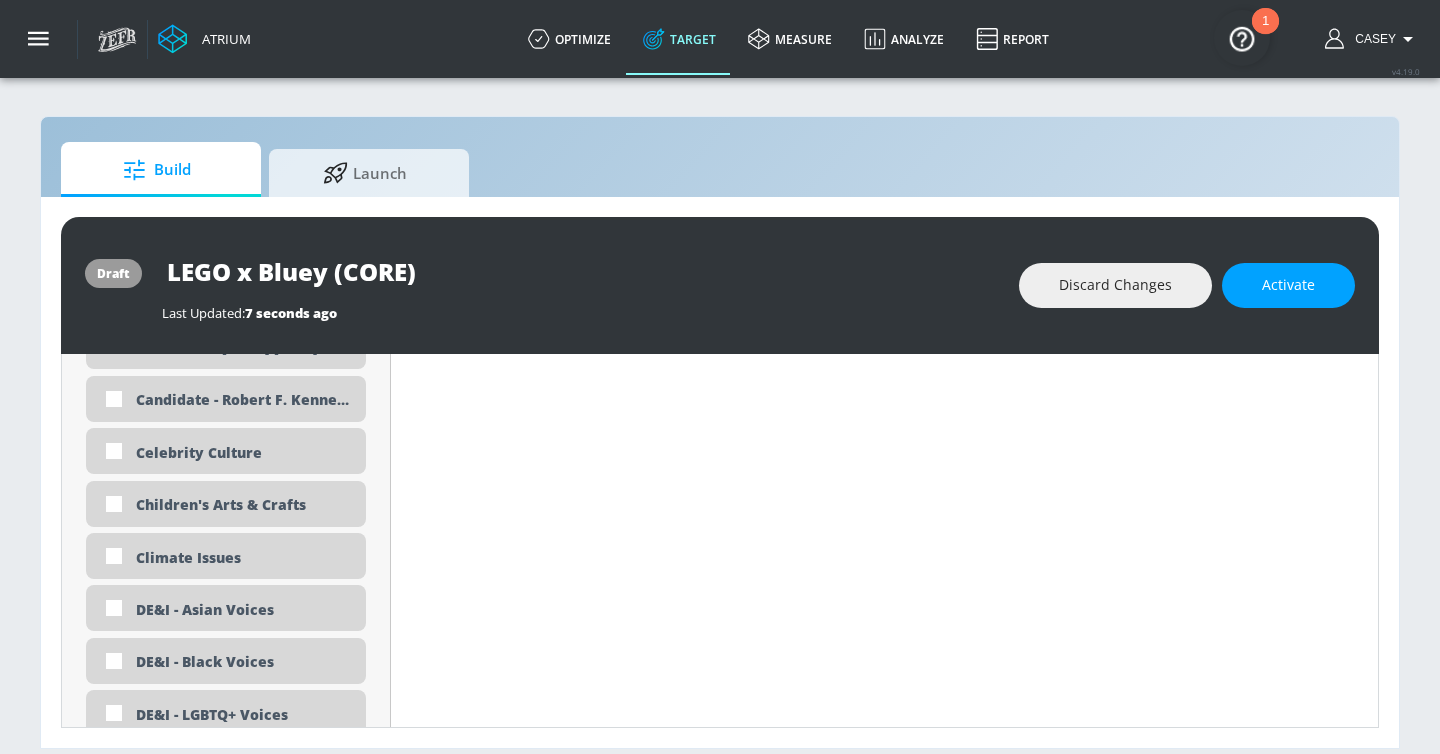 scroll, scrollTop: 0, scrollLeft: 0, axis: both 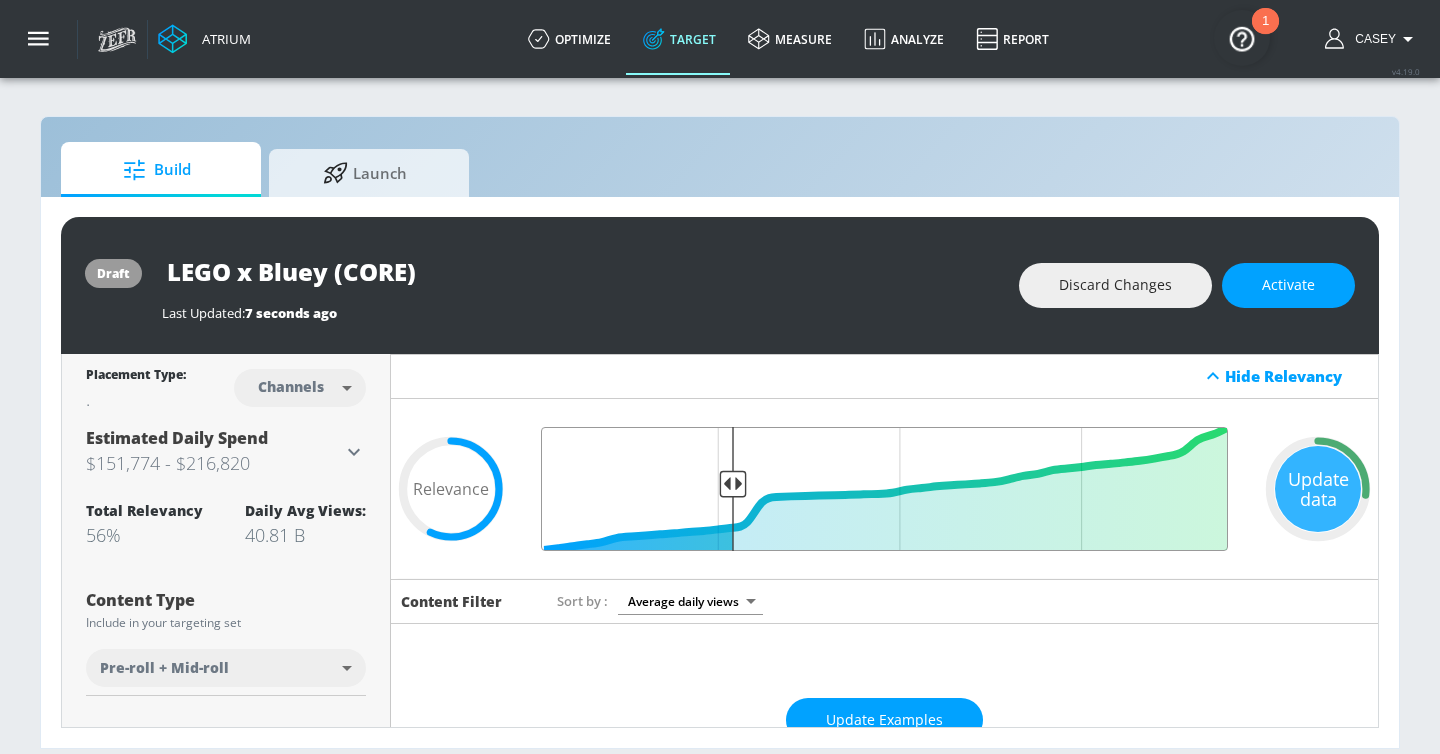 drag, startPoint x: 852, startPoint y: 488, endPoint x: 732, endPoint y: 488, distance: 120 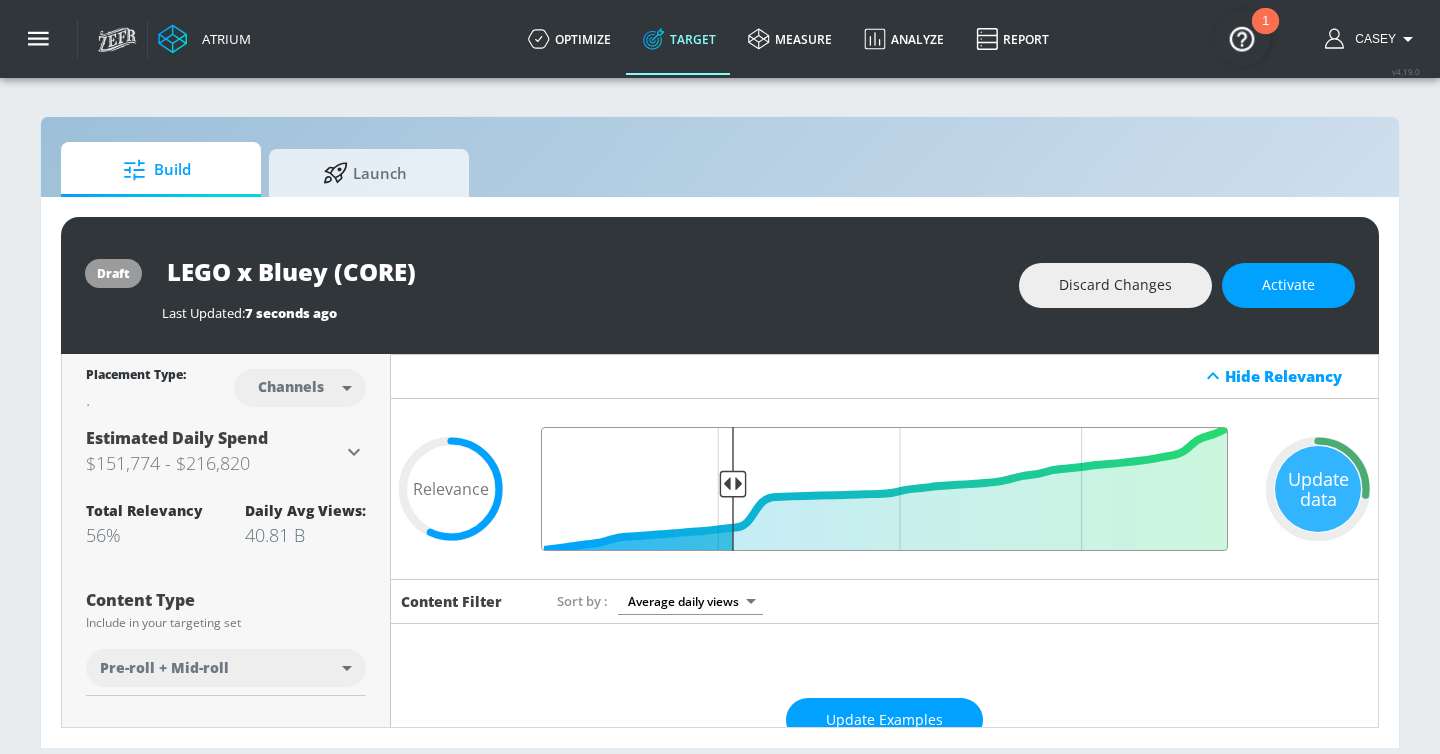 type on "0.73" 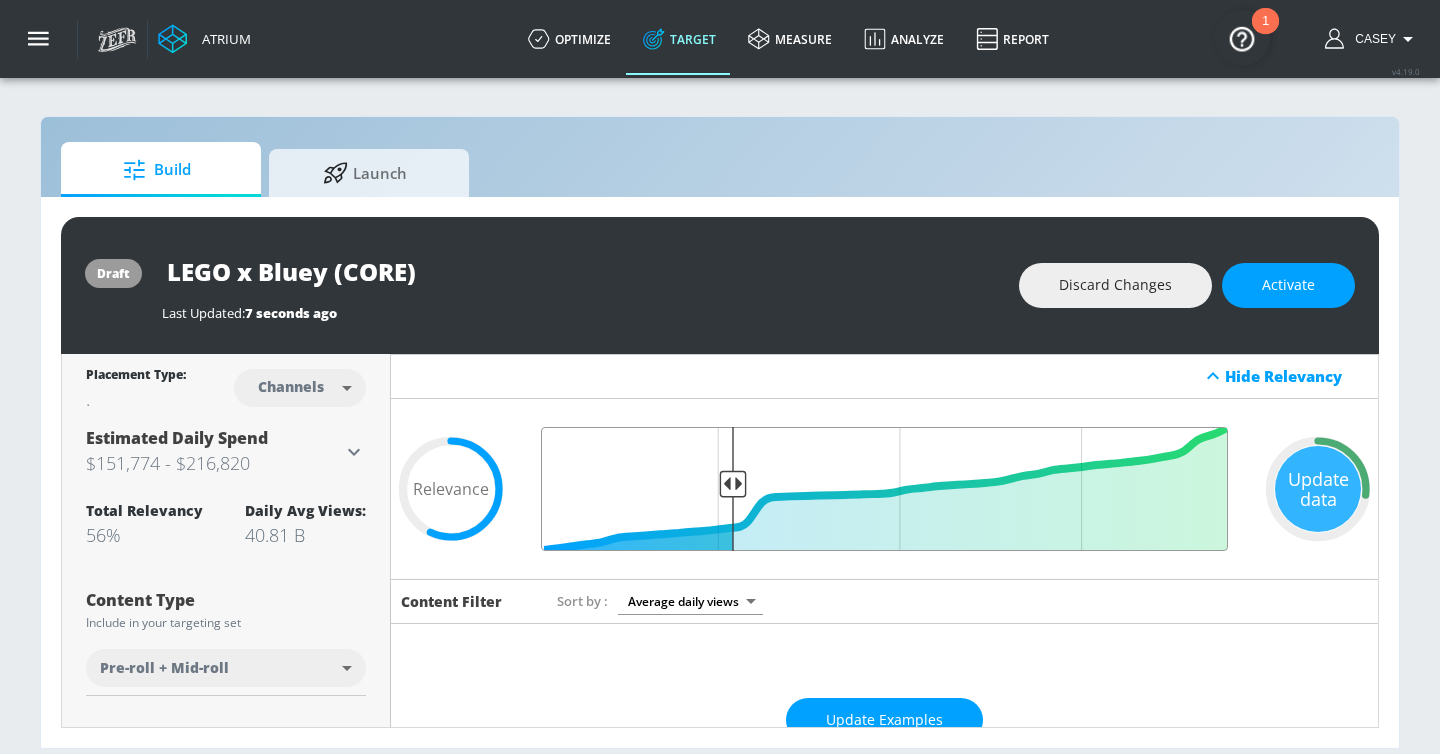 click at bounding box center (884, 489) 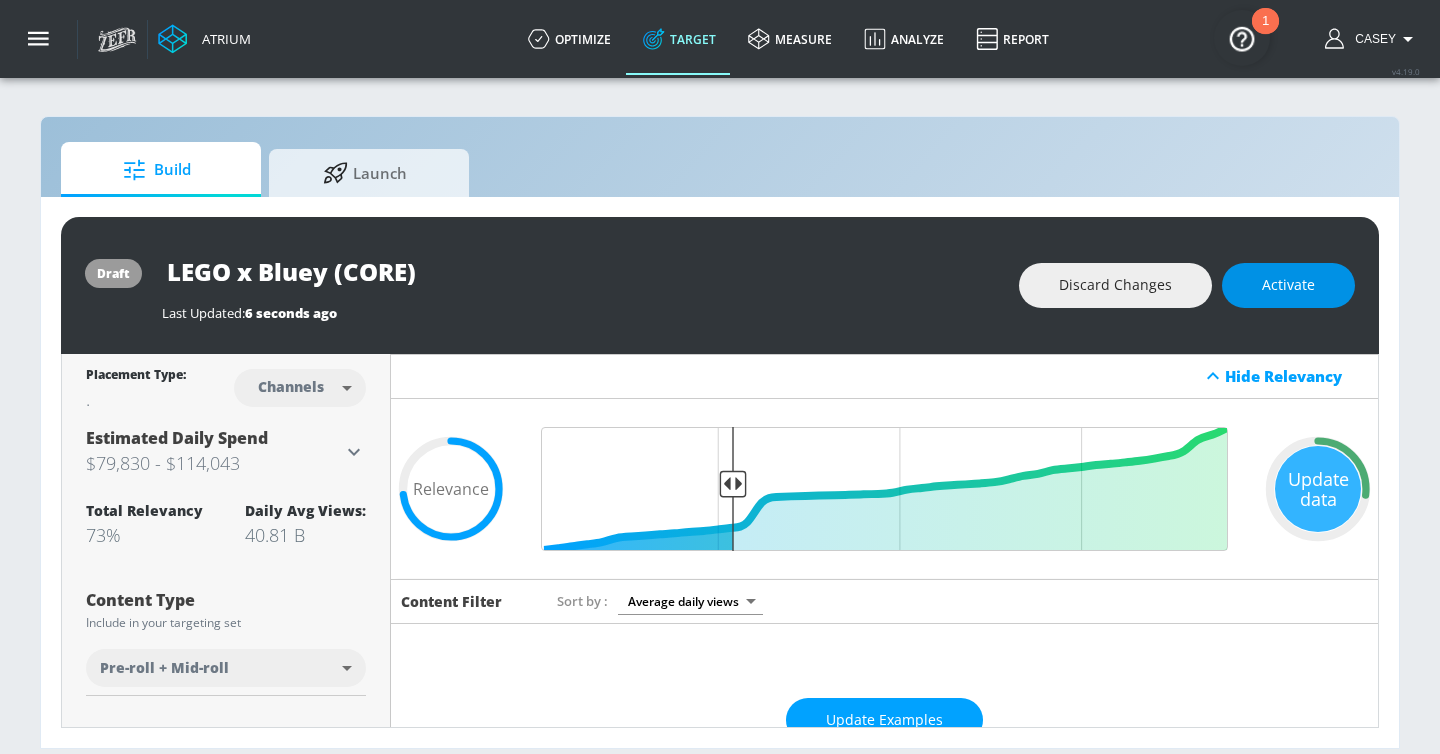 click on "Activate" at bounding box center [1288, 285] 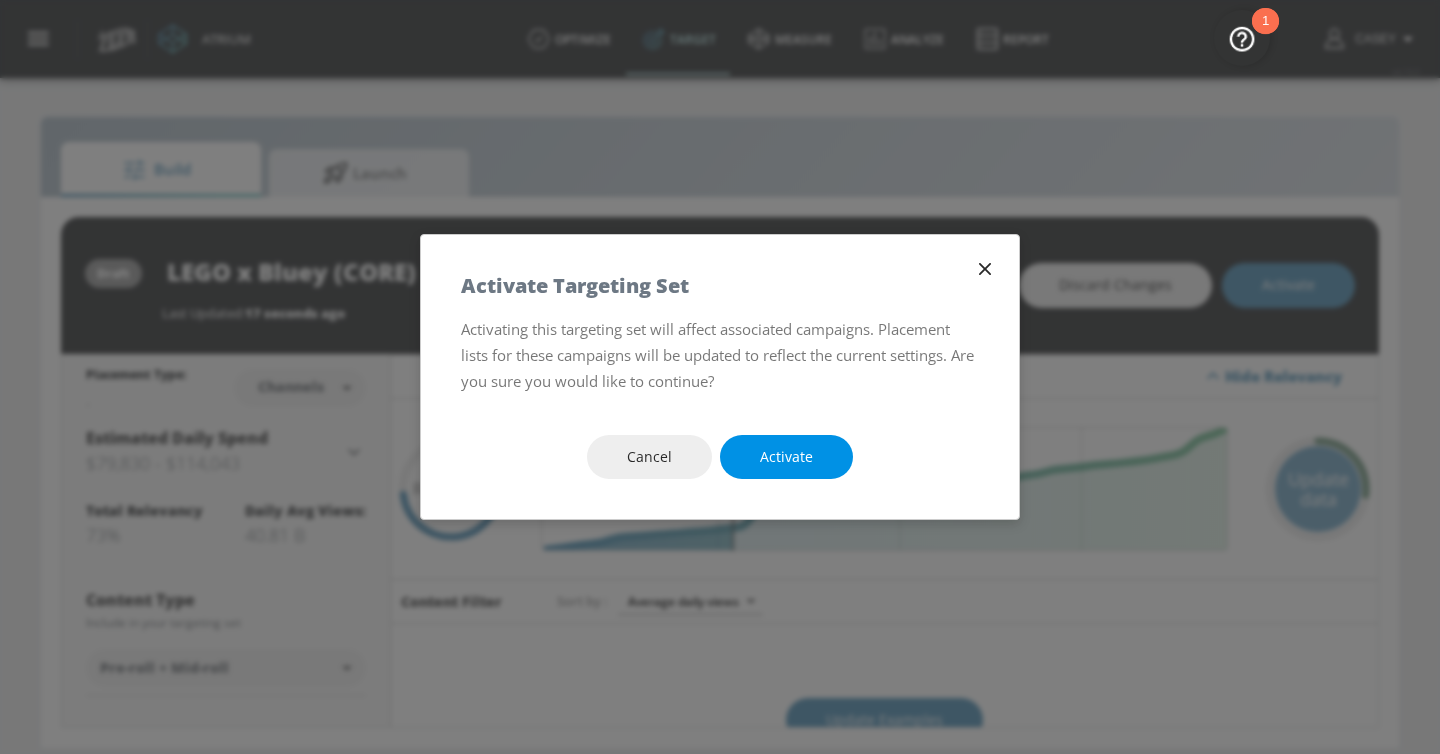 click on "Activate" at bounding box center [786, 457] 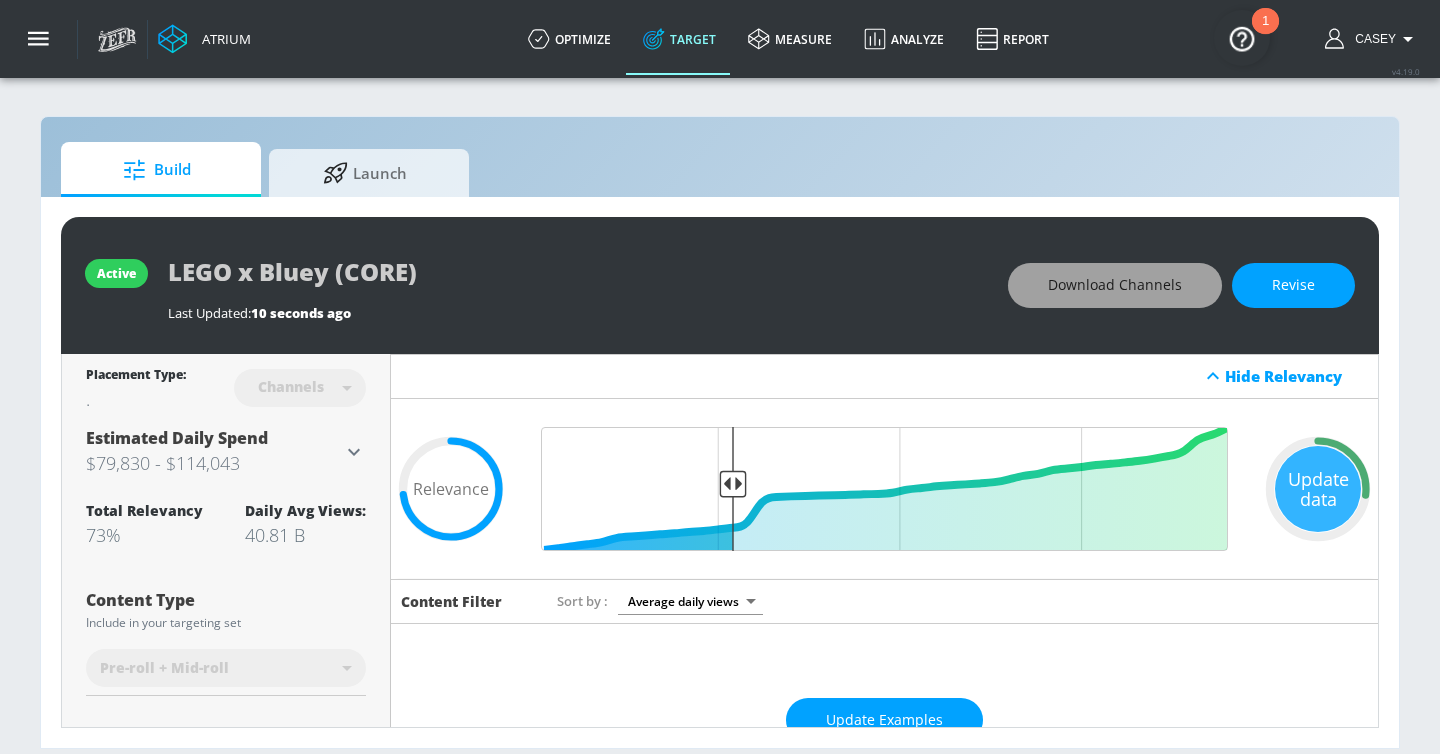 click on "Download Channels" at bounding box center [1115, 285] 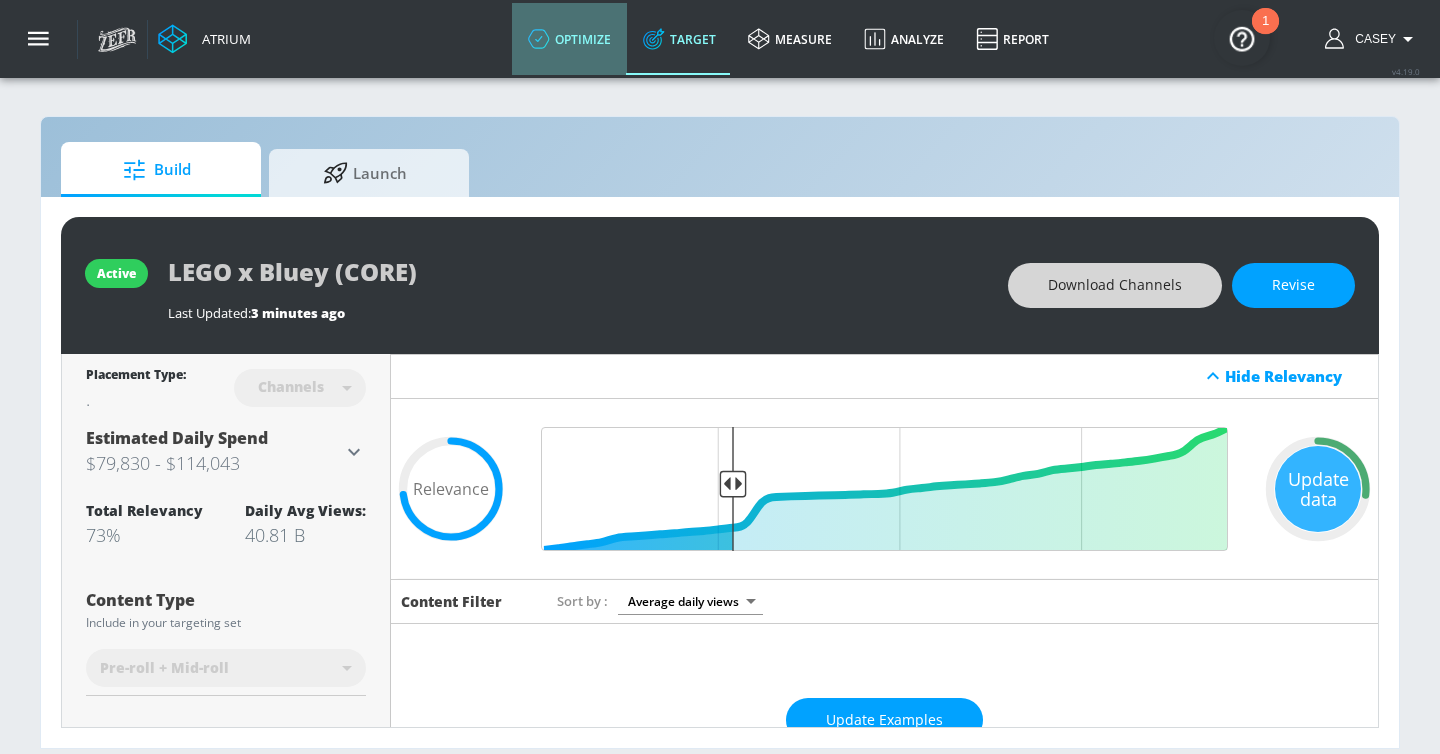 click on "optimize" at bounding box center (569, 39) 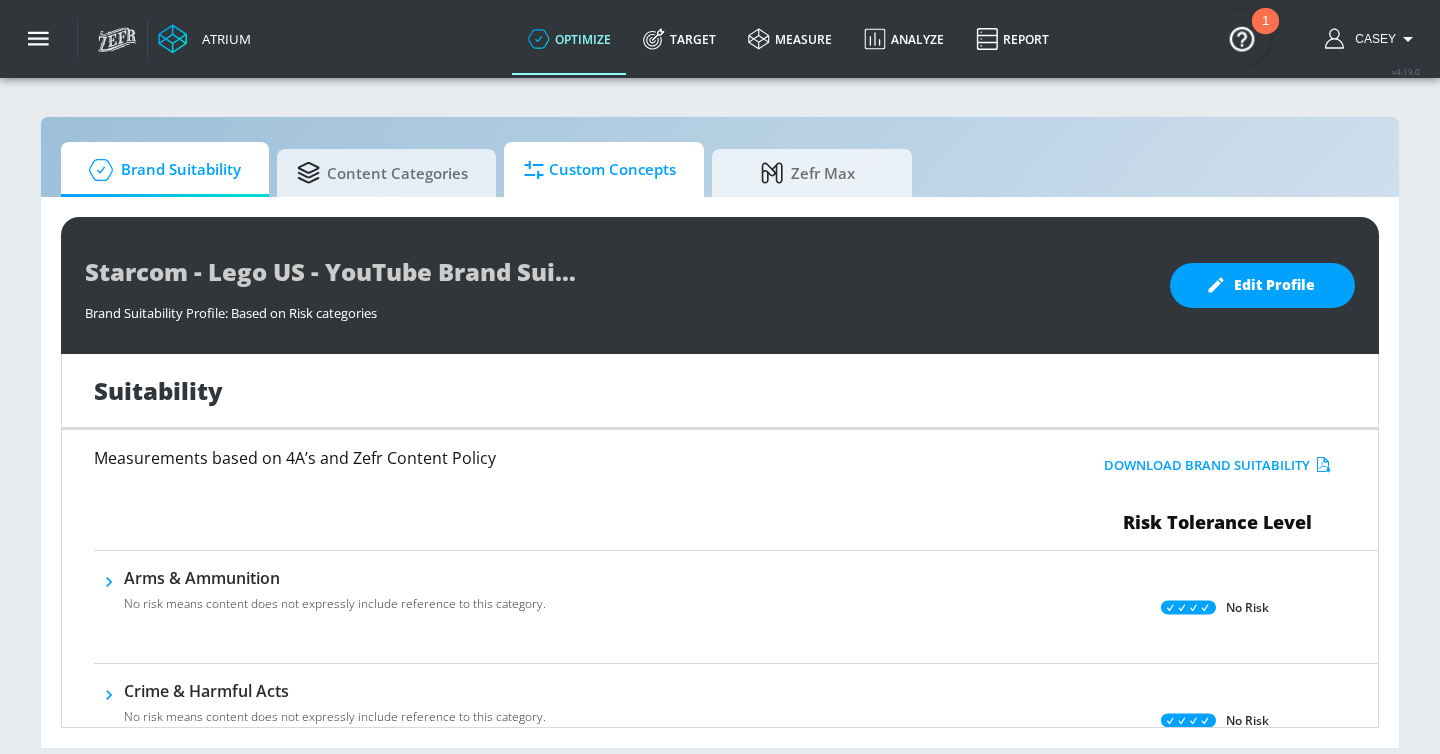 click on "Custom Concepts" at bounding box center (600, 170) 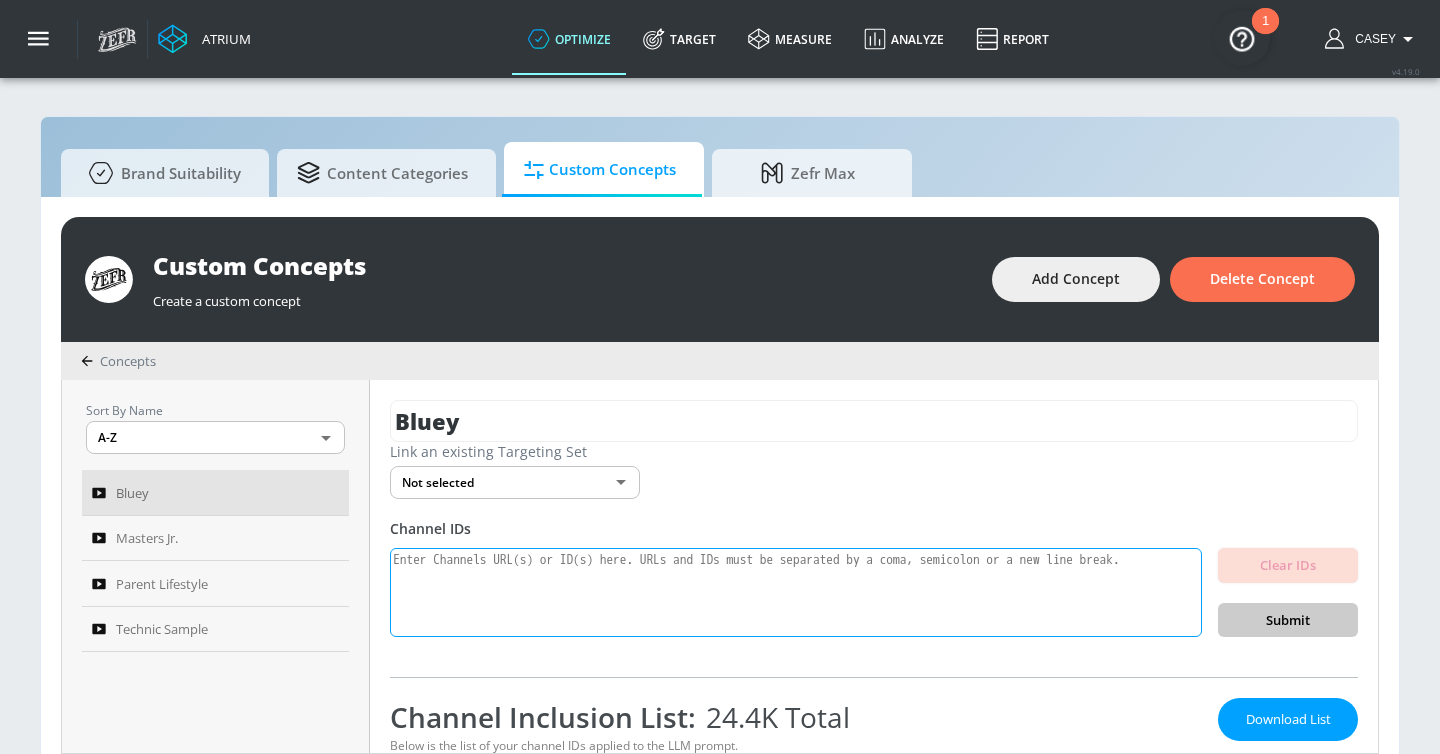 click at bounding box center [796, 593] 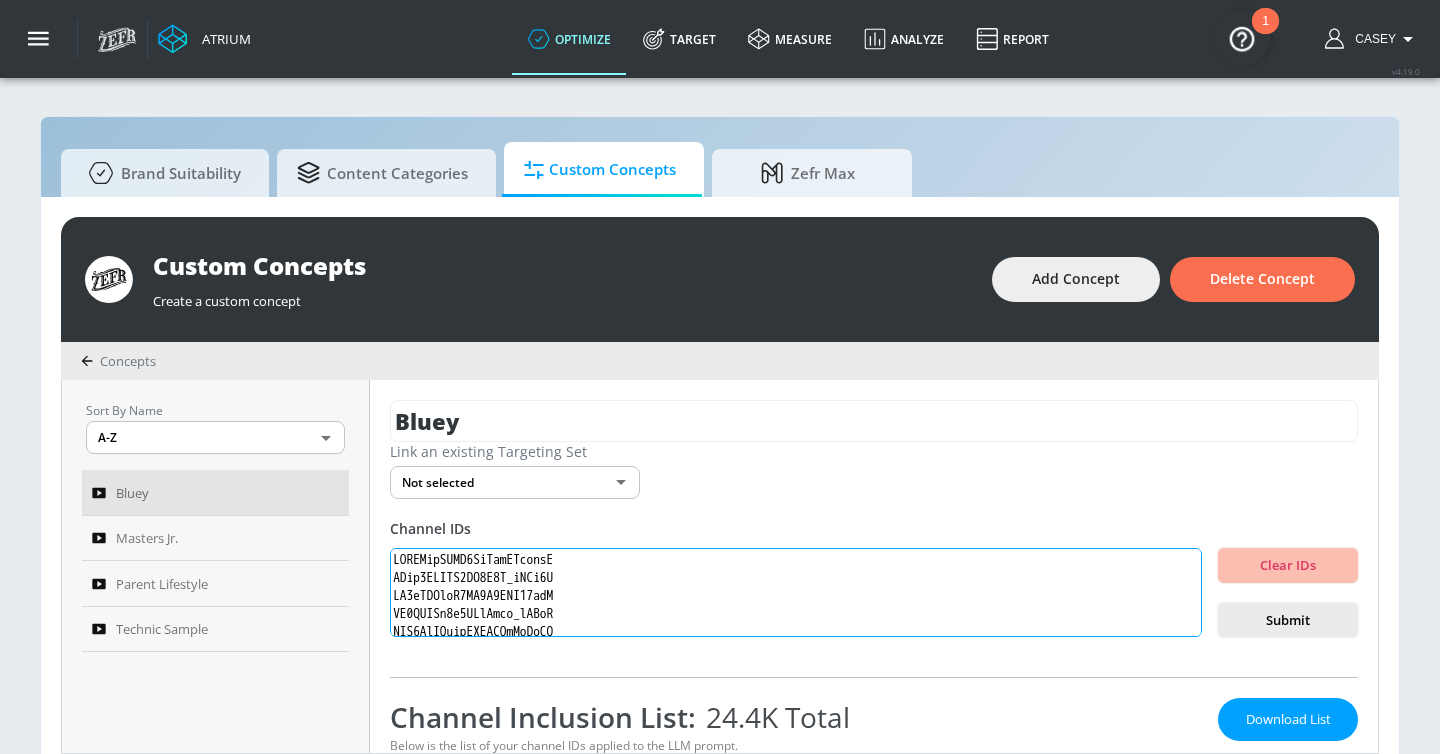 scroll, scrollTop: 387414, scrollLeft: 0, axis: vertical 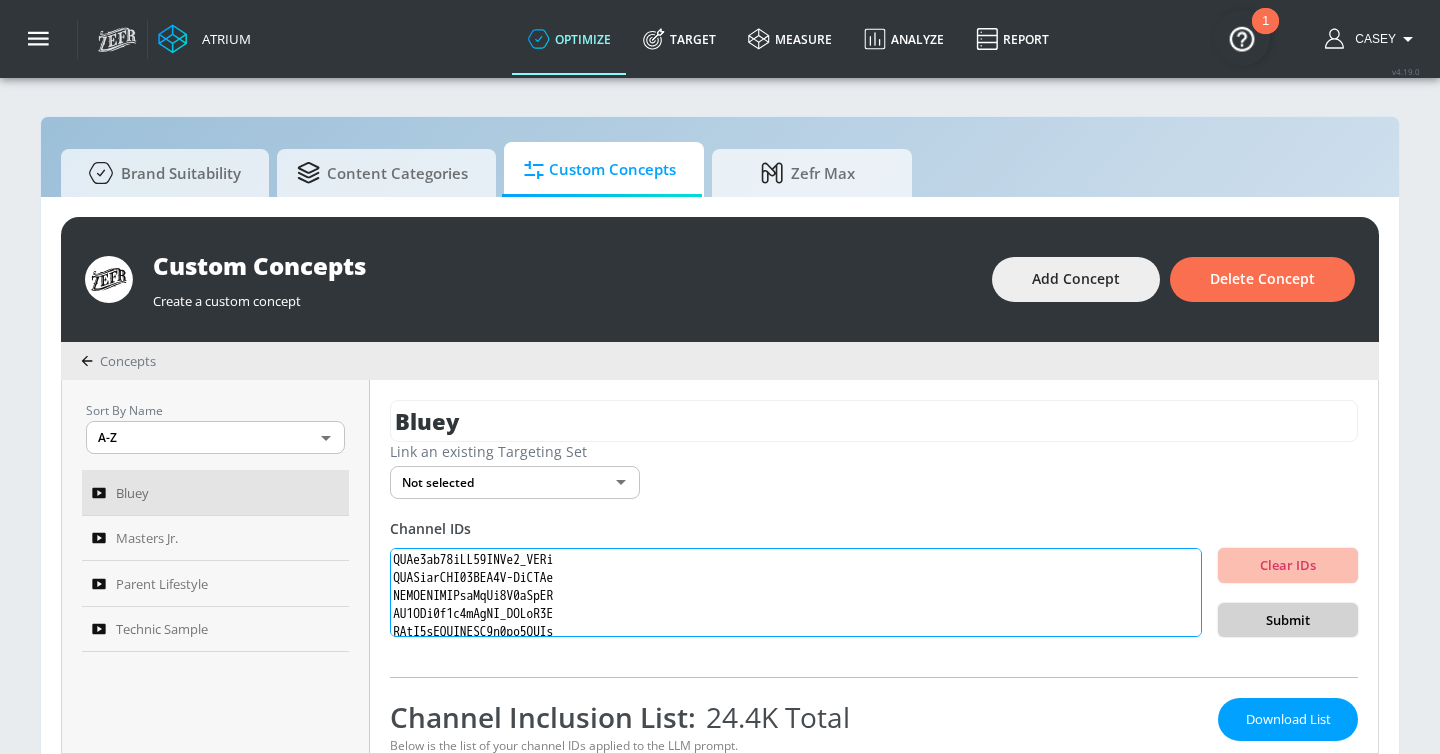 type on "UCIVSqoHCUN1XdEpiVItxfoQ
UCja7QUMRG9AD8X2F_vXFb9A
UC0eLBYhxW9HC0P9PXQ73mpQ
UC5BJDVr4m9QEzQlvy_mKGsA
UCZ7HzTBmljSCMBNRoNgHuJA
UCbCmjCuTUZos6Inko4u57UQ
UCuAeaANgGAzjitp9KCO-qvg
UCPLMPHT-d8GZOqL_AHJFdQQ
UCisy6taOAeLfyaCqcMQDfig
UCvlE5gTbOvjiolFlEm-c_Ow
UCYAB7hh1ohA8-iX54EpMdeA
UCJplp5SjeGSdVdwsfb9Q7lQ
UCUU3GdGuQshZFRGnxAPBf_w
UCDSfK-fHq5T1DJl-d2DXyfg
UC1a2ZCw7tugRZYRMnecNj3A
UCBnZ16ahKA2DZ_T5W0FPUXg
UC295-Dw_tDNtZXFeAPAW6Aw
UC9FkeEFIGd9FXRfxpTltXYA
UCyGlHNYIsiXV47jUbvYA5DQ
UC5Hi0UkephOloKgZKLM9e-w
UCgFXm4TI8htWmCyJ6cVPG_A
UC_NqVr5AA1vziN0ZLR-QiLw
UCeG3TVSFcZOZWd3SLwDYC9Q
UCPk2s5c4R_d-EUUNvFFODoA
UC8HlbqYj-9qTta5WleFvNZw
UC5ZOSZ-Bpass2ZkJY9q9ISg
UCnCd2FoyvkiC6WCBmagKsWg
UCMkfcY0uNTa7hccthSooPnQ
UC_GDu2QH3kp6vJlgEYyqjUA
UC4NALVCmcmL5ntpV0thoH6w
UCbunYN0o9Yaid7zHaor_UHA
UC4NKi3-86NdHPiVz5QqDN9g
UCsA57c8OT0JfnX_yL3Ev1ZQ
UCTIvWbKDaa3cv-gYjKlJbHQ
UCSpfz1IyUA1NBH-cgj8ygUw
UCIxmWUbe4OZuMDJKIHKwwKg
UCKtNUU-IsMgwU7QU2wOm8mA
UCFJLO3HoTMzXYoeb2ocXe8w
UCgwv23FVv3lqh567yagXfNg
UCOVTTjN8BndrmcamYQ8MWxg
UCR9Gcq0CMm6YgTzsDxAx..." 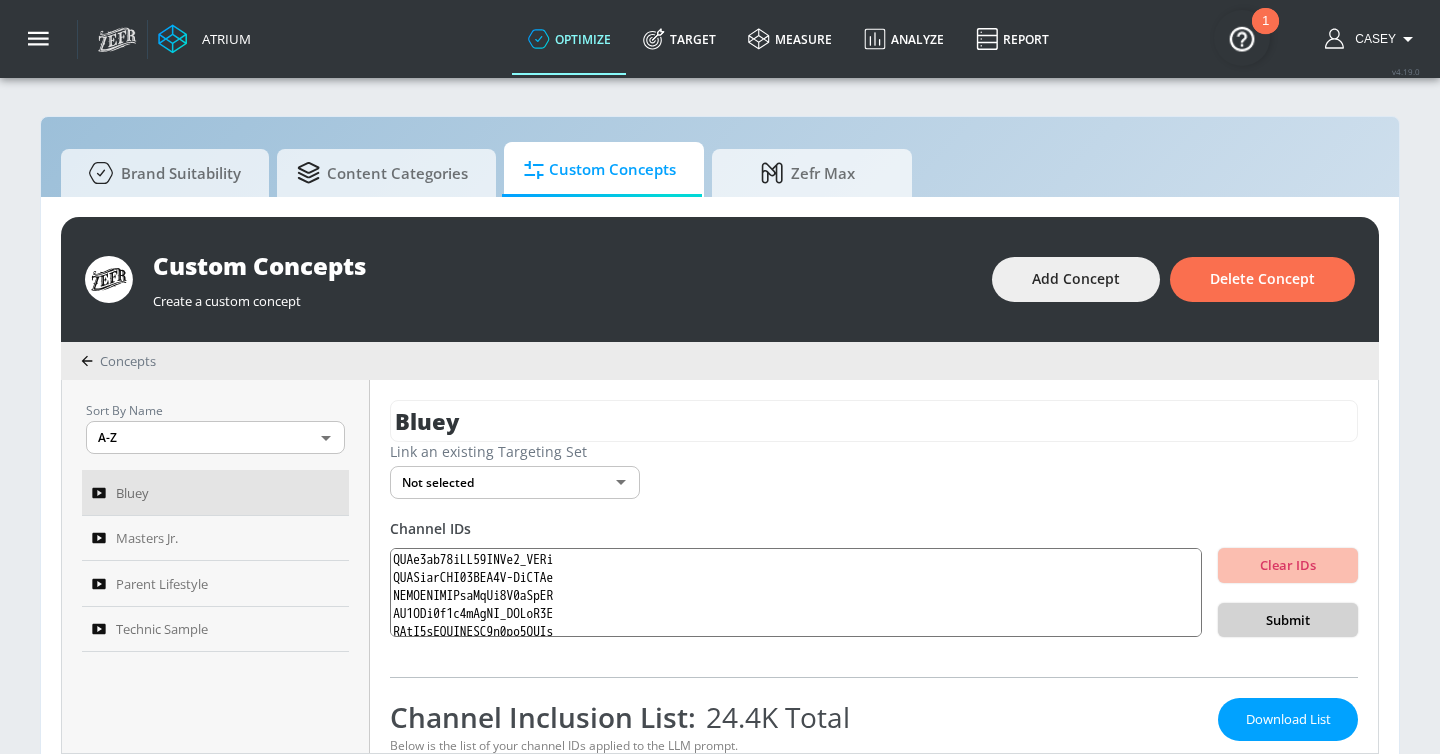 click on "Submit" at bounding box center (1288, 620) 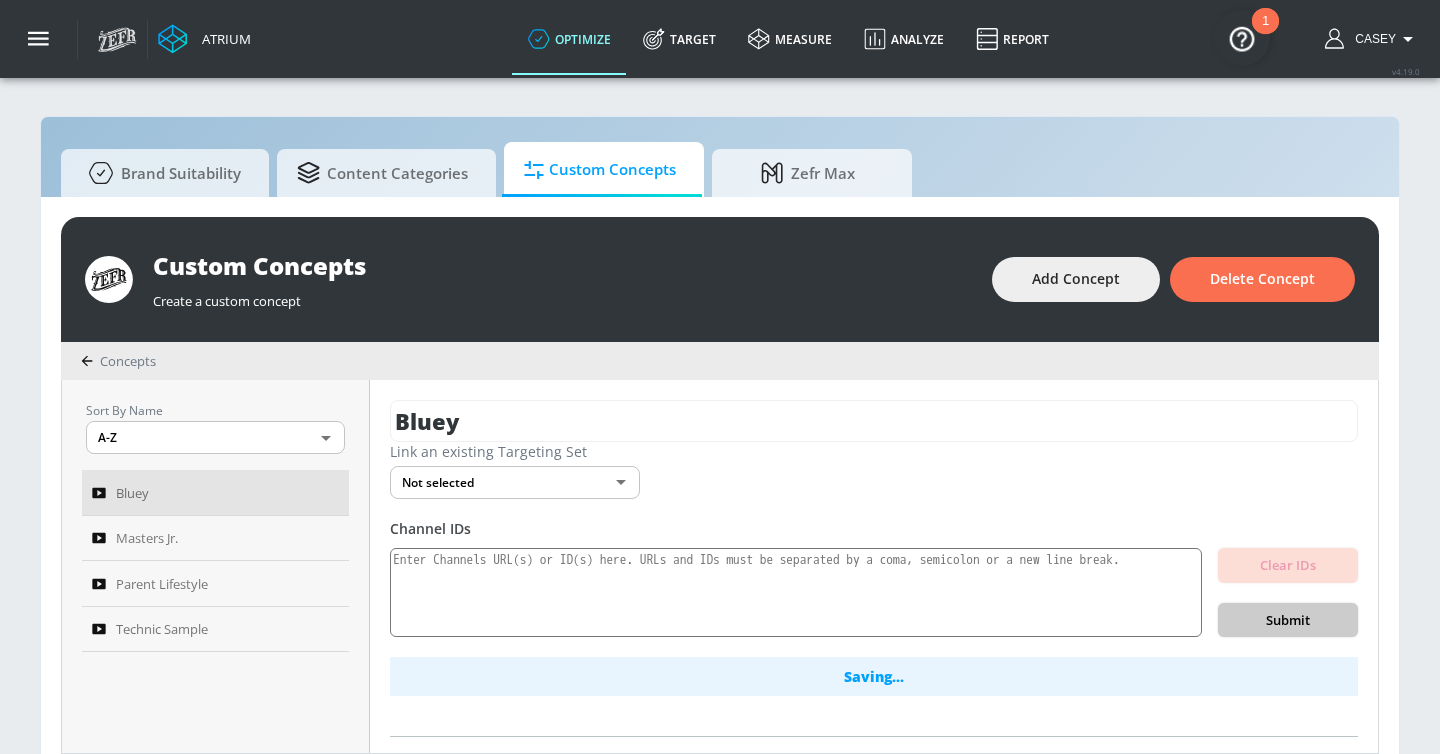 scroll, scrollTop: 0, scrollLeft: 0, axis: both 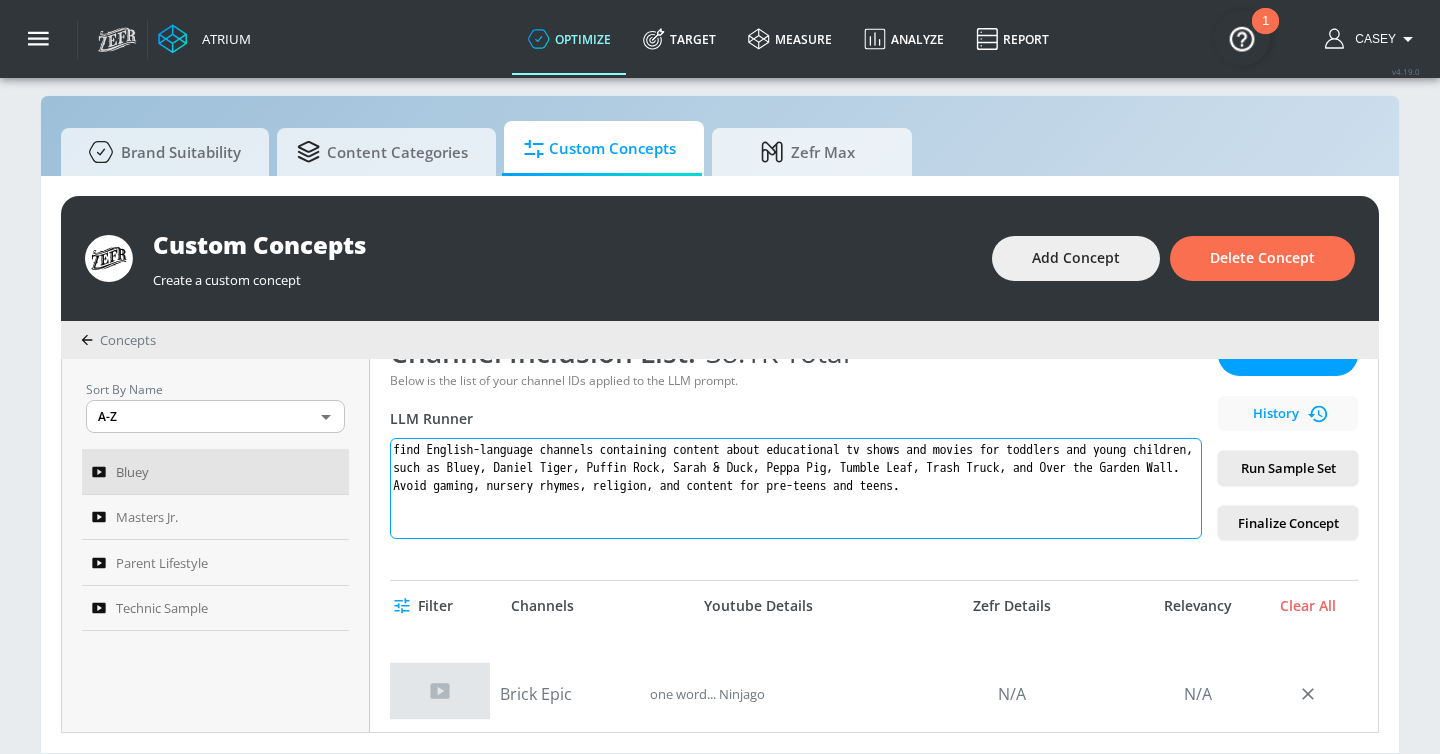 drag, startPoint x: 425, startPoint y: 441, endPoint x: 303, endPoint y: 441, distance: 122 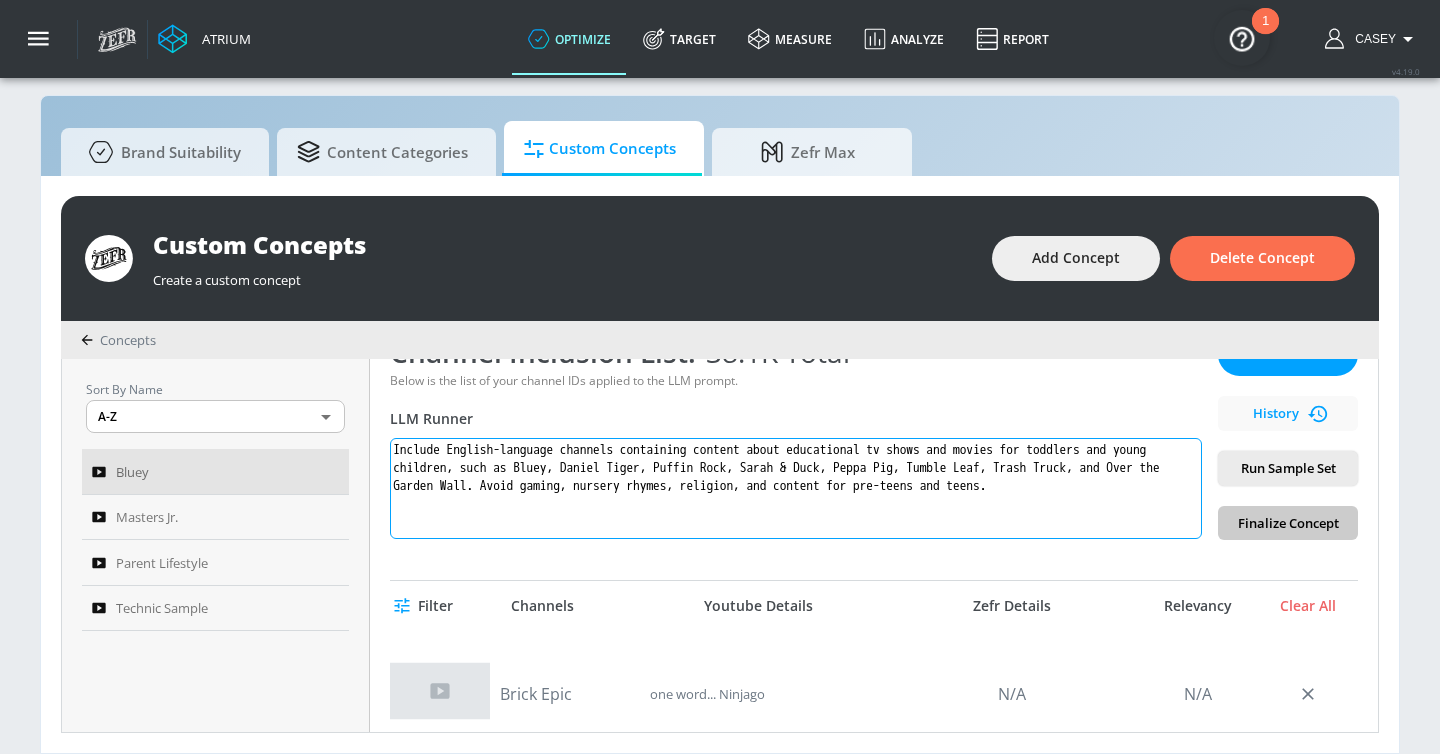 click on "Include English-language channels containing content about educational tv shows and movies for toddlers and young children, such as Bluey, Daniel Tiger, Puffin Rock, Sarah & Duck, Peppa Pig, Tumble Leaf, Trash Truck, and Over the Garden Wall. Avoid gaming, nursery rhymes, religion, and content for pre-teens and teens." at bounding box center (796, 488) 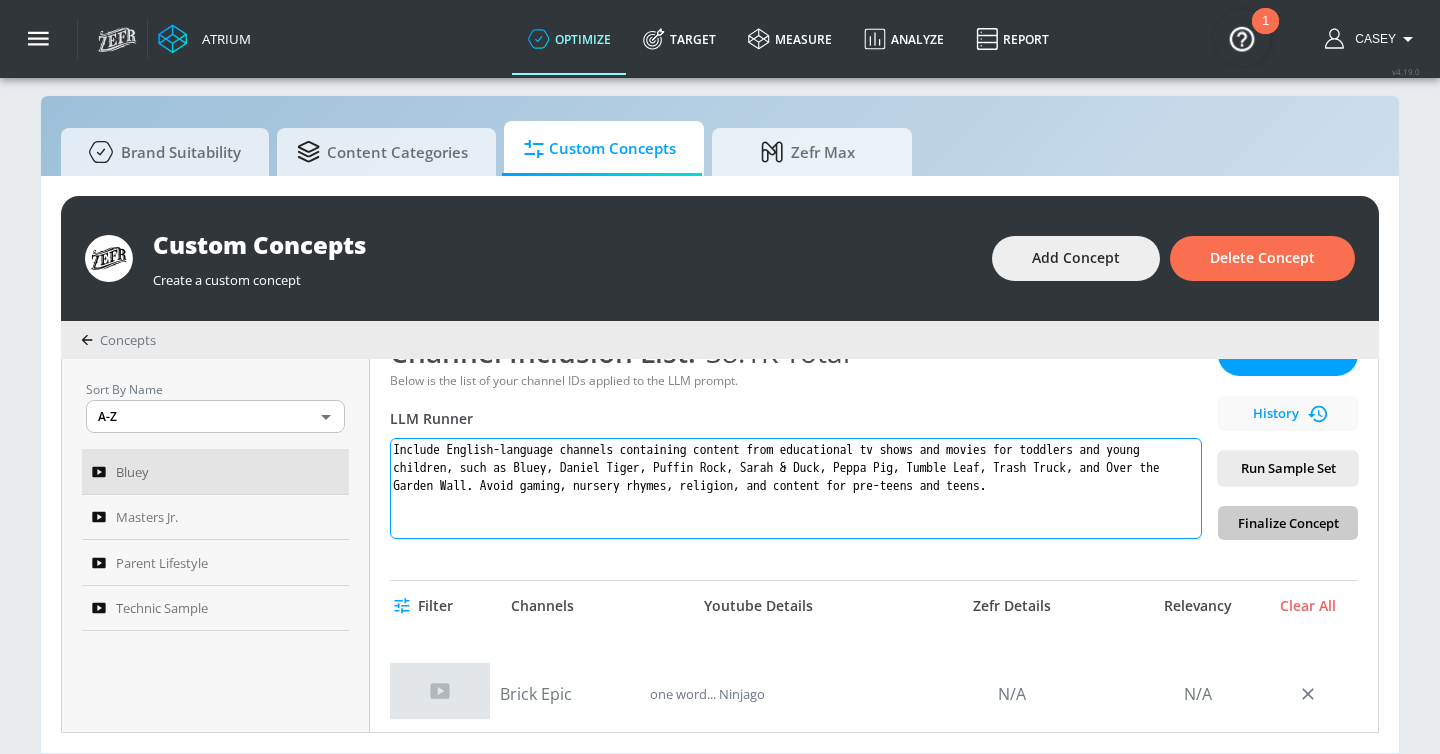 click on "Include English-language channels containing content from educational tv shows and movies for toddlers and young children, such as Bluey, Daniel Tiger, Puffin Rock, Sarah & Duck, Peppa Pig, Tumble Leaf, Trash Truck, and Over the Garden Wall. Avoid gaming, nursery rhymes, religion, and content for pre-teens and teens." at bounding box center (796, 488) 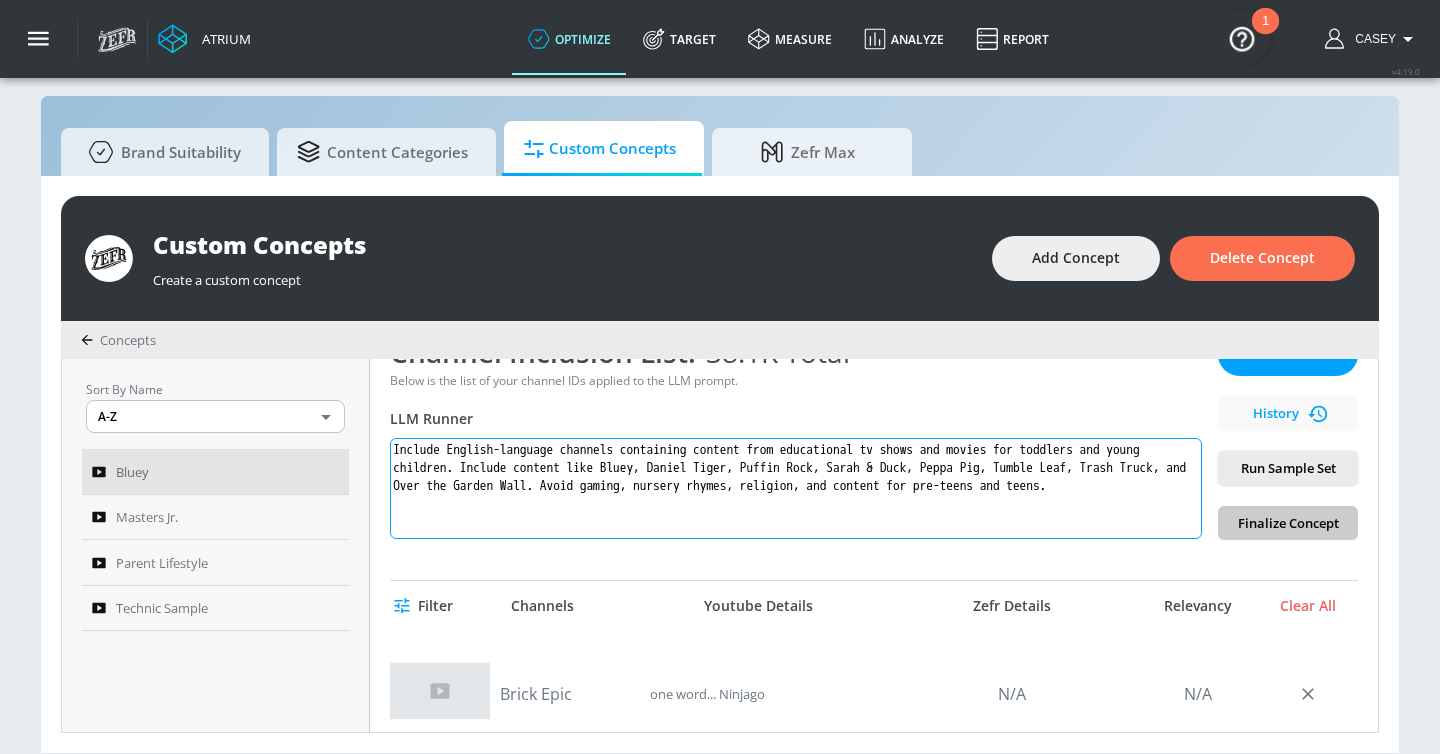 click on "Include English-language channels containing content from educational tv shows and movies for toddlers and young children. Include content like Bluey, Daniel Tiger, Puffin Rock, Sarah & Duck, Peppa Pig, Tumble Leaf, Trash Truck, and Over the Garden Wall. Avoid gaming, nursery rhymes, religion, and content for pre-teens and teens." at bounding box center [796, 488] 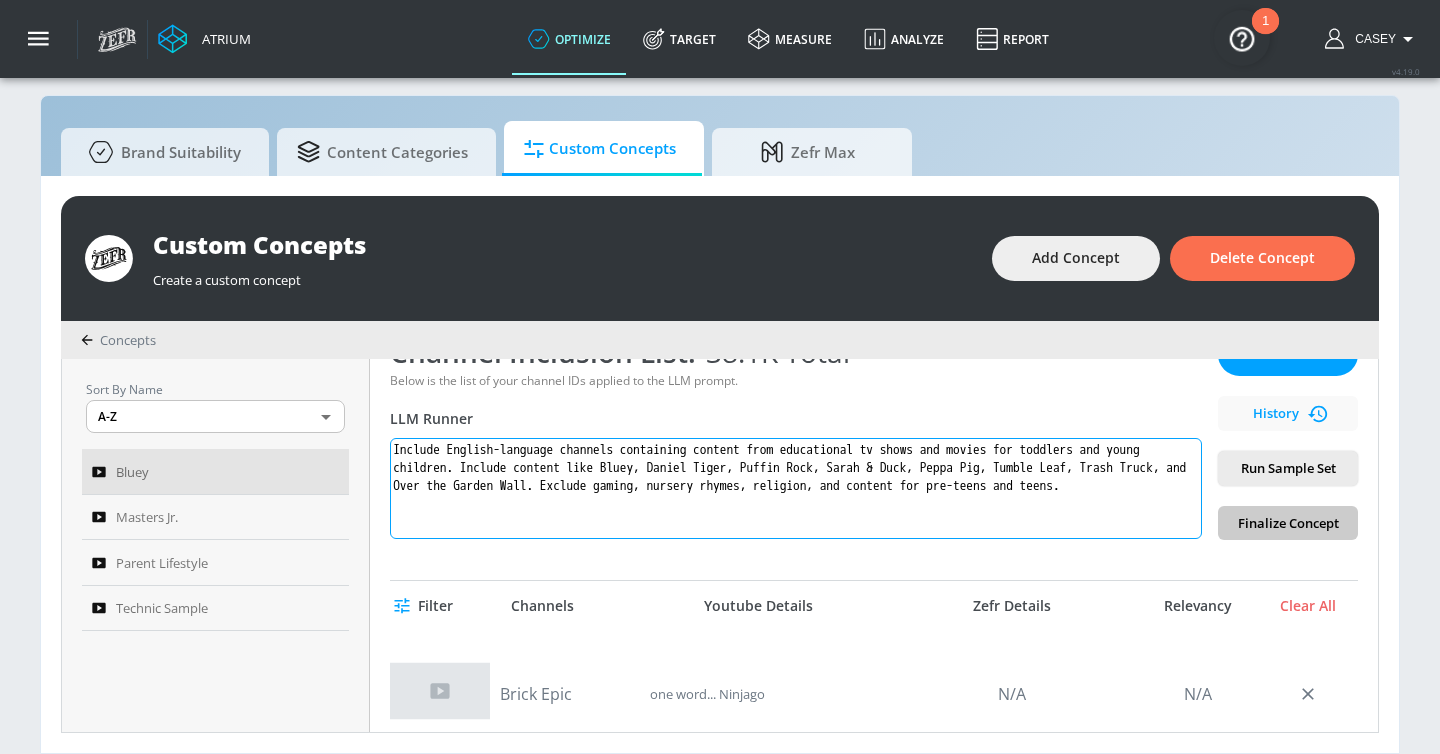 click on "Include English-language channels containing content from educational tv shows and movies for toddlers and young children. Include content like Bluey, Daniel Tiger, Puffin Rock, Sarah & Duck, Peppa Pig, Tumble Leaf, Trash Truck, and Over the Garden Wall. Exclude gaming, nursery rhymes, religion, and content for pre-teens and teens." at bounding box center (796, 488) 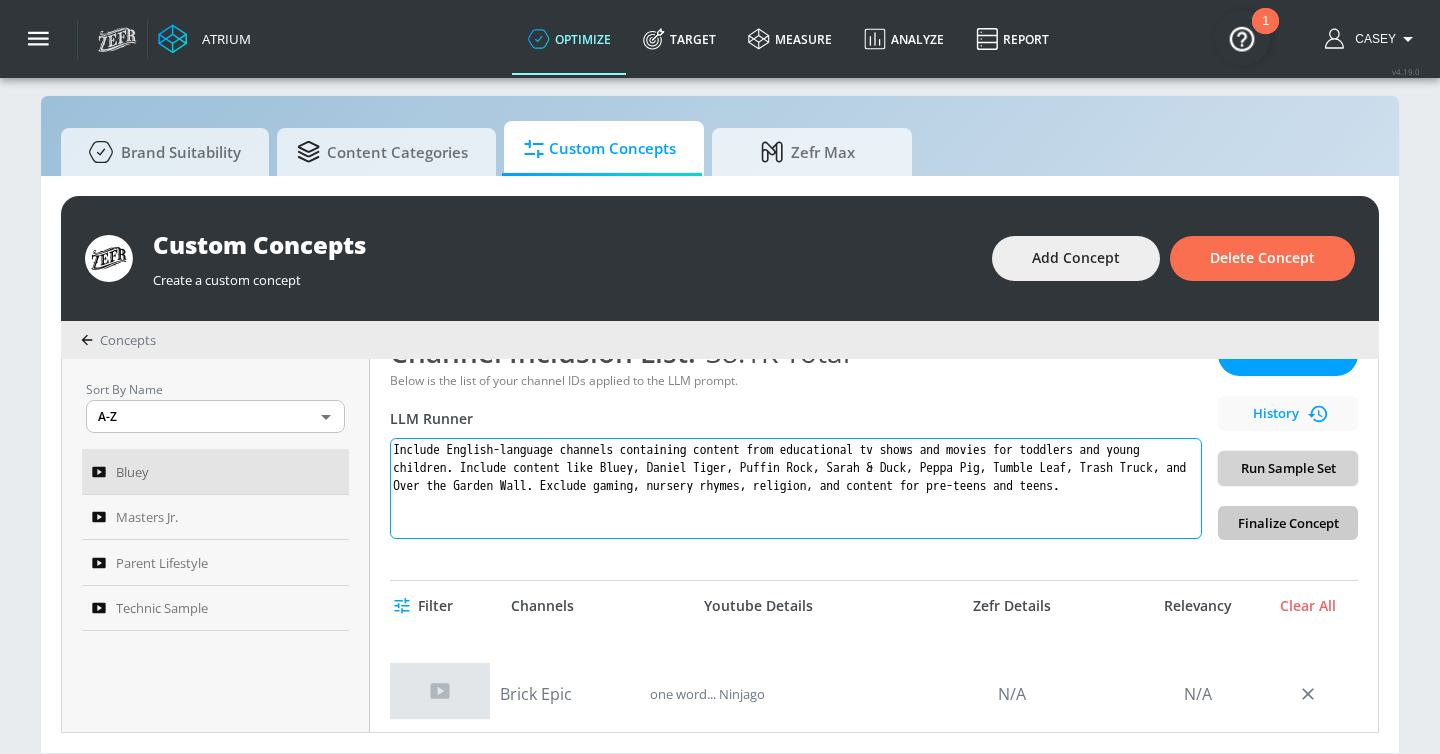 type on "Include English-language channels containing content from educational tv shows and movies for toddlers and young children. Include content like Bluey, Daniel Tiger, Puffin Rock, Sarah & Duck, Peppa Pig, Tumble Leaf, Trash Truck, and Over the Garden Wall. Exclude gaming, nursery rhymes, religion, and content for pre-teens and teens." 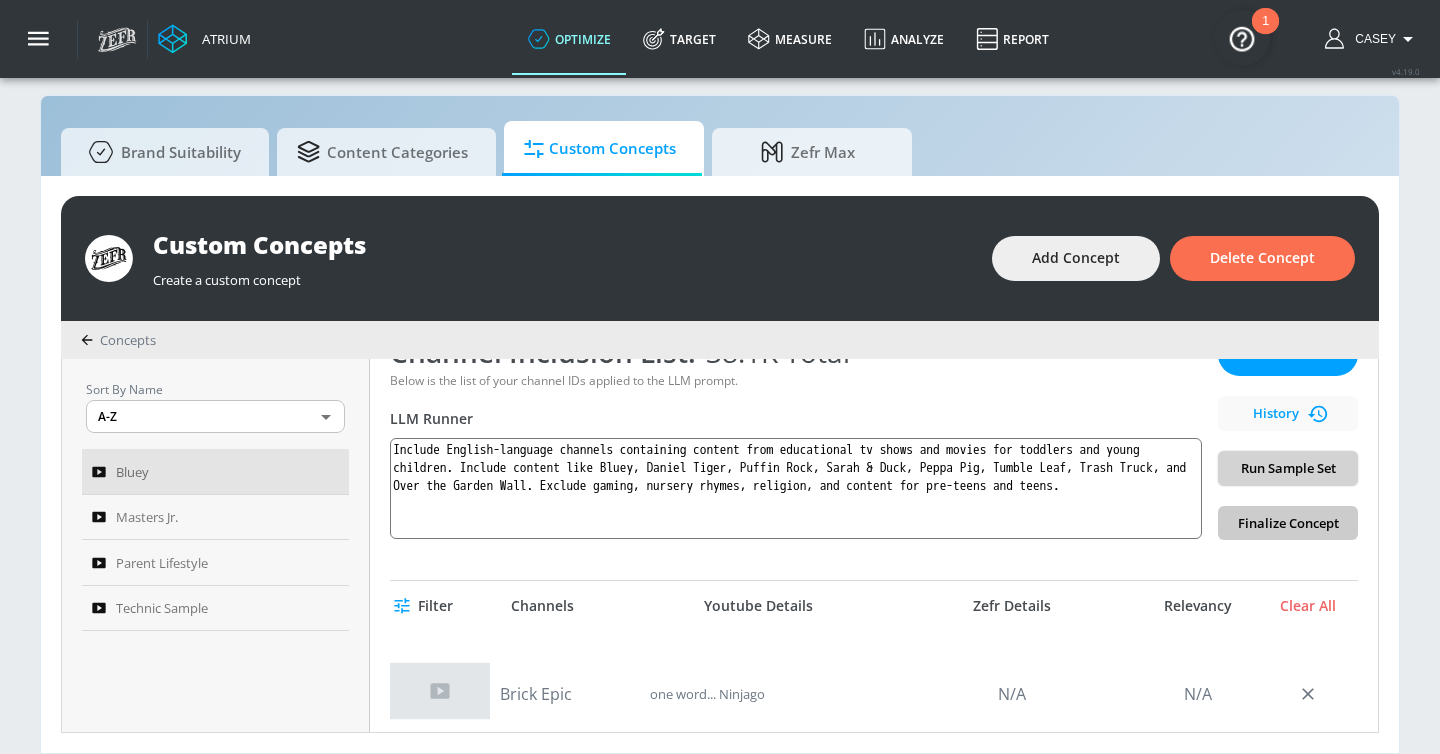 click on "Run Sample Set" at bounding box center (1288, 468) 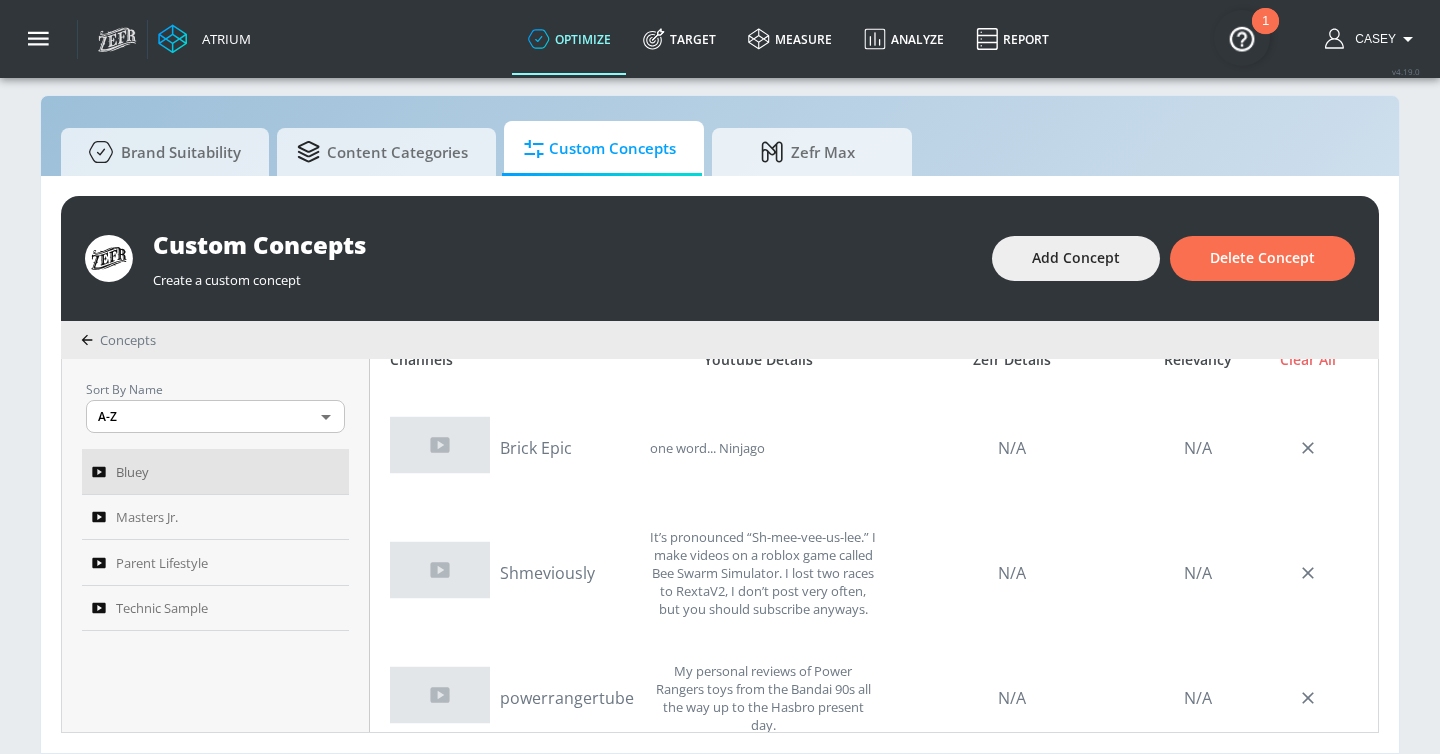 scroll, scrollTop: 607, scrollLeft: 0, axis: vertical 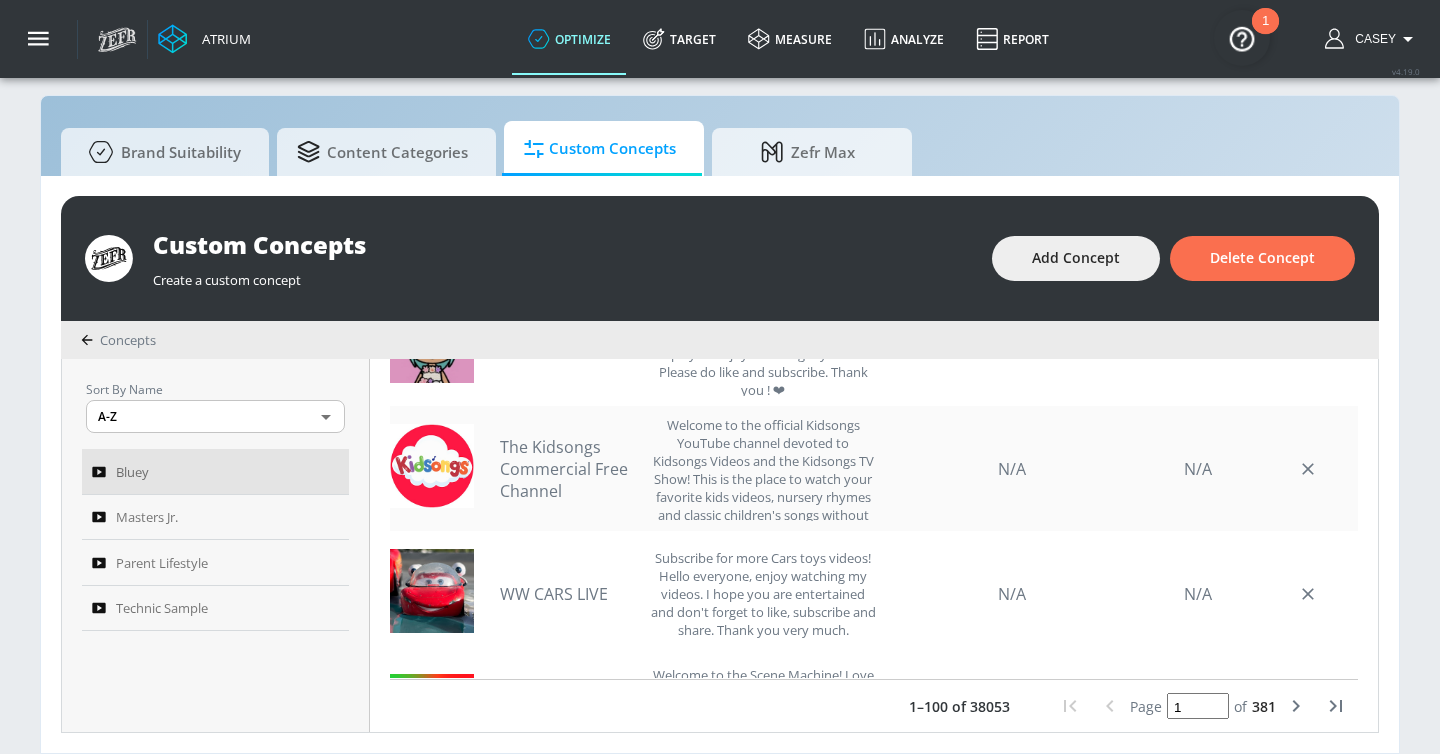 click on "The Kidsongs Commercial Free Channel" at bounding box center (570, 469) 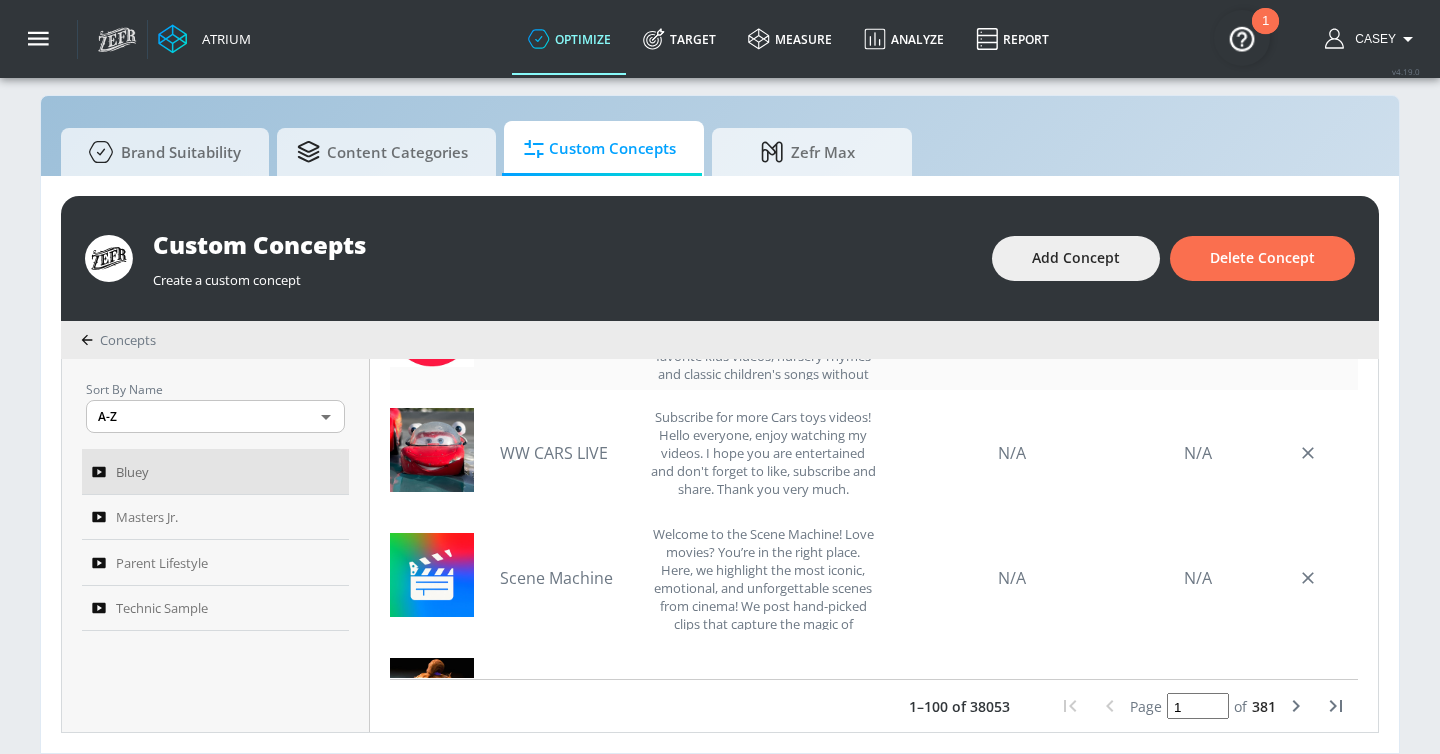 scroll, scrollTop: 970, scrollLeft: 0, axis: vertical 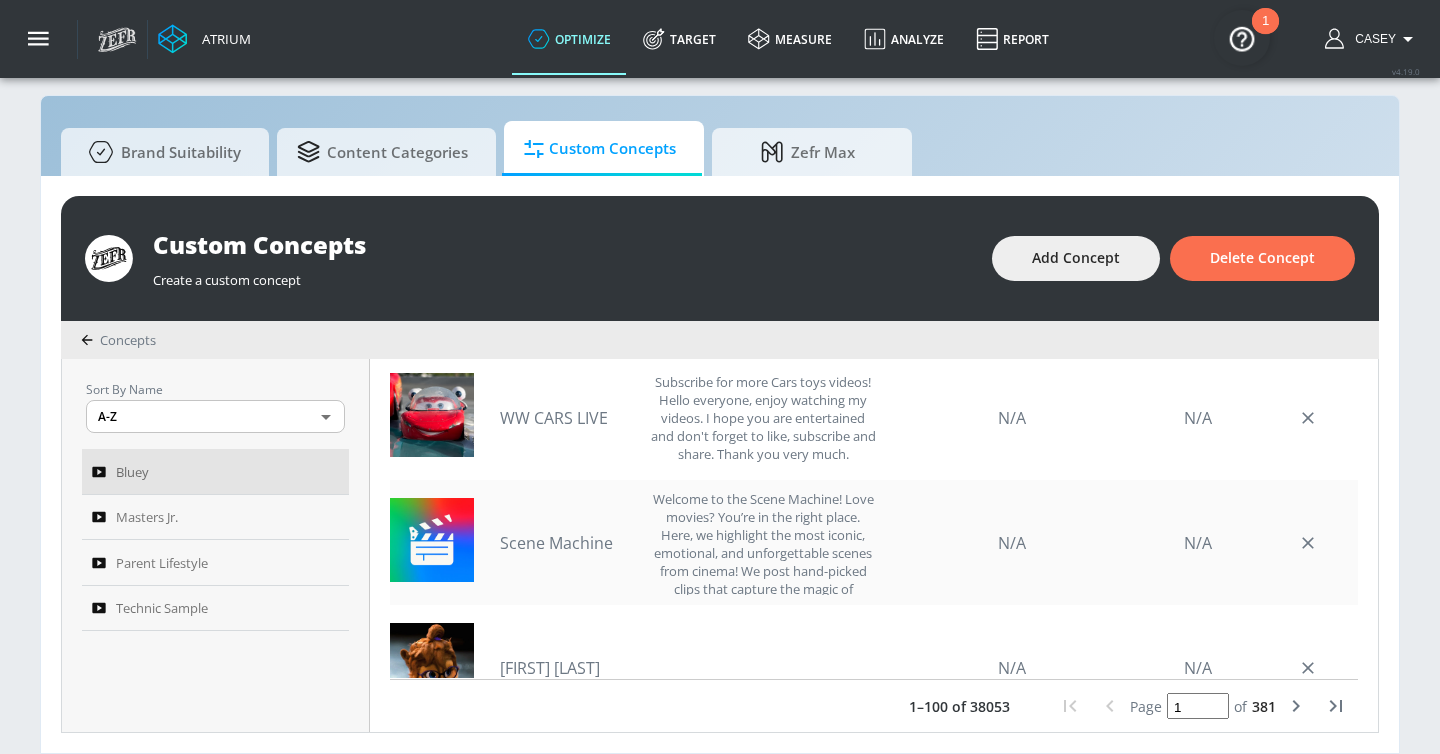 click on "Scene Machine" at bounding box center [570, 543] 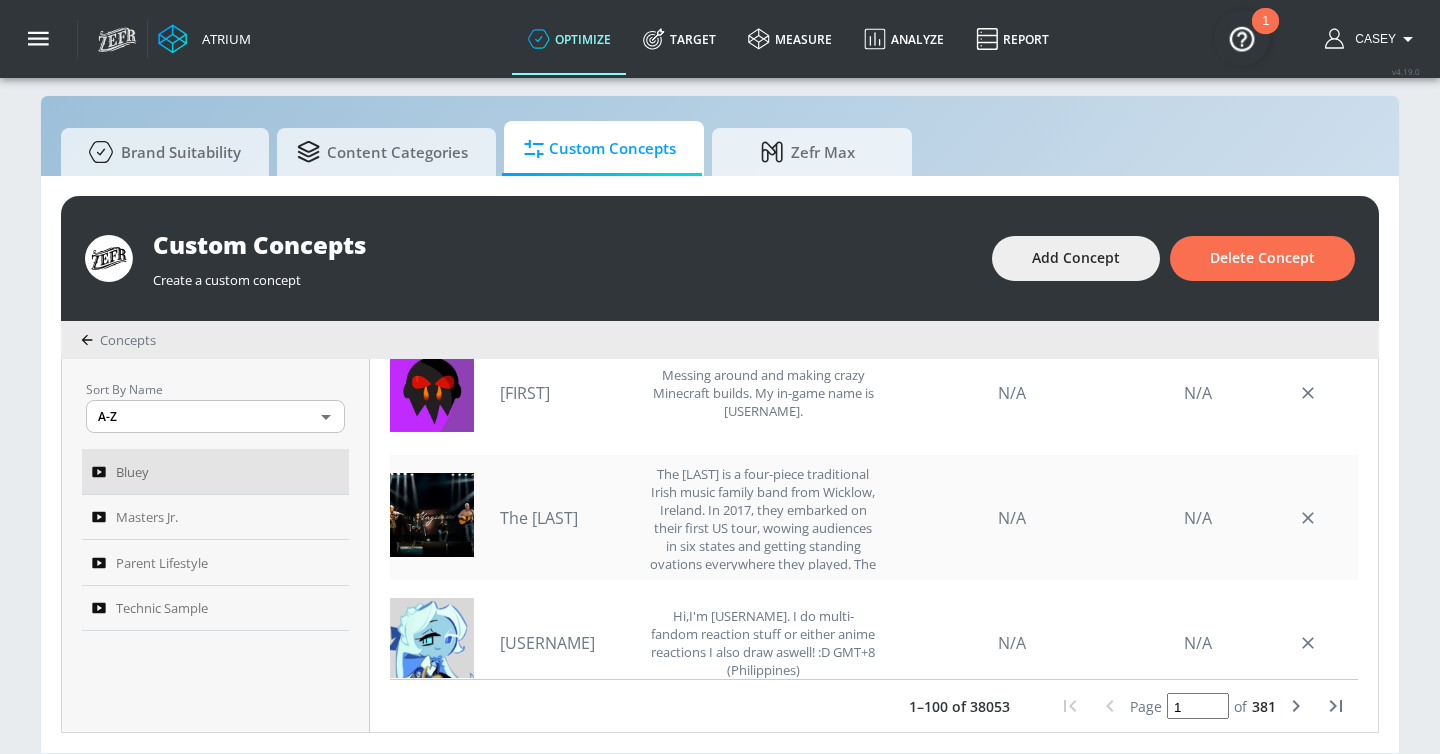 scroll, scrollTop: 0, scrollLeft: 0, axis: both 